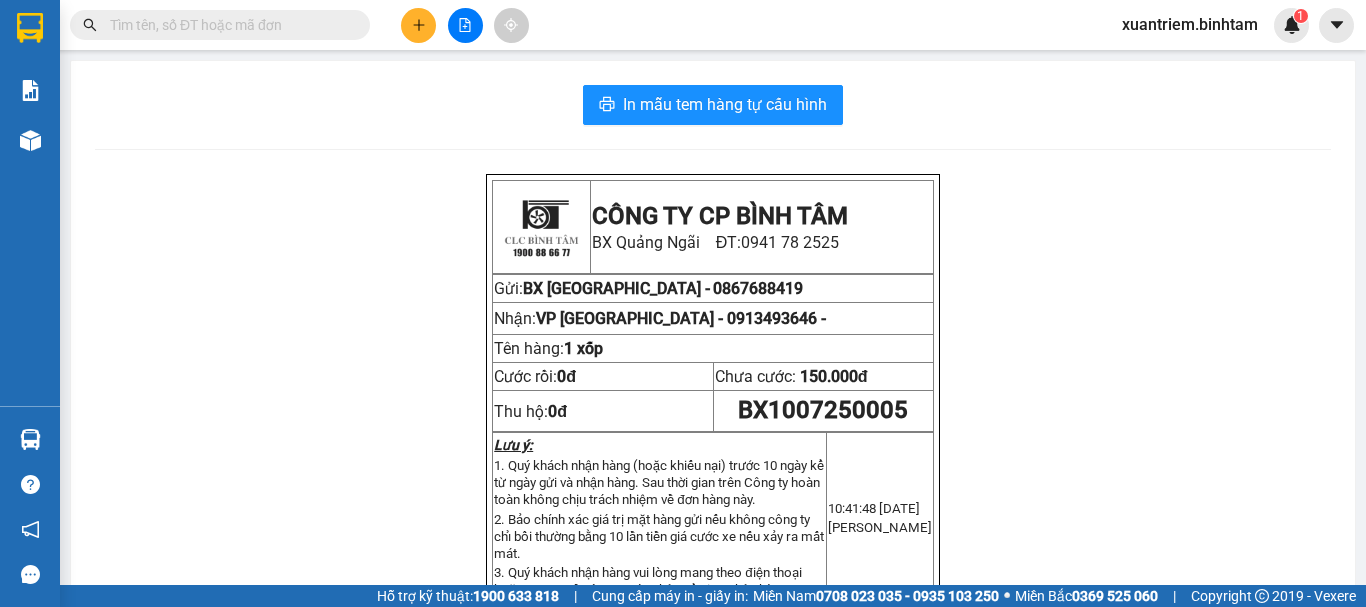 scroll, scrollTop: 0, scrollLeft: 0, axis: both 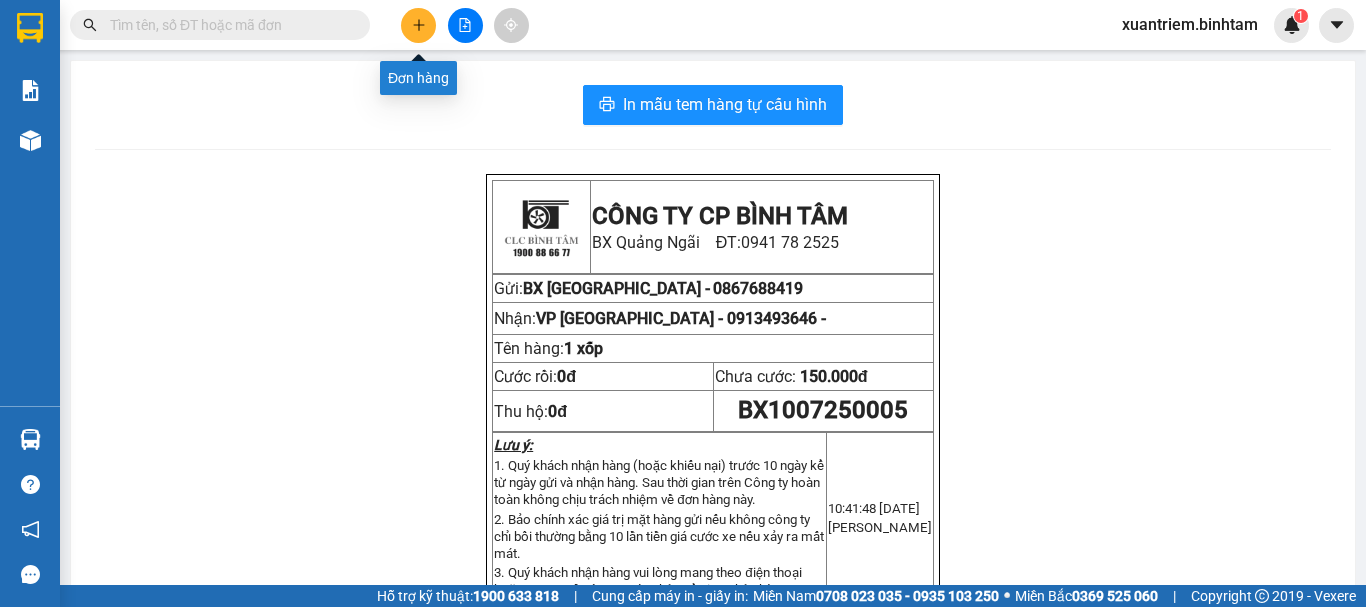click 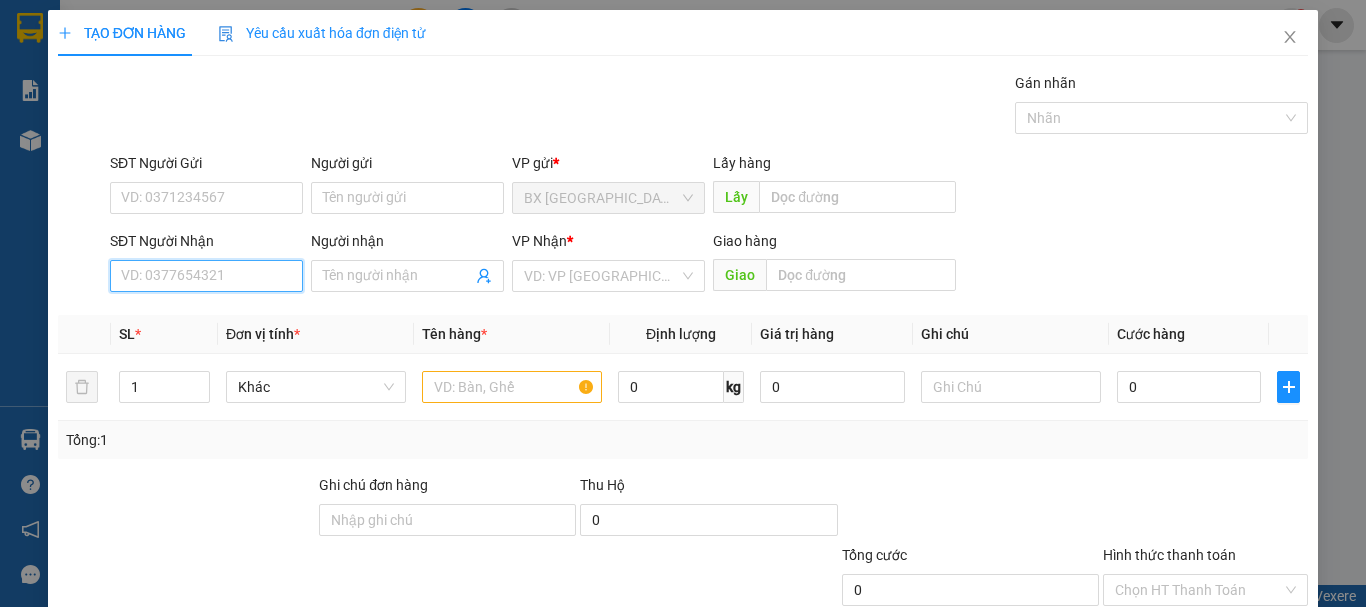 click on "SĐT Người Nhận" at bounding box center [206, 276] 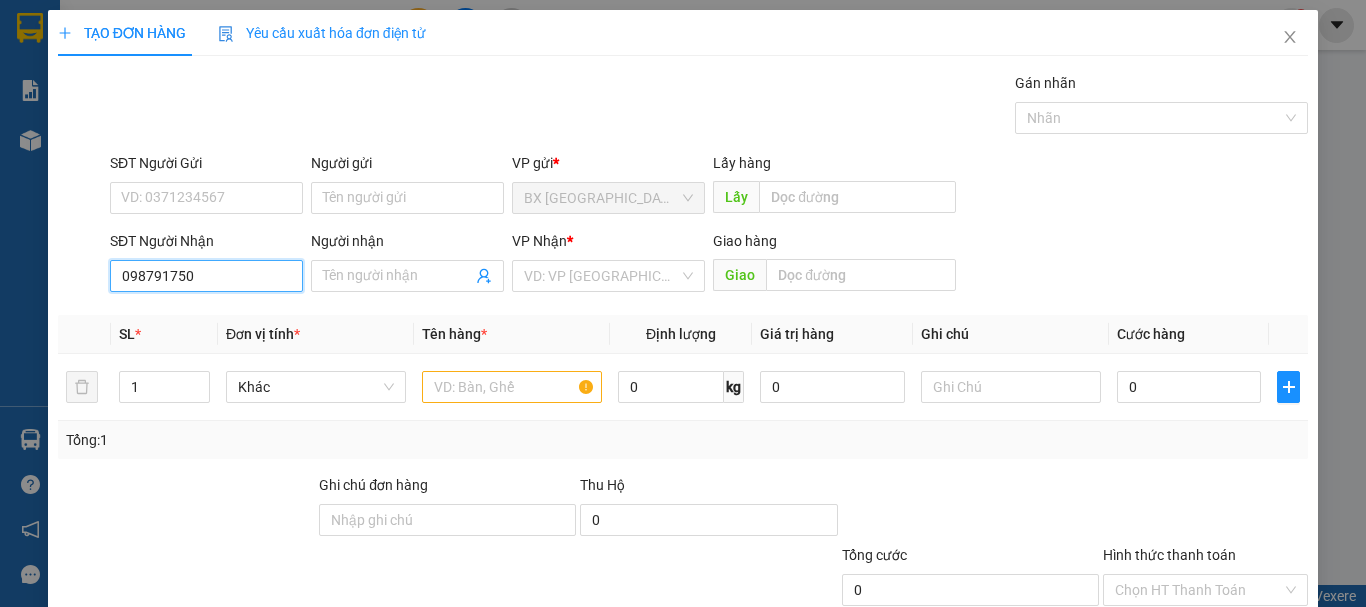 type on "0987917508" 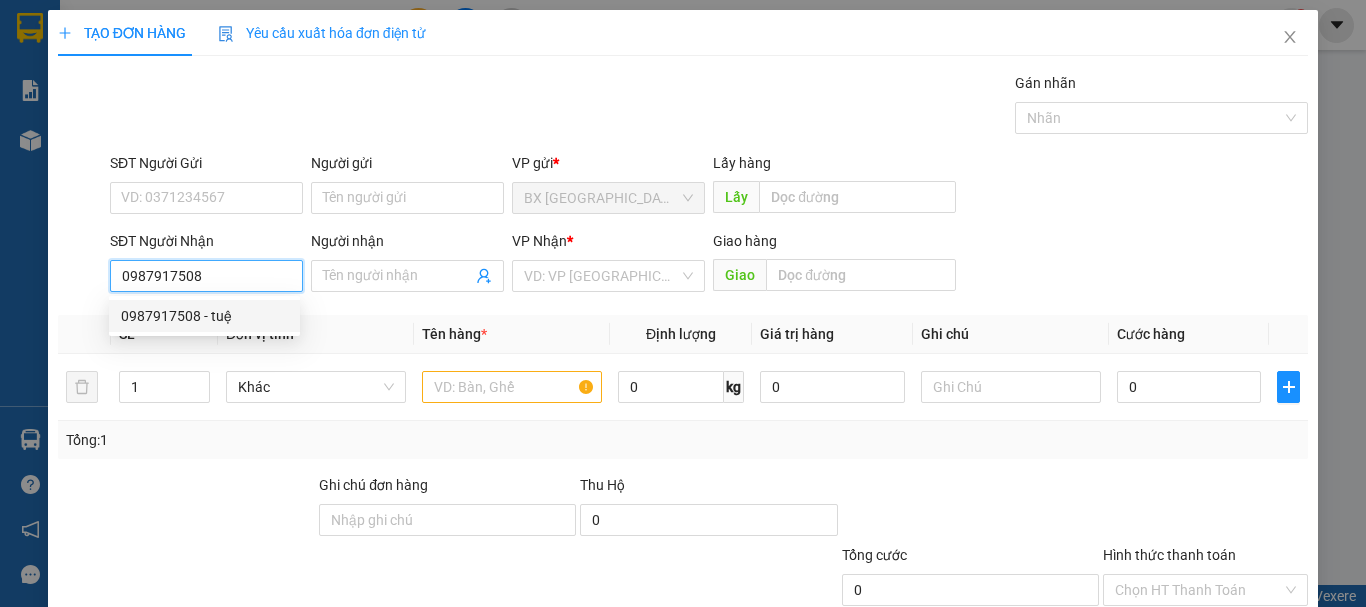 click on "0987917508 - tuệ" at bounding box center (204, 316) 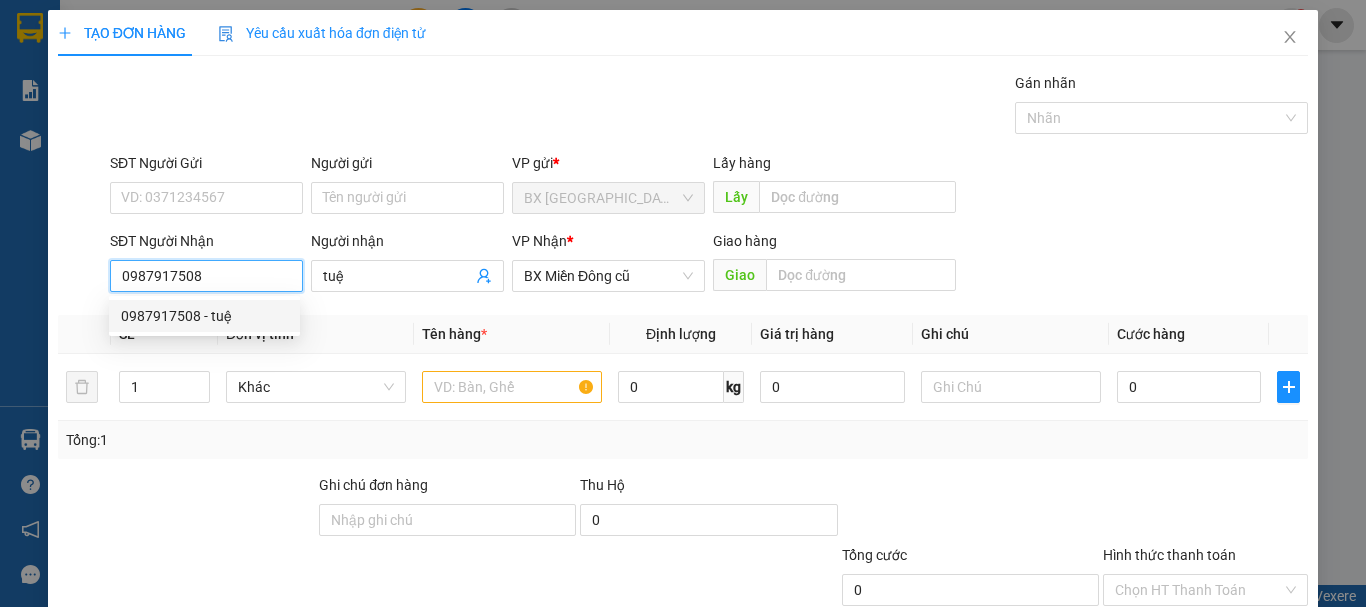 type on "100.000" 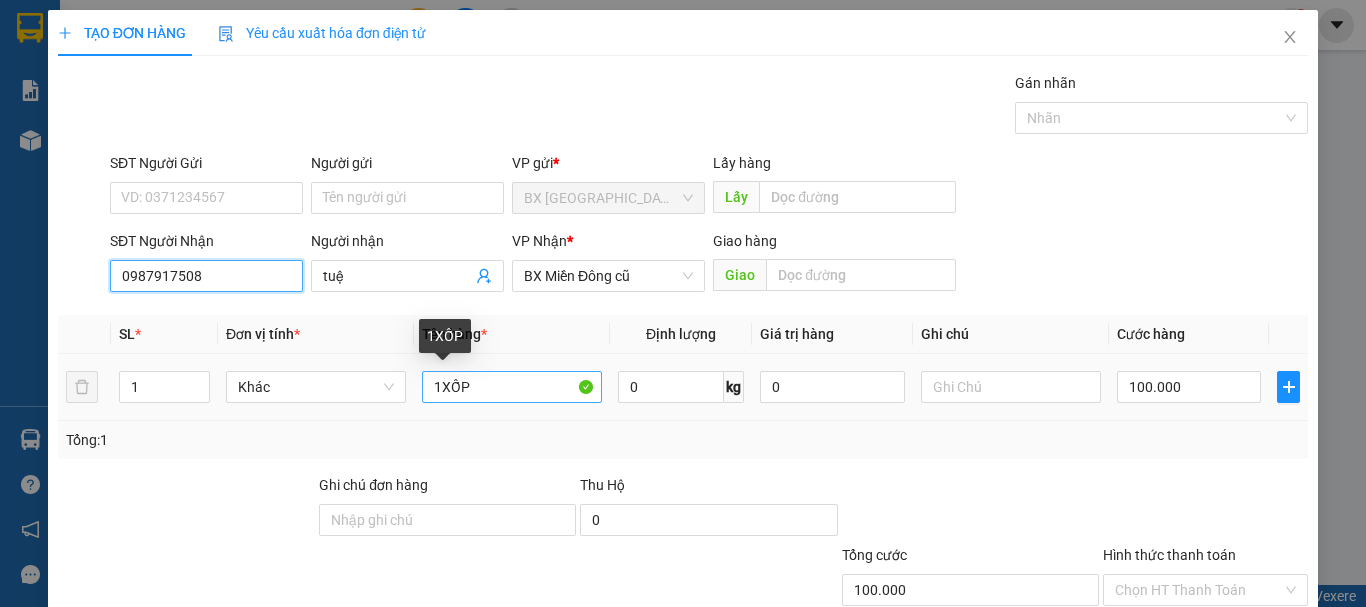 type on "0987917508" 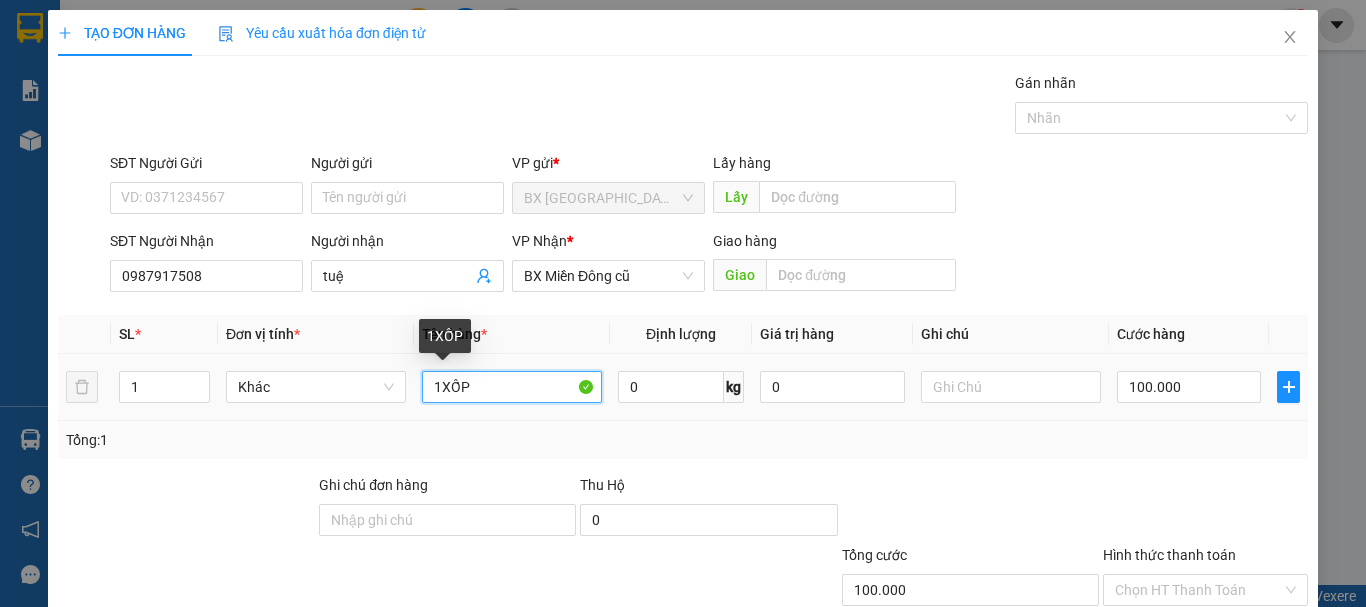 click on "1XỐP" at bounding box center [512, 387] 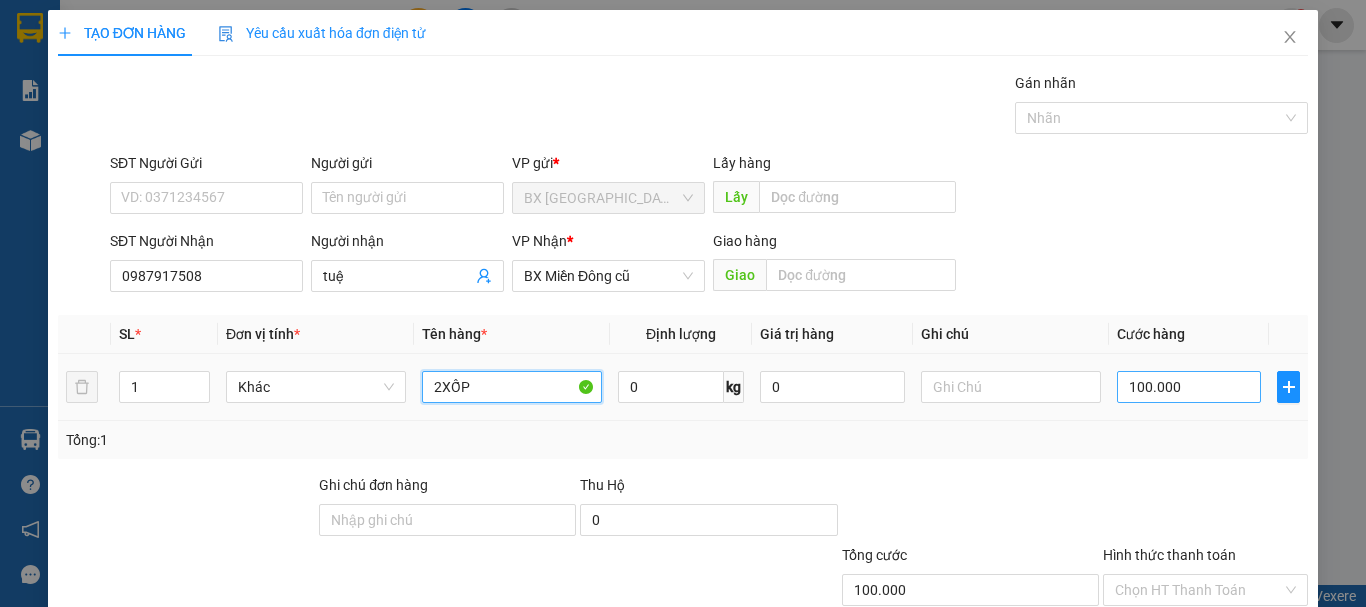 type on "2XỐP" 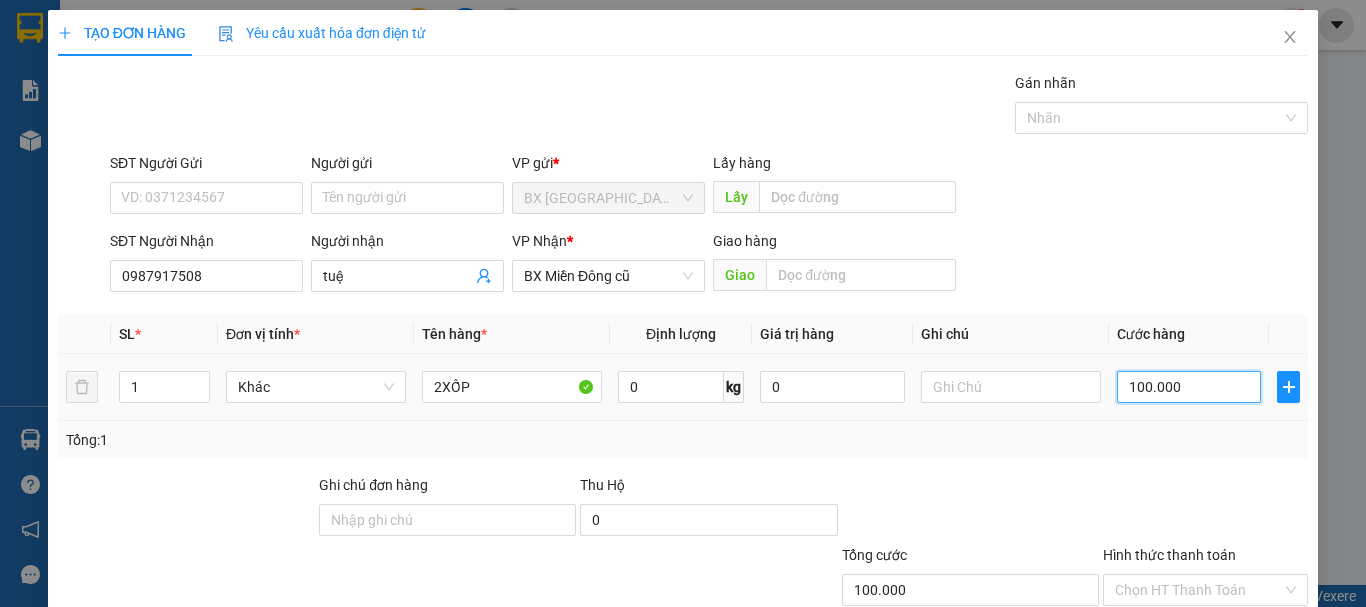 click on "100.000" at bounding box center (1189, 387) 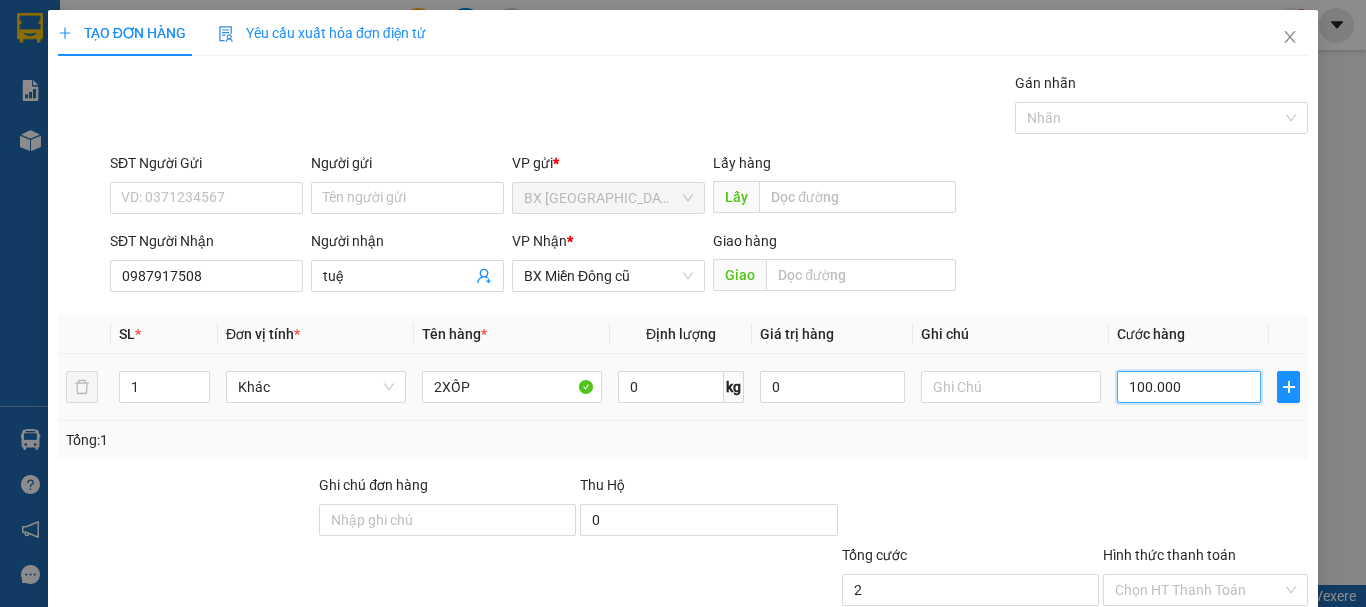 type on "2" 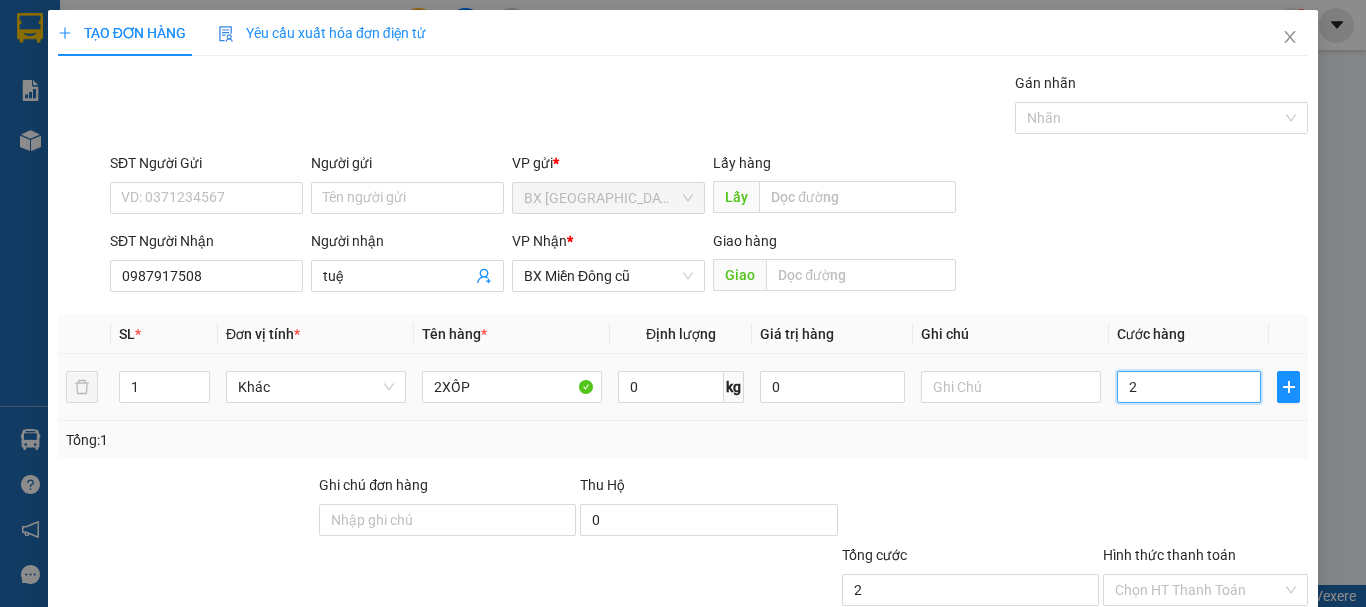 type on "20" 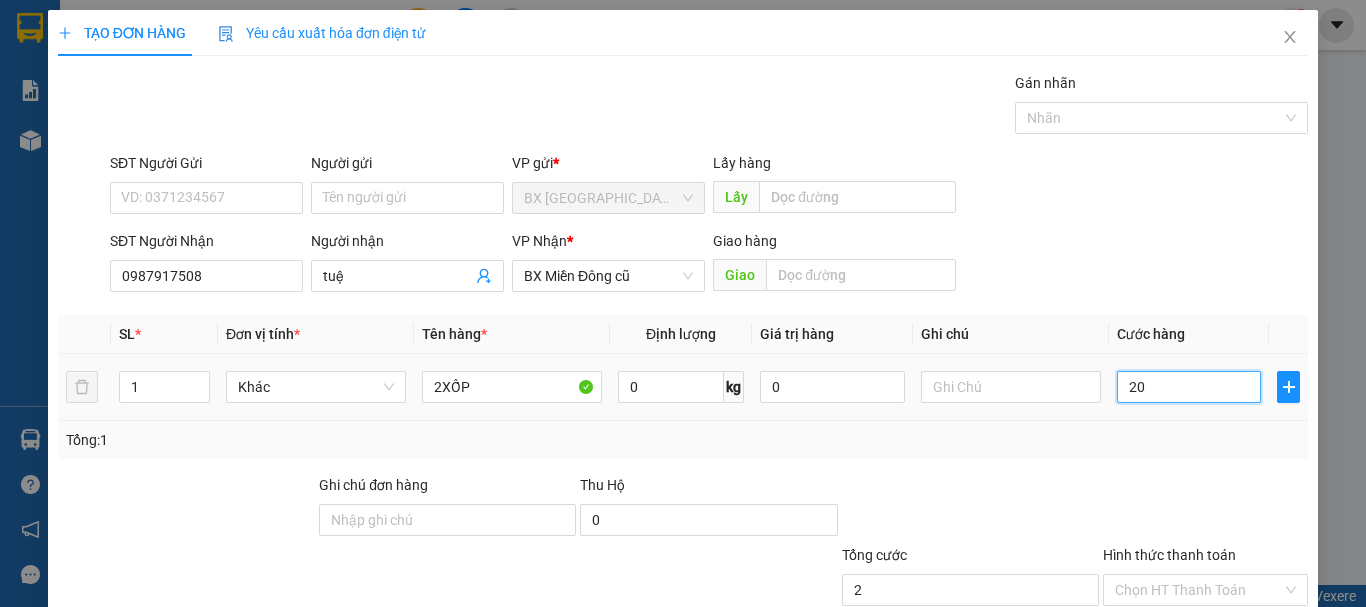 type on "20" 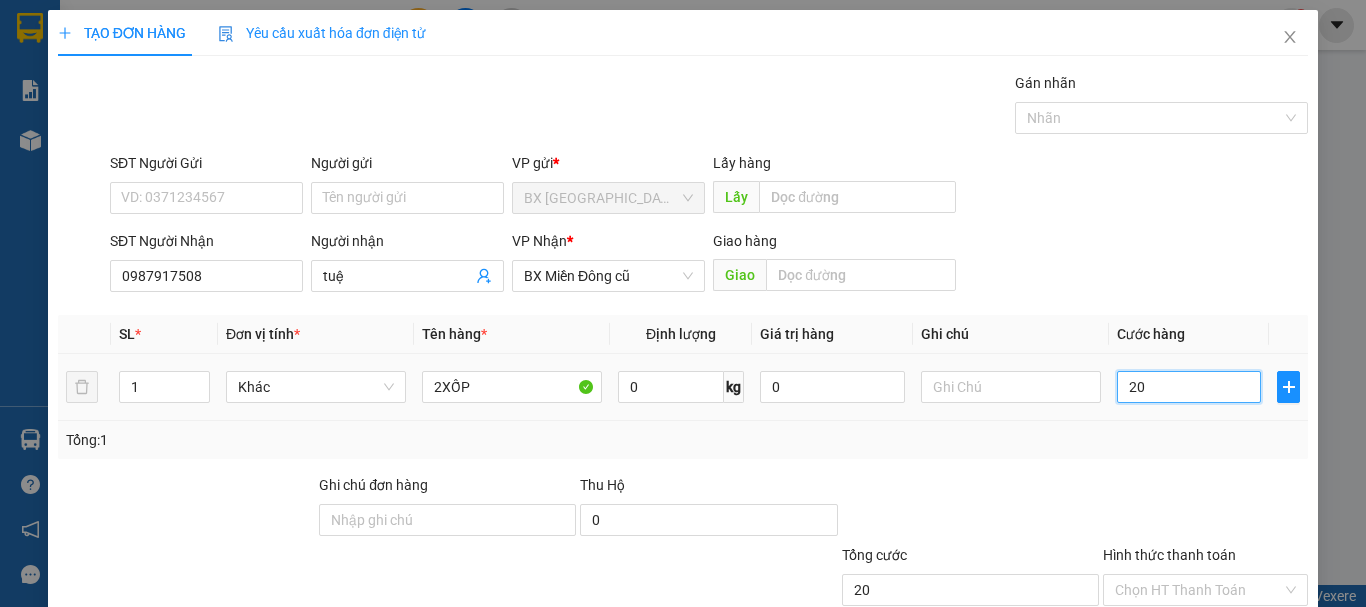 type on "200" 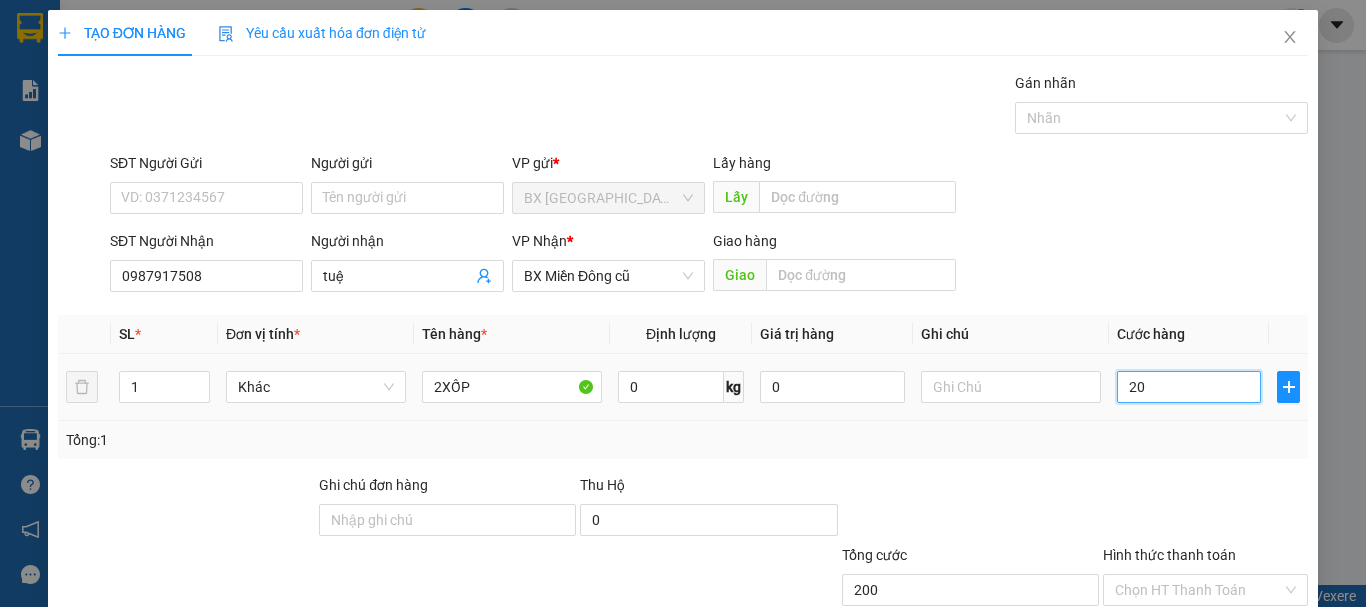 type on "200" 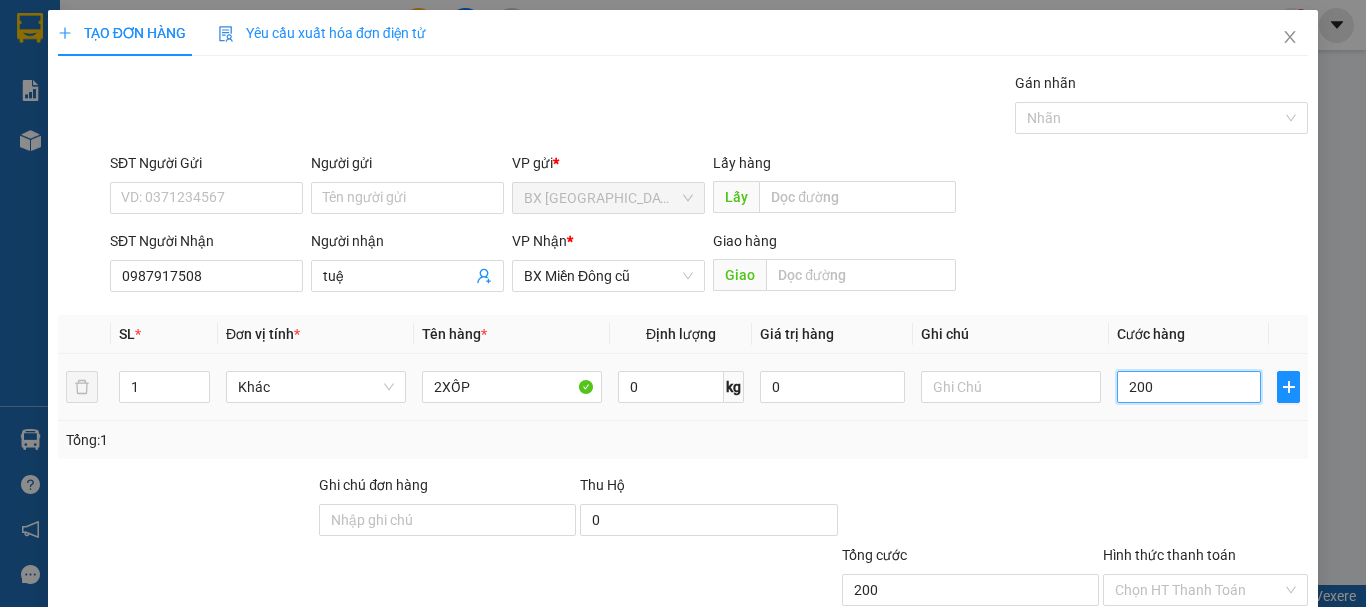 type on "2.000" 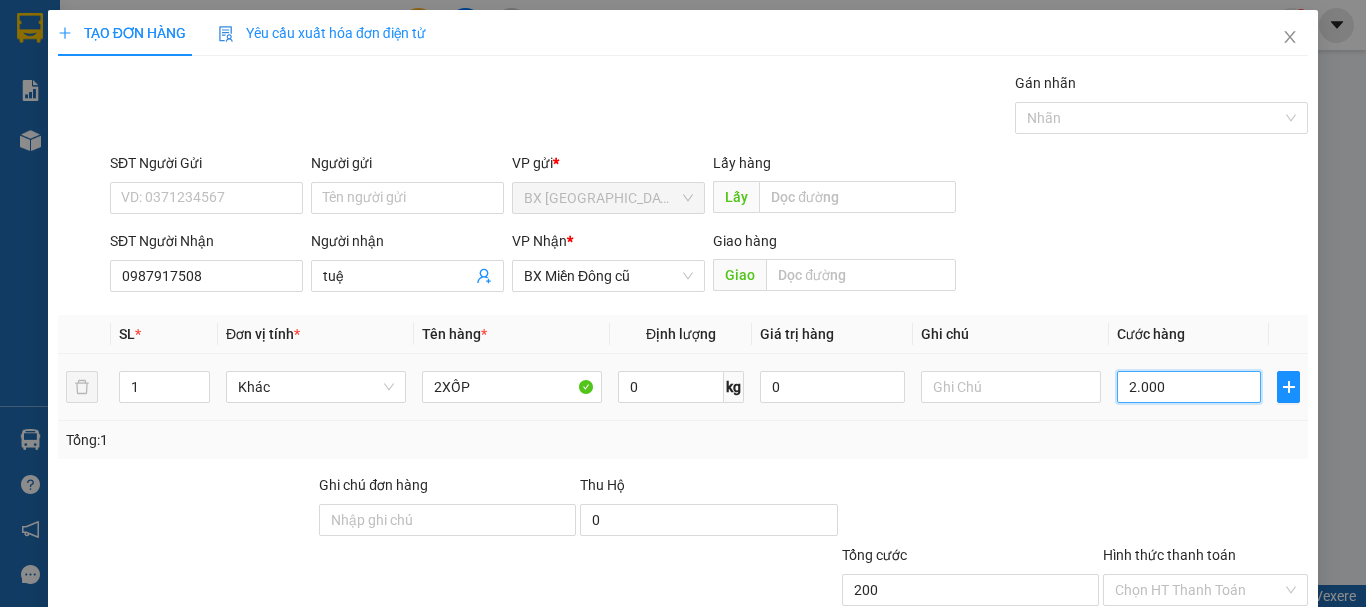 type on "2.000" 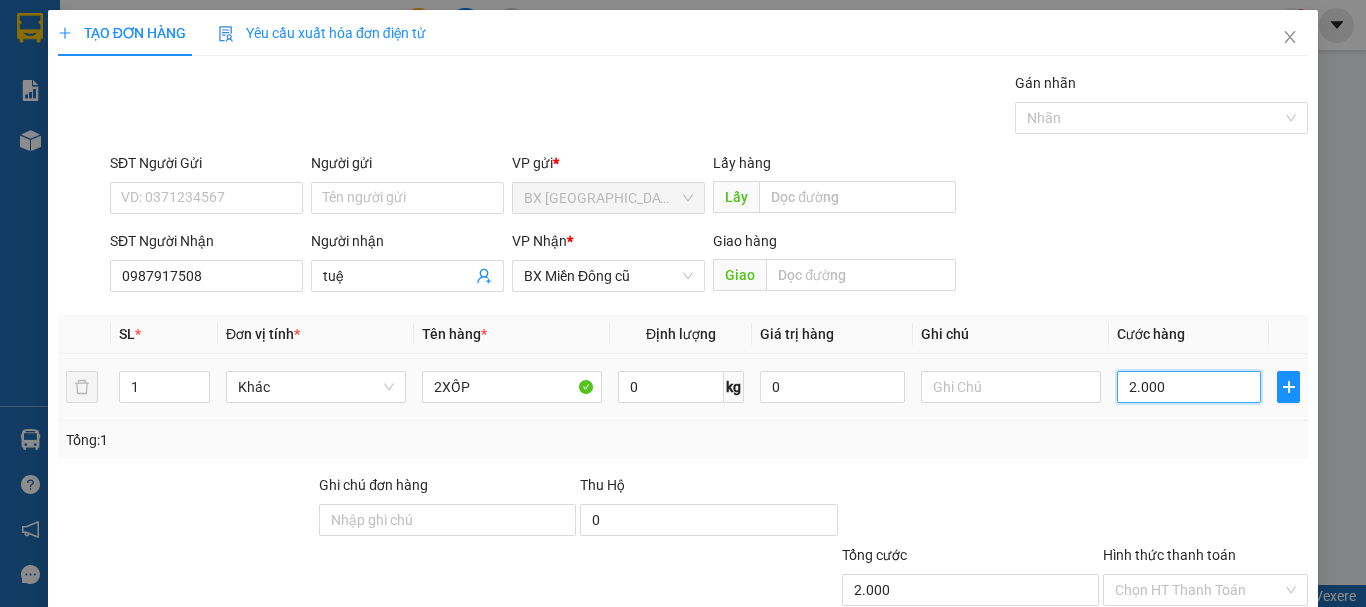 type on "20.000" 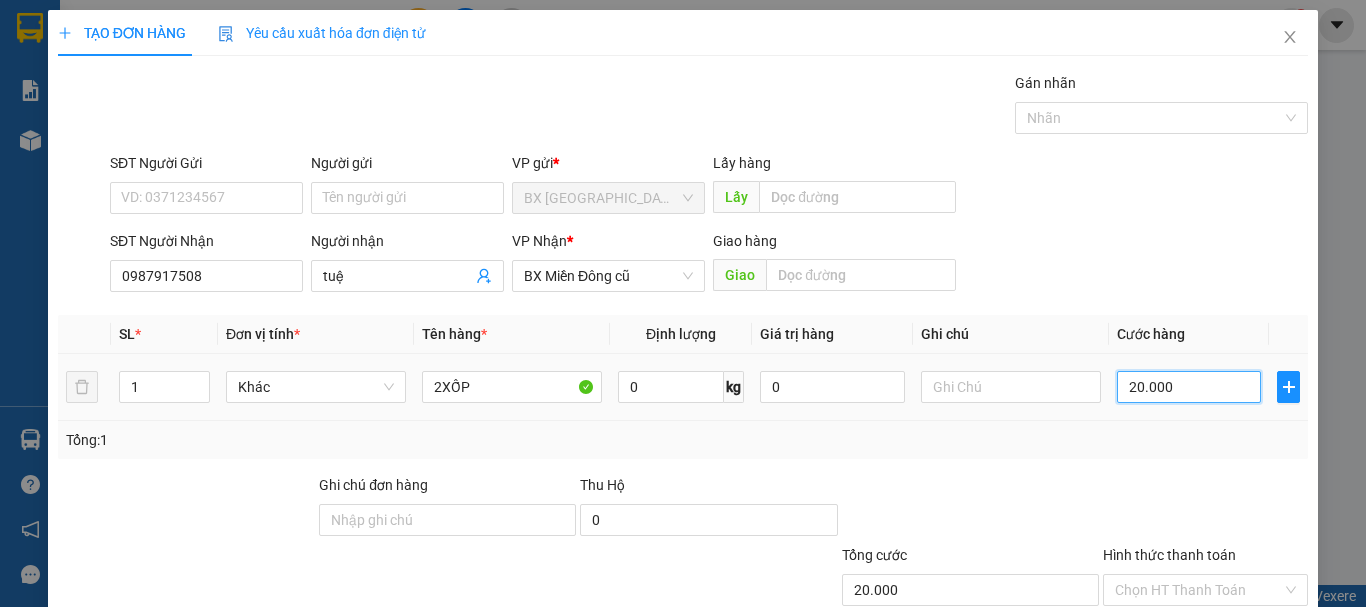 type on "200.000" 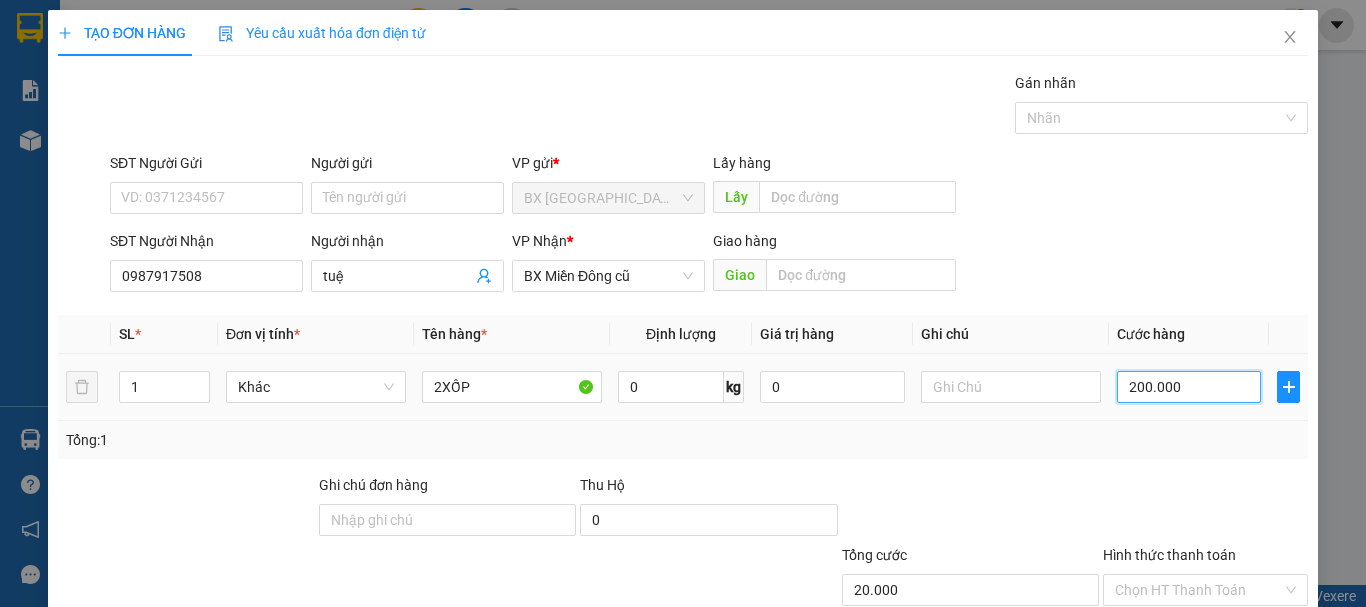 type on "200.000" 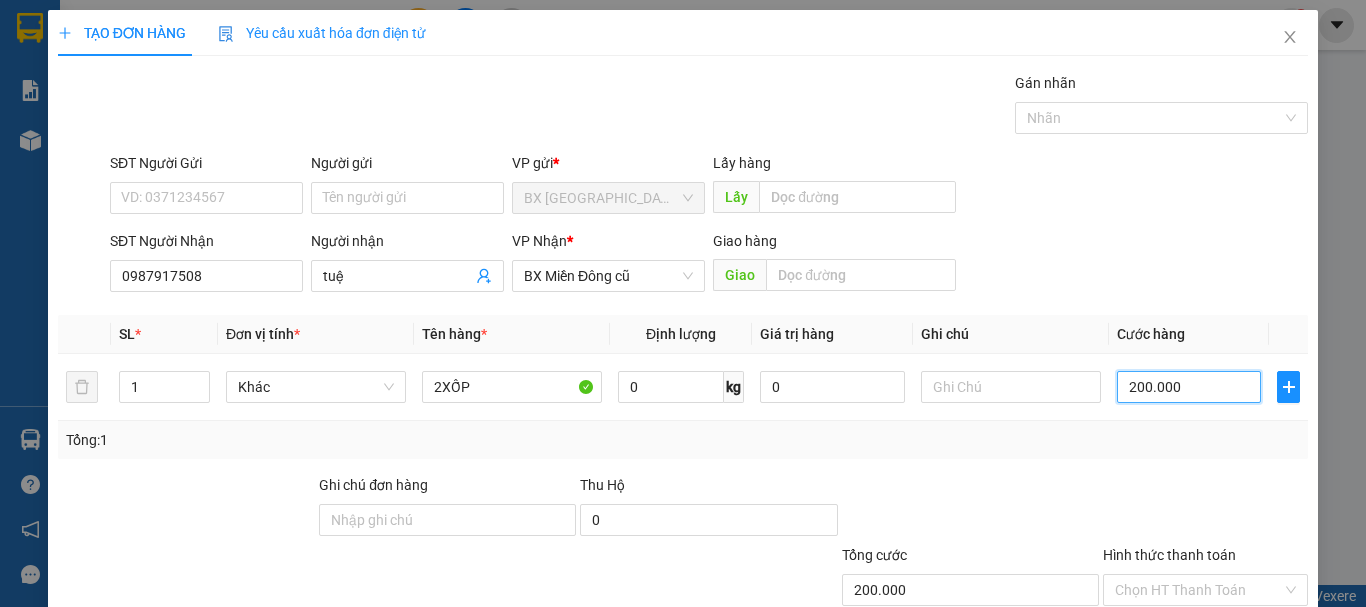 type on "200.000" 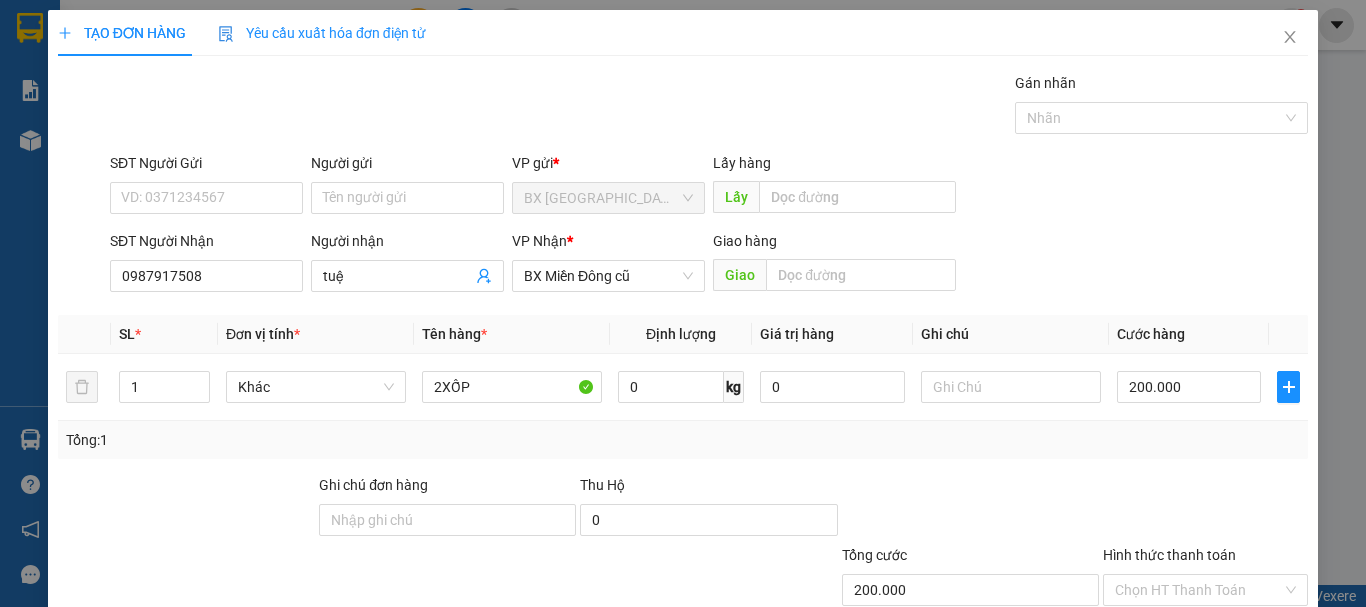 scroll, scrollTop: 133, scrollLeft: 0, axis: vertical 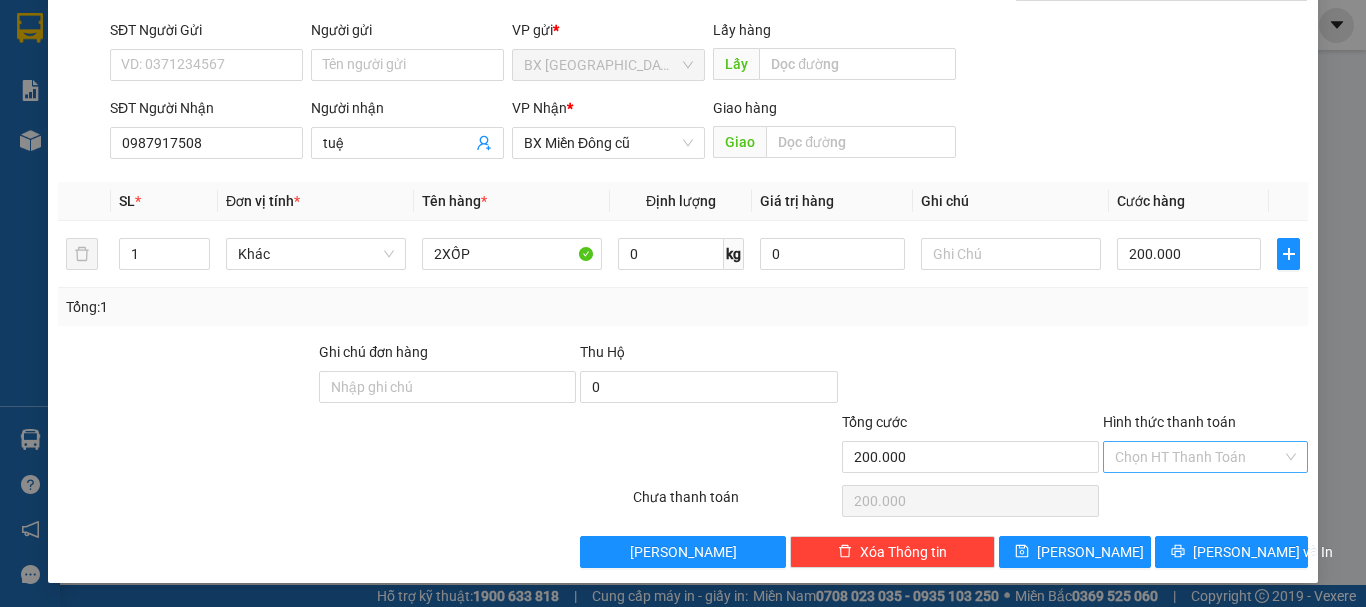 click on "Hình thức thanh toán" at bounding box center [1198, 457] 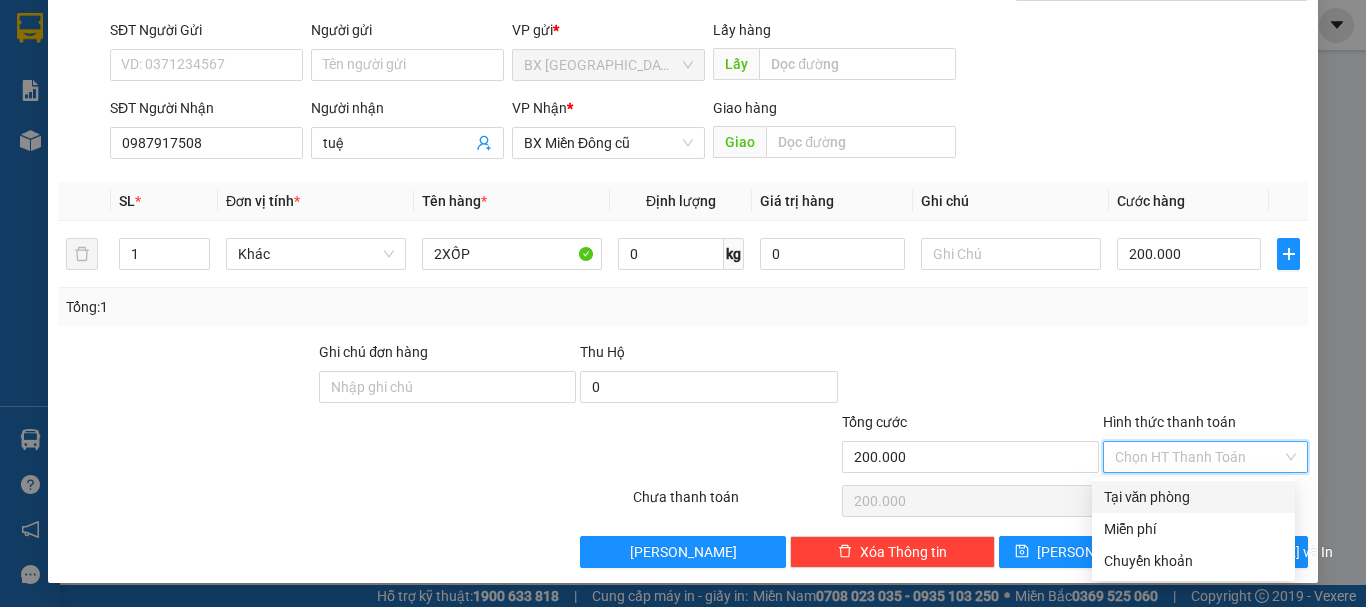 click on "Tại văn phòng" at bounding box center [1193, 497] 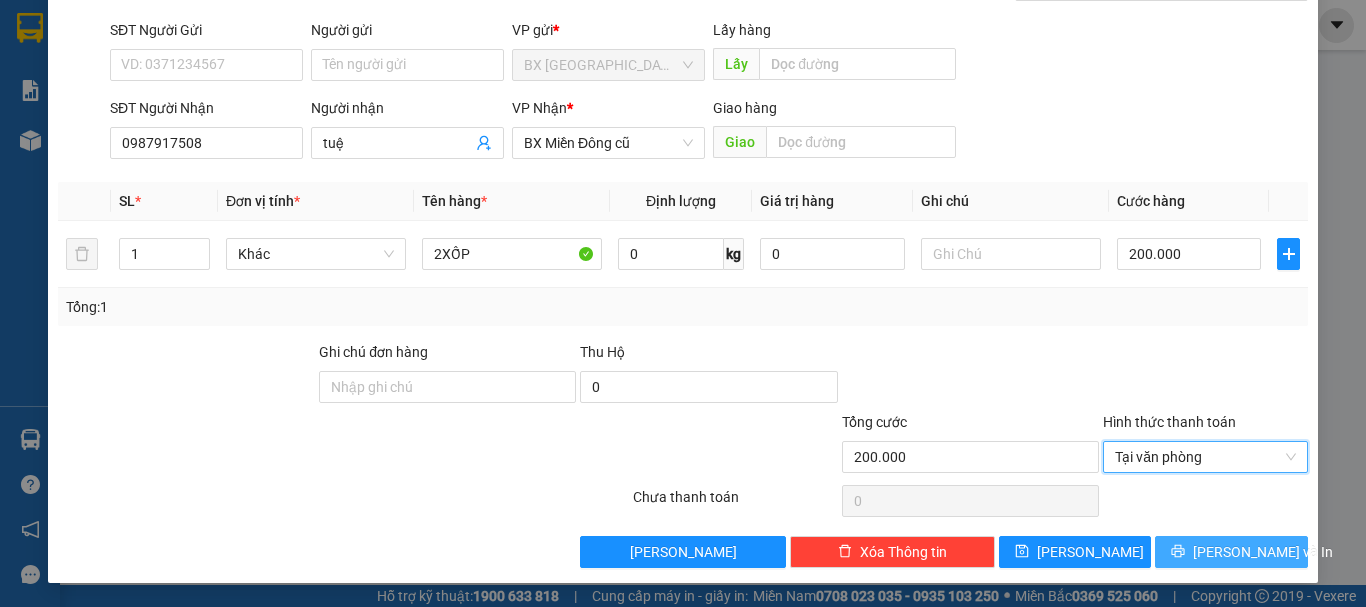 click on "[PERSON_NAME] và In" at bounding box center [1231, 552] 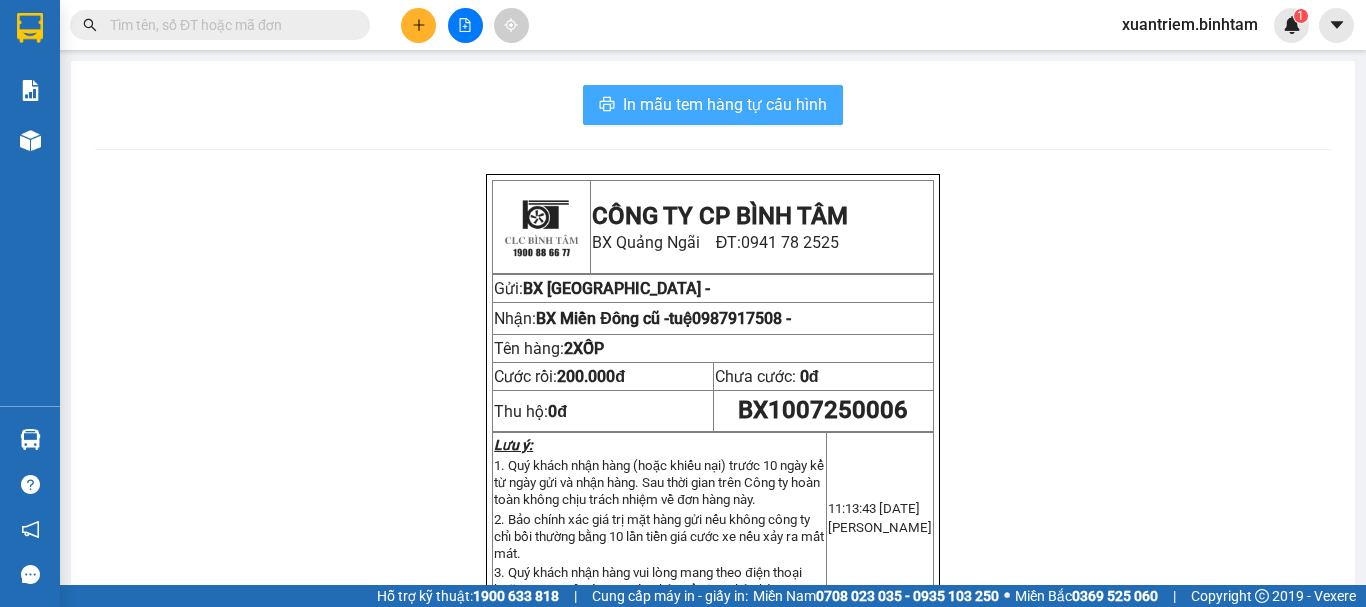 click on "In mẫu tem hàng tự cấu hình" at bounding box center [725, 104] 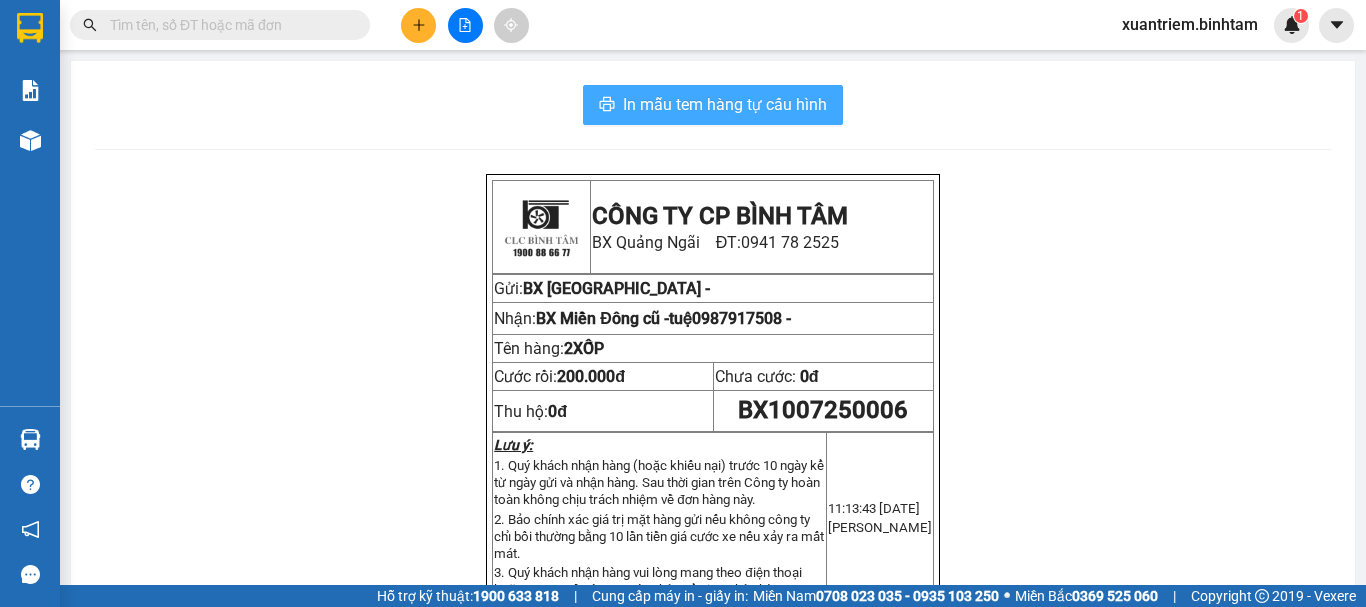 scroll, scrollTop: 0, scrollLeft: 0, axis: both 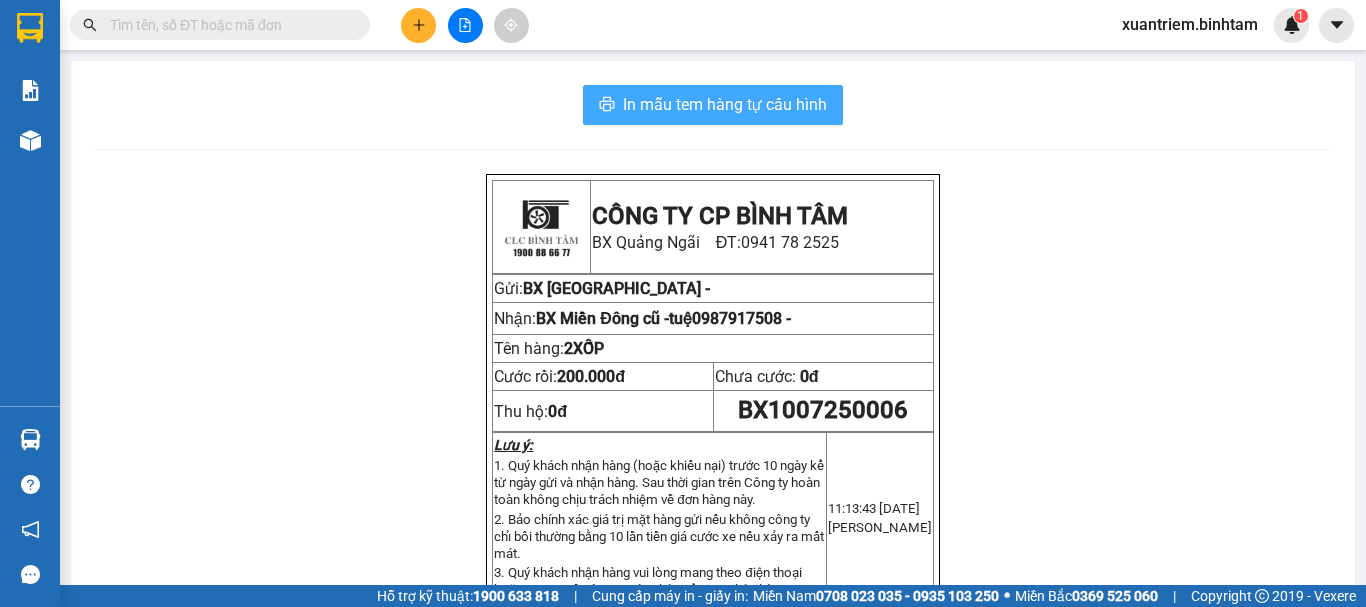 click on "In mẫu tem hàng tự cấu hình" at bounding box center (725, 104) 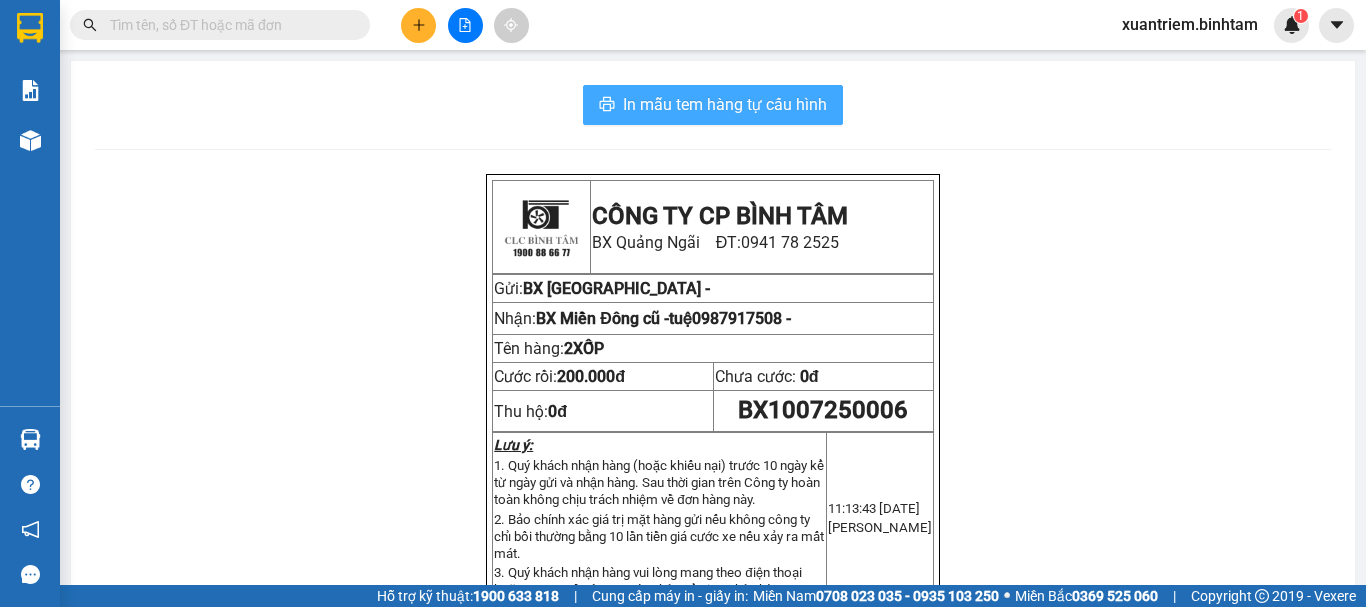 scroll, scrollTop: 0, scrollLeft: 0, axis: both 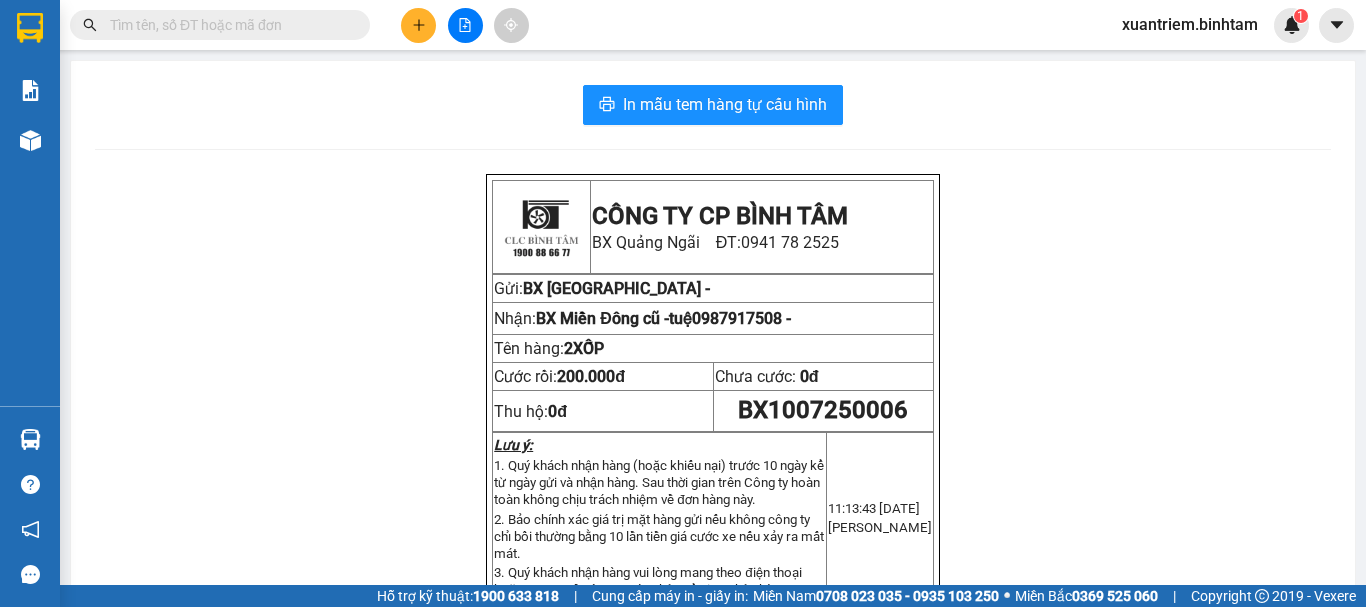click at bounding box center (228, 25) 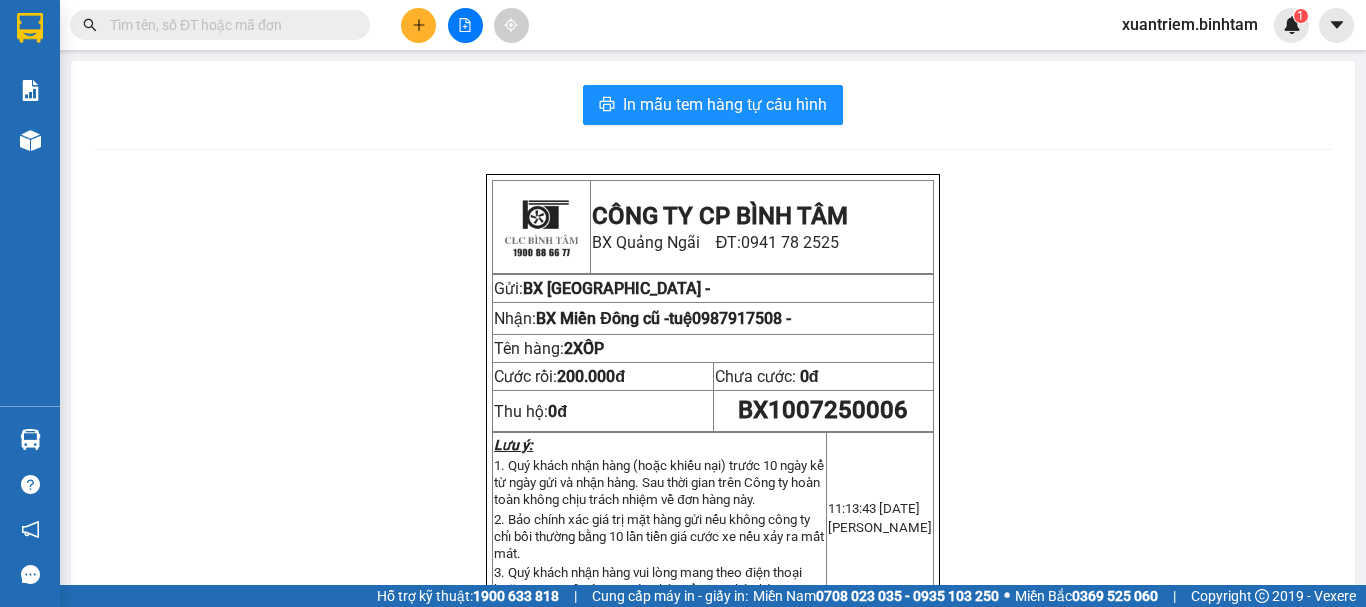 click at bounding box center (465, 25) 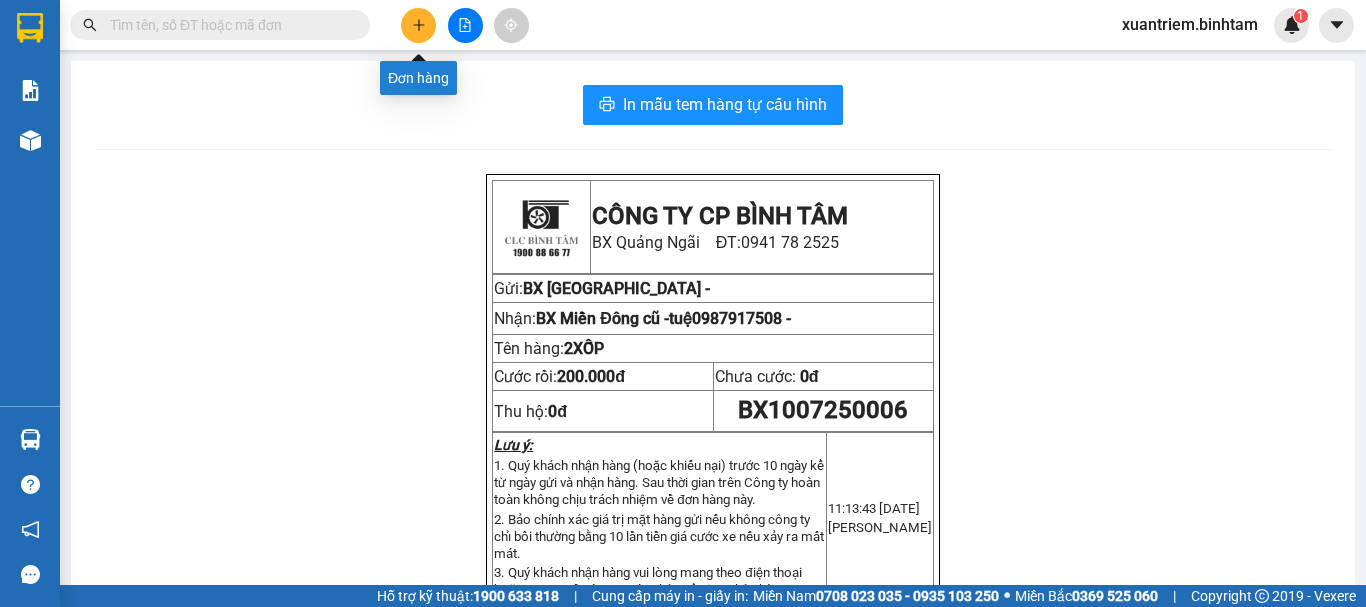 click 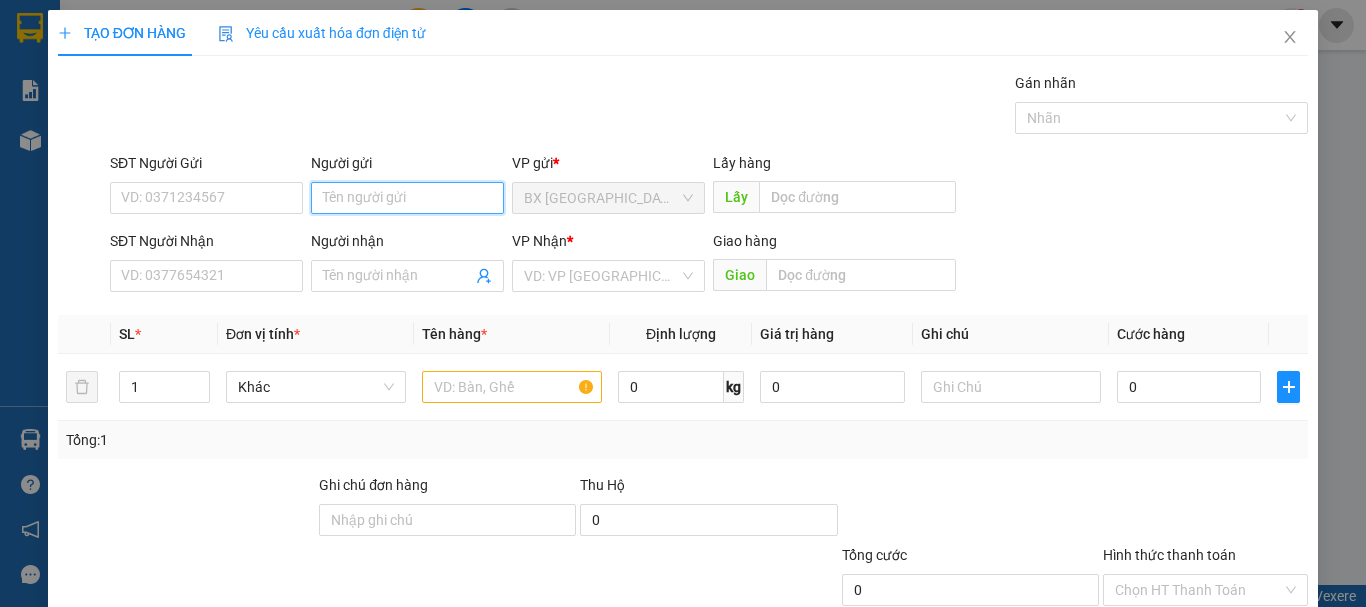 click on "Người gửi" at bounding box center [407, 198] 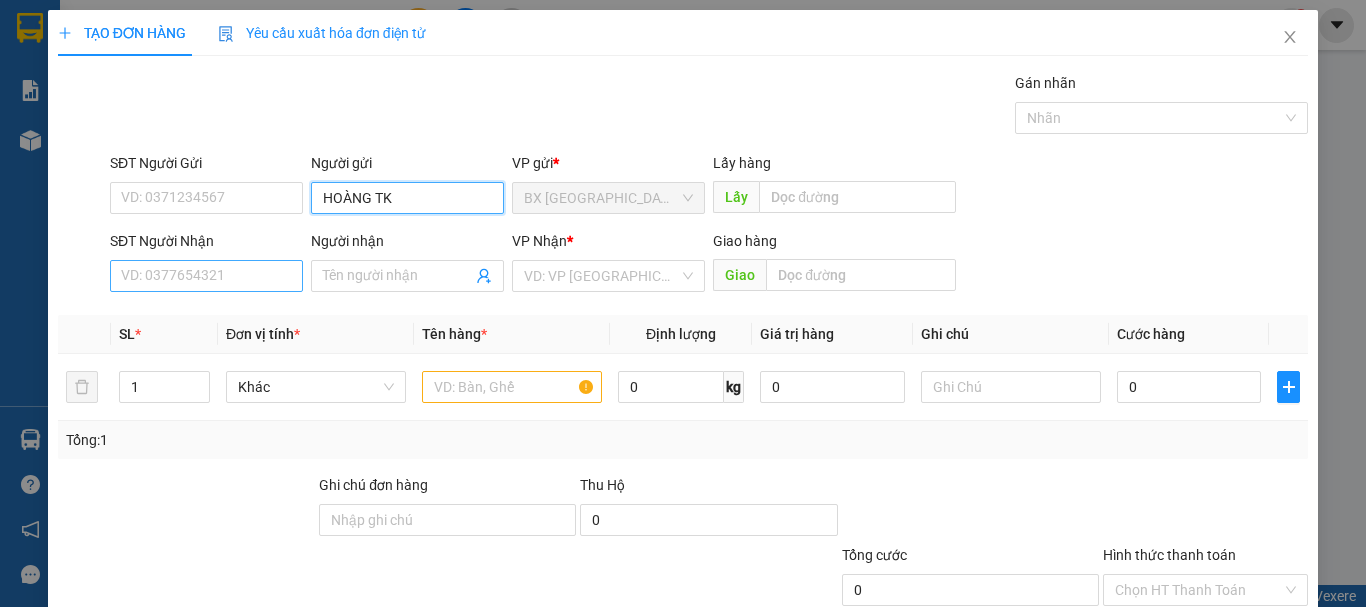 type on "HOÀNG TK" 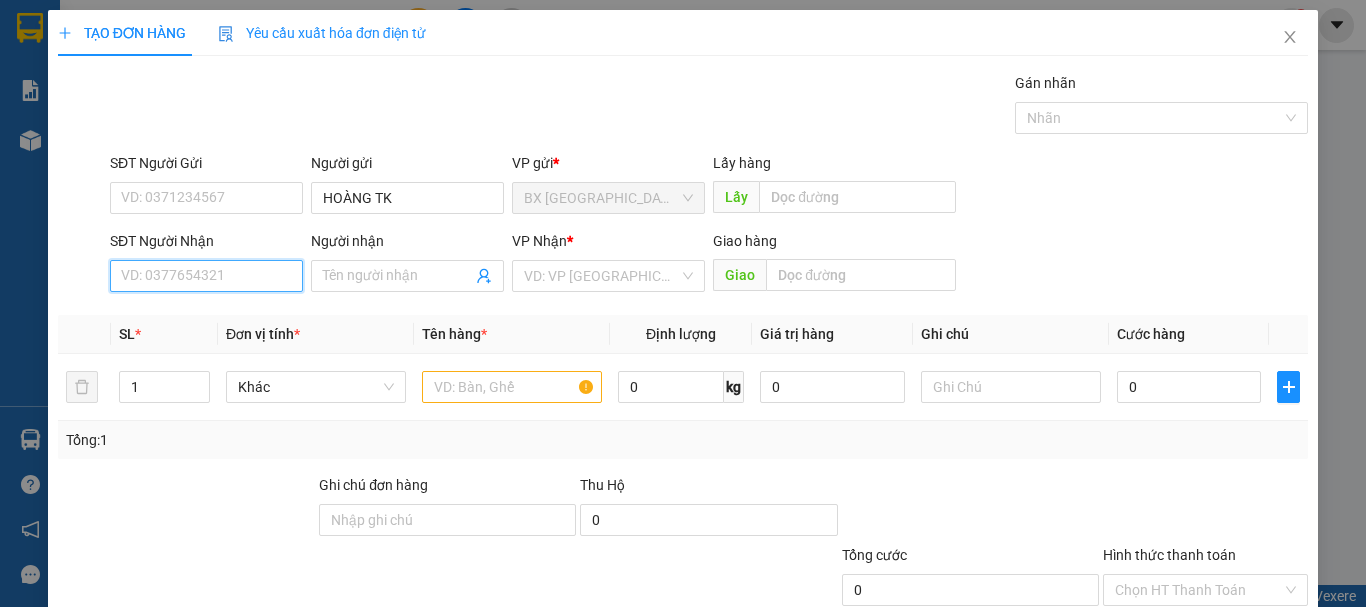 click on "SĐT Người Nhận" at bounding box center [206, 276] 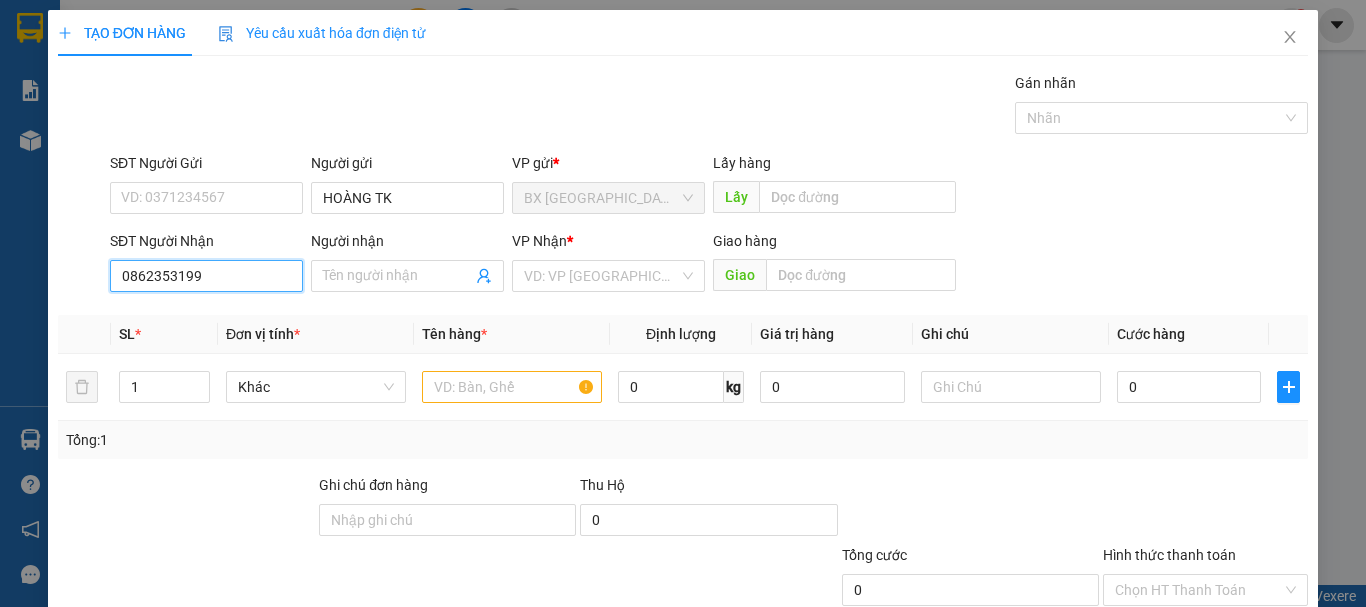 click on "0862353199" at bounding box center (206, 276) 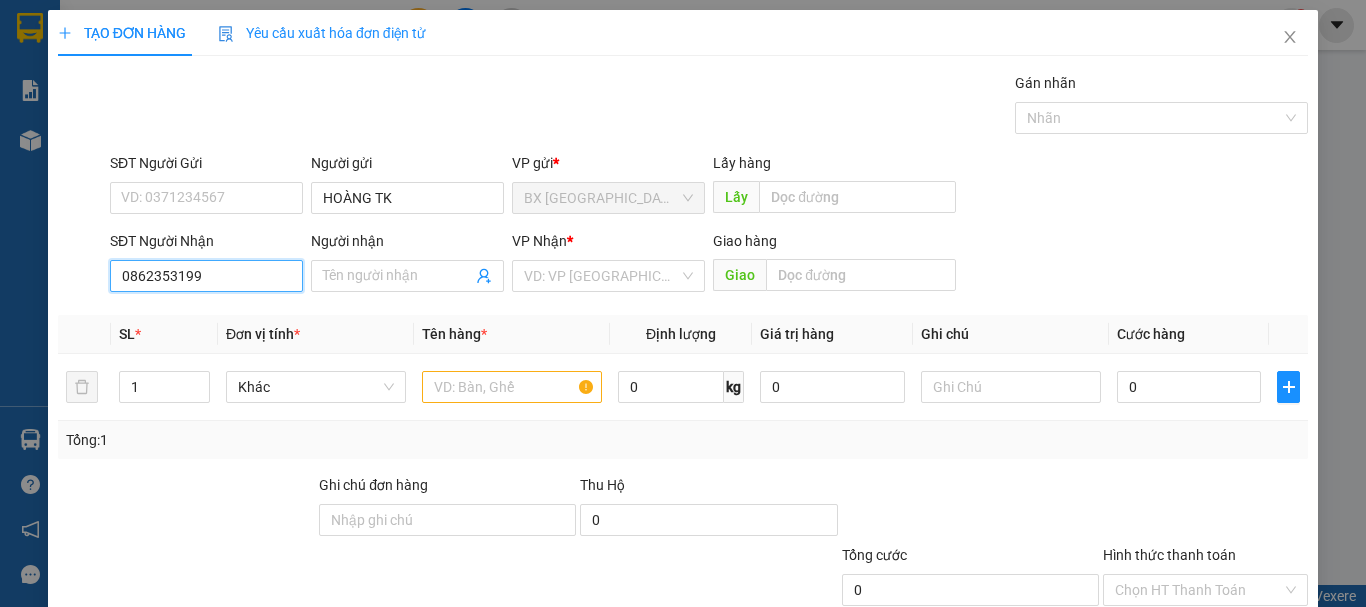 click on "0862353199" at bounding box center [206, 276] 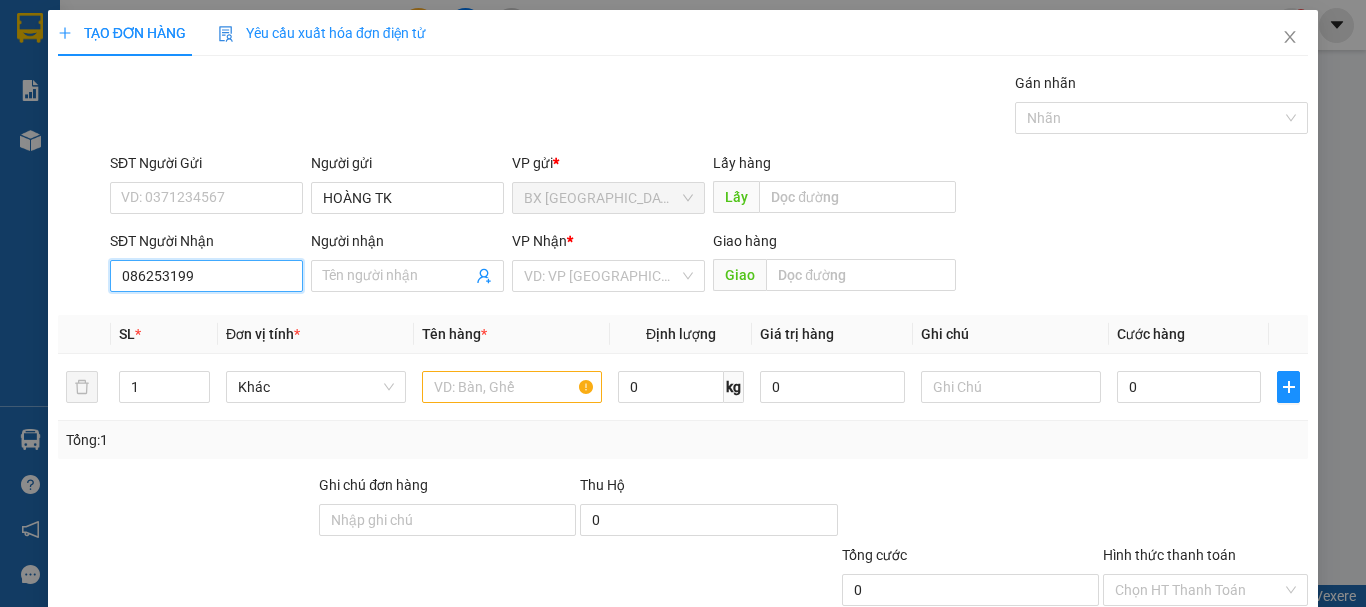 type on "0862535199" 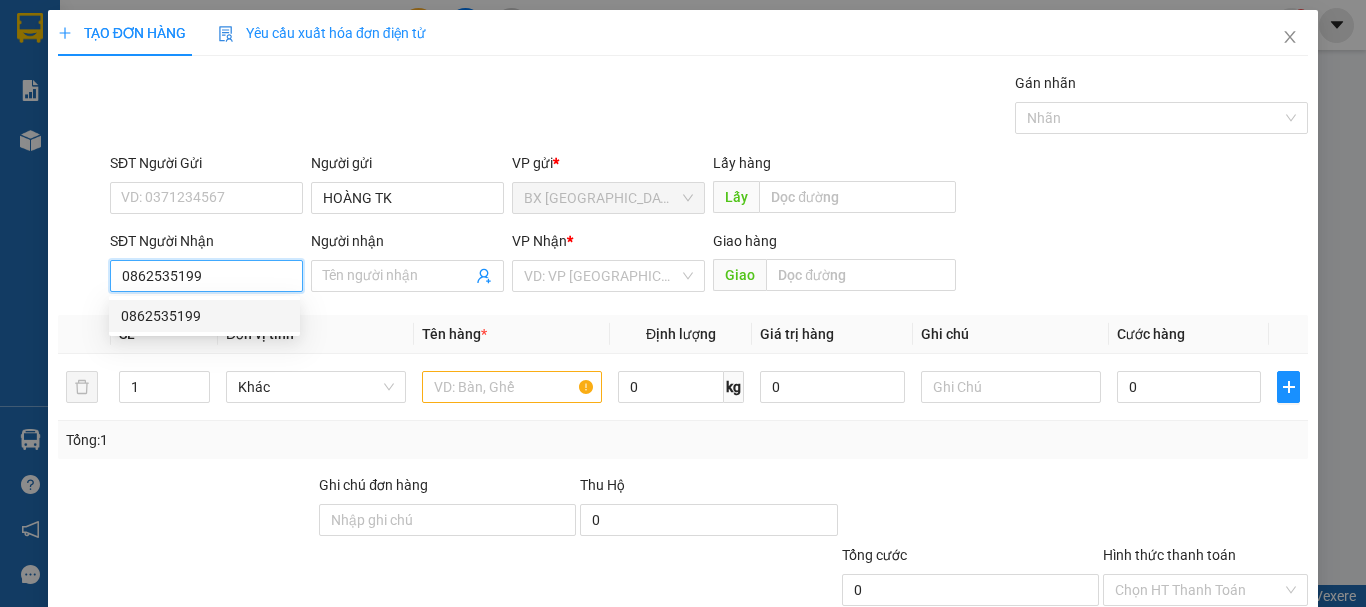 click on "0862535199" at bounding box center (206, 276) 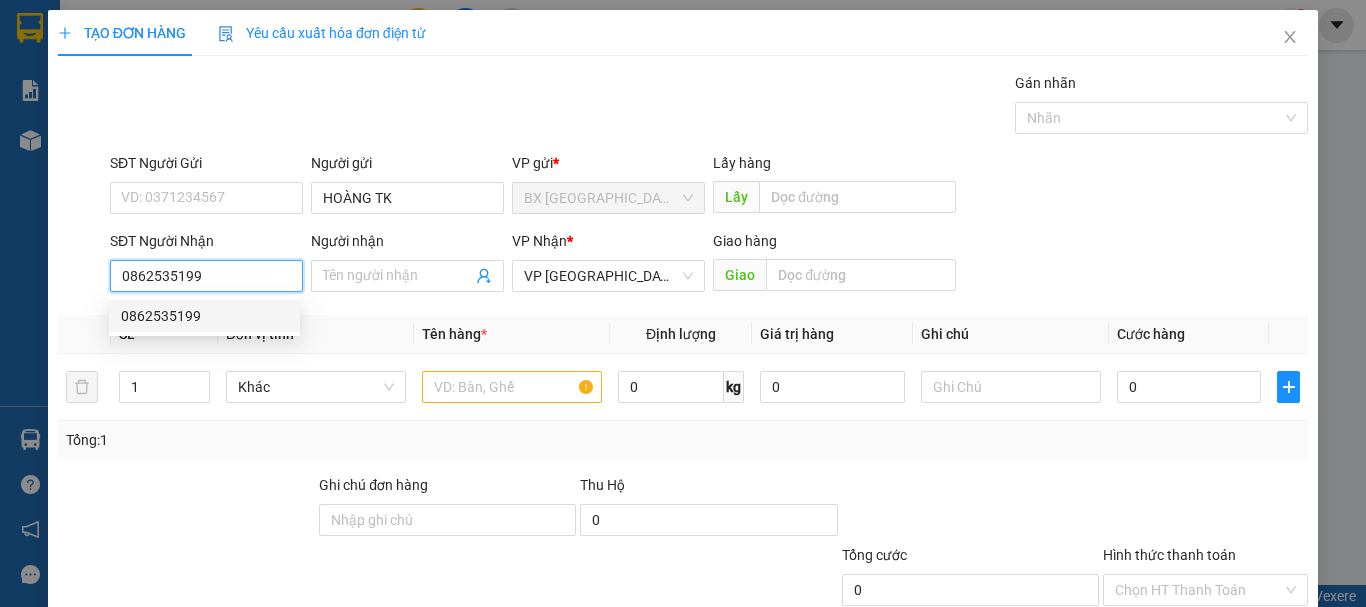 type on "100.000" 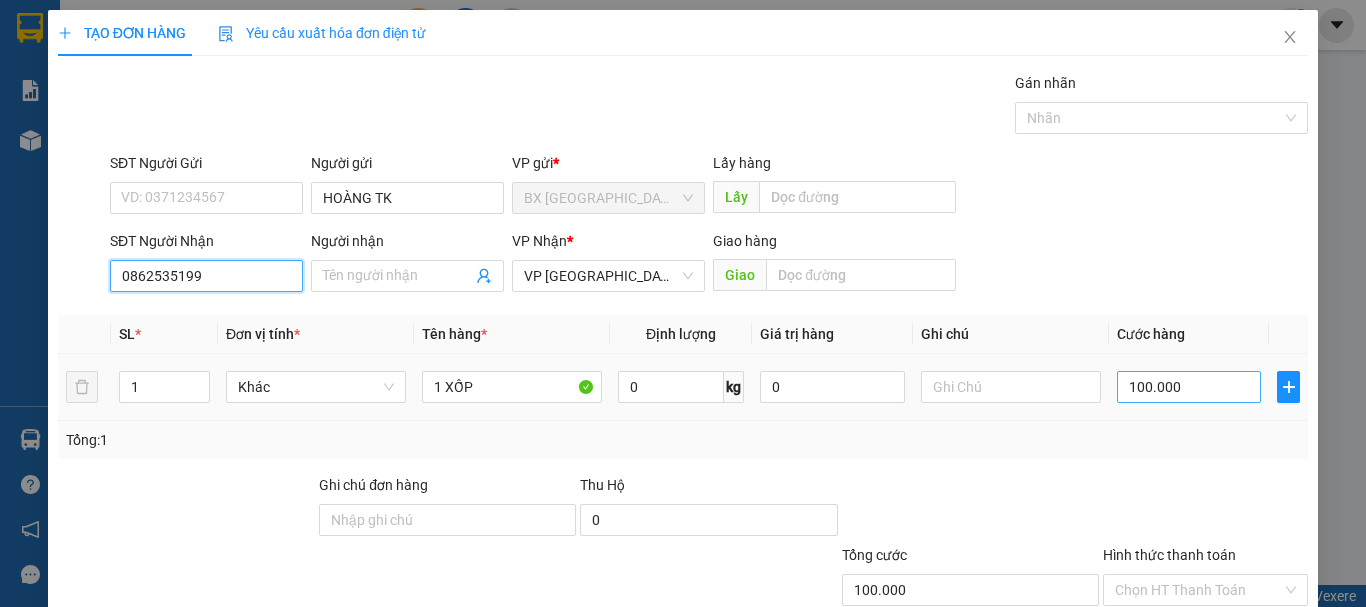 type on "0862535199" 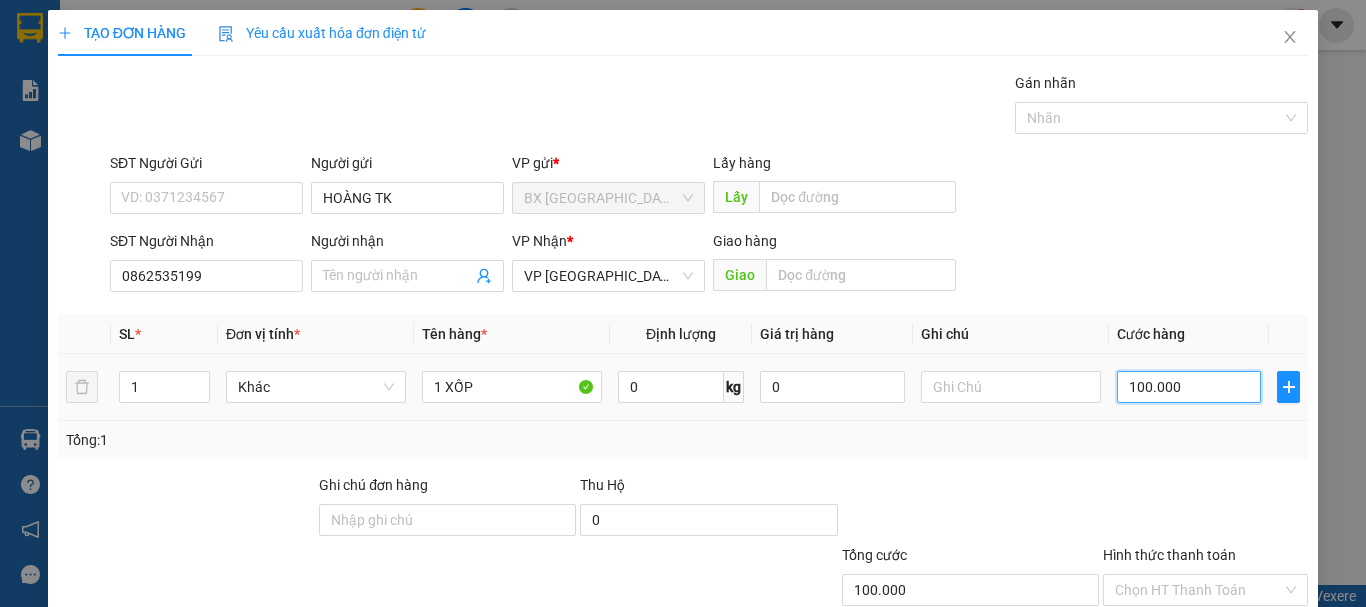 click on "100.000" at bounding box center (1189, 387) 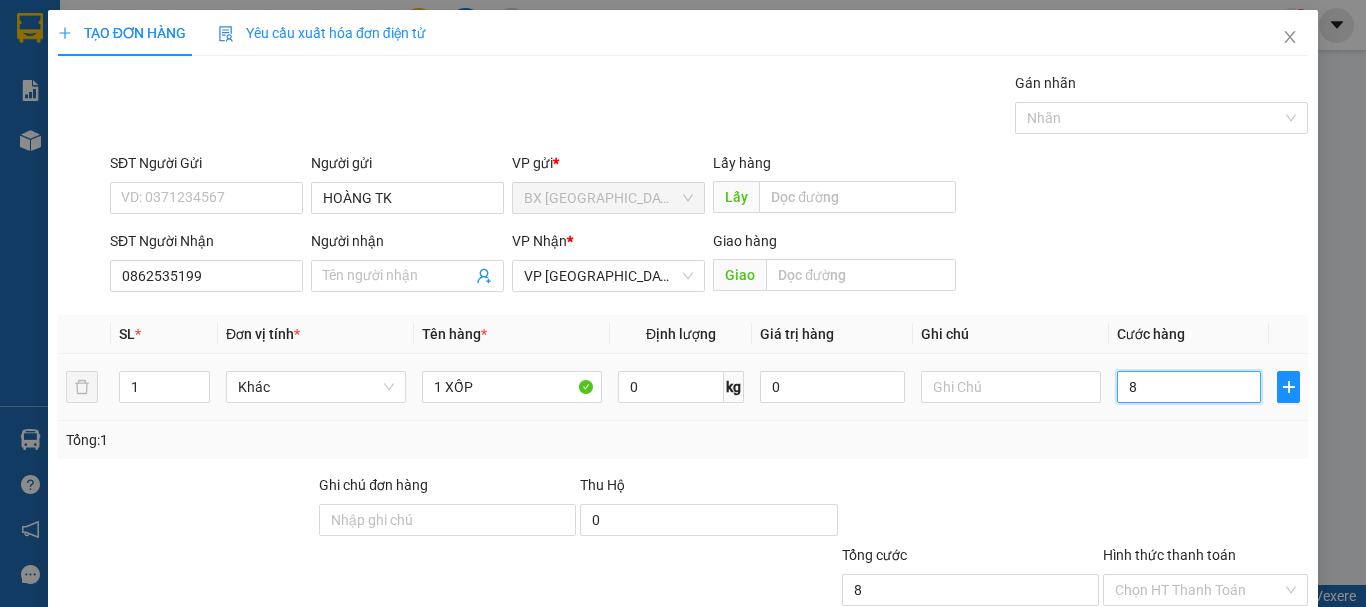 type on "80" 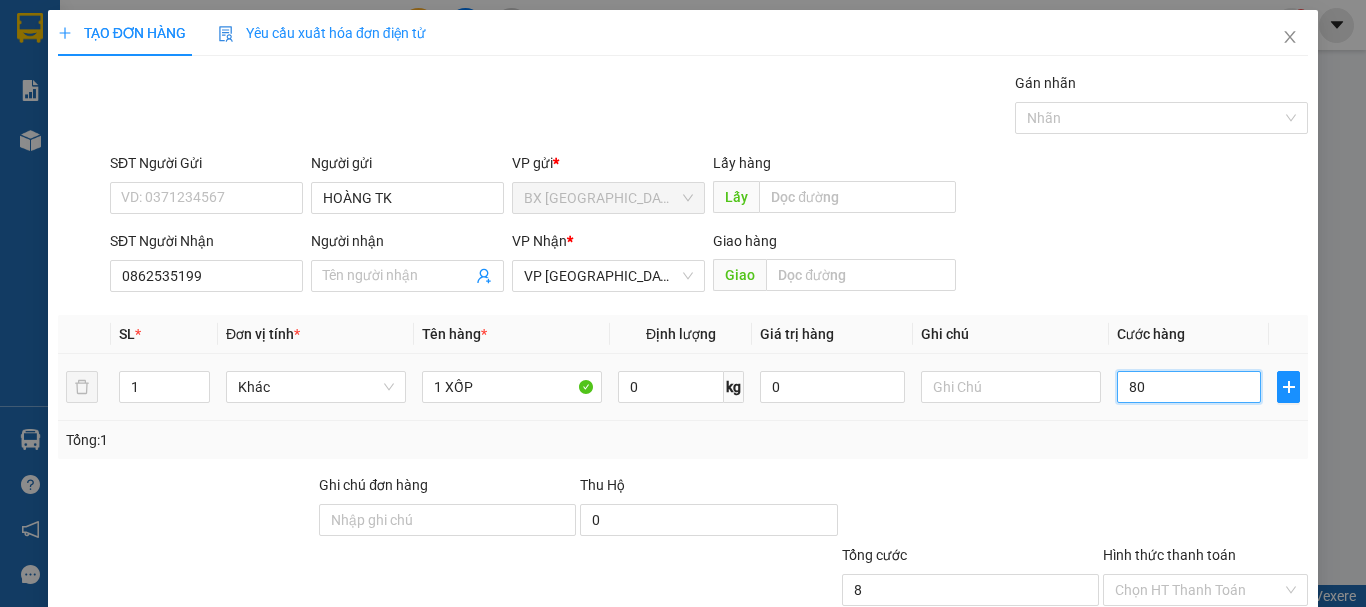 type on "80" 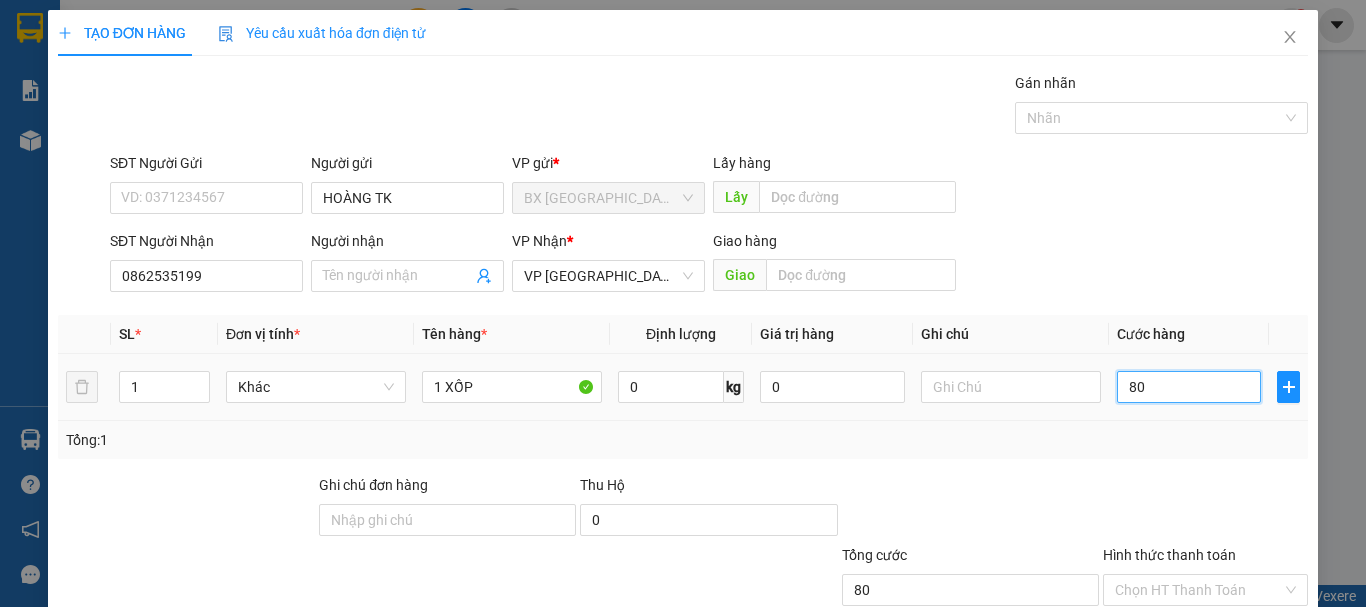 type on "800" 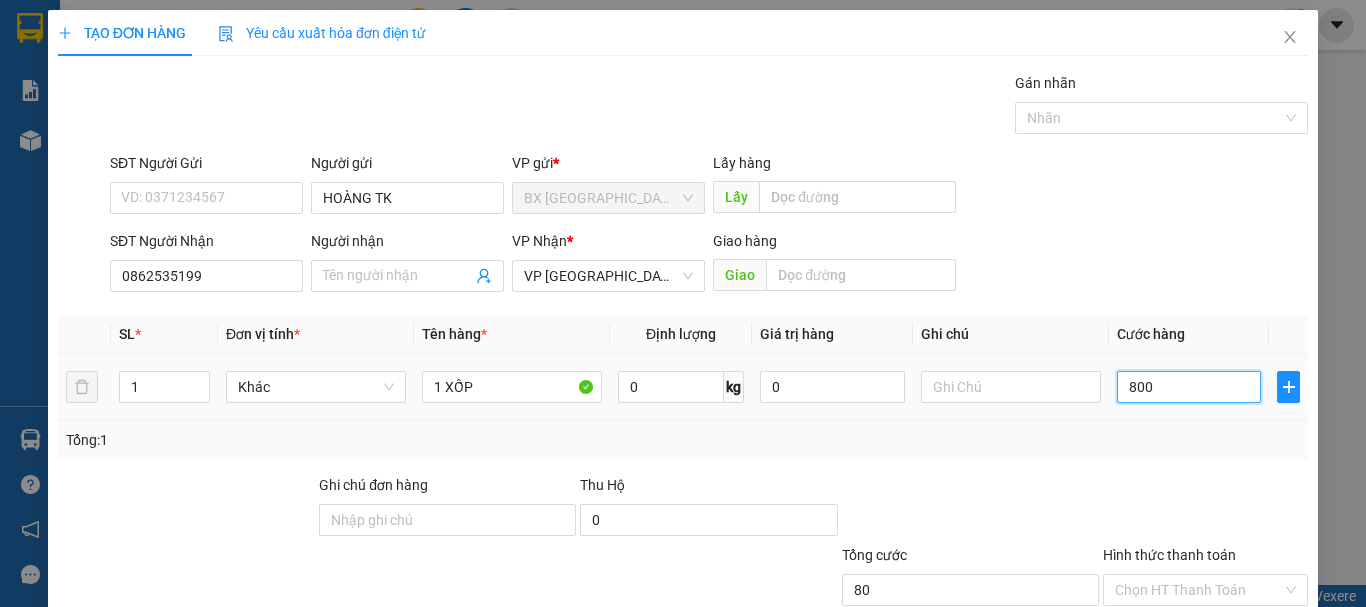 type on "800" 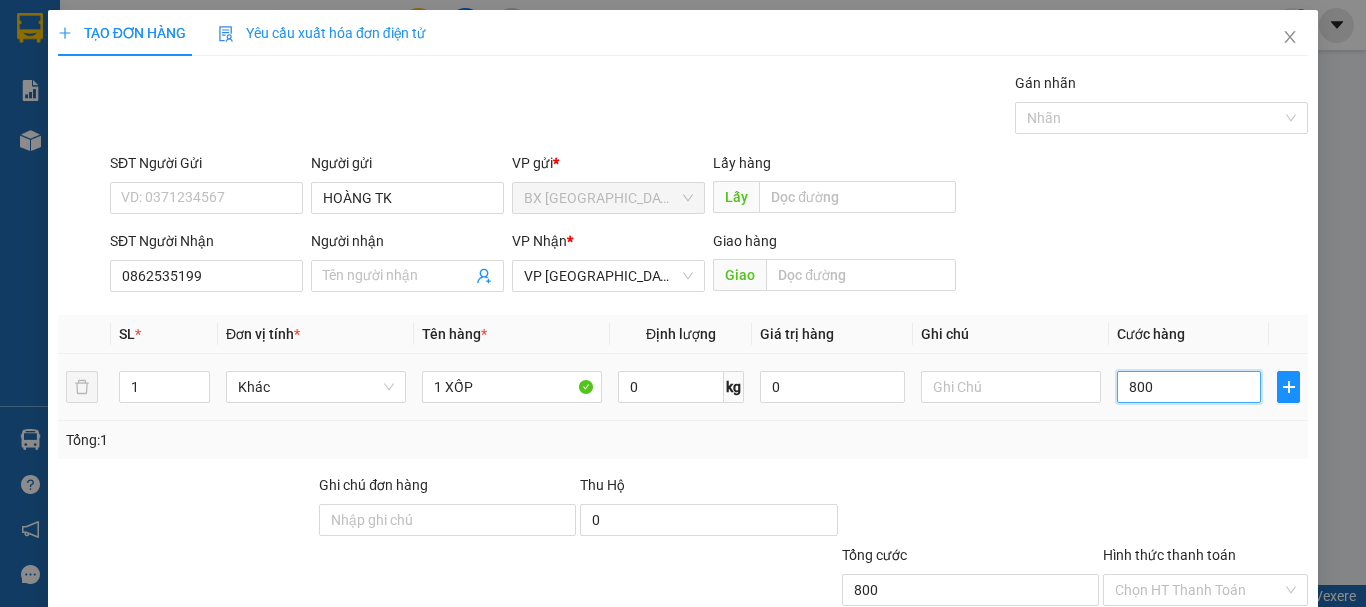 type on "8.000" 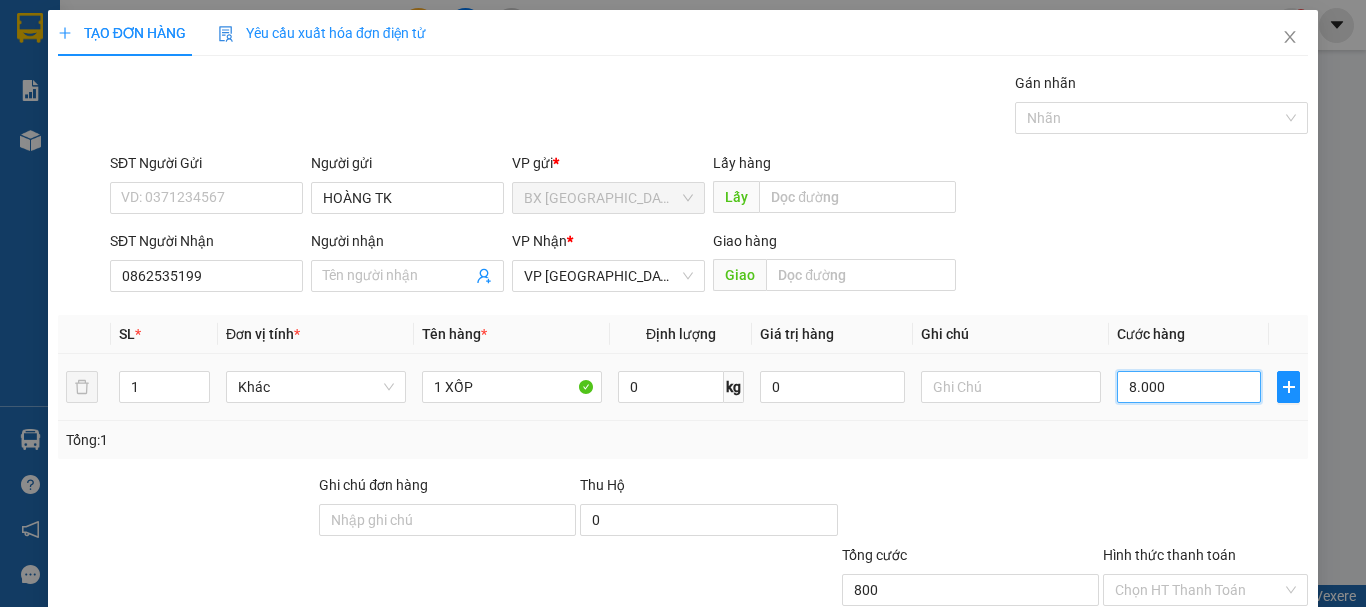 type on "8.000" 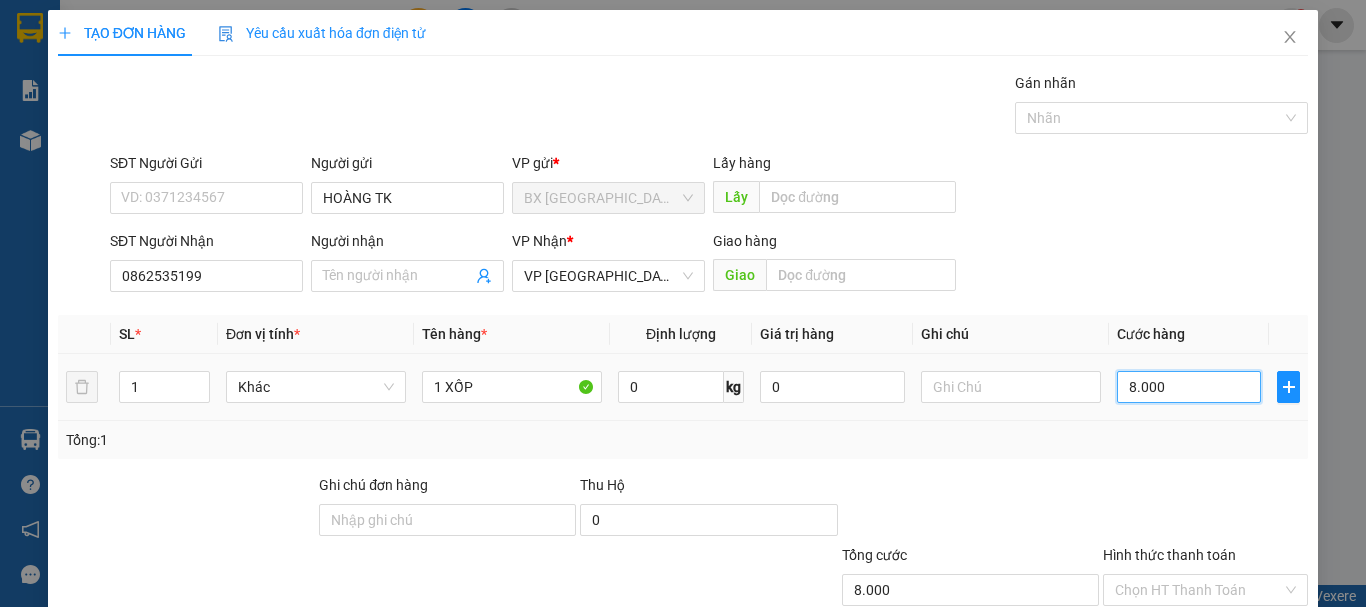type on "80.000" 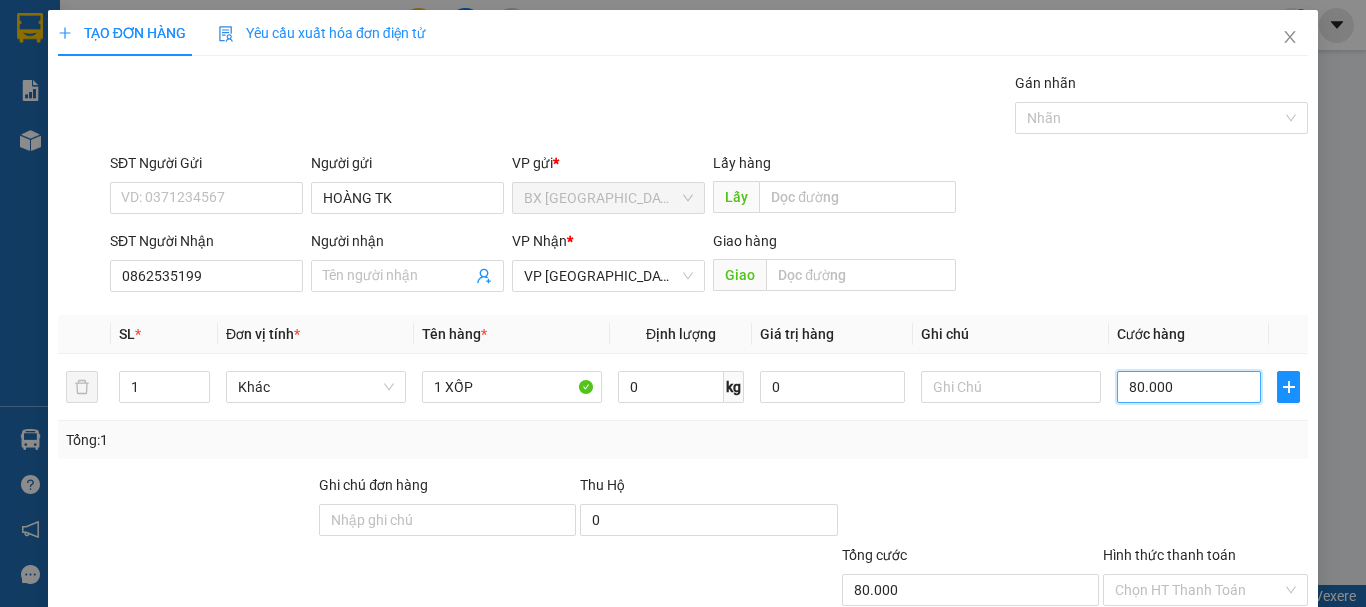 type on "80.000" 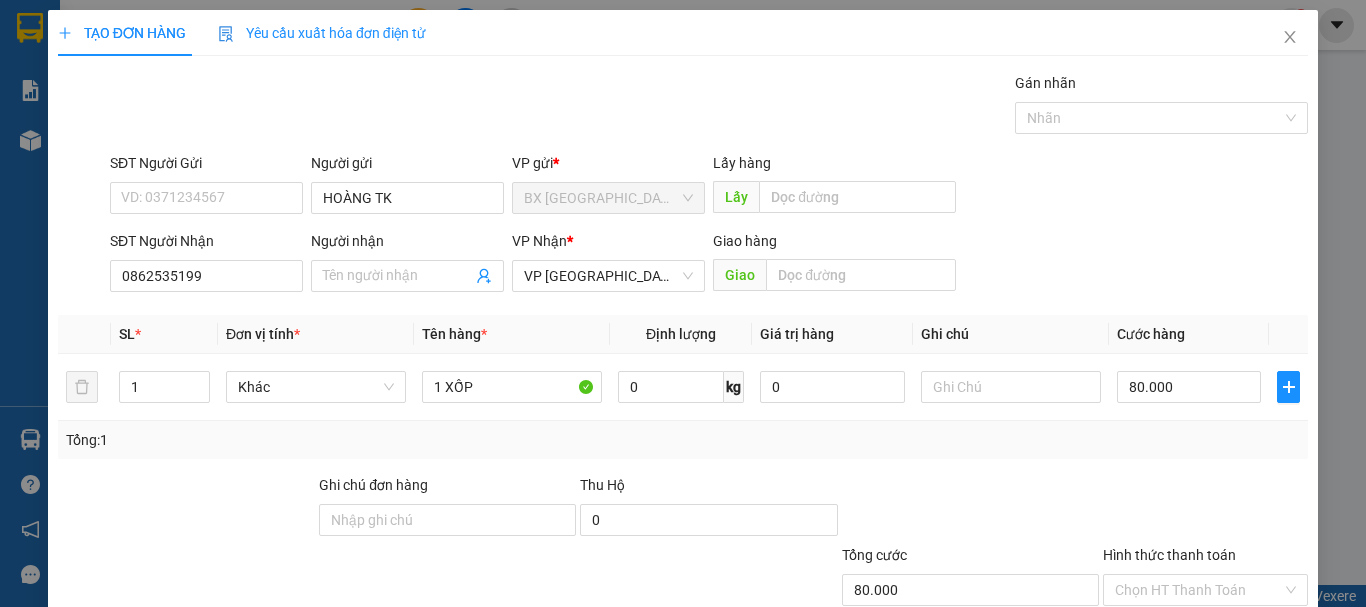 scroll, scrollTop: 133, scrollLeft: 0, axis: vertical 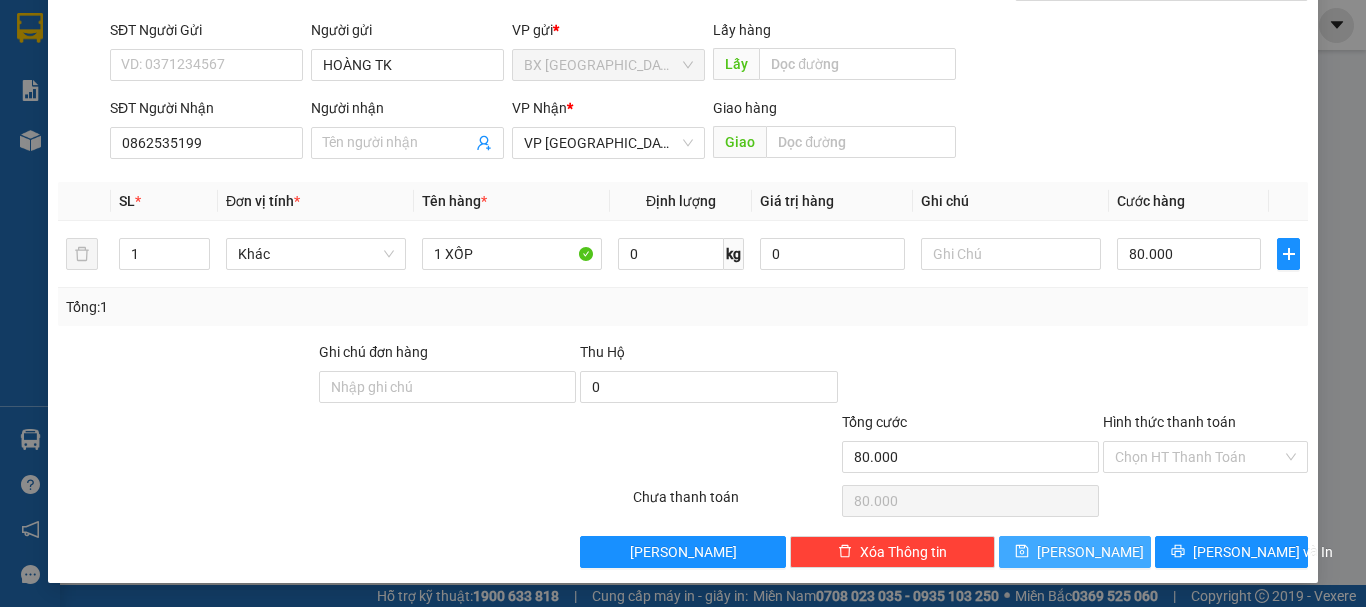 click on "[PERSON_NAME]" at bounding box center [1075, 552] 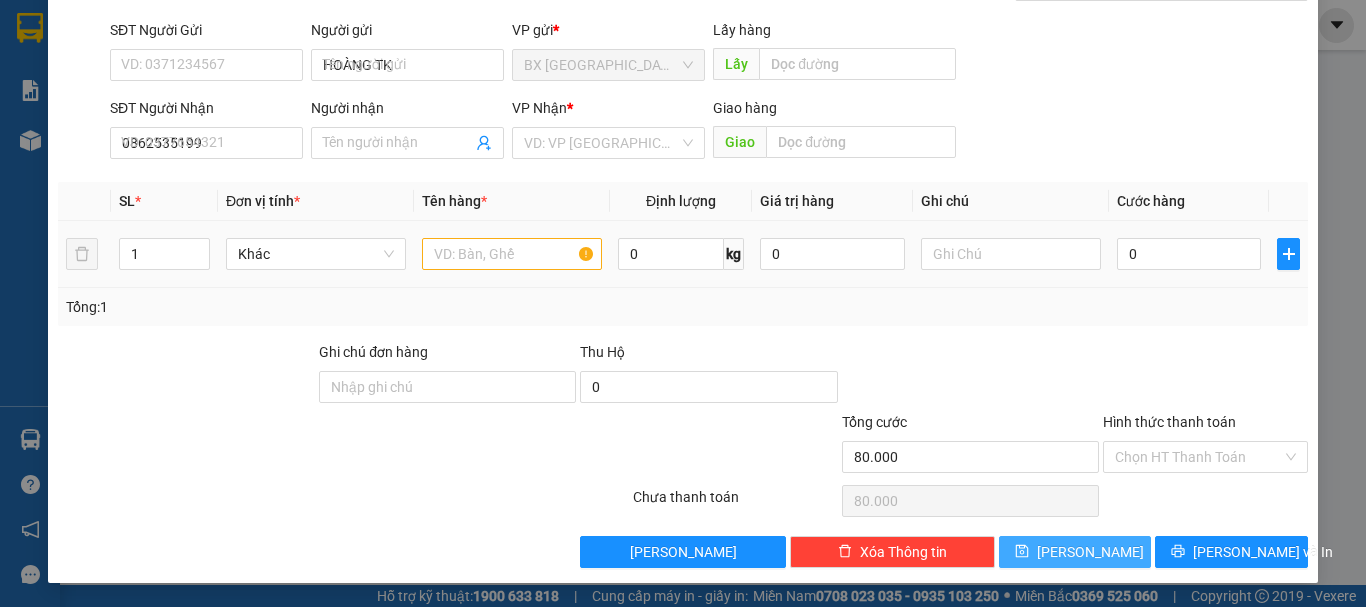 type 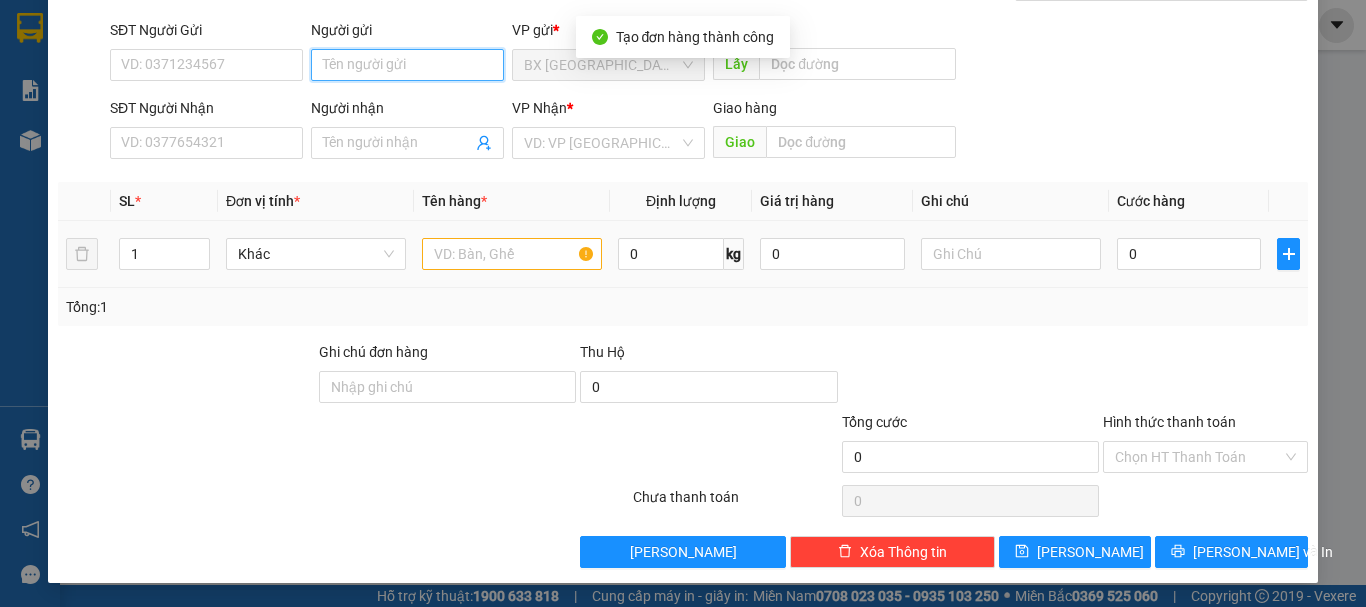 click on "Người gửi" at bounding box center [407, 65] 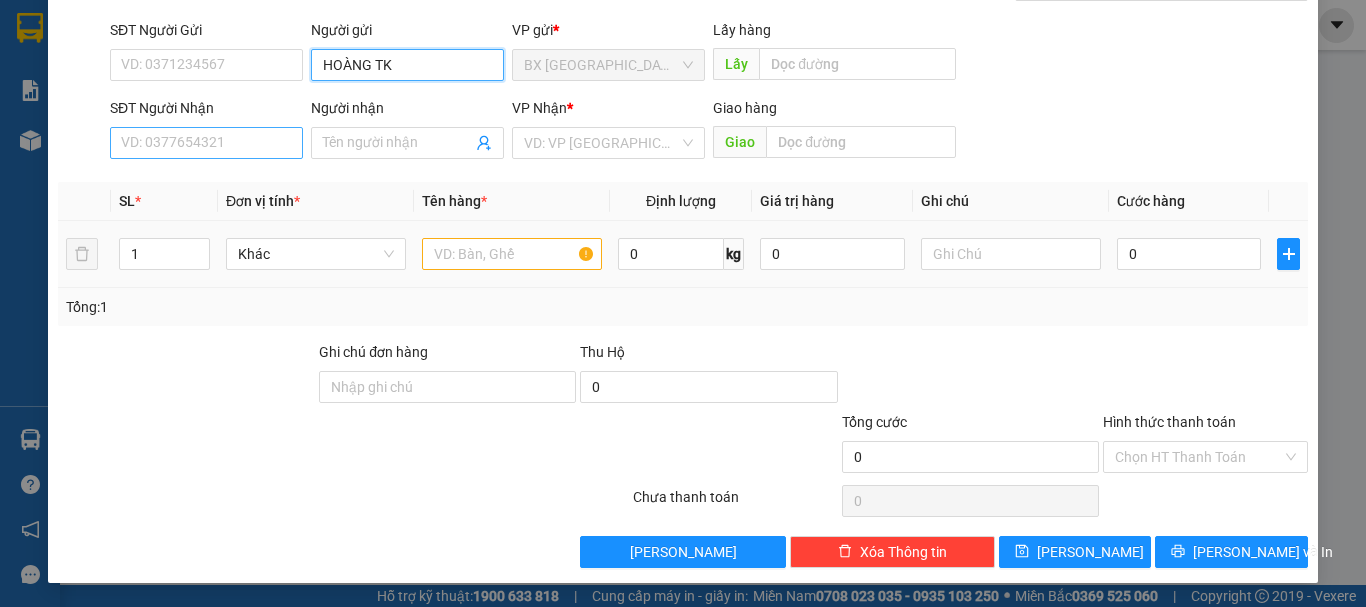 type on "HOÀNG TK" 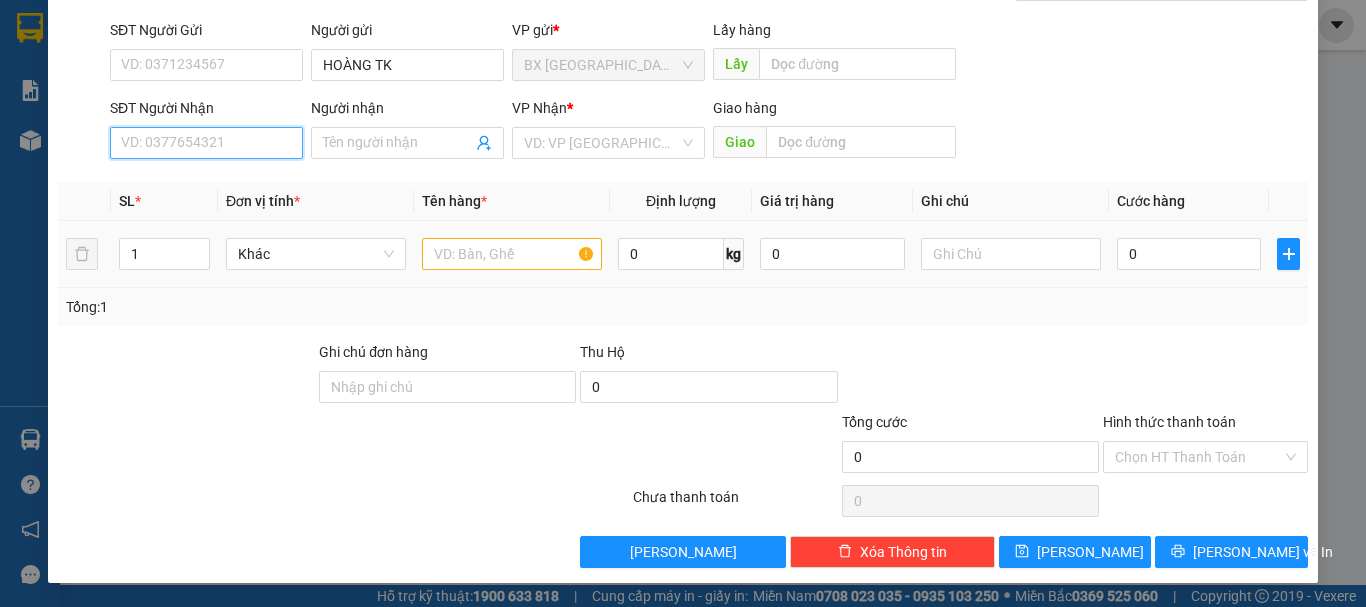 click on "SĐT Người Nhận" at bounding box center (206, 143) 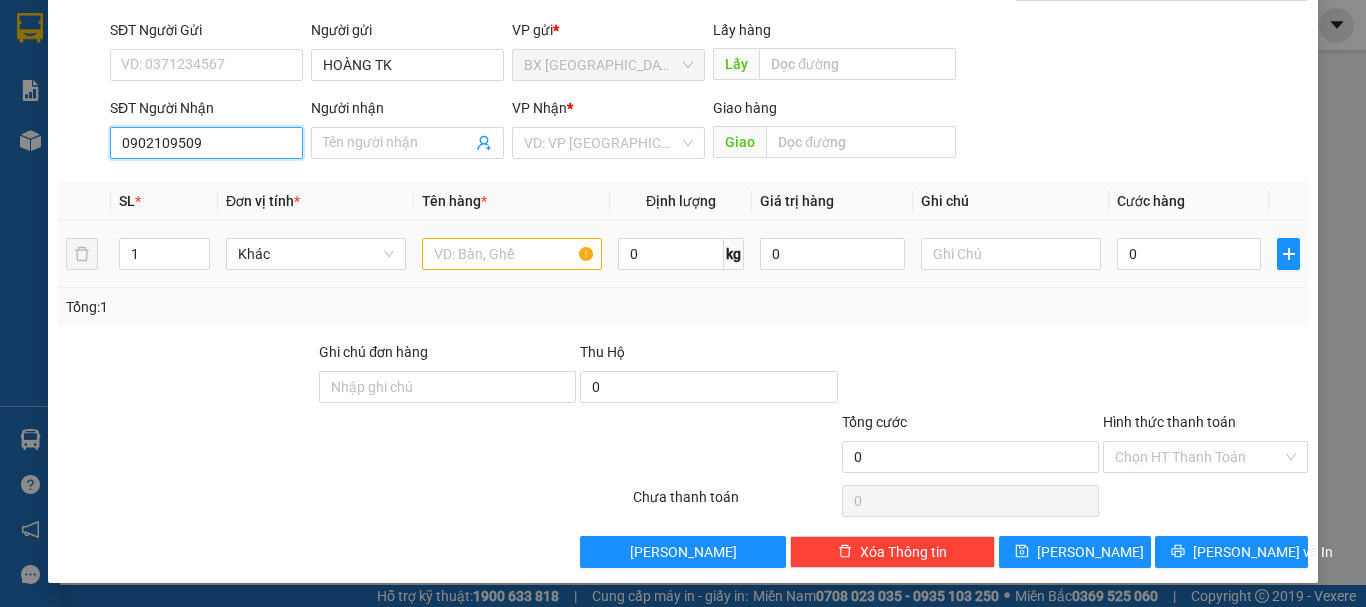 click on "0902109509" at bounding box center (206, 143) 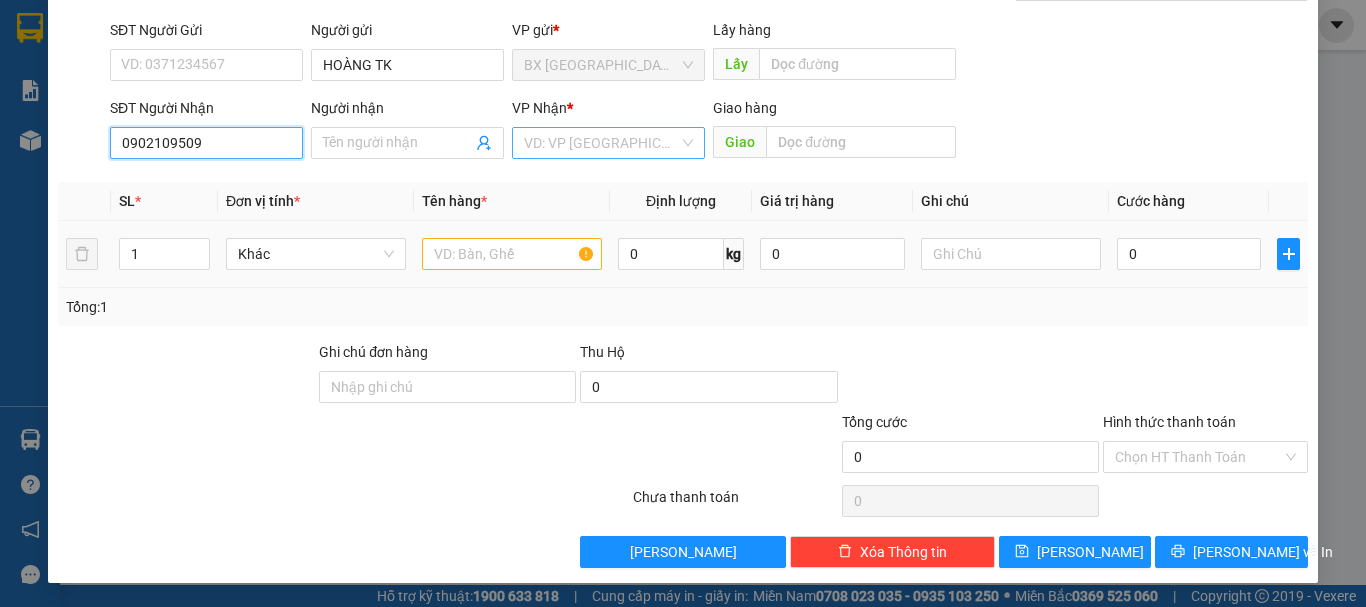 type on "0902109509" 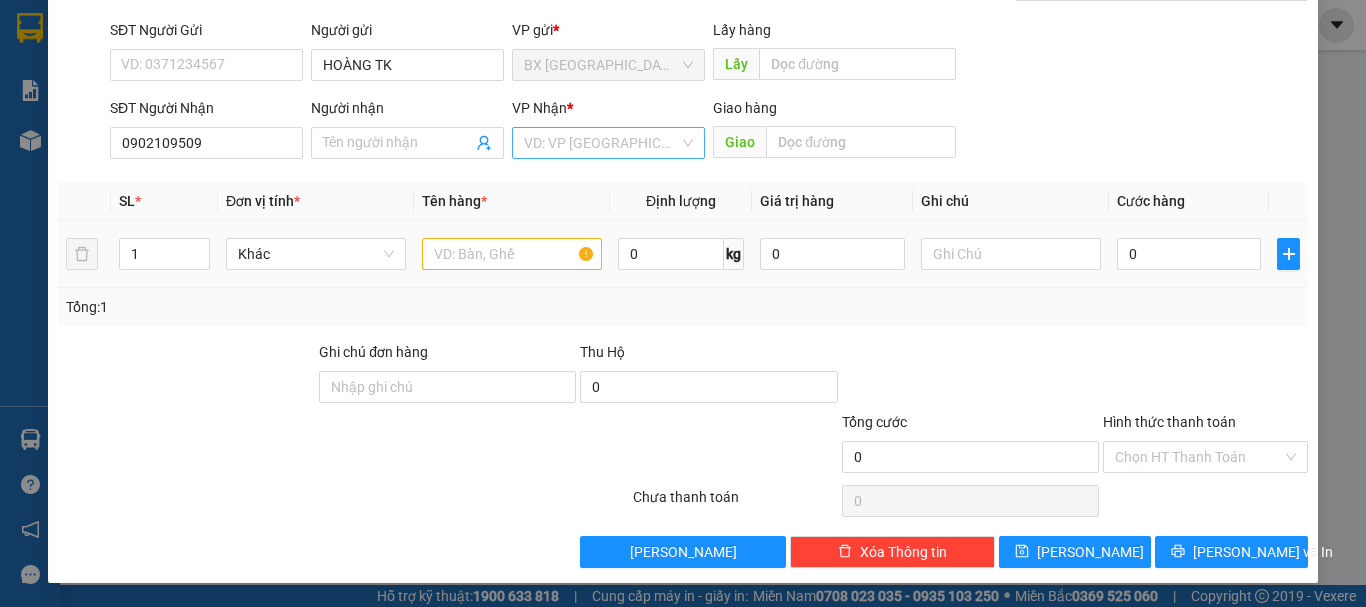 click at bounding box center [601, 143] 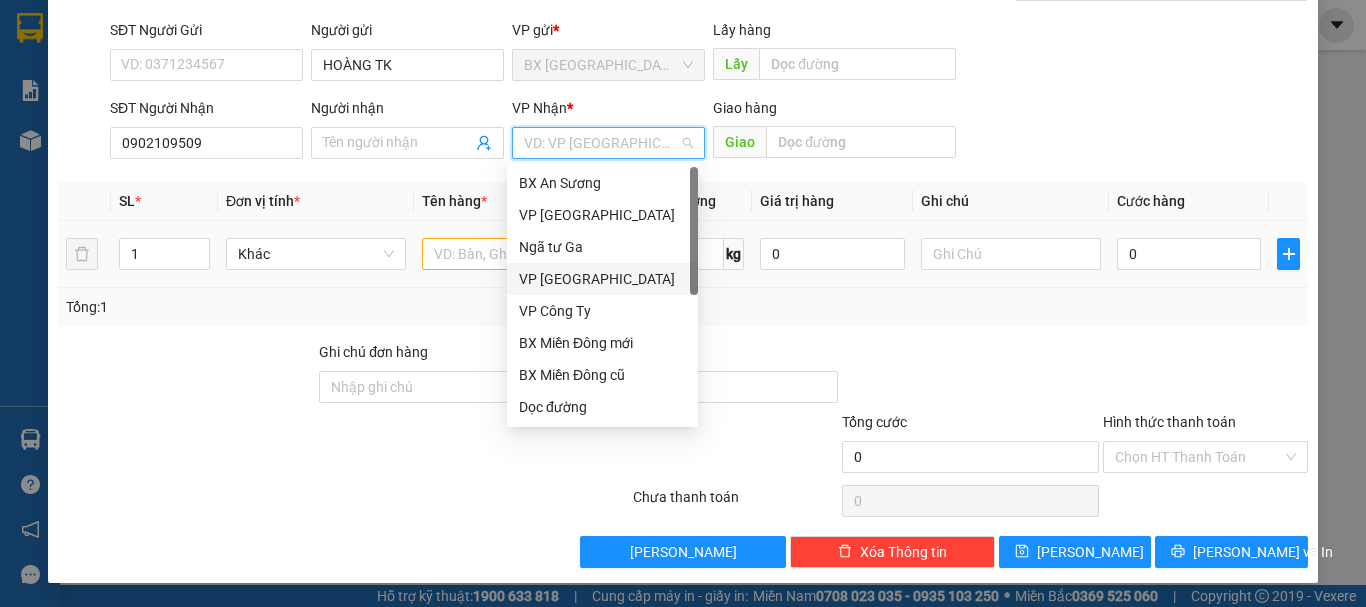 click on "VP [GEOGRAPHIC_DATA]" at bounding box center [602, 279] 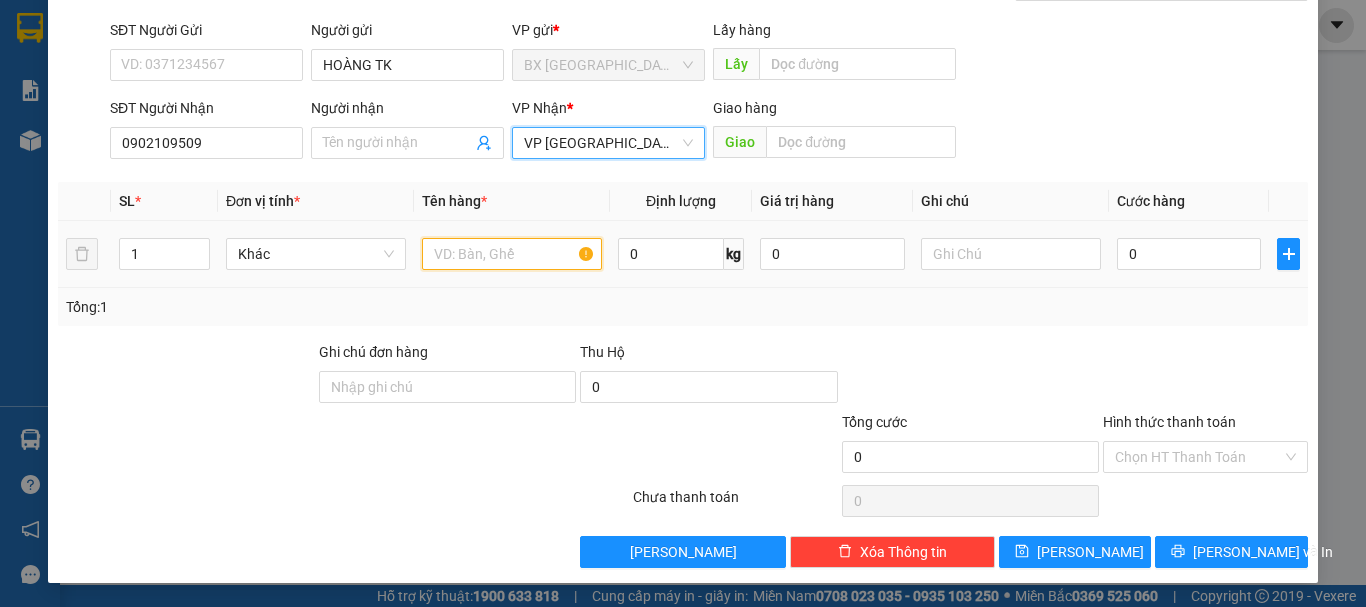 click at bounding box center [512, 254] 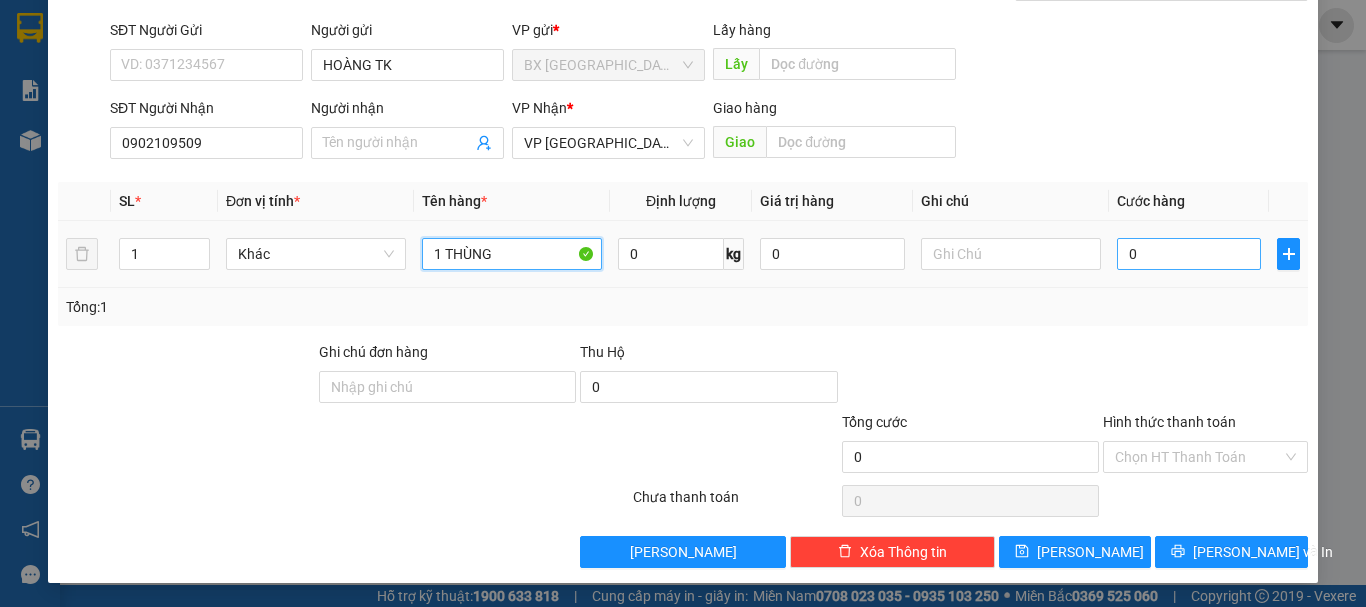 type on "1 THÙNG" 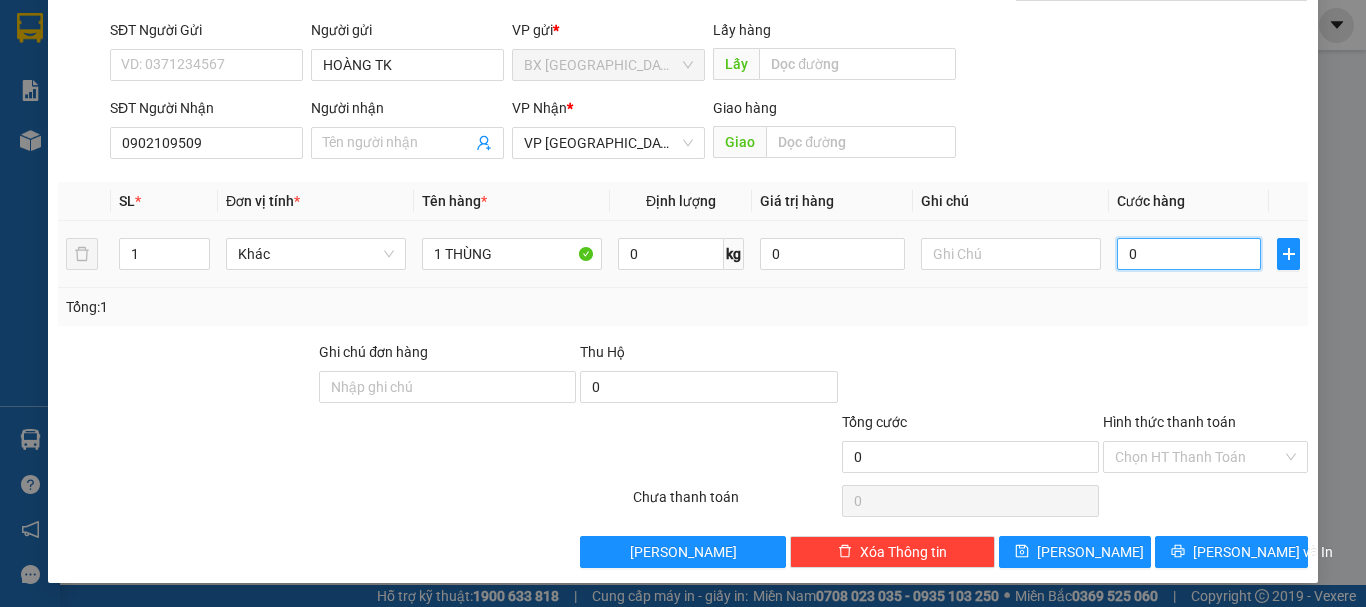 click on "0" at bounding box center (1189, 254) 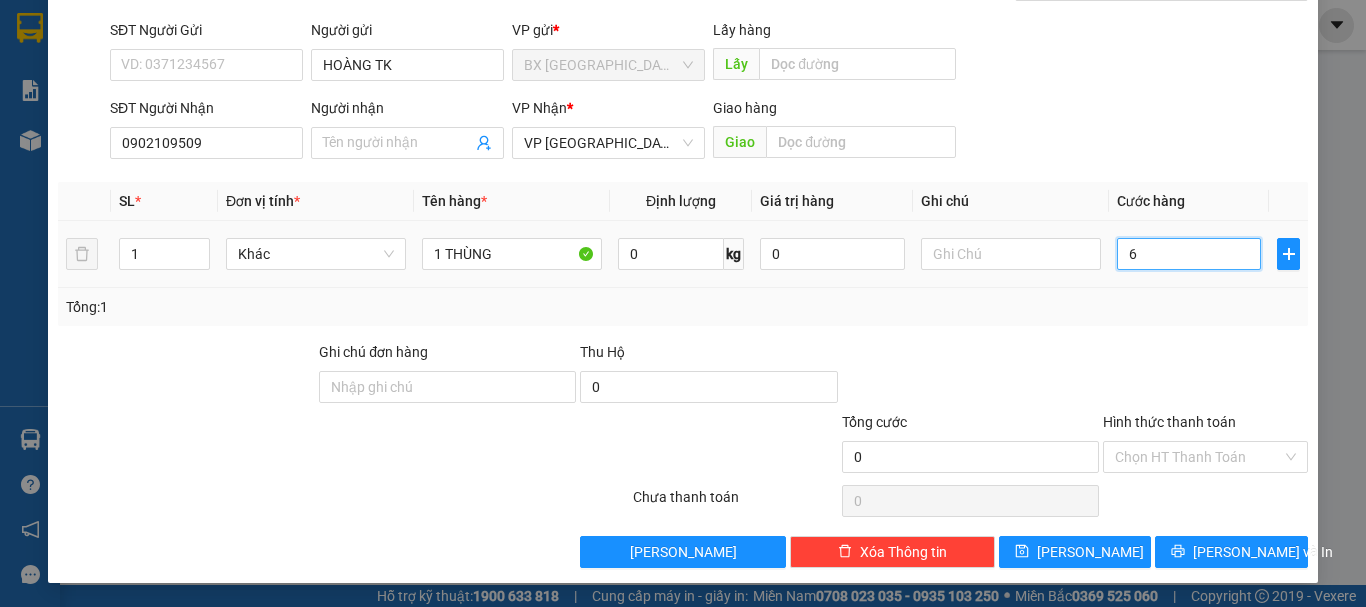 type on "6" 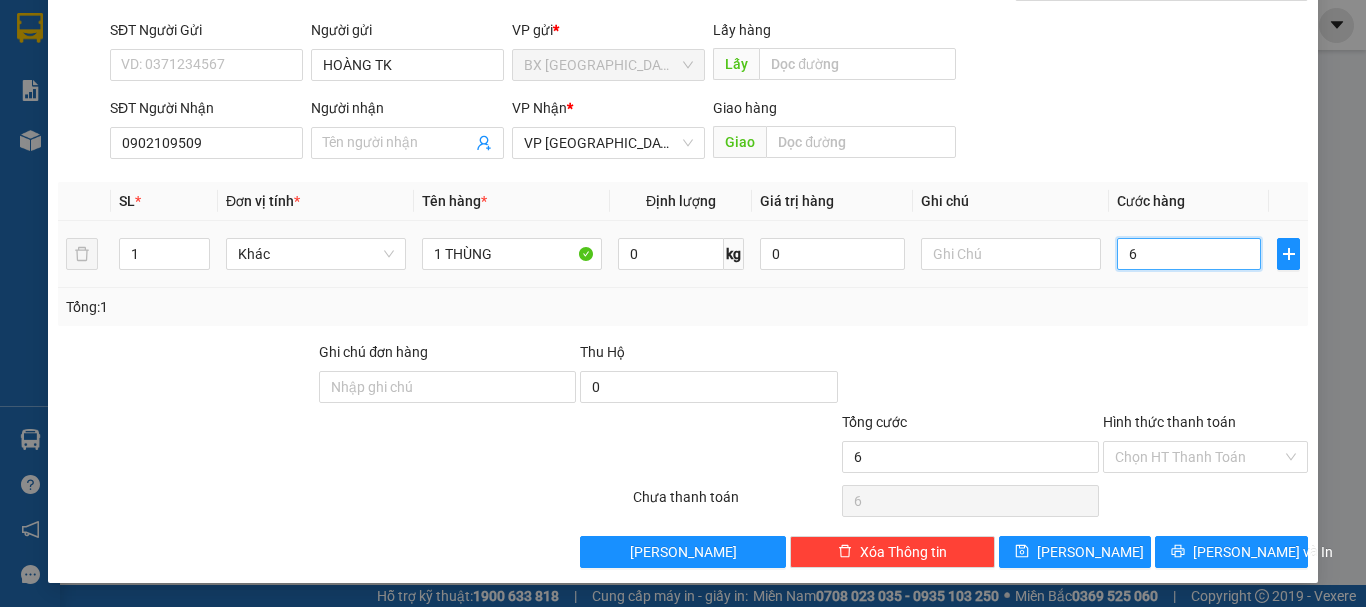 type on "60" 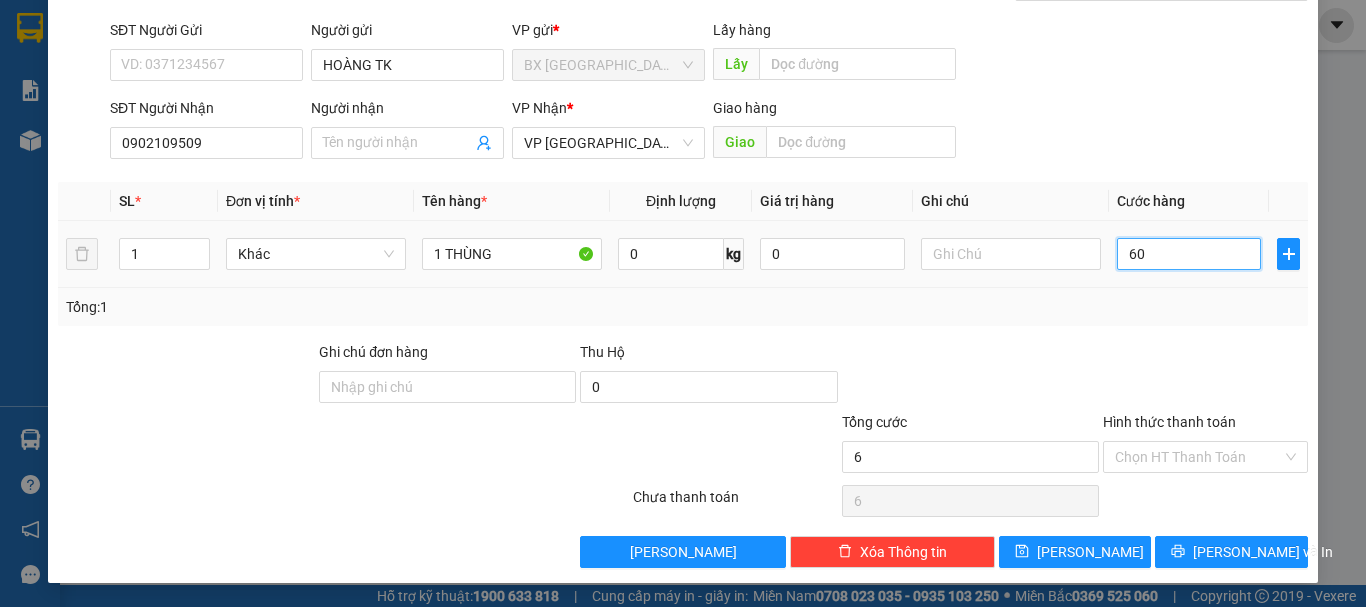 type on "60" 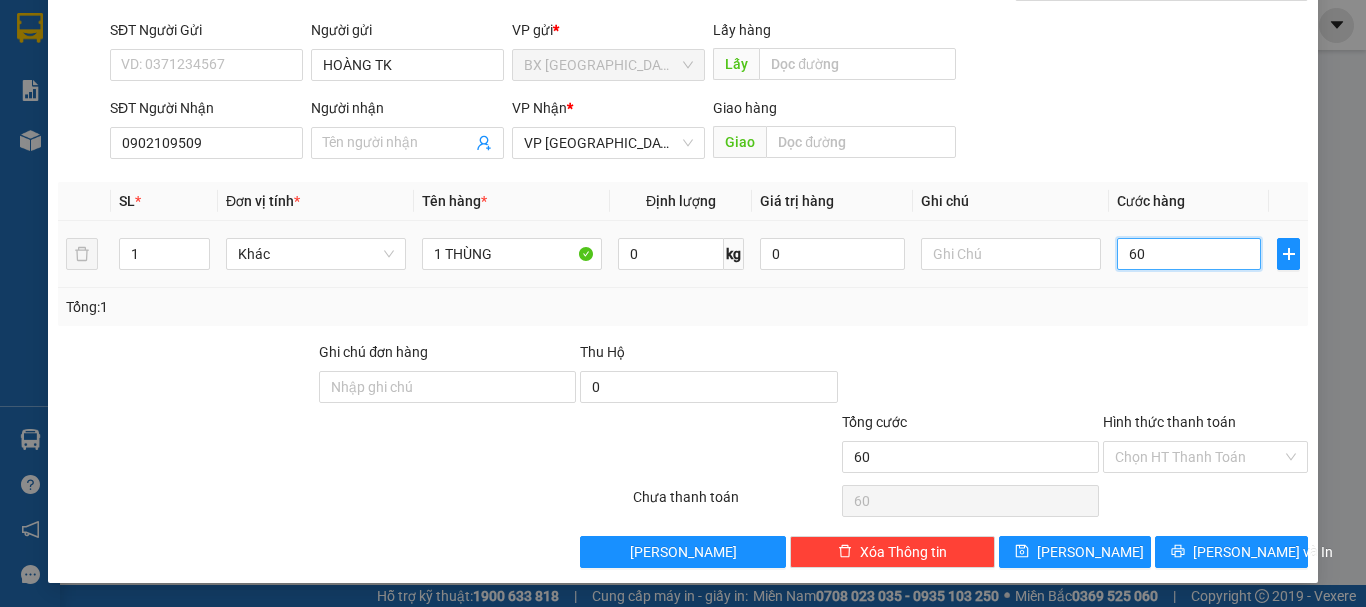 type on "600" 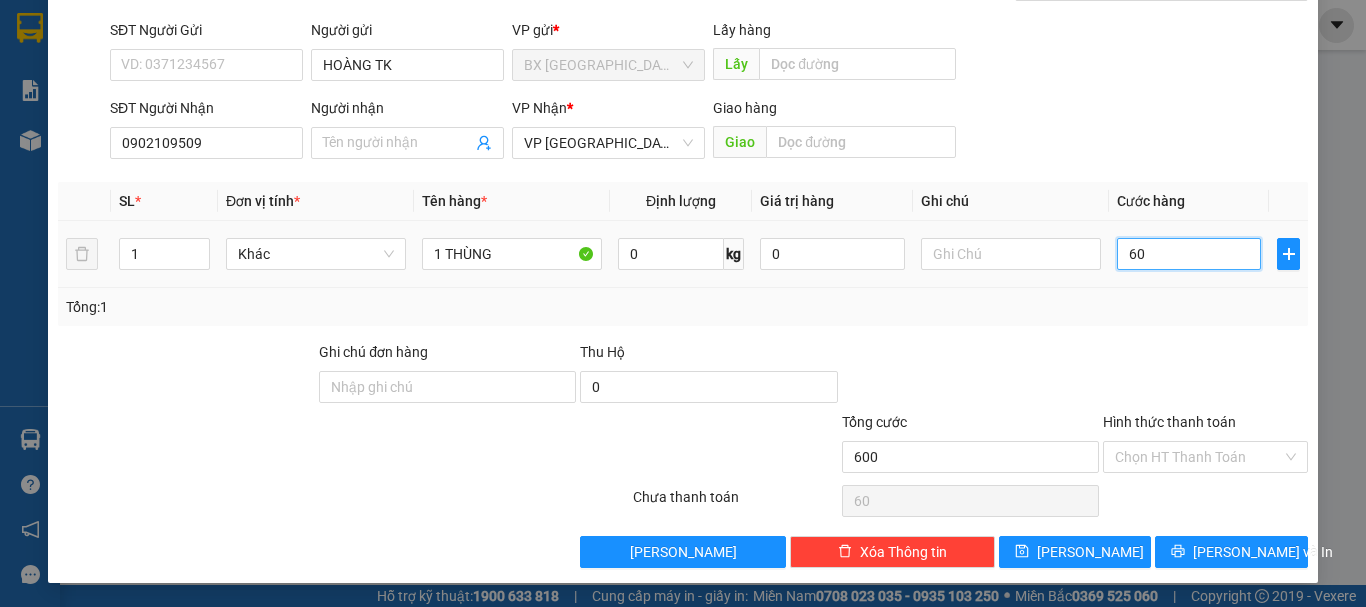 type on "600" 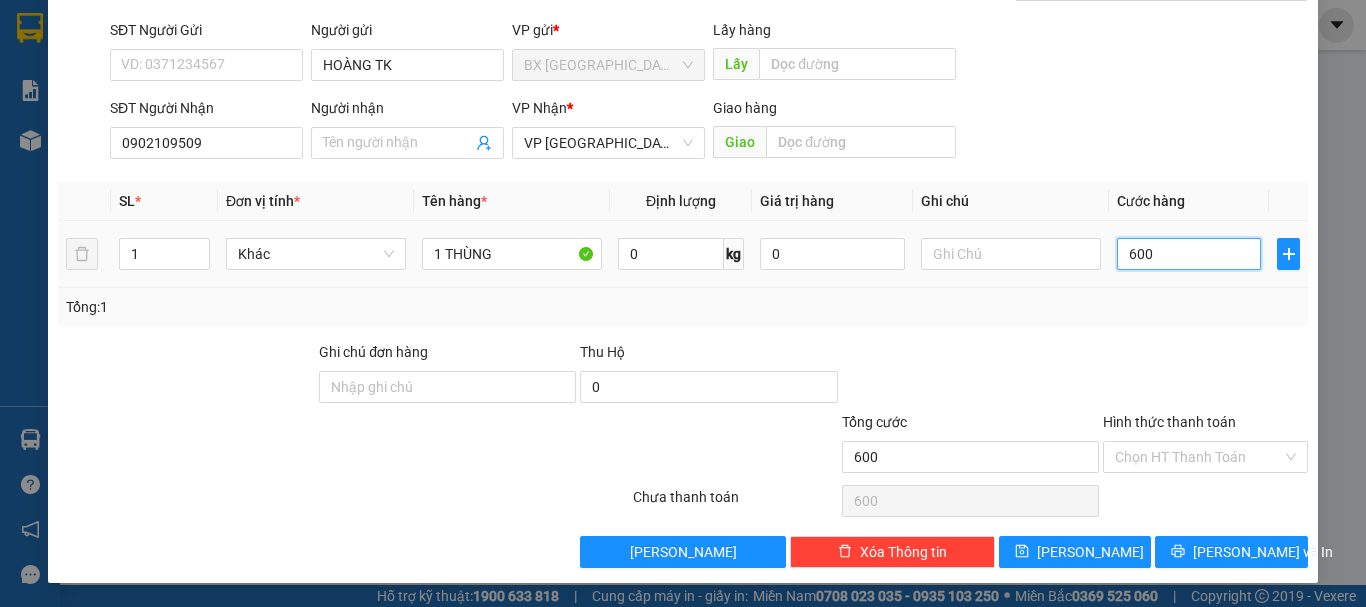 type on "6.000" 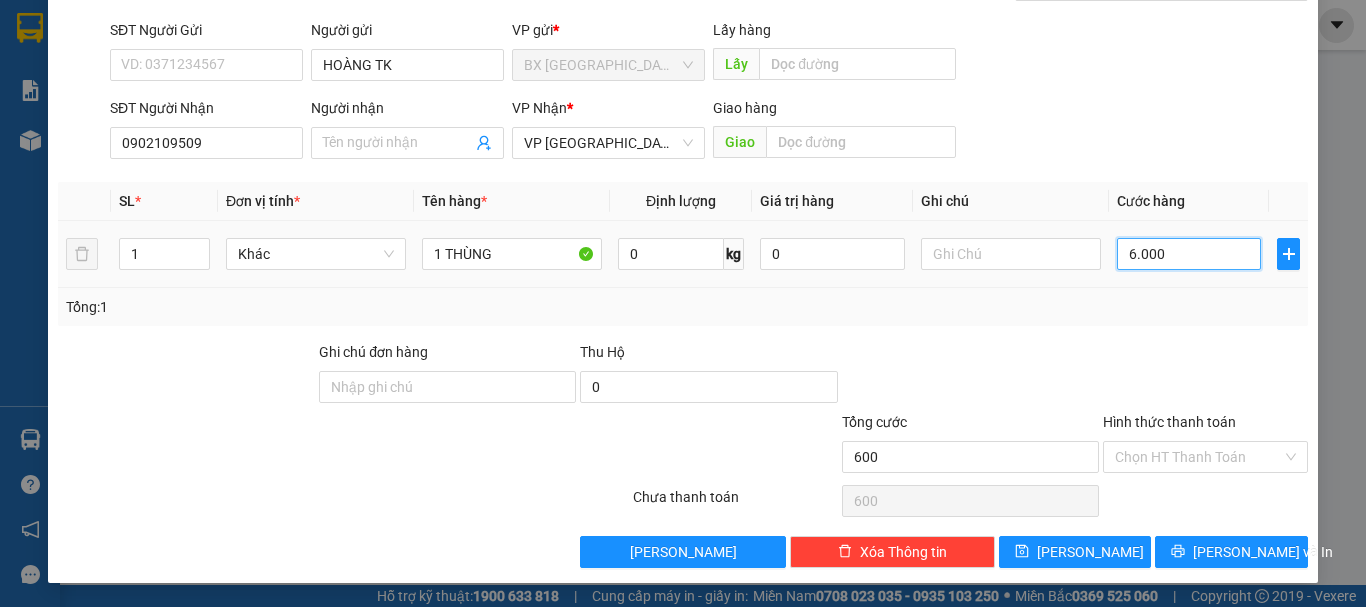 type on "6.000" 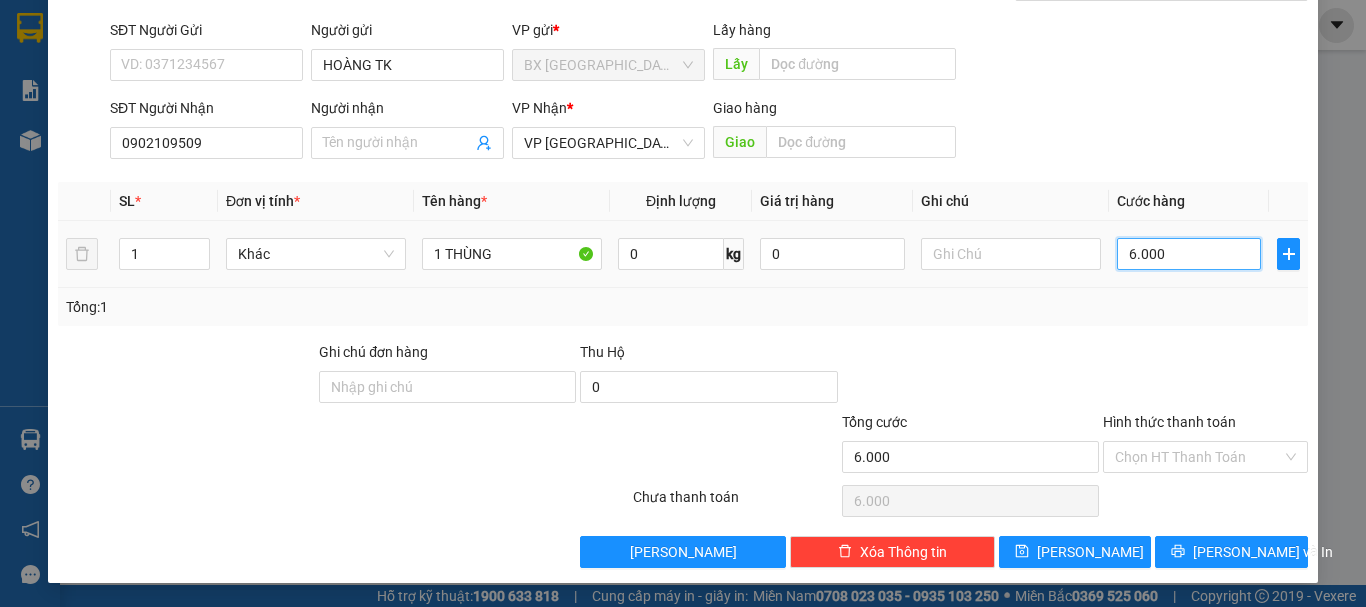 type on "60.000" 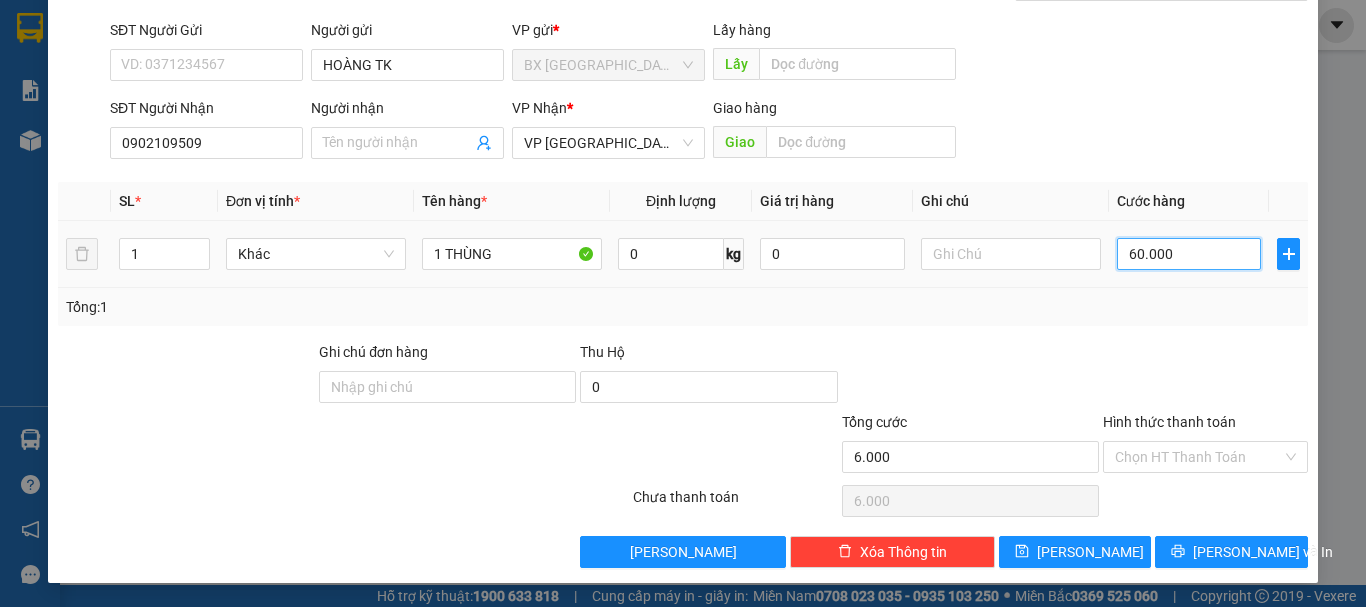 type on "60.000" 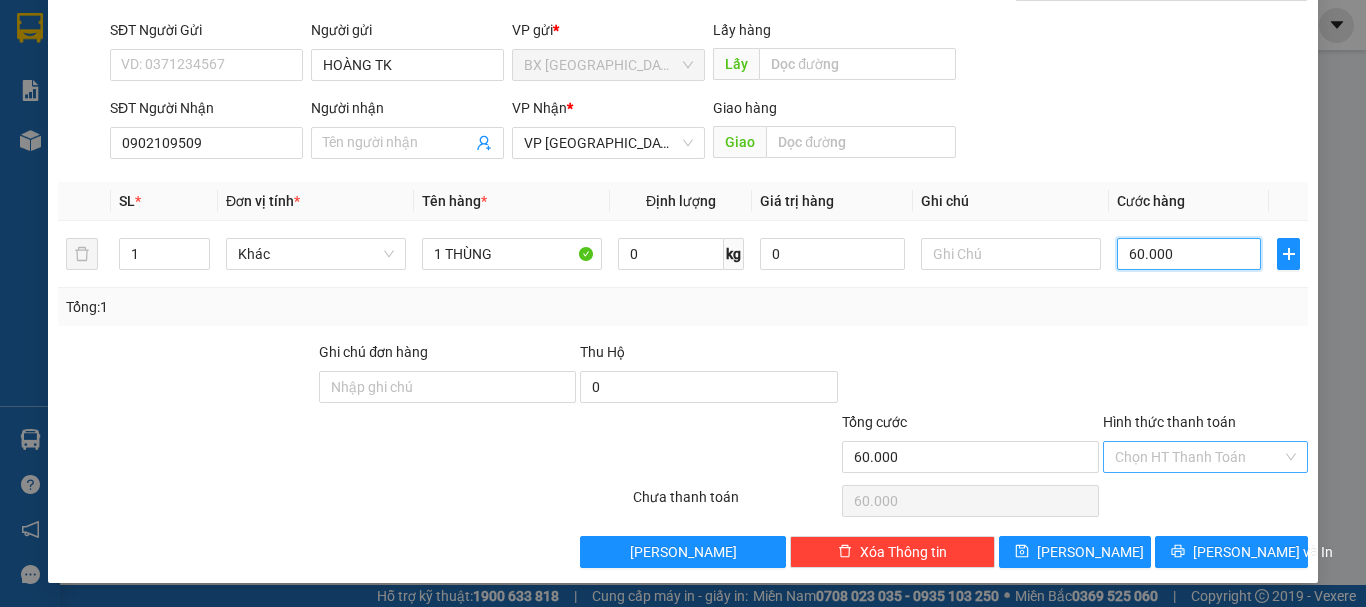 type on "60.000" 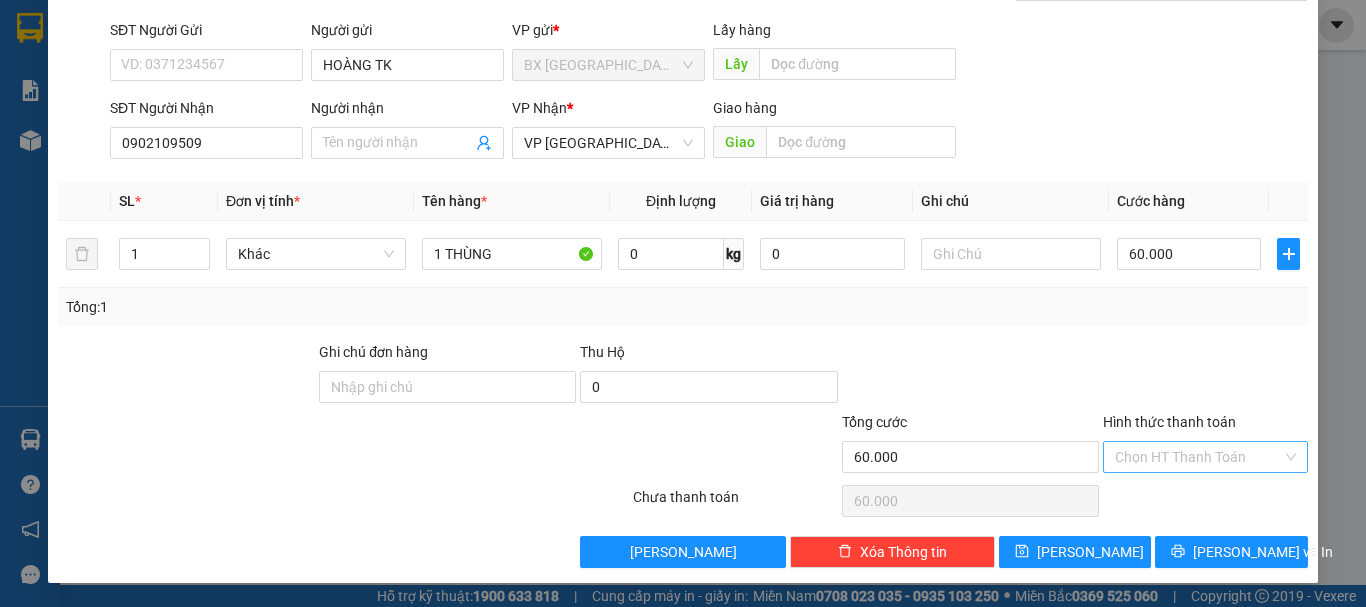 click on "Hình thức thanh toán" at bounding box center (1198, 457) 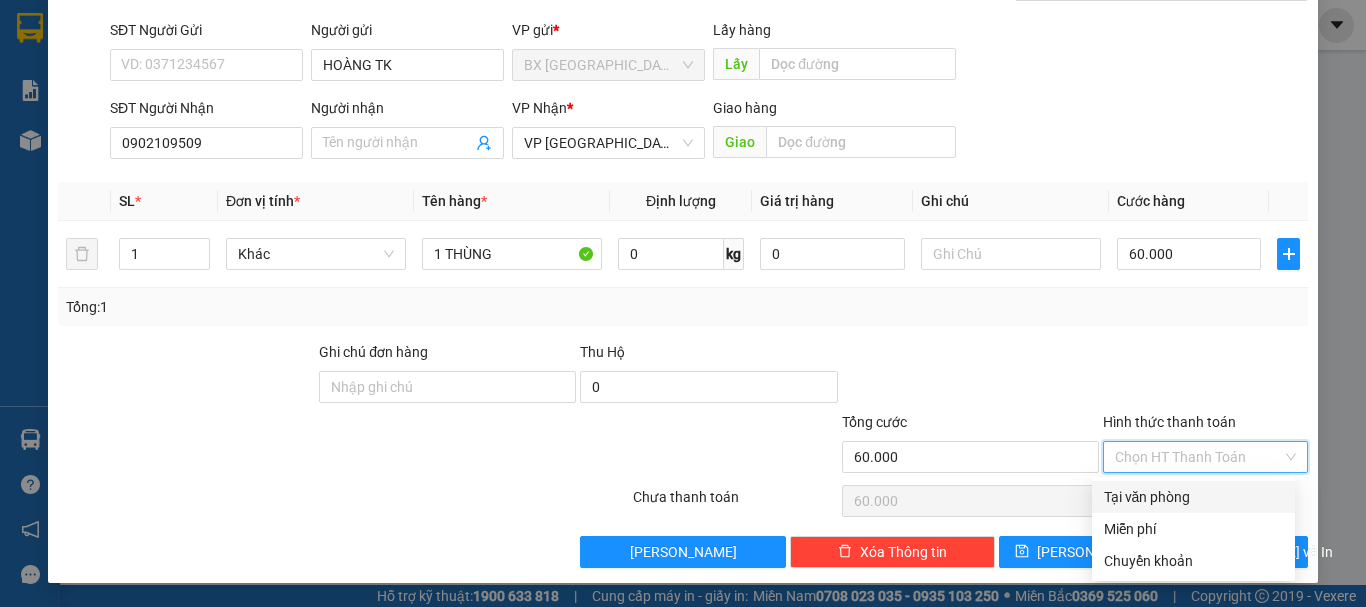 click on "Tại văn phòng" at bounding box center (1193, 497) 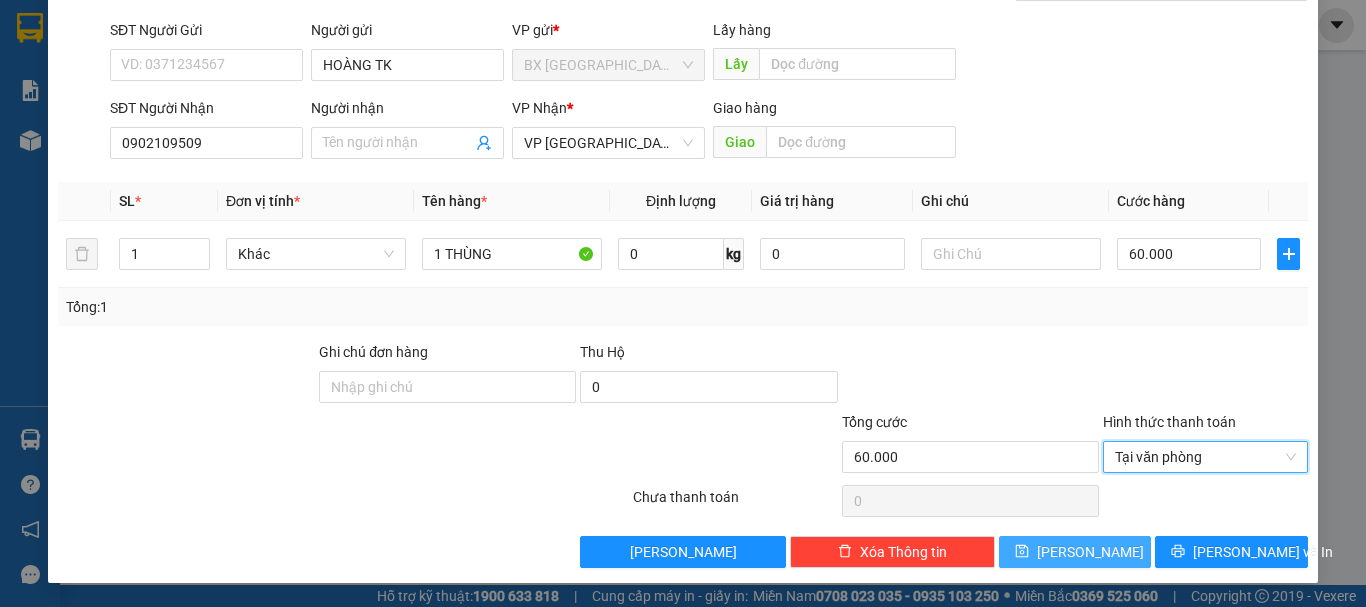 click on "[PERSON_NAME]" at bounding box center [1090, 552] 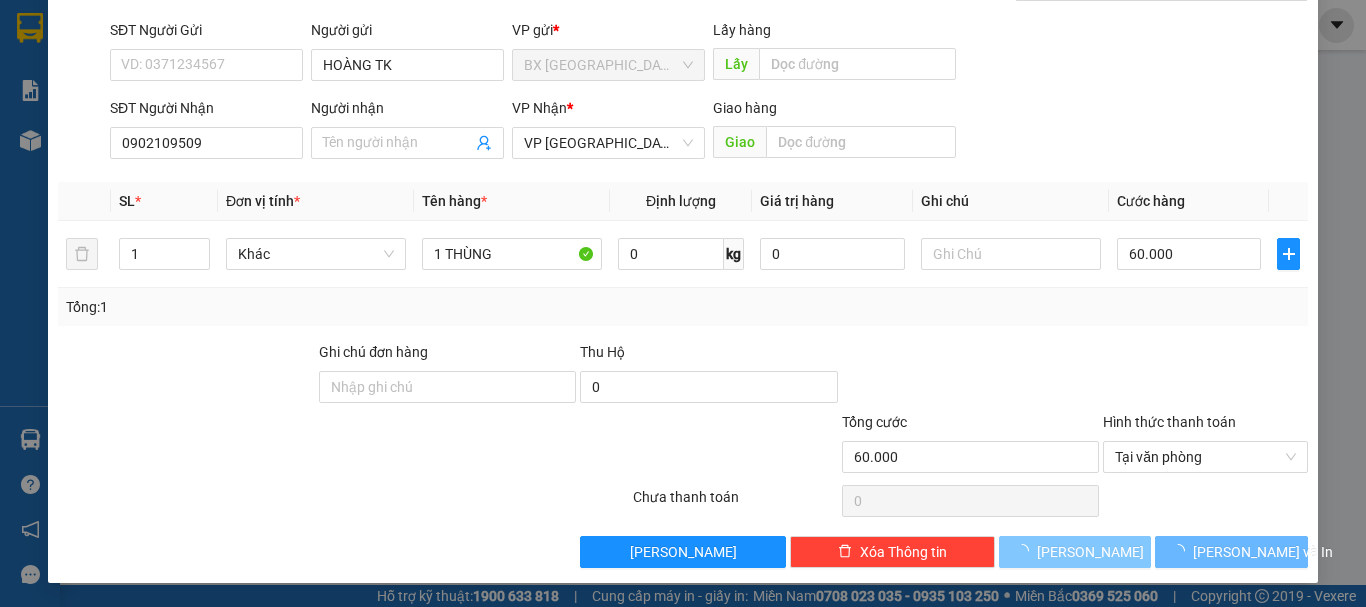 type 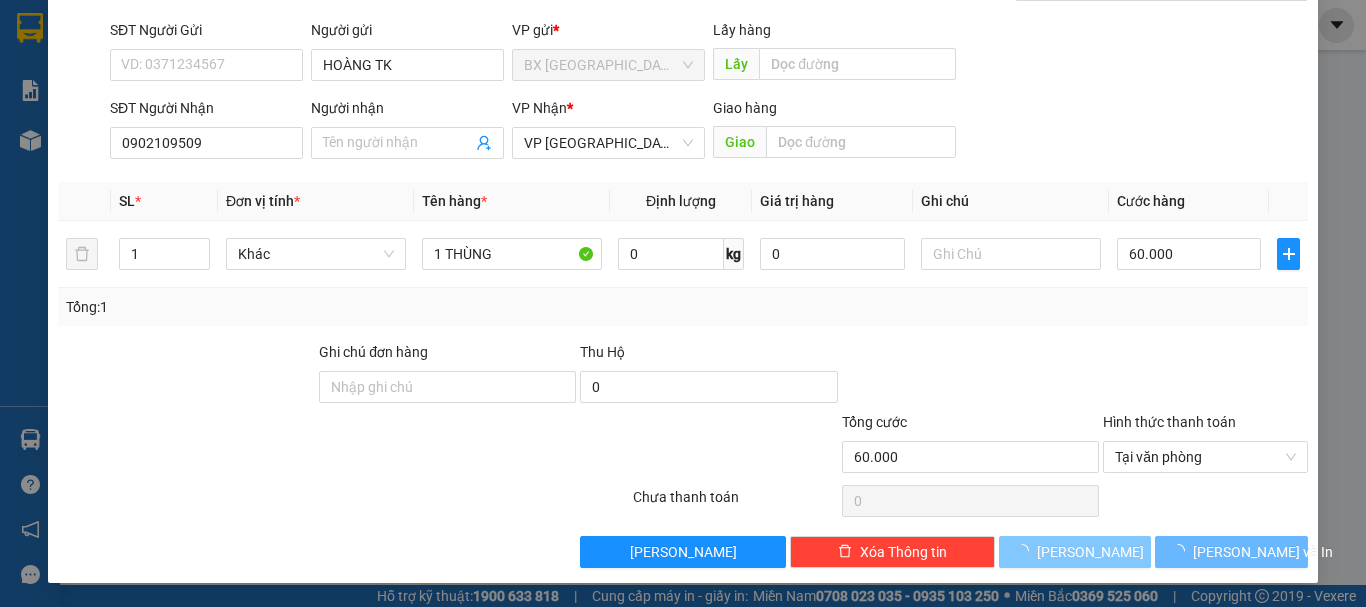 type 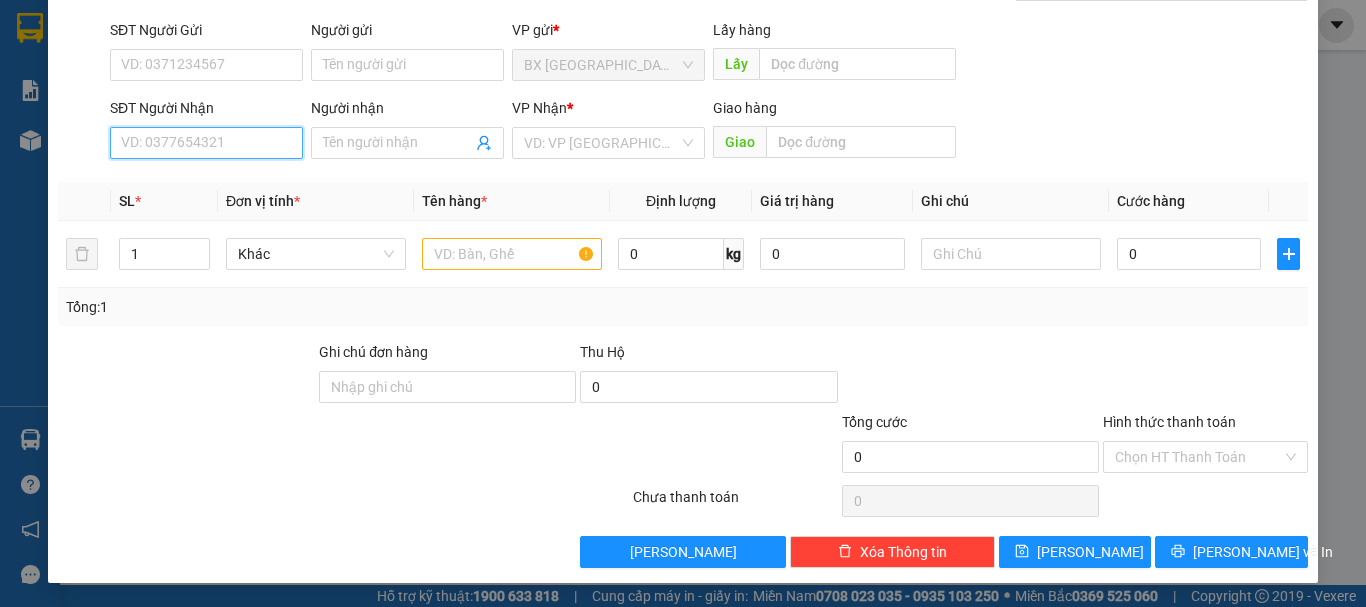 click on "SĐT Người Nhận" at bounding box center [206, 143] 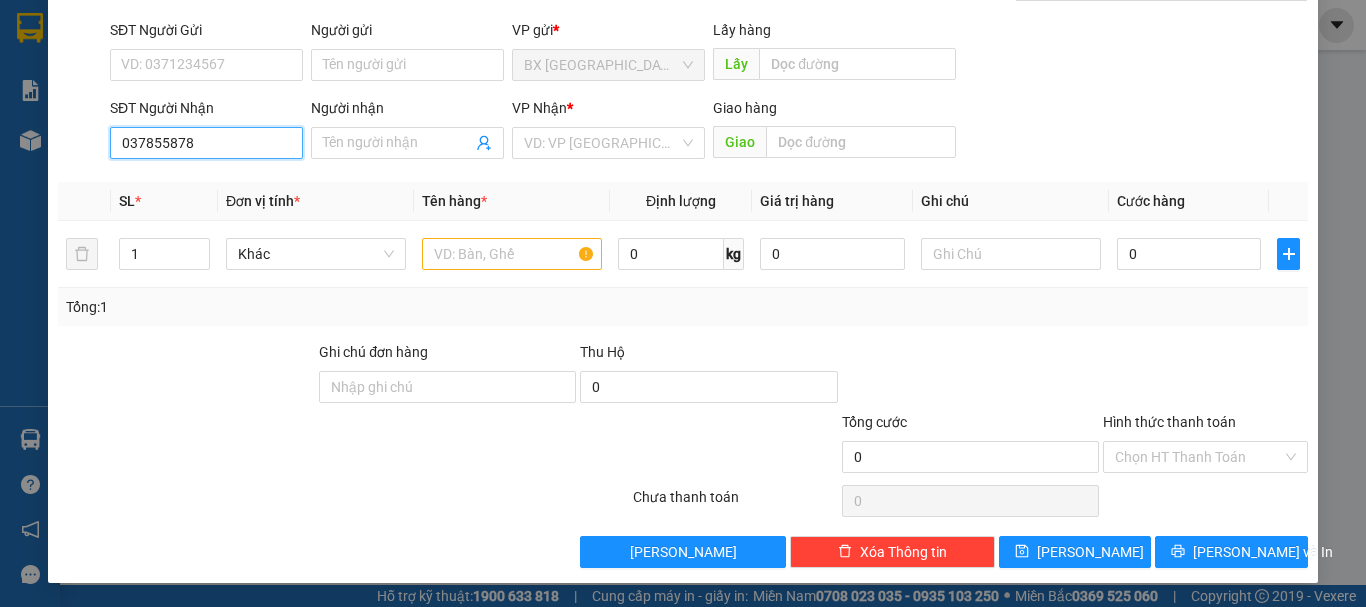 type on "0378558787" 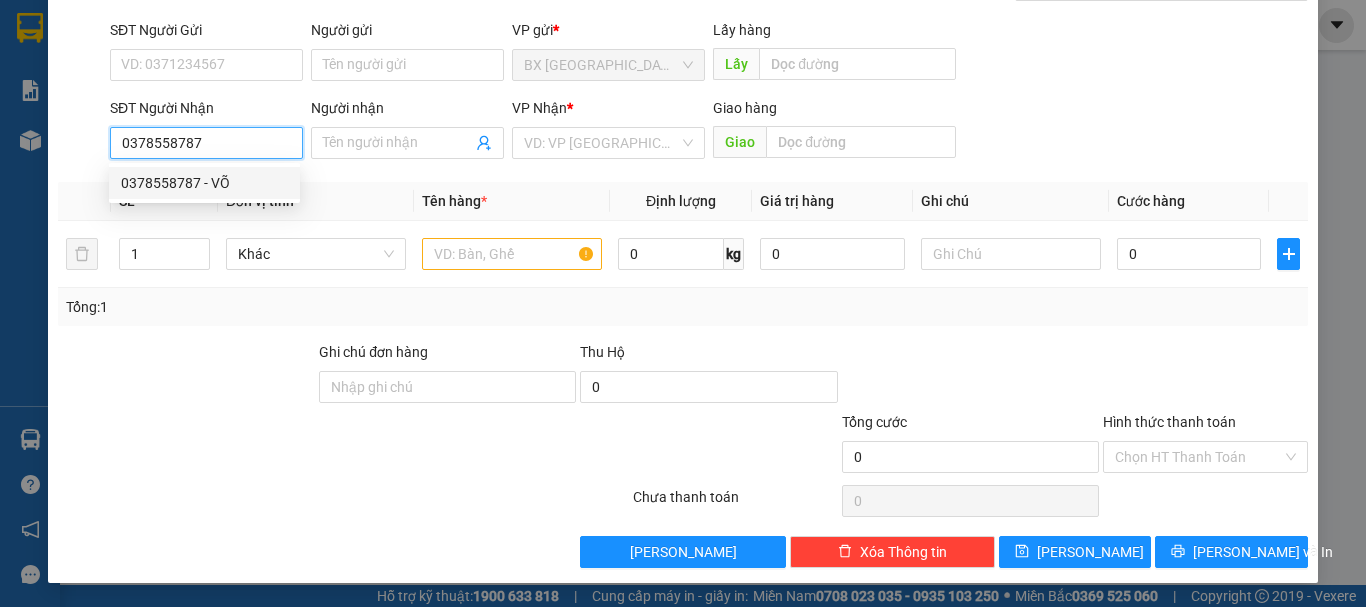 click on "0378558787" at bounding box center [206, 143] 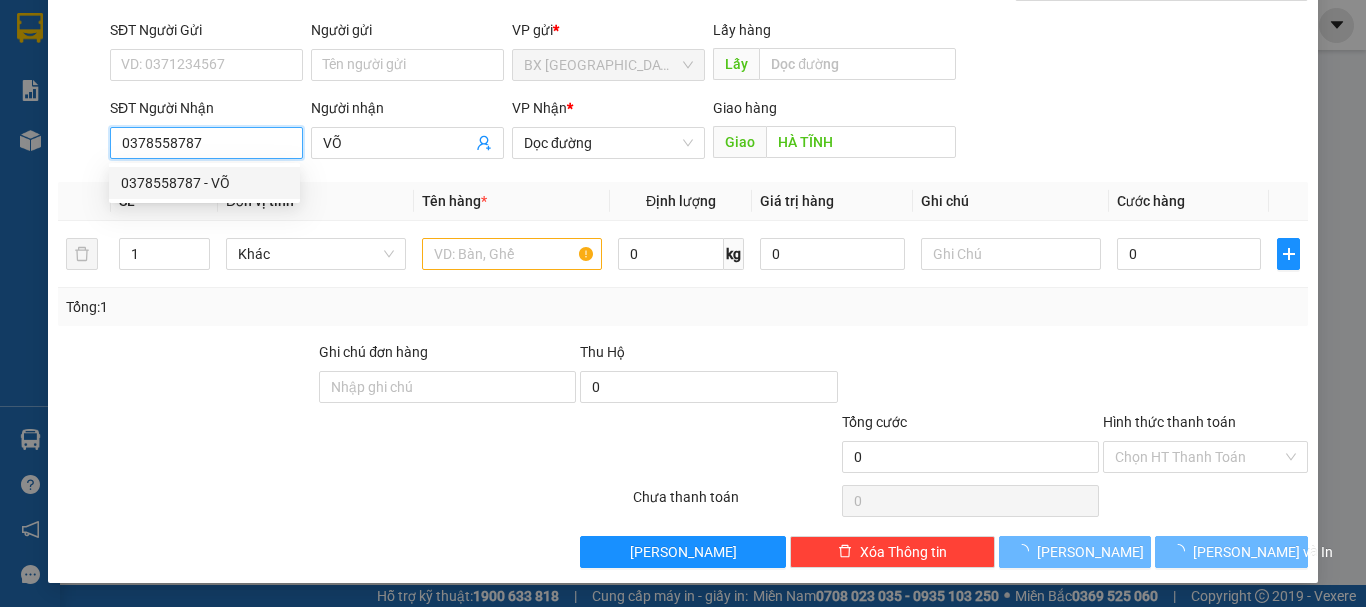 type on "1.600.000" 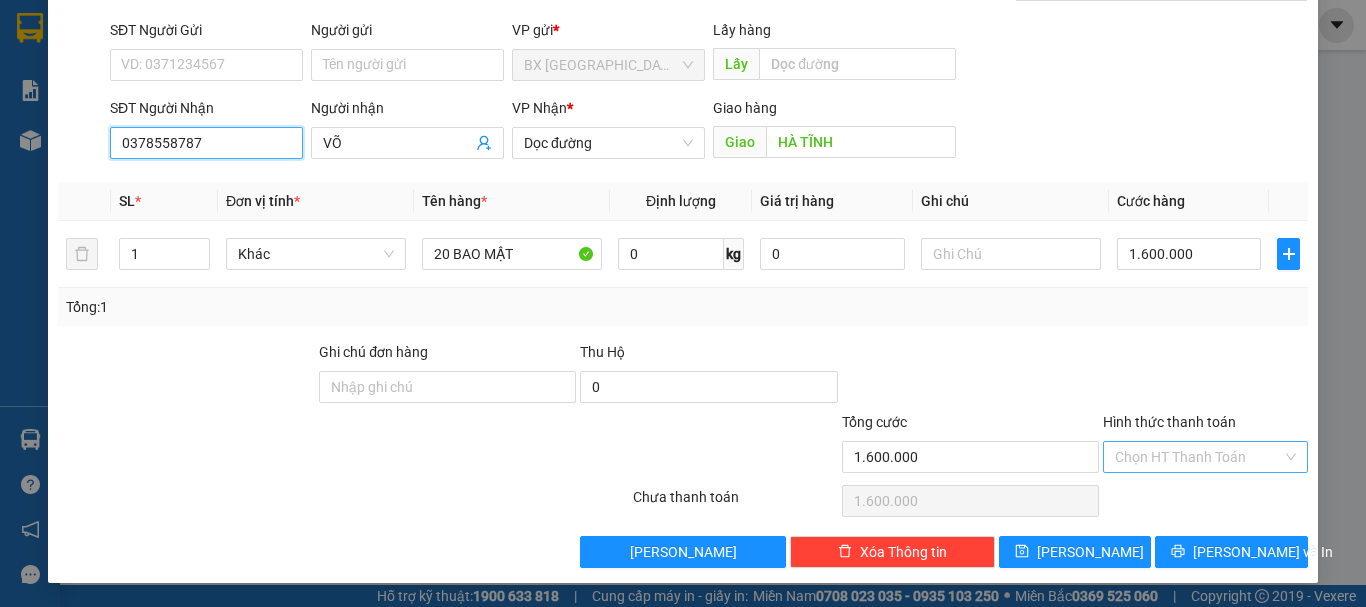 click on "Chọn HT Thanh Toán" at bounding box center (1205, 457) 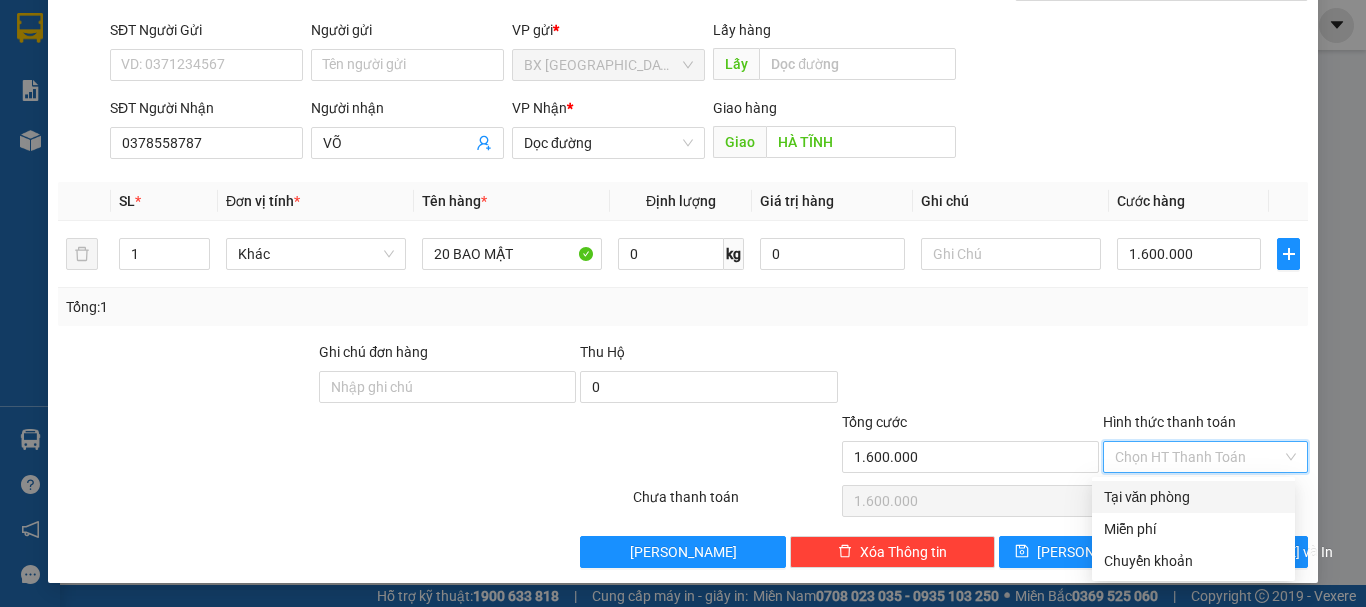 click on "Tại văn phòng" at bounding box center (1193, 497) 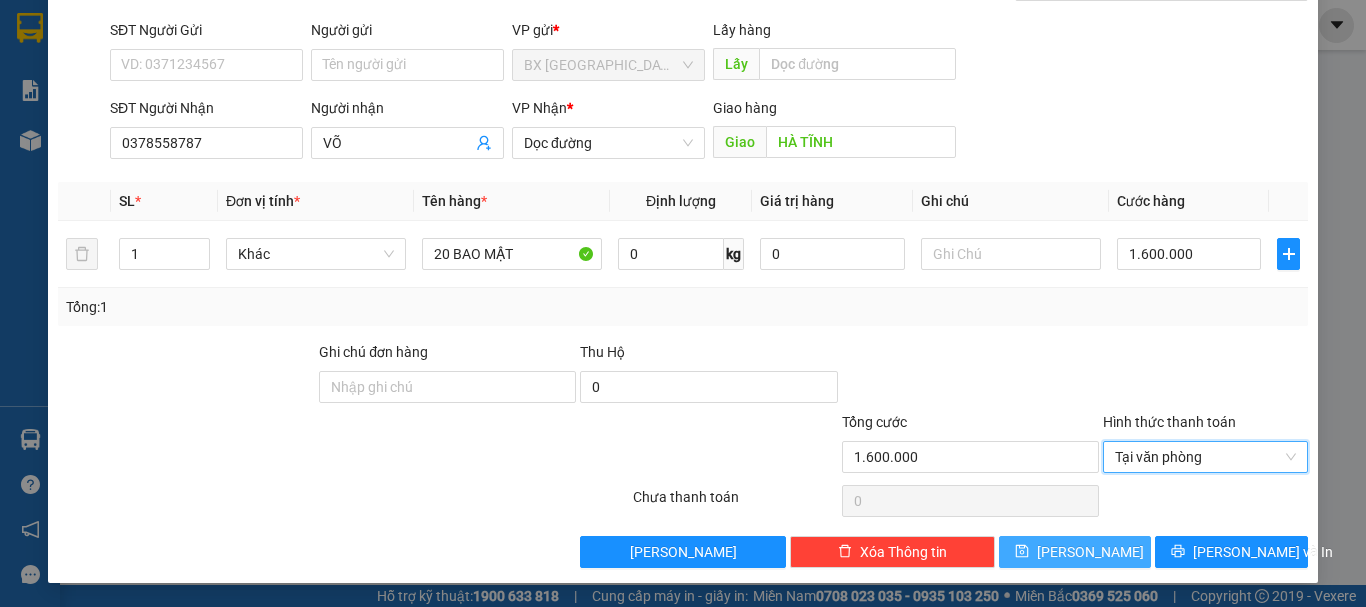 click on "[PERSON_NAME]" at bounding box center (1090, 552) 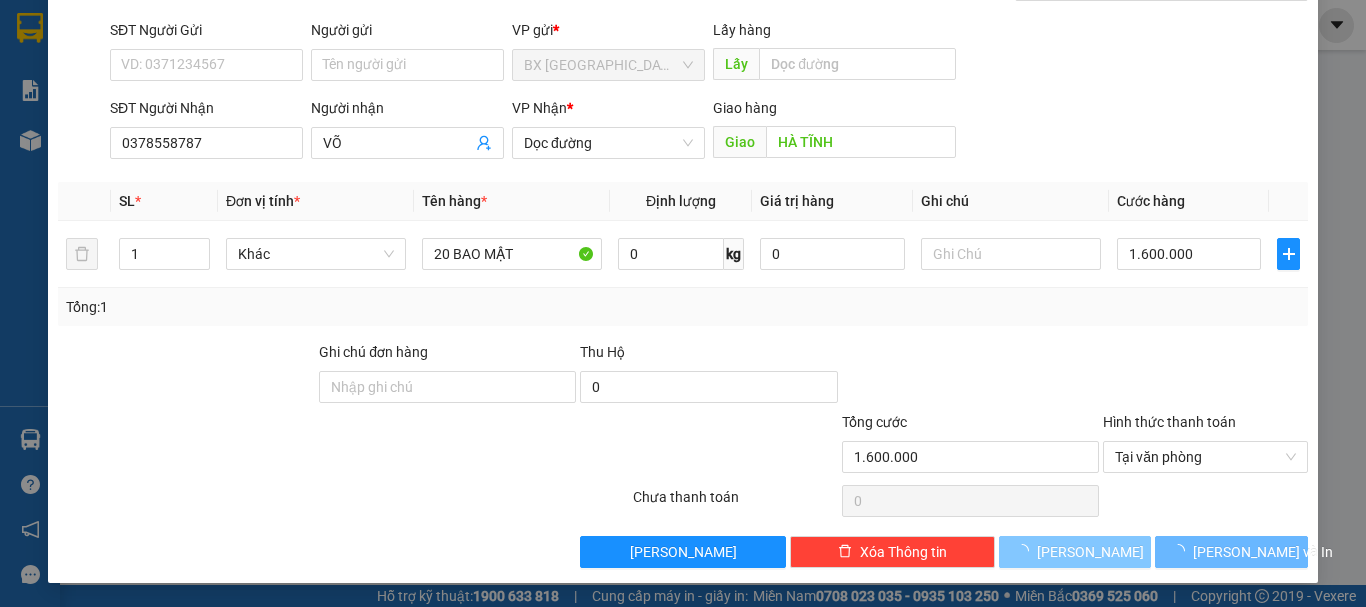 type 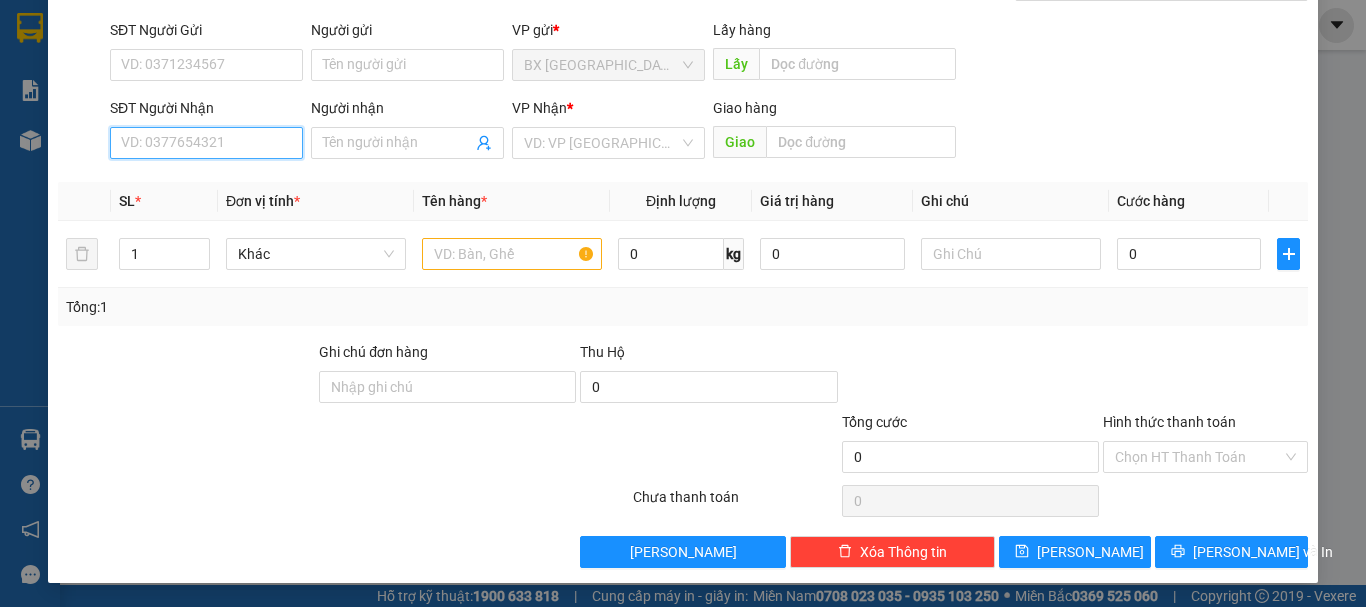 click on "SĐT Người Nhận" at bounding box center [206, 143] 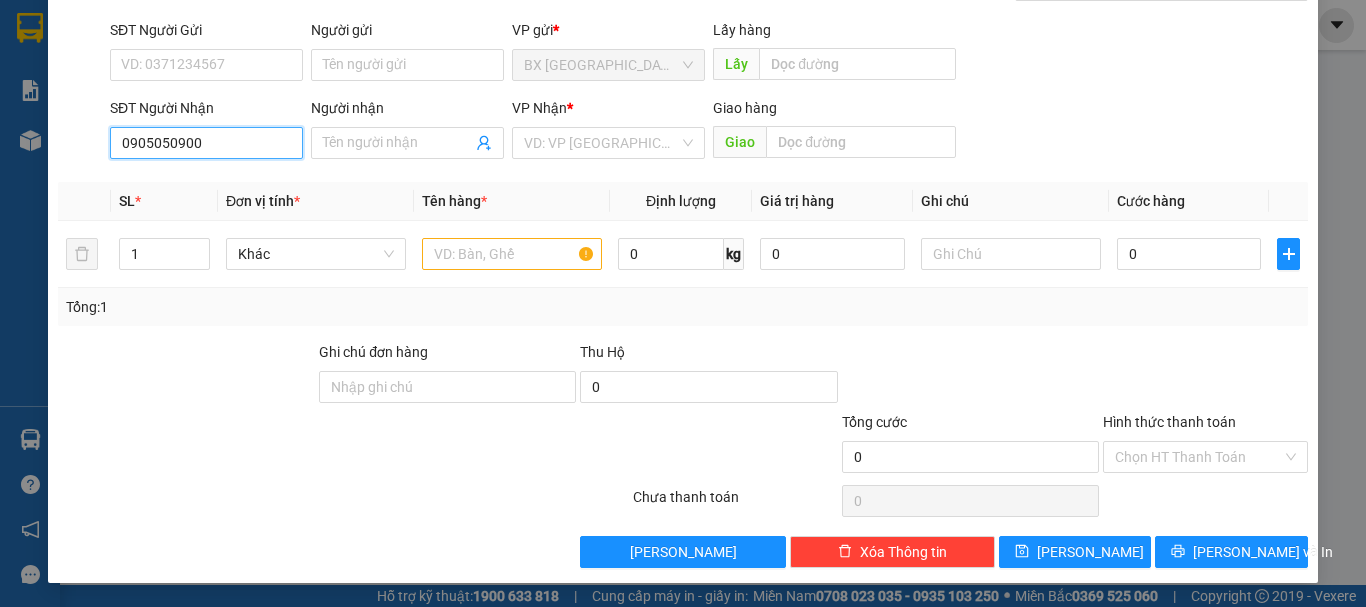 click on "0905050900" at bounding box center [206, 143] 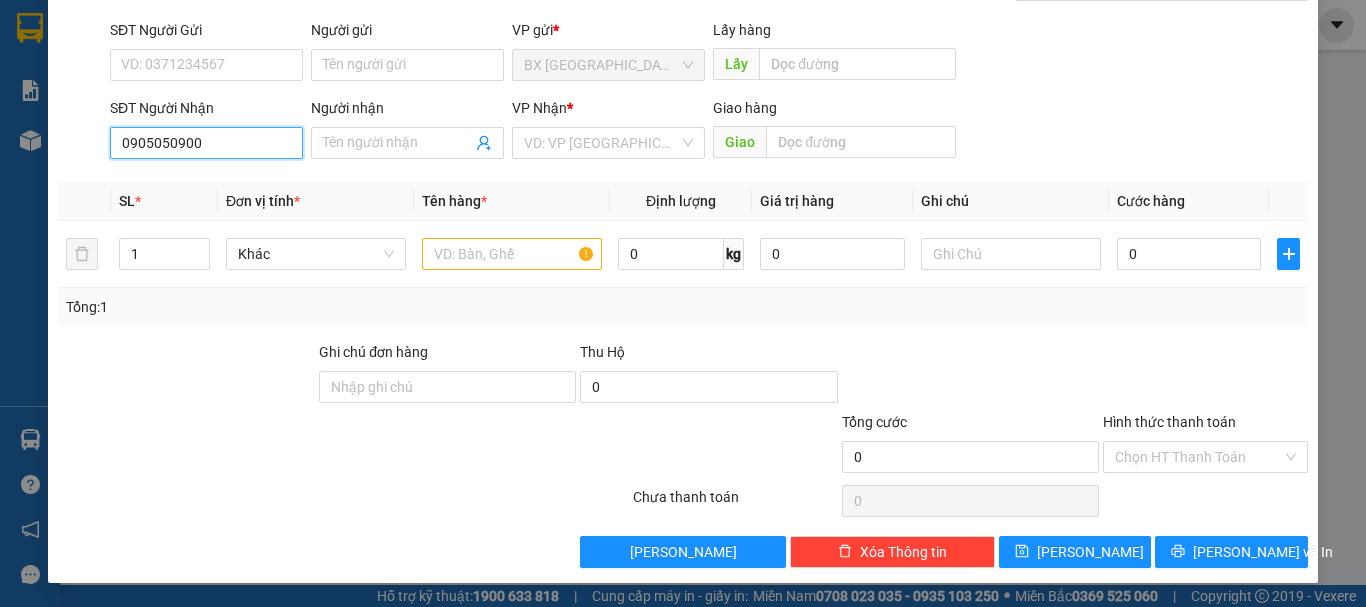 type on "0905050900" 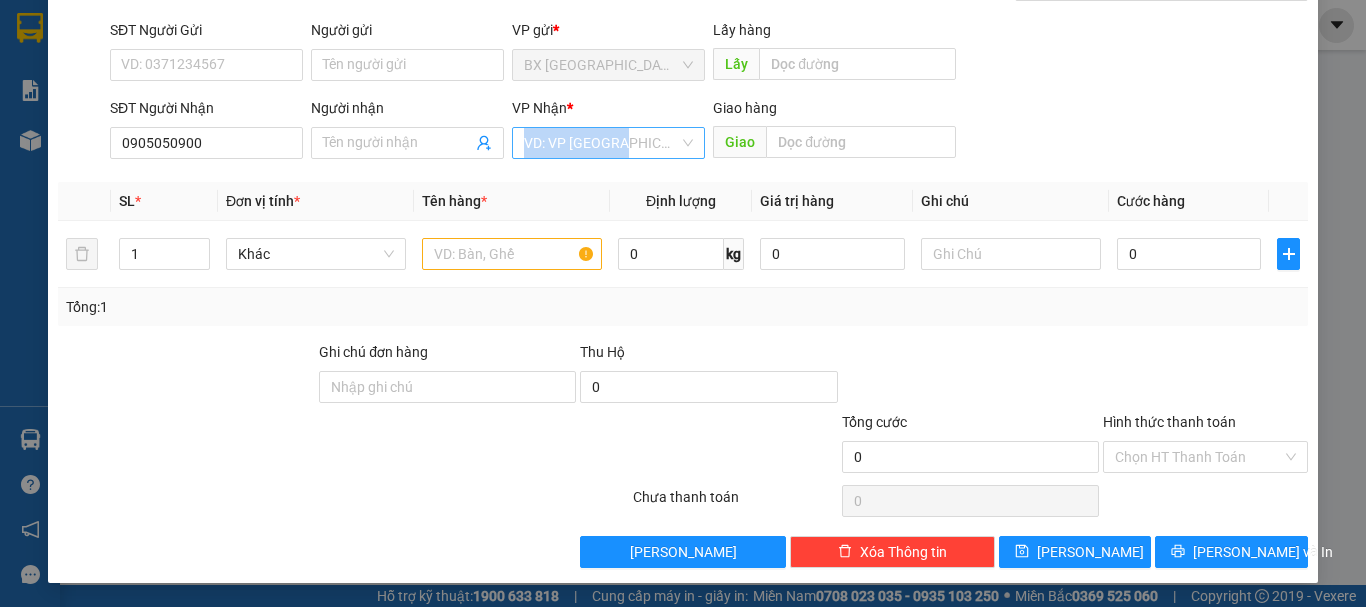 drag, startPoint x: 553, startPoint y: 164, endPoint x: 591, endPoint y: 152, distance: 39.849716 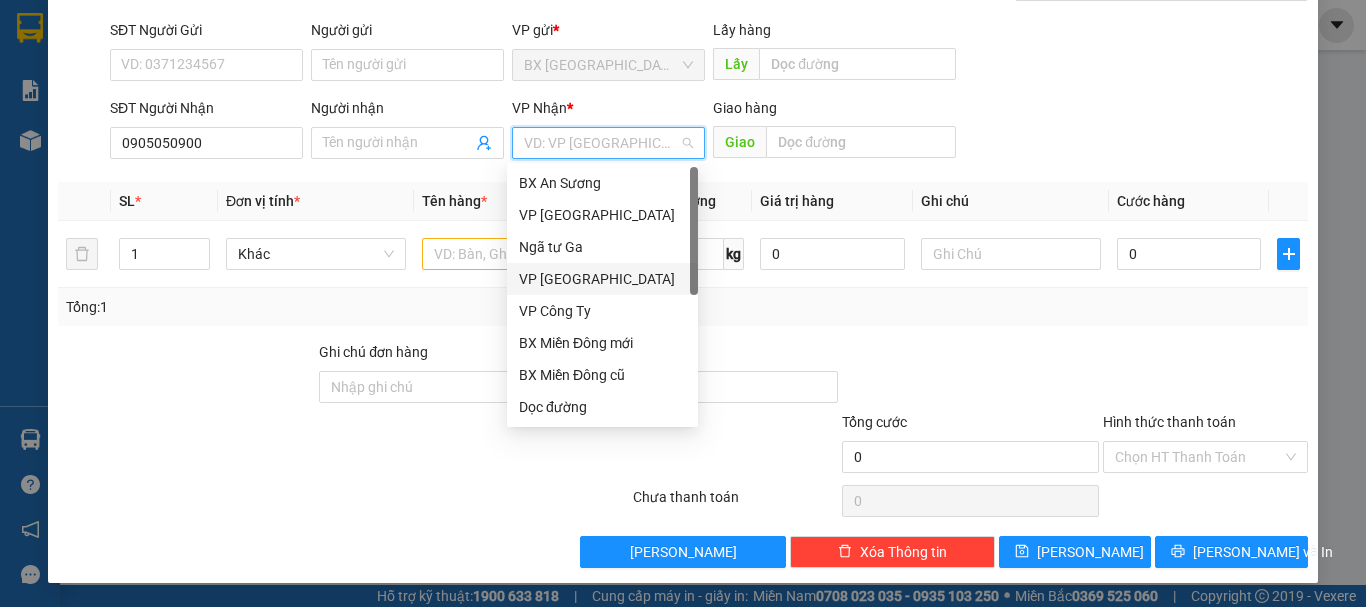 click on "VP [GEOGRAPHIC_DATA]" at bounding box center [602, 279] 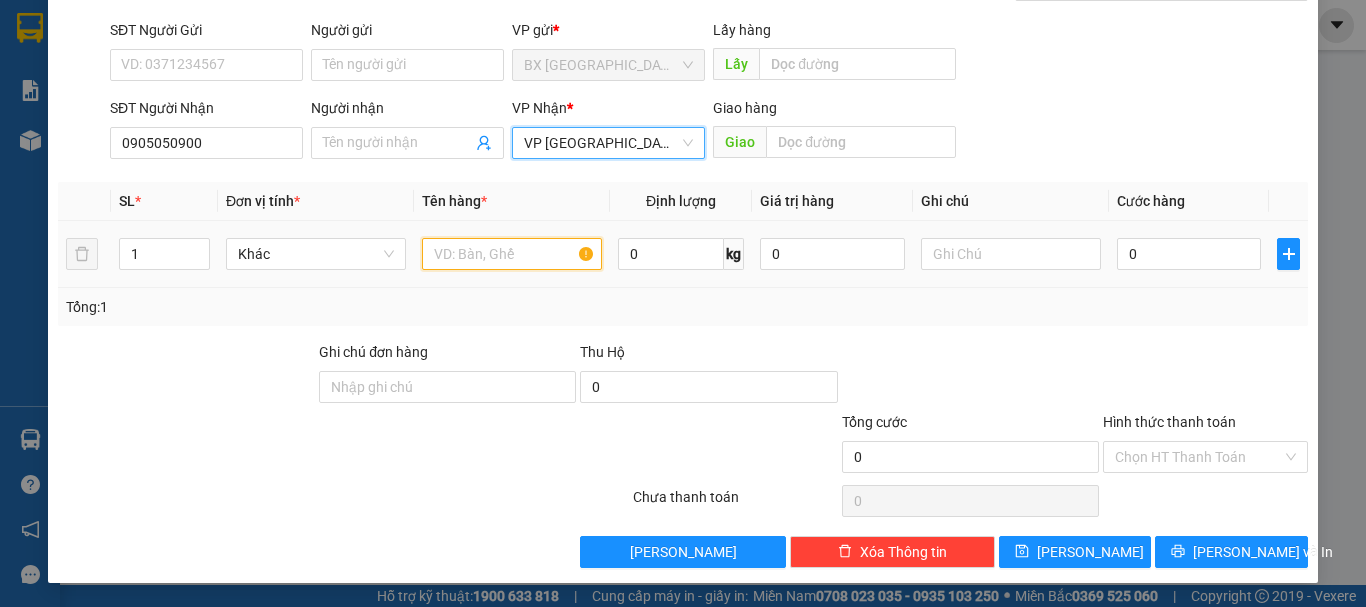 click at bounding box center (512, 254) 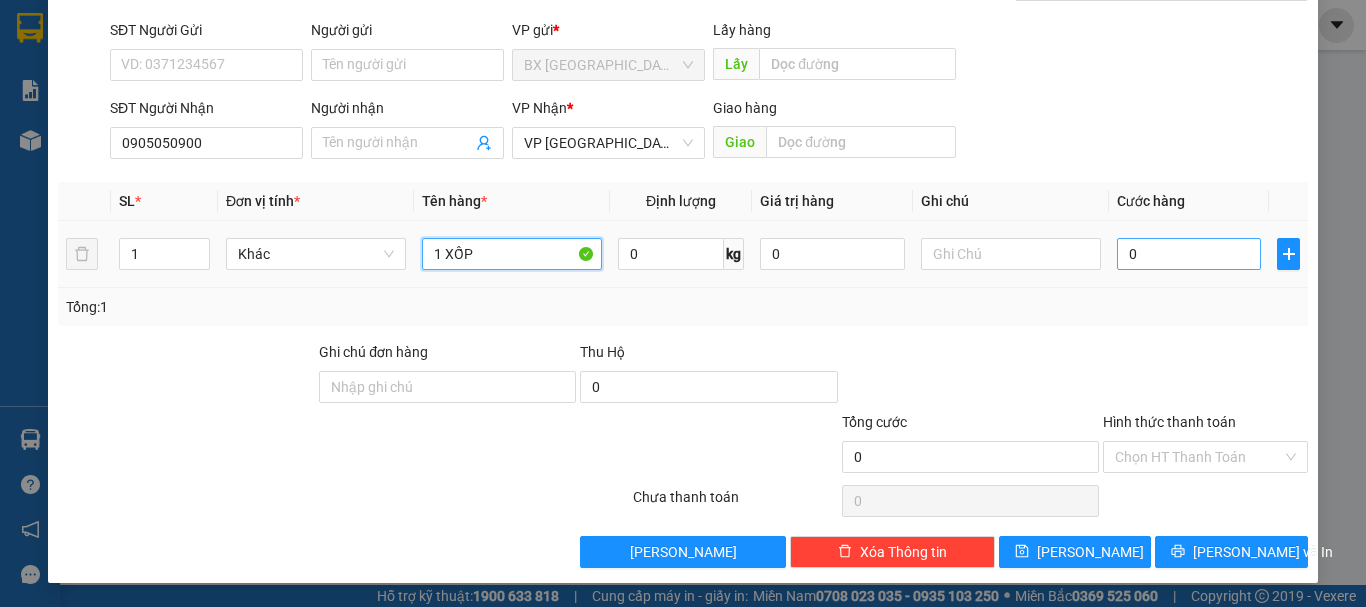 type on "1 XỐP" 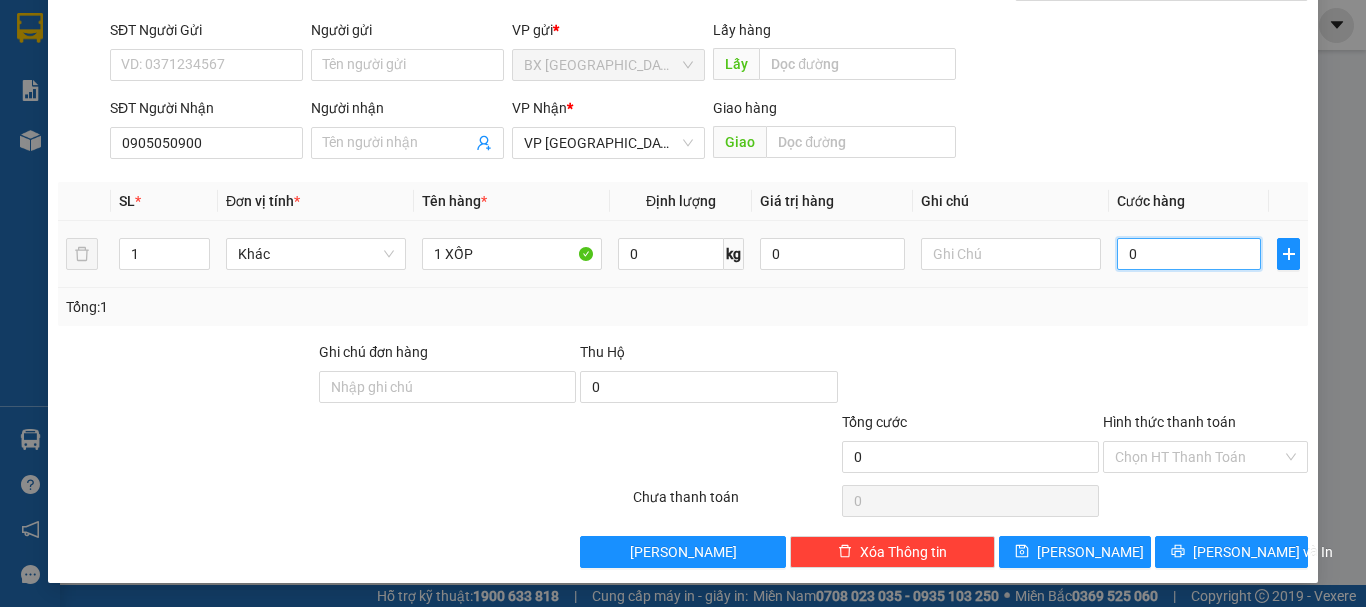 click on "0" at bounding box center [1189, 254] 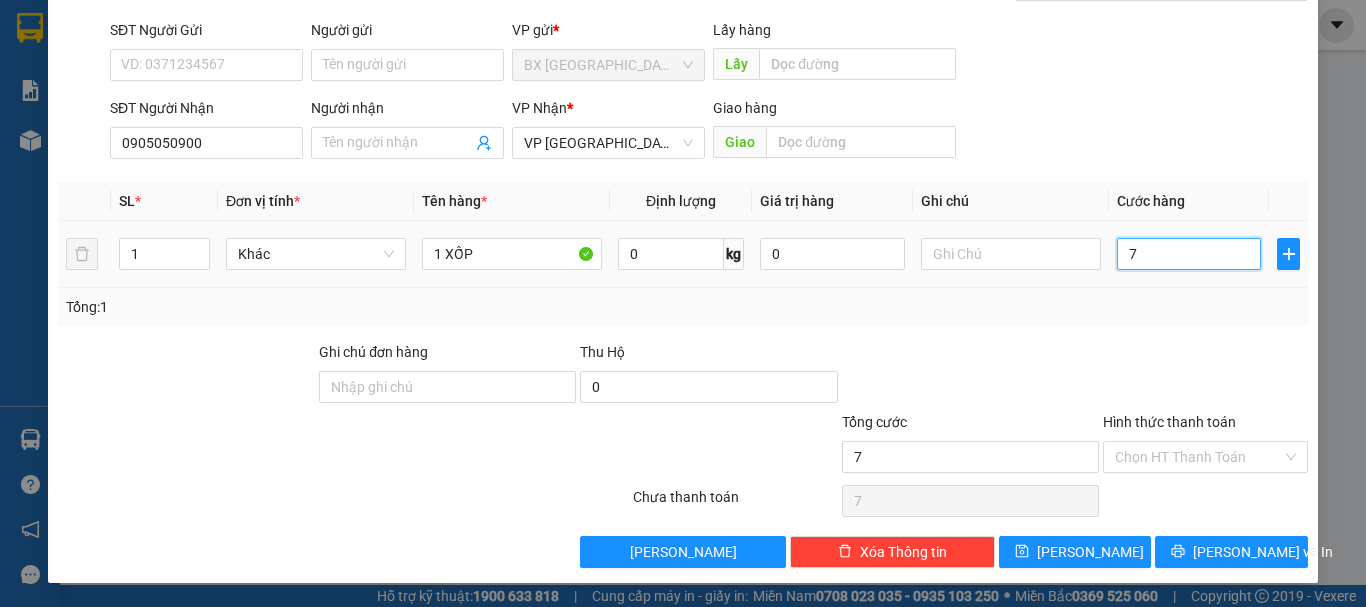 type on "70" 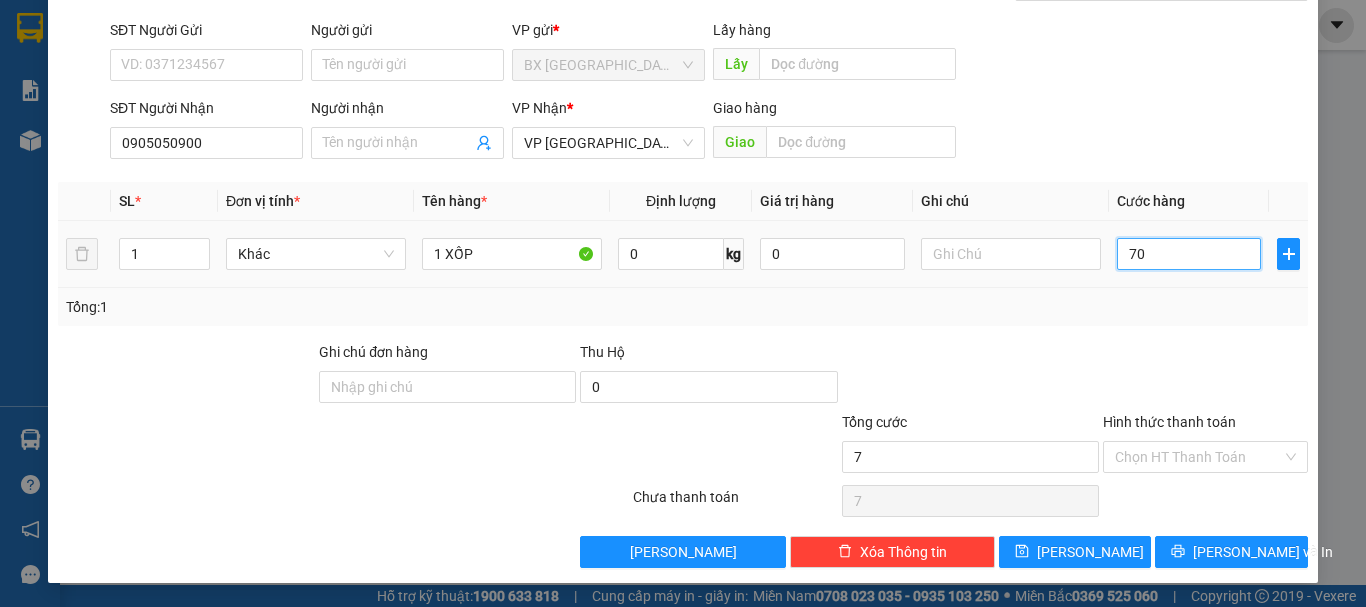 type on "70" 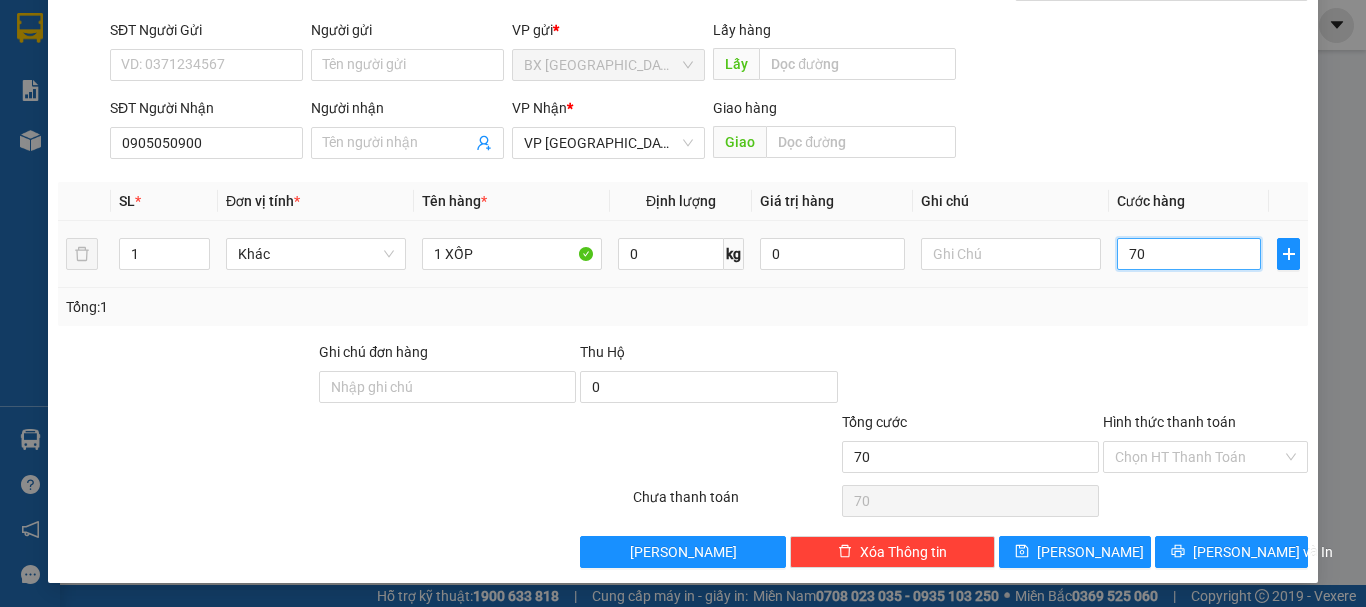 type on "700" 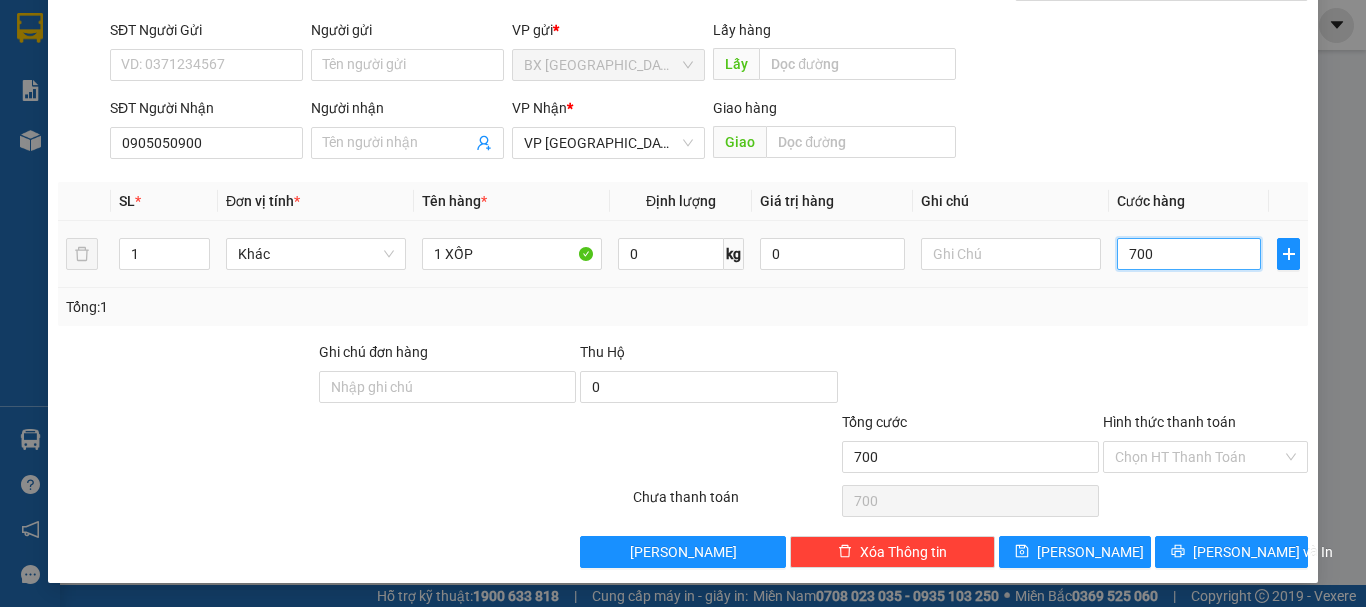 type on "7.000" 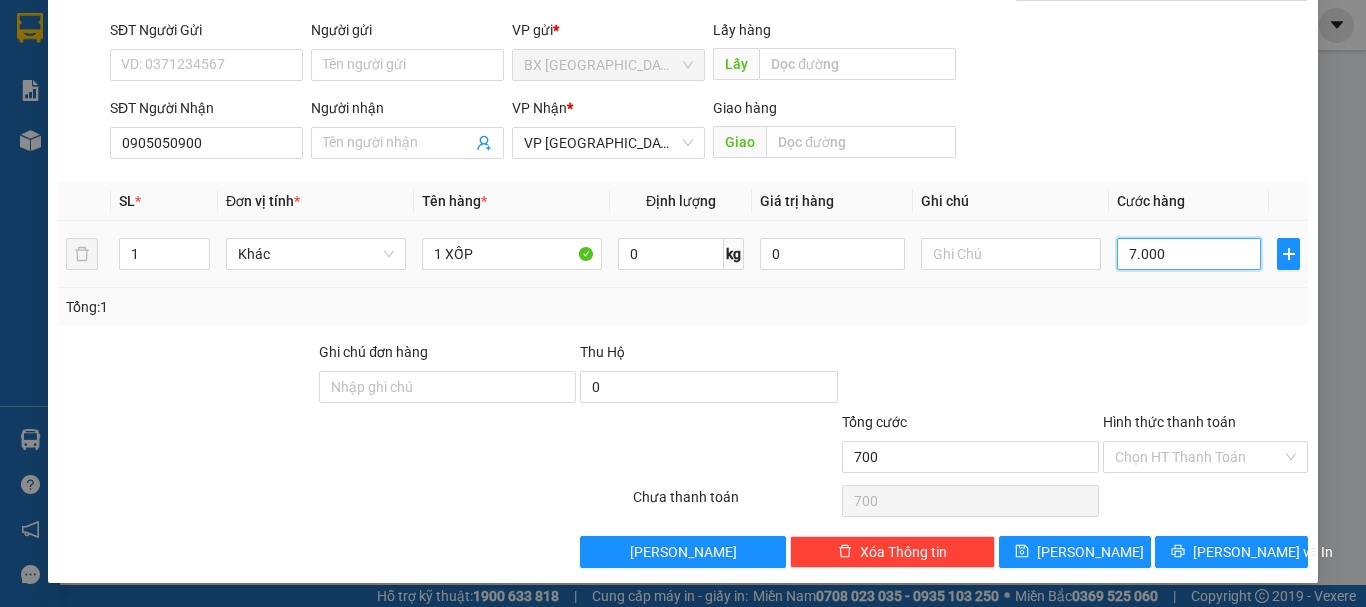 type on "7.000" 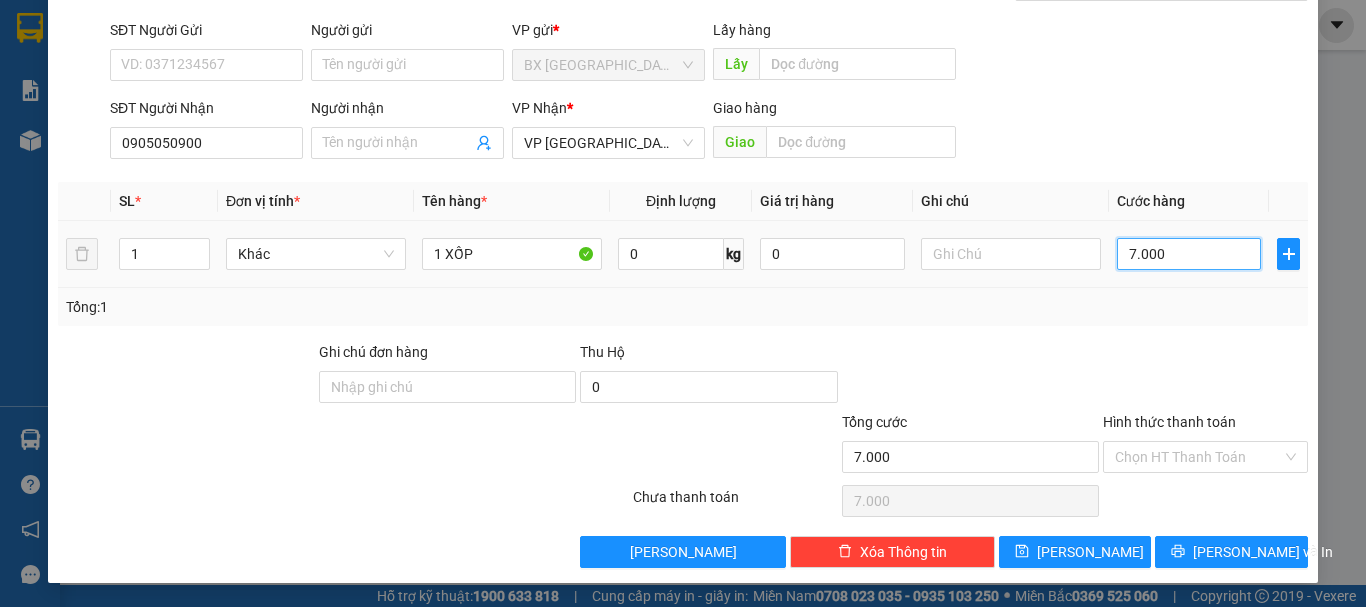 type on "70.000" 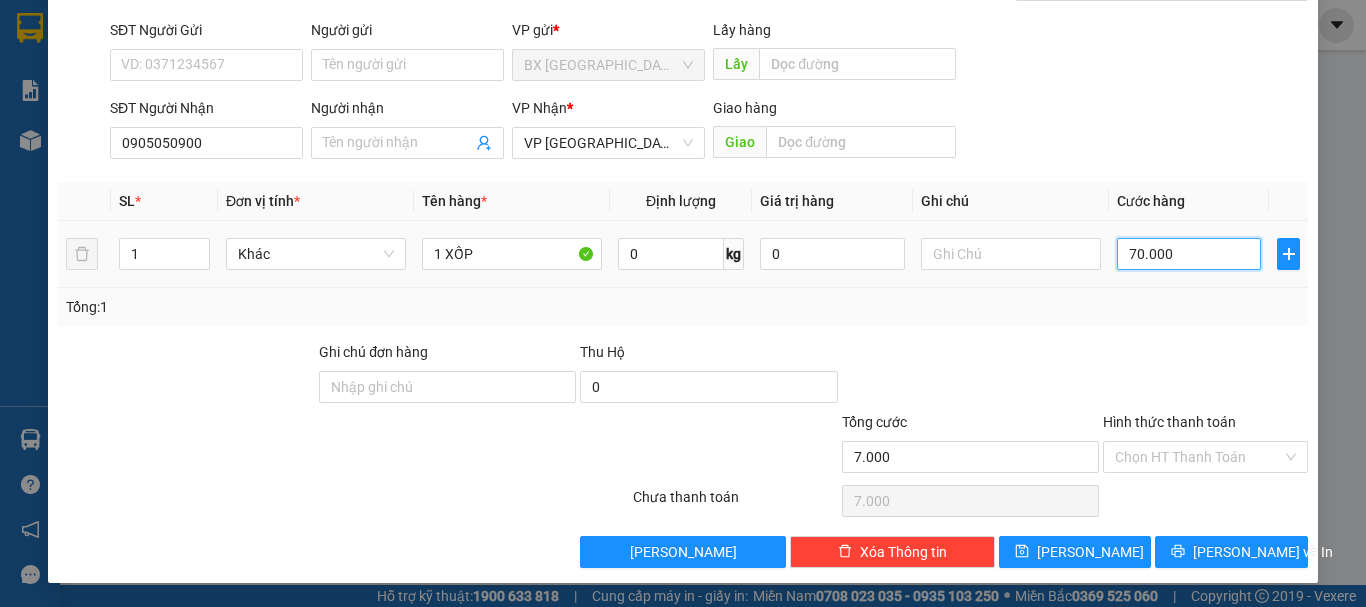 type on "70.000" 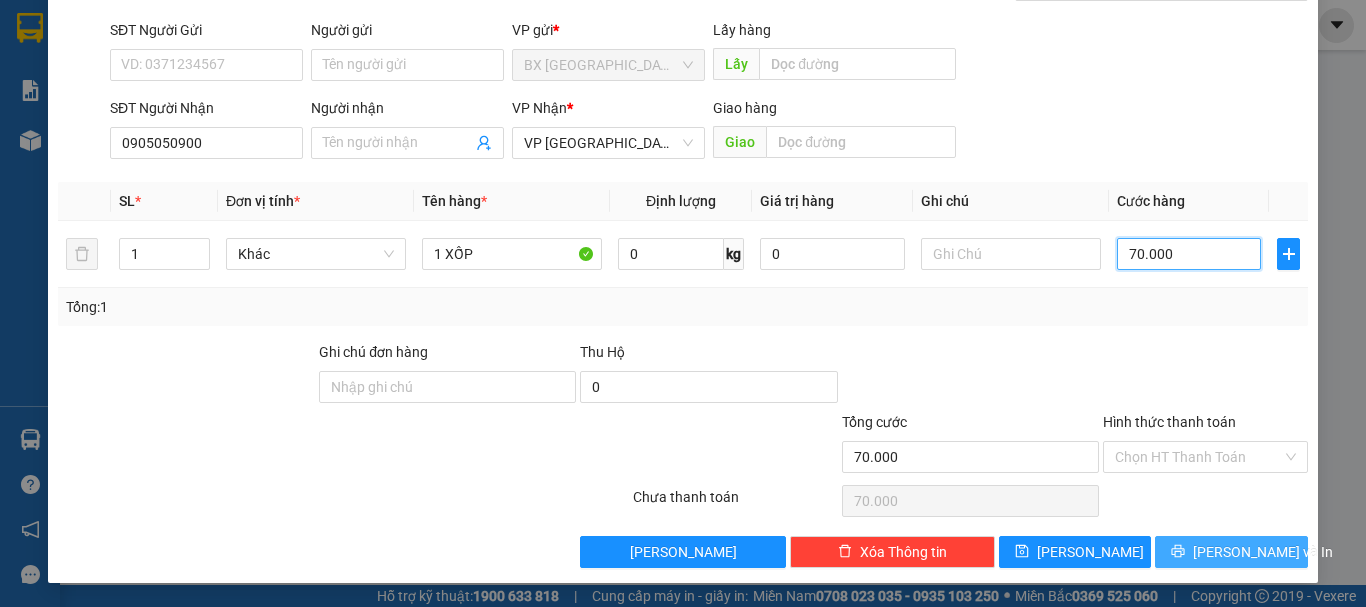 type on "70.000" 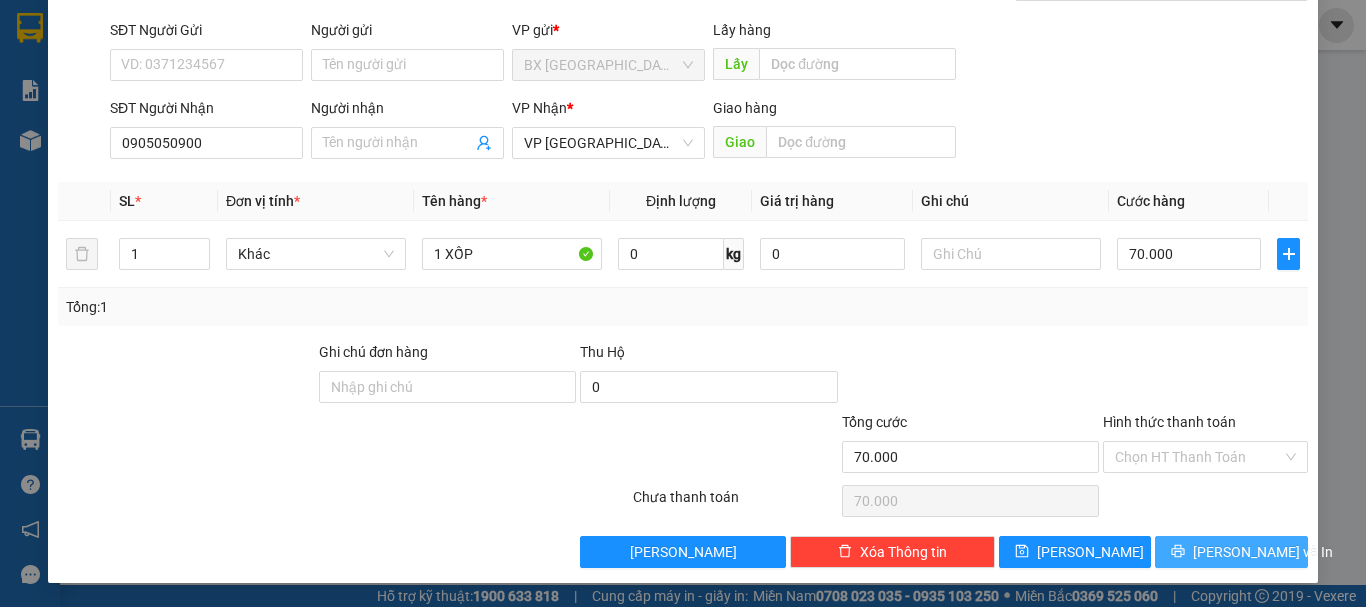click on "[PERSON_NAME] và In" at bounding box center [1263, 552] 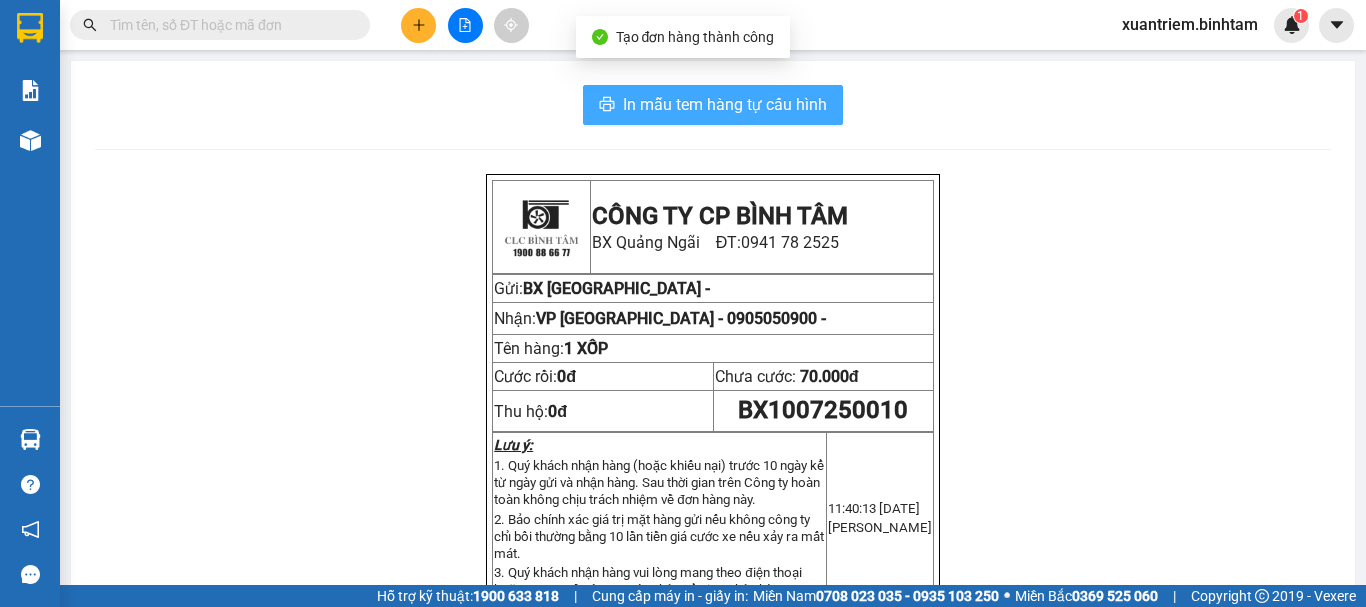 click on "In mẫu tem hàng tự cấu hình" at bounding box center [725, 104] 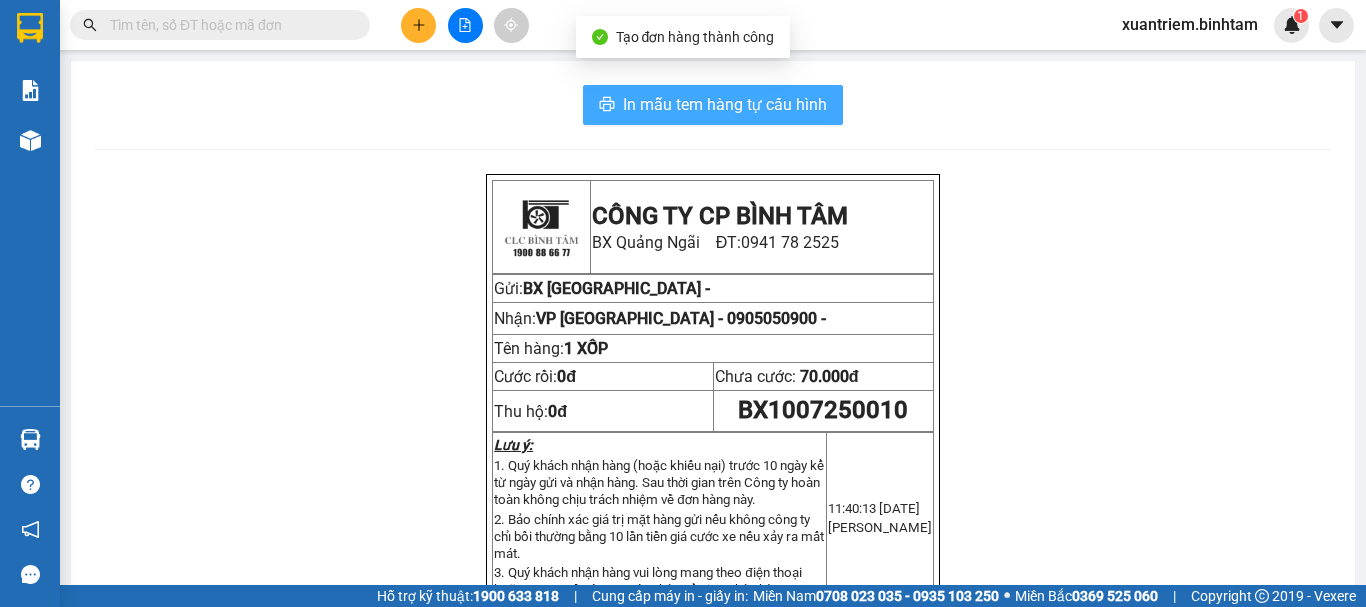 scroll, scrollTop: 0, scrollLeft: 0, axis: both 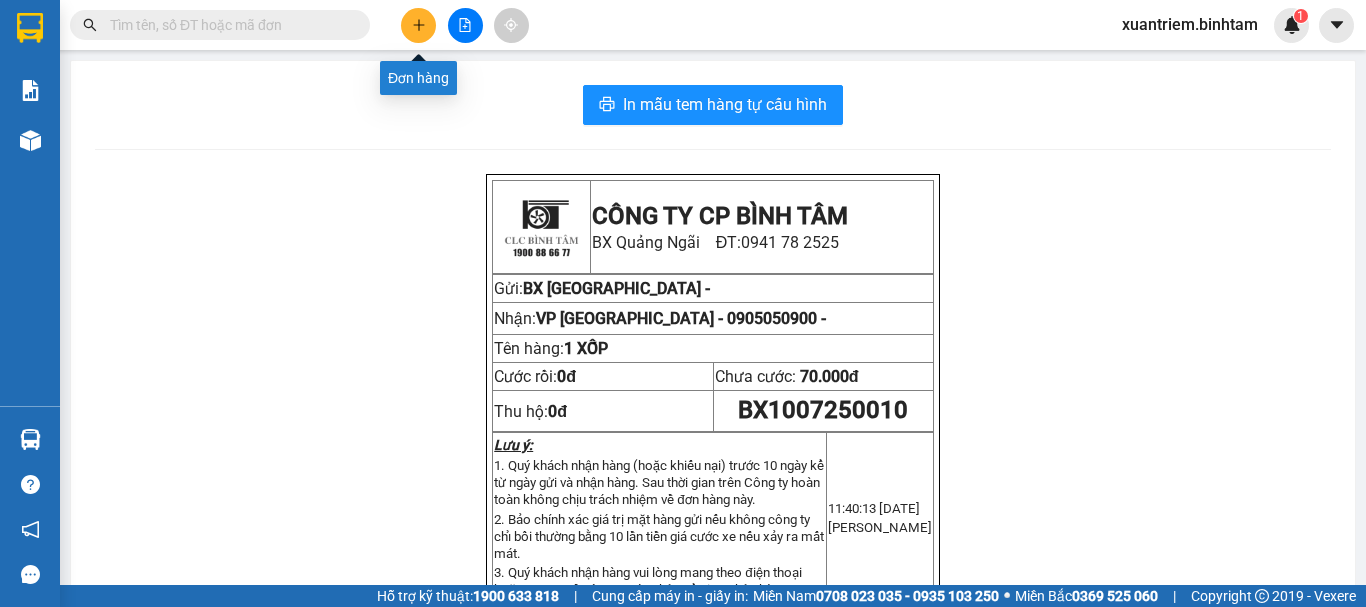 click 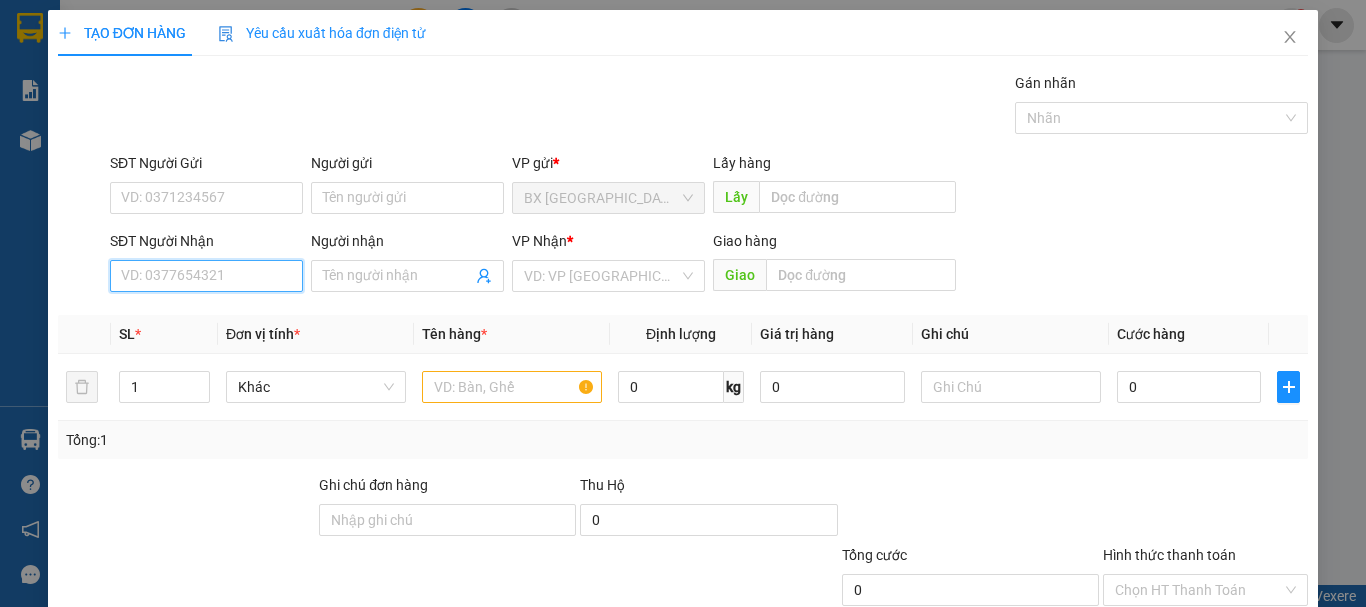 click on "SĐT Người Nhận" at bounding box center (206, 276) 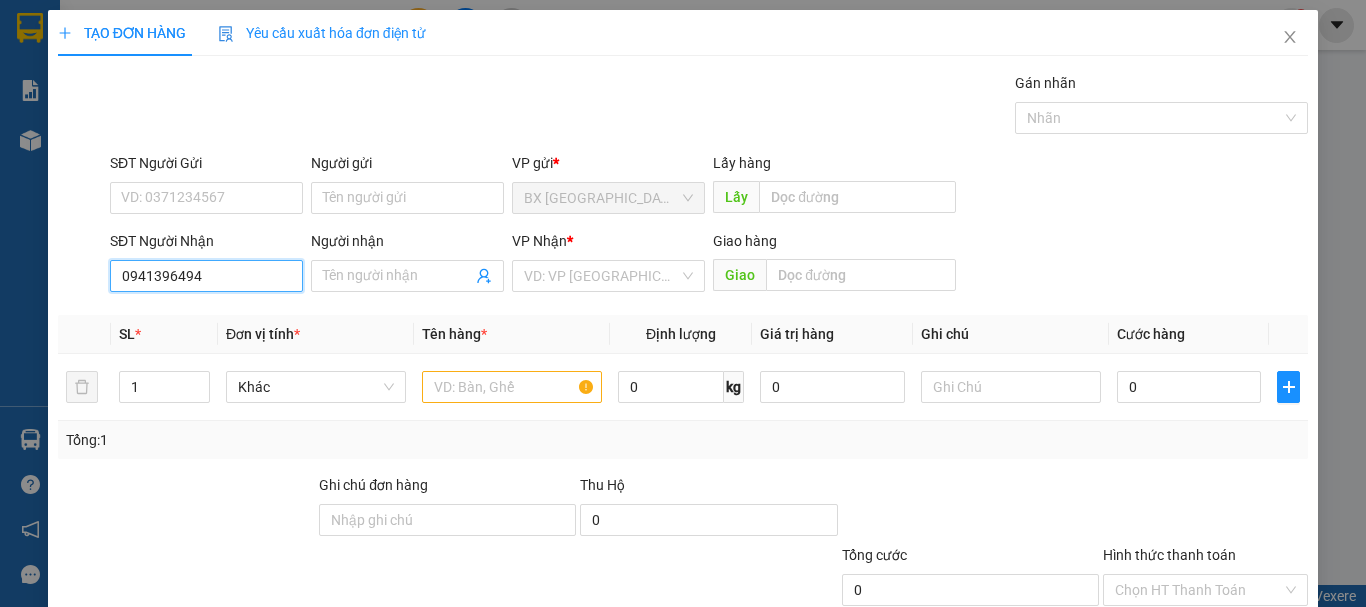 click on "0941396494" at bounding box center (206, 276) 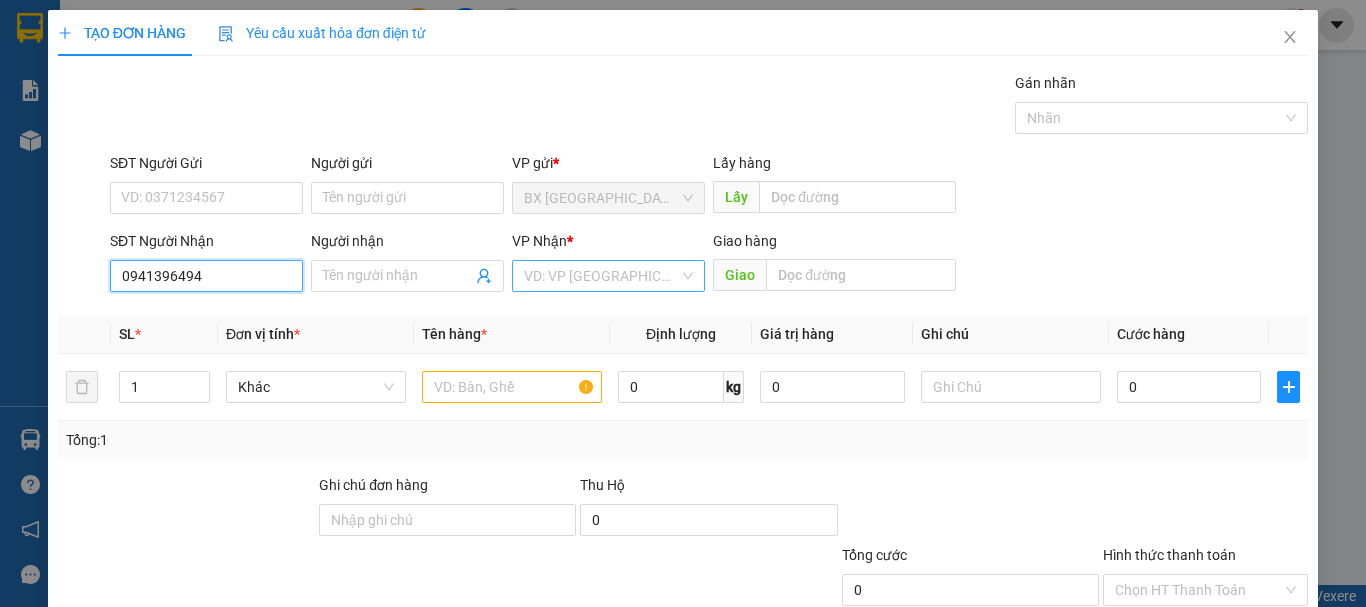 type on "0941396494" 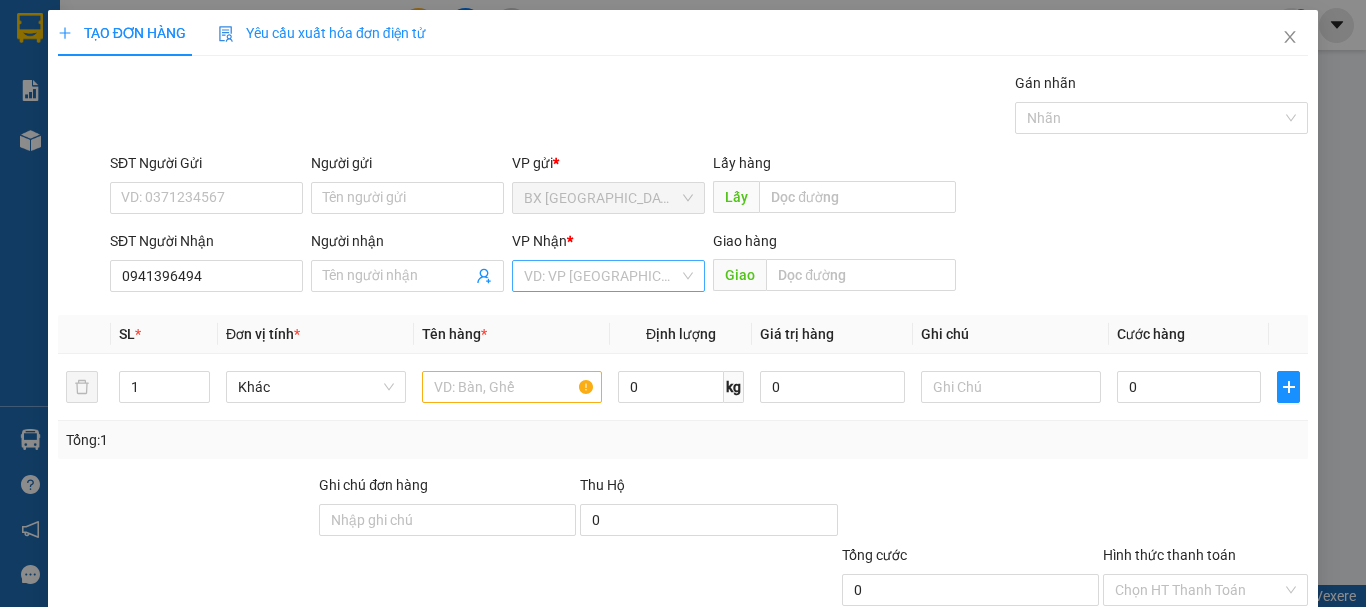 click at bounding box center (601, 276) 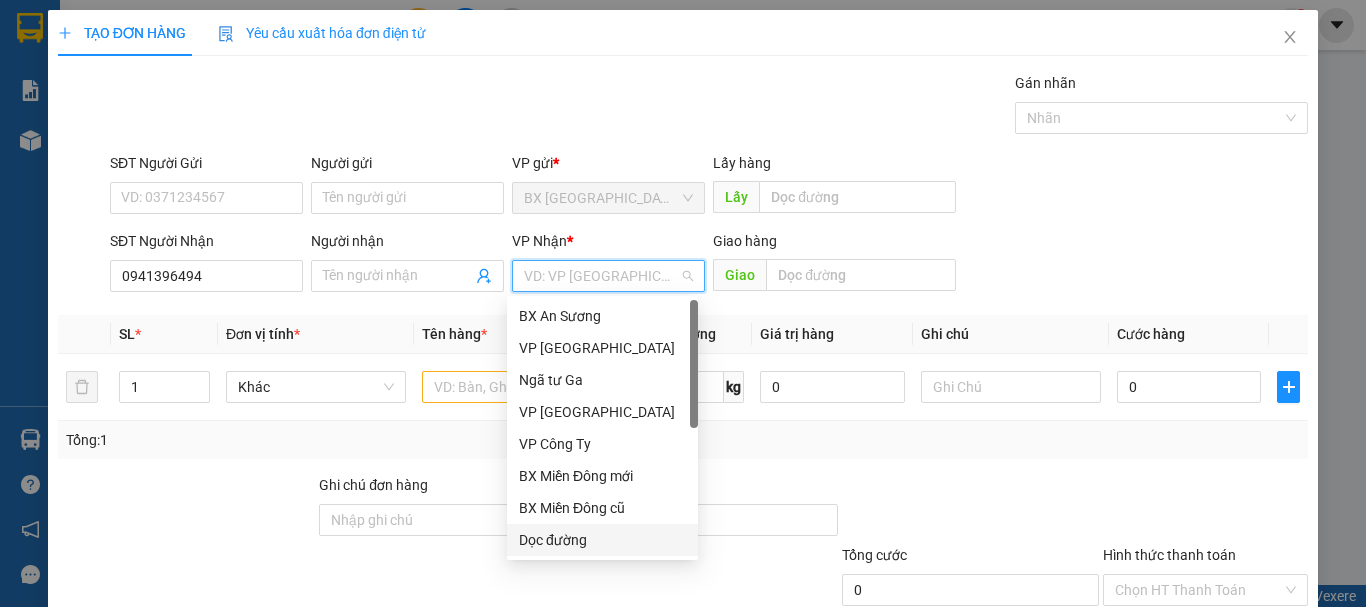 click on "Dọc đường" at bounding box center (602, 540) 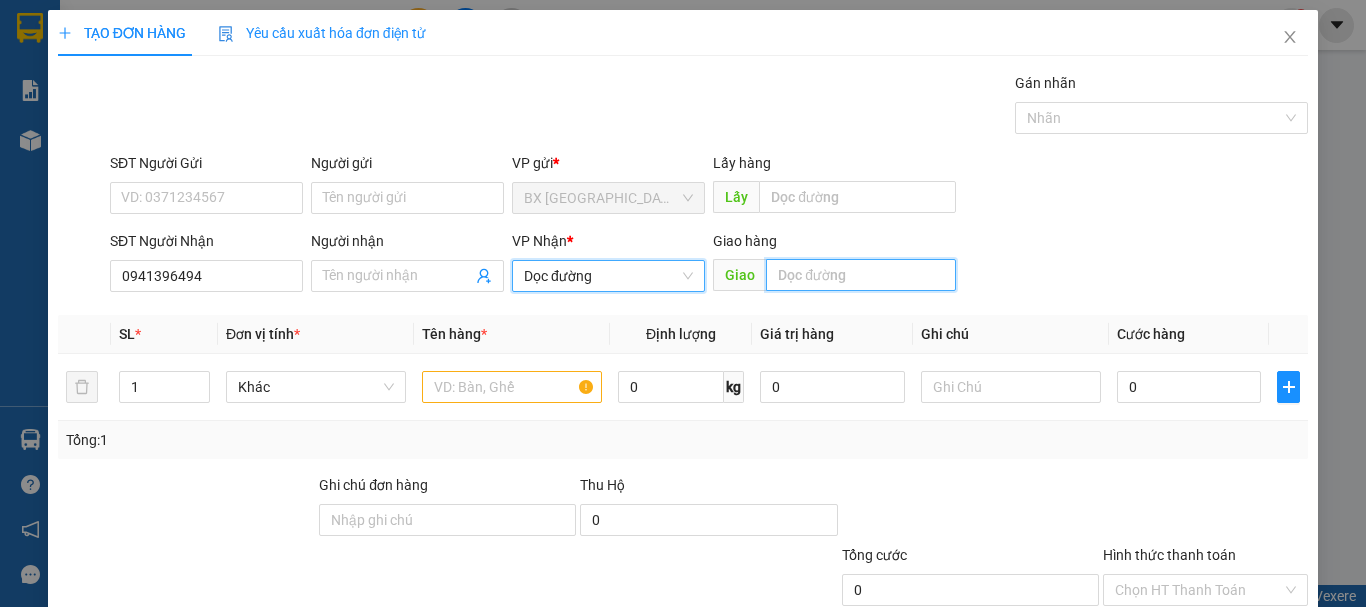 click at bounding box center [861, 275] 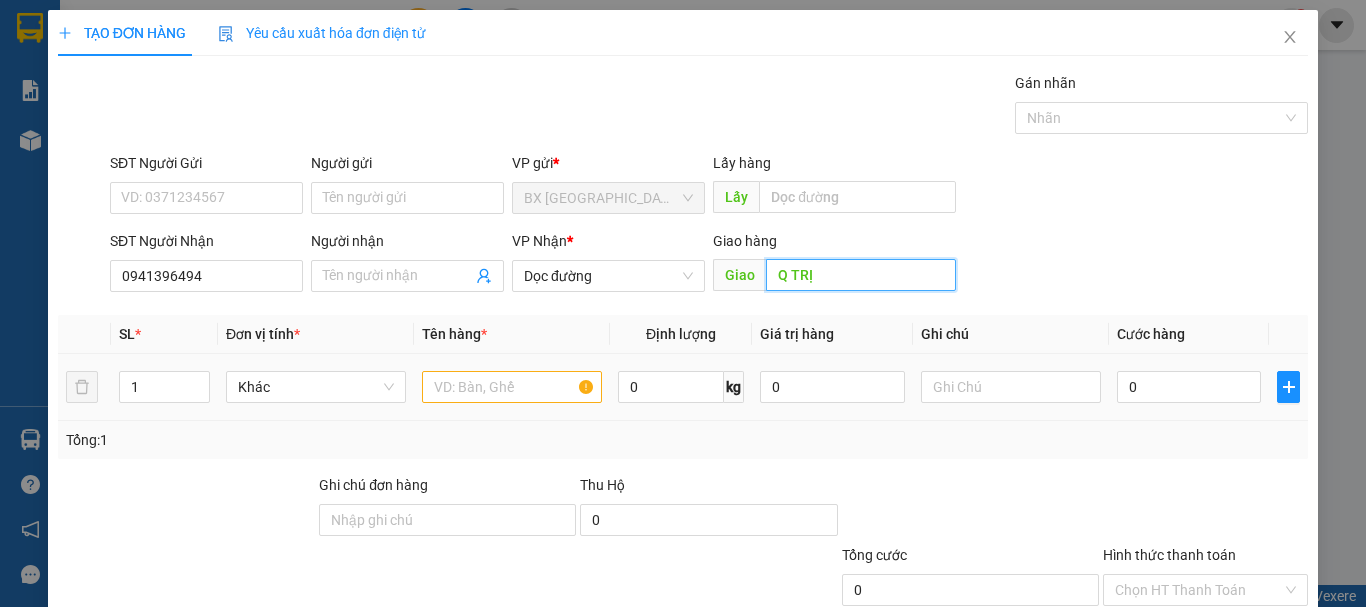type on "Q TRỊ" 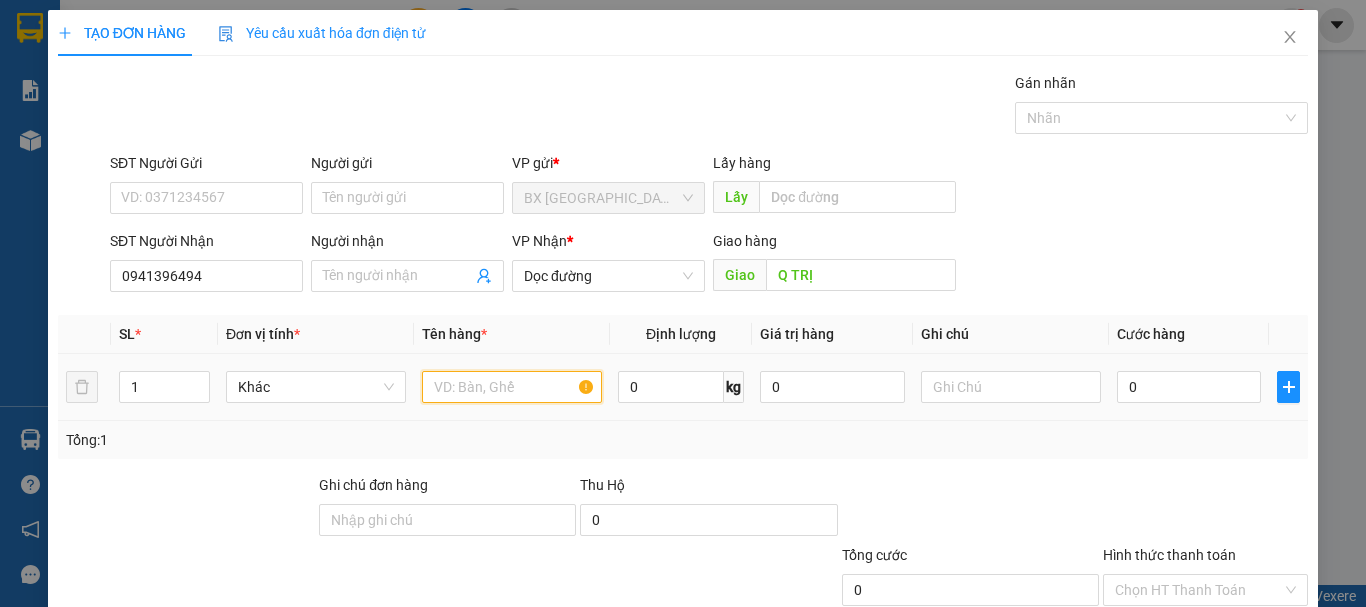 click at bounding box center [512, 387] 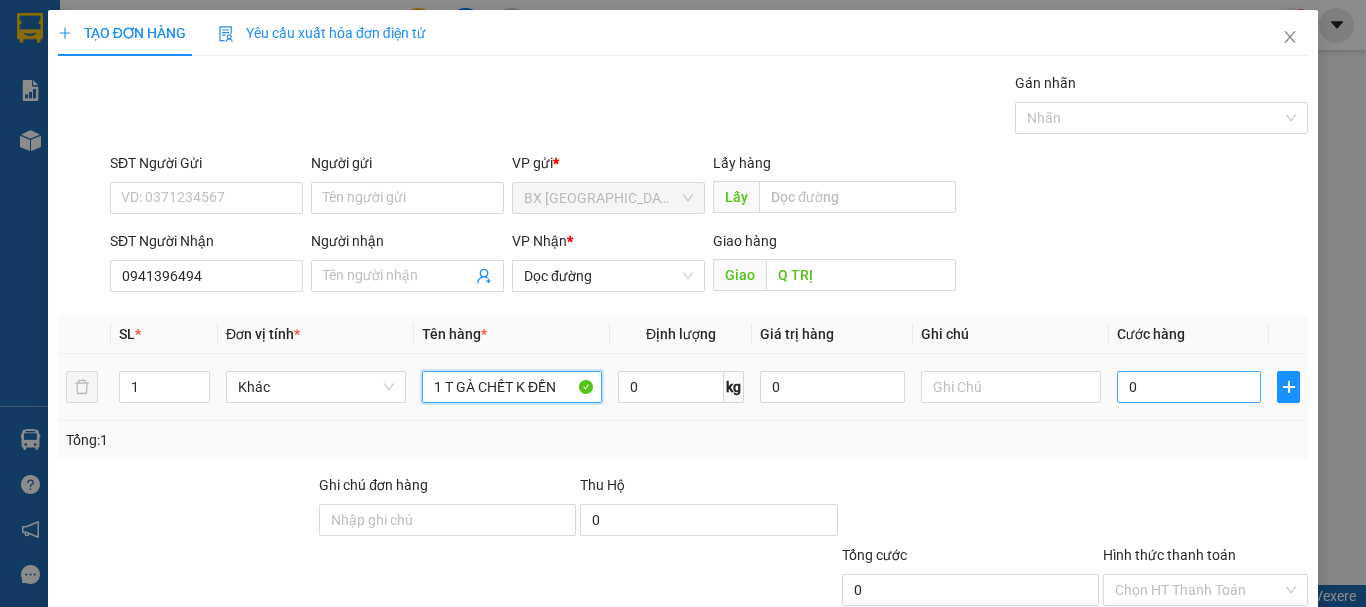 type on "1 T GÀ CHẾT K ĐỀN" 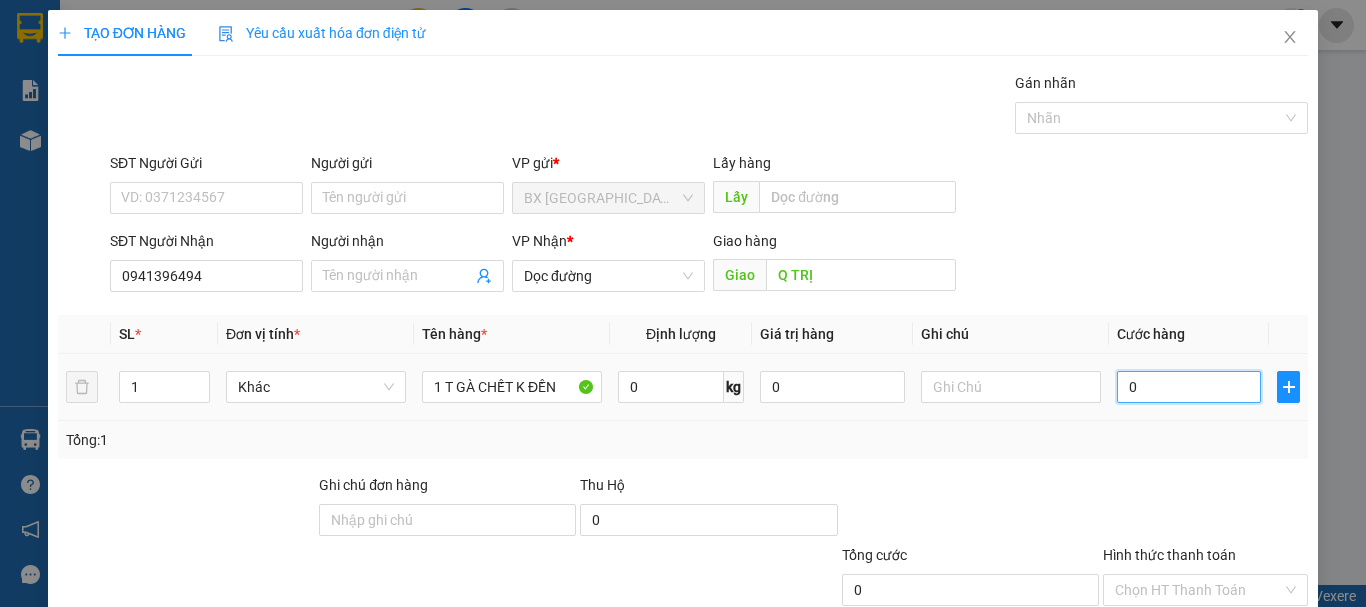 click on "0" at bounding box center (1189, 387) 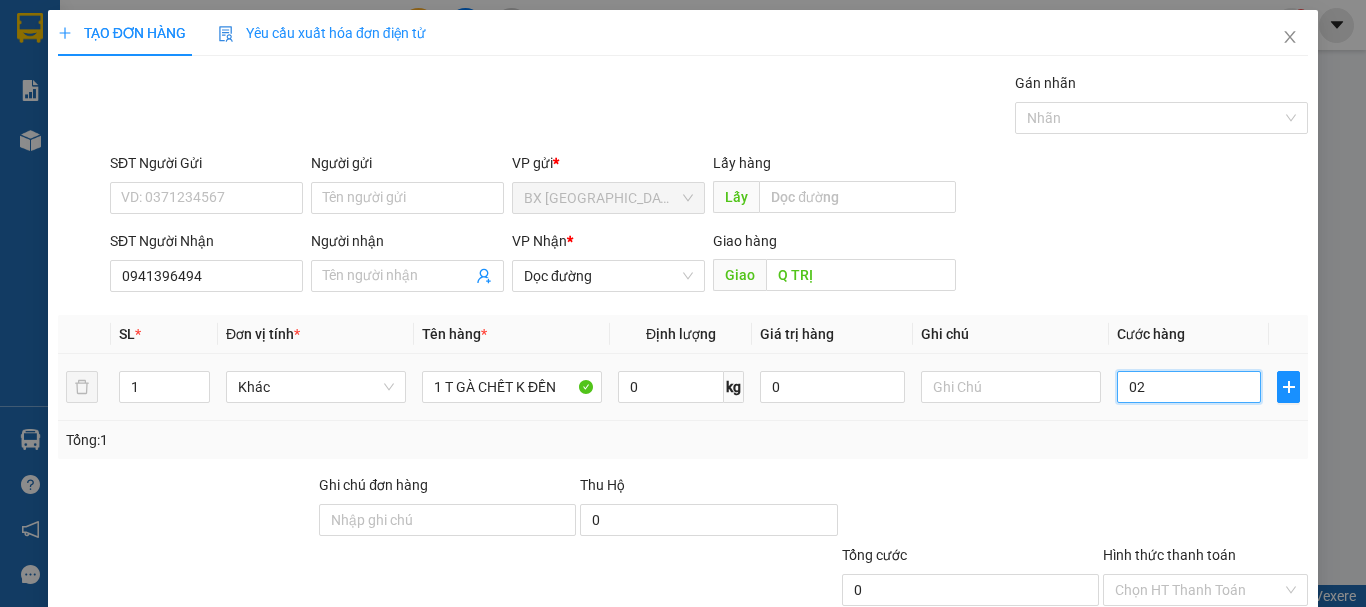 type on "2" 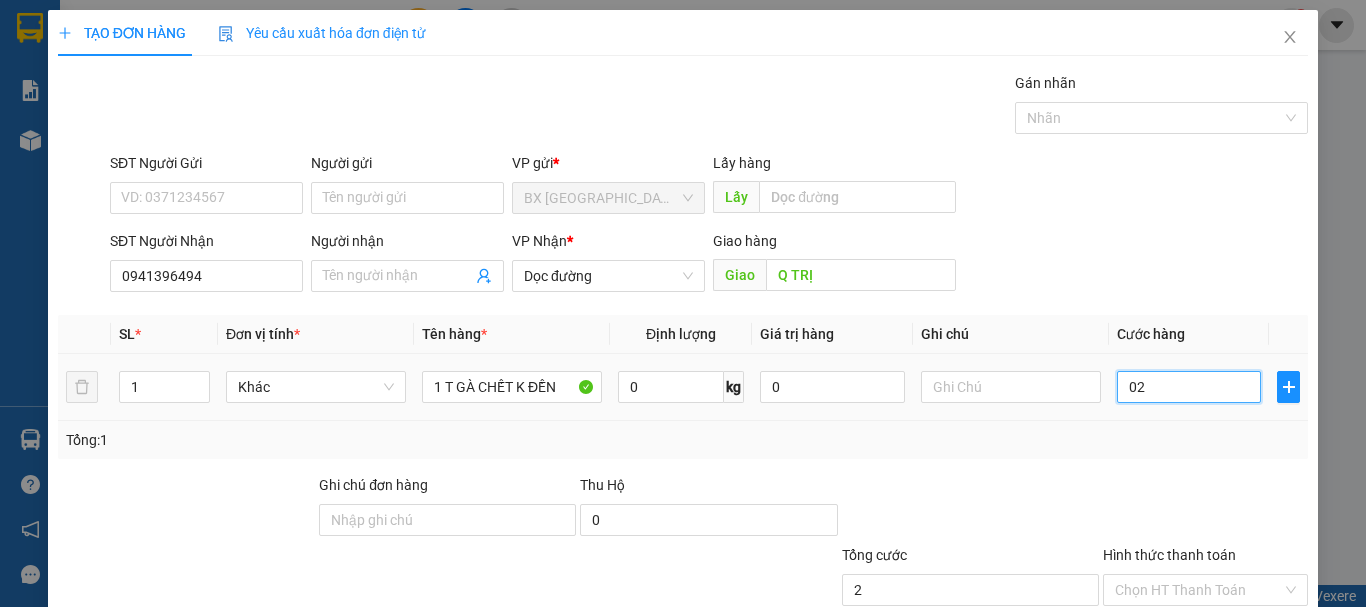 type on "020" 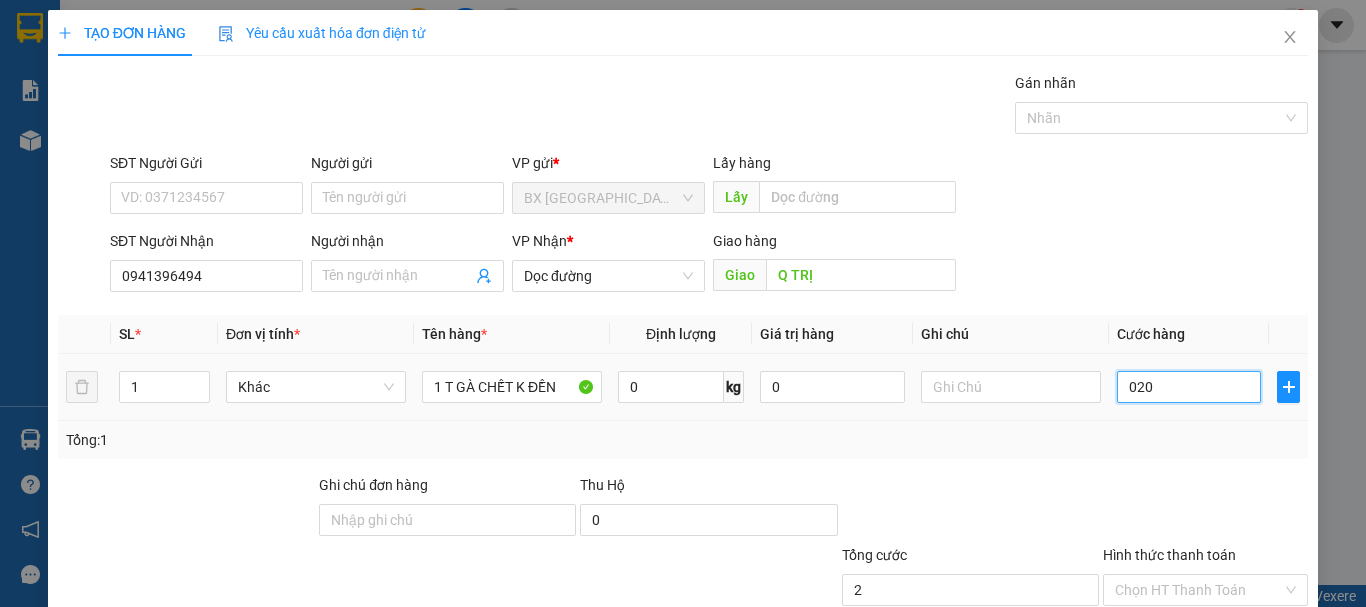 type on "20" 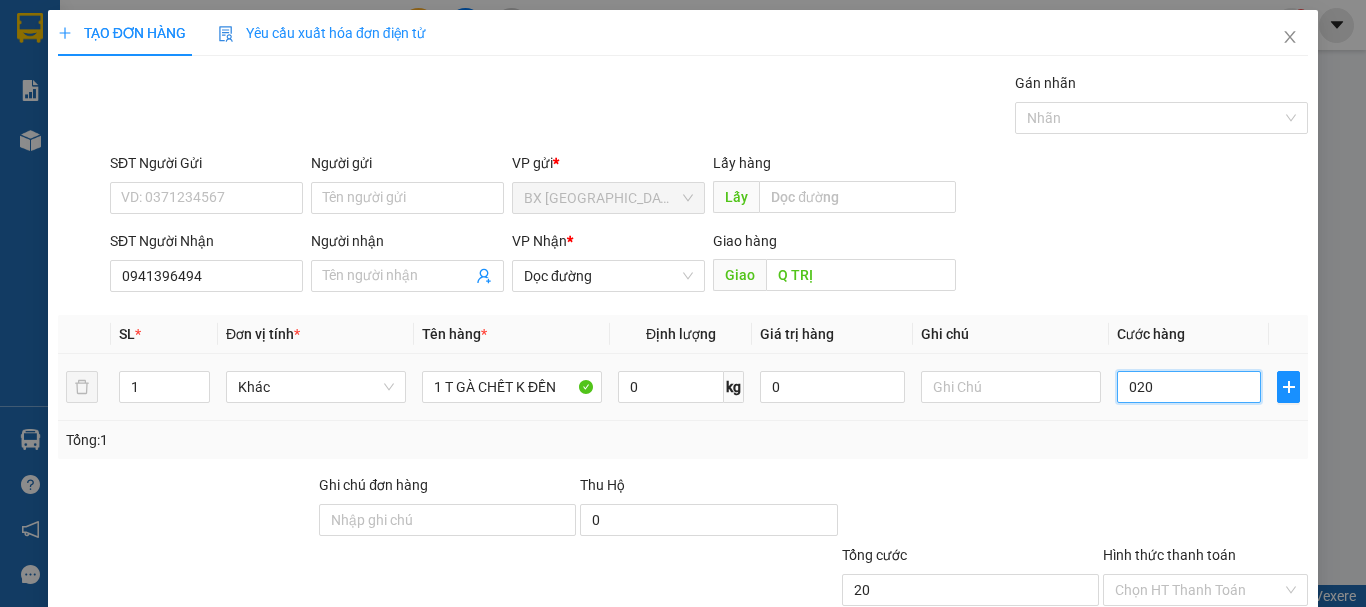 type on "0.200" 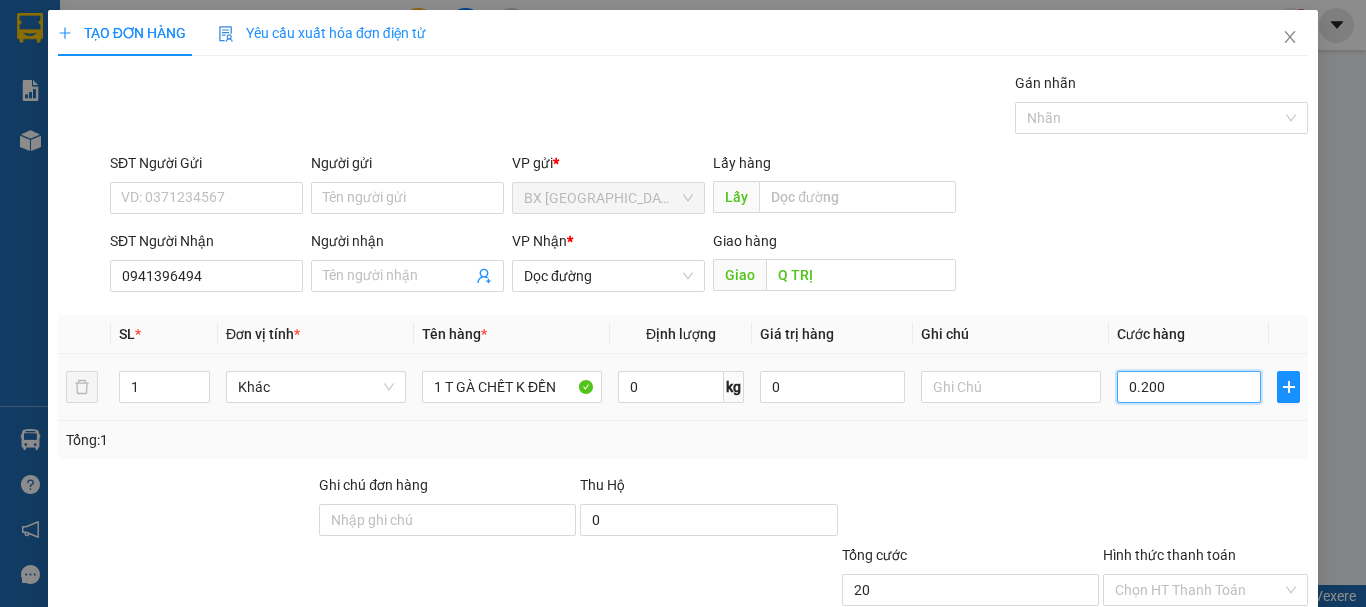 type on "200" 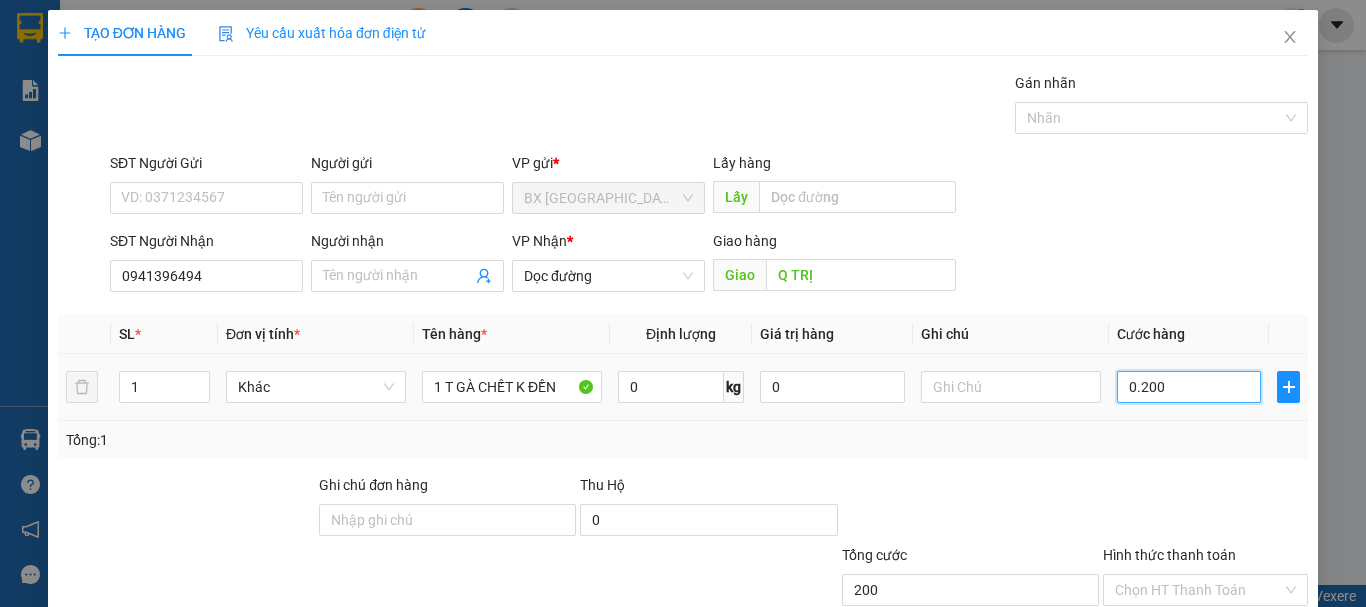 type on "02.000" 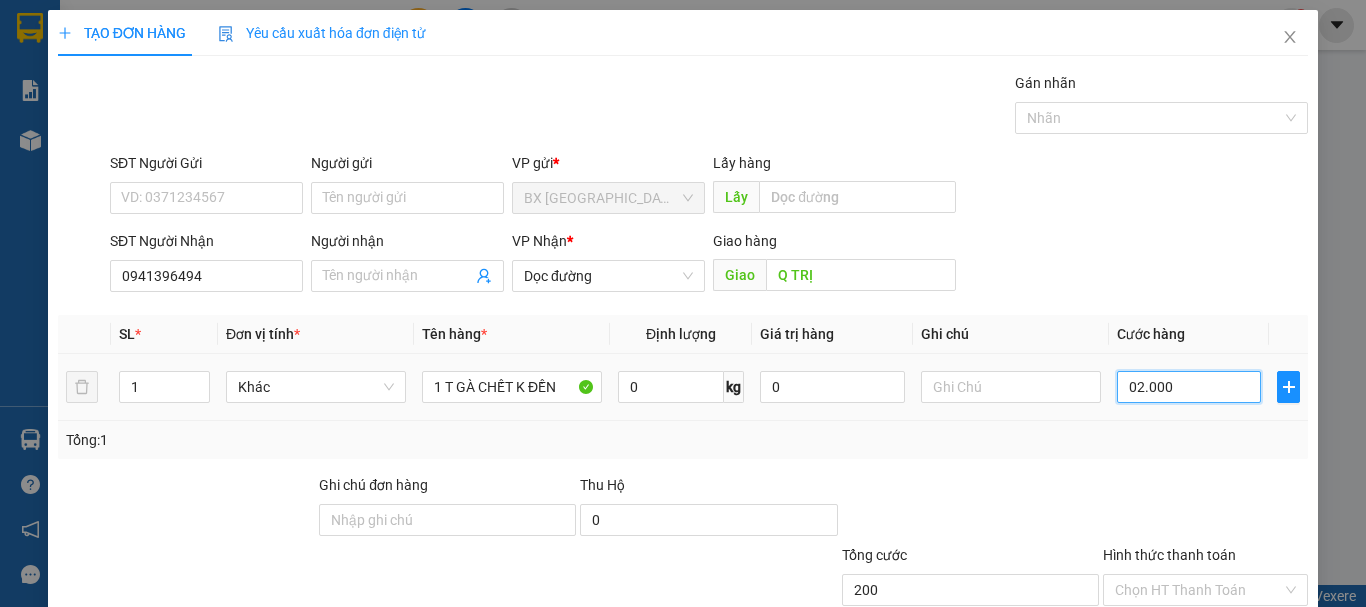 type on "2.000" 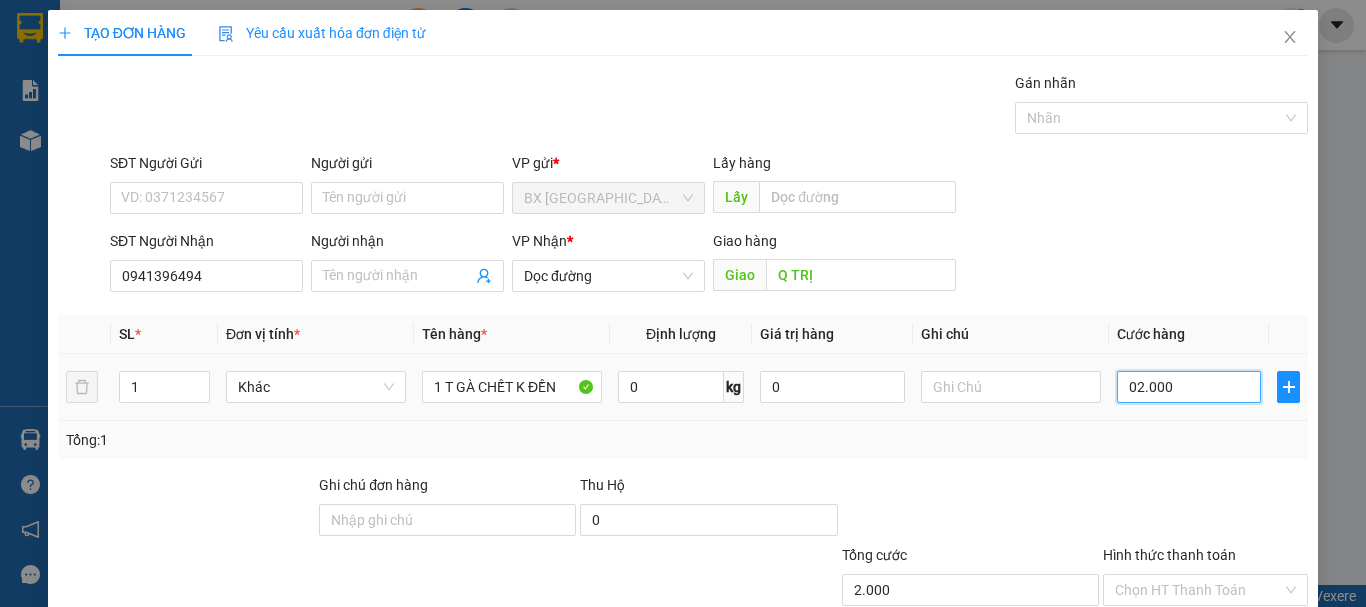 type on "020.000" 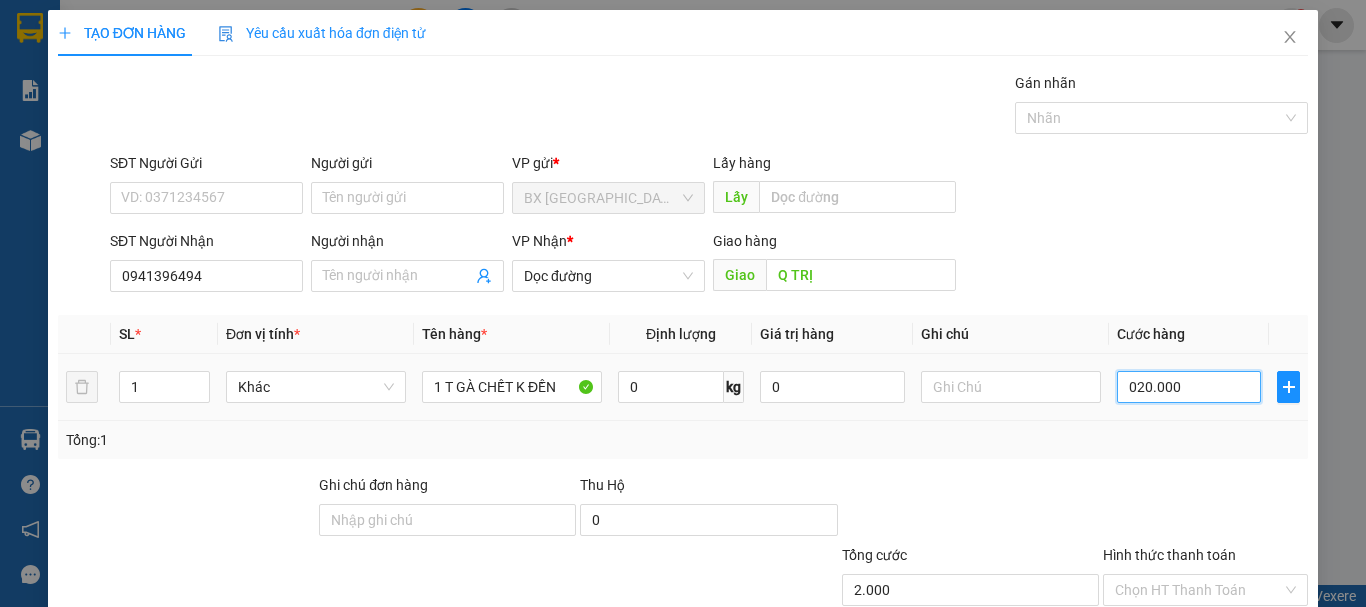 type on "20.000" 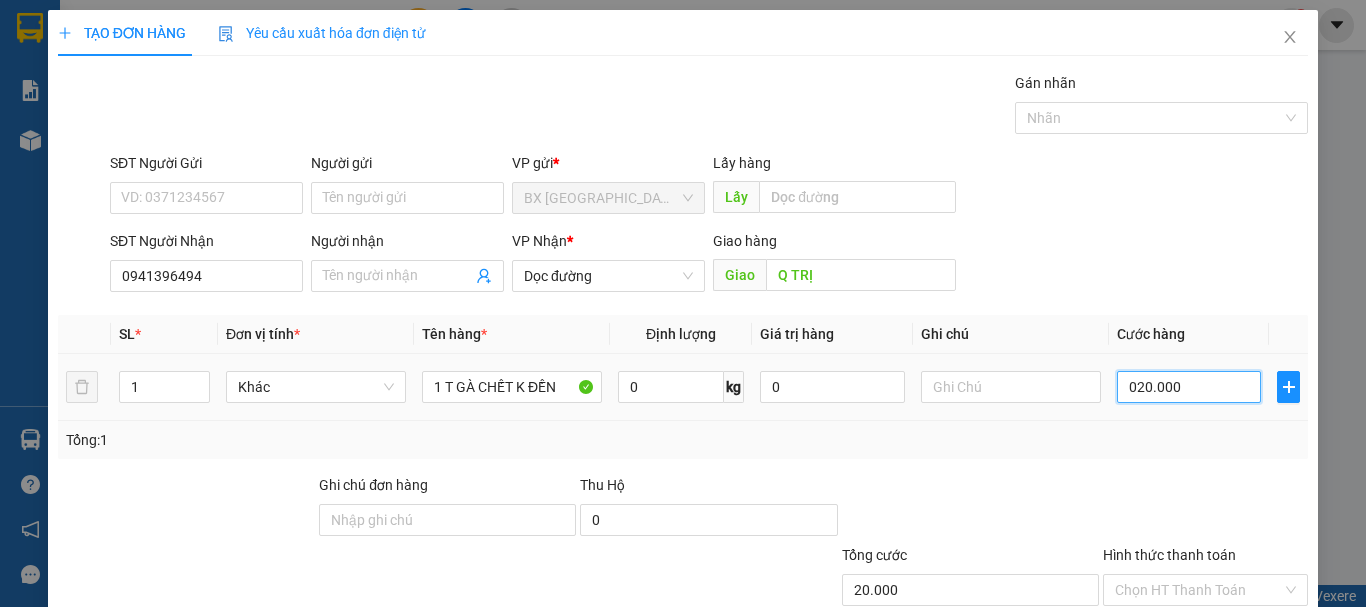 type on "0.200.000" 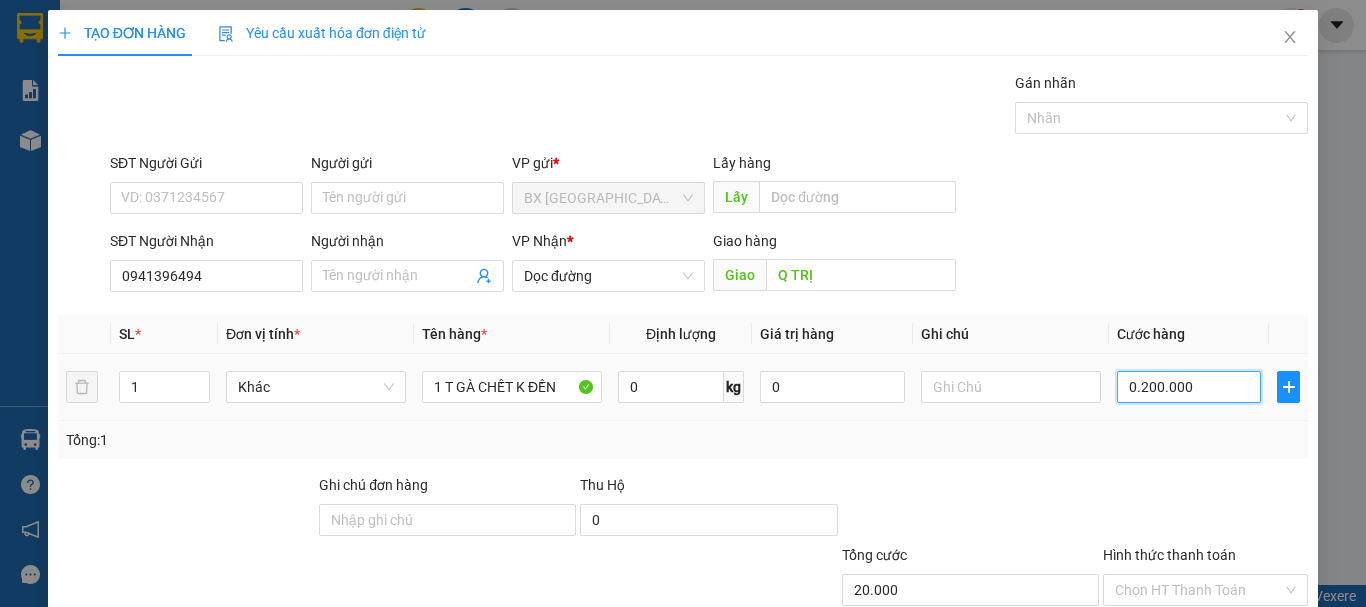 type on "200.000" 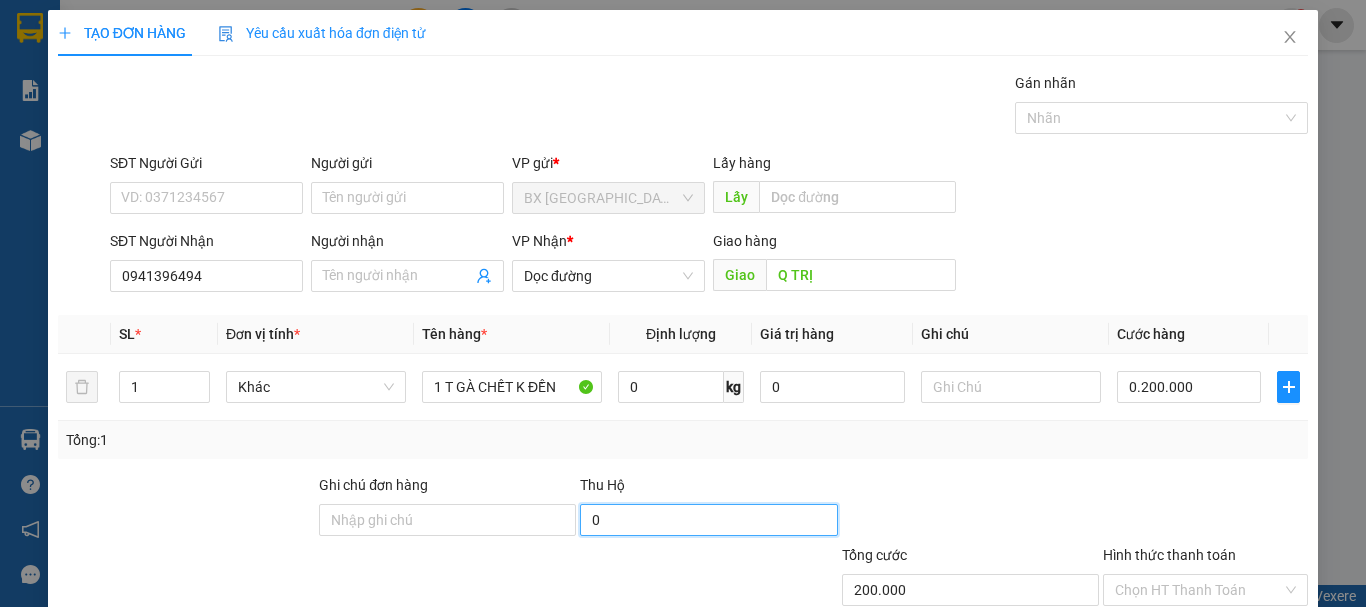 click on "0" at bounding box center [708, 520] 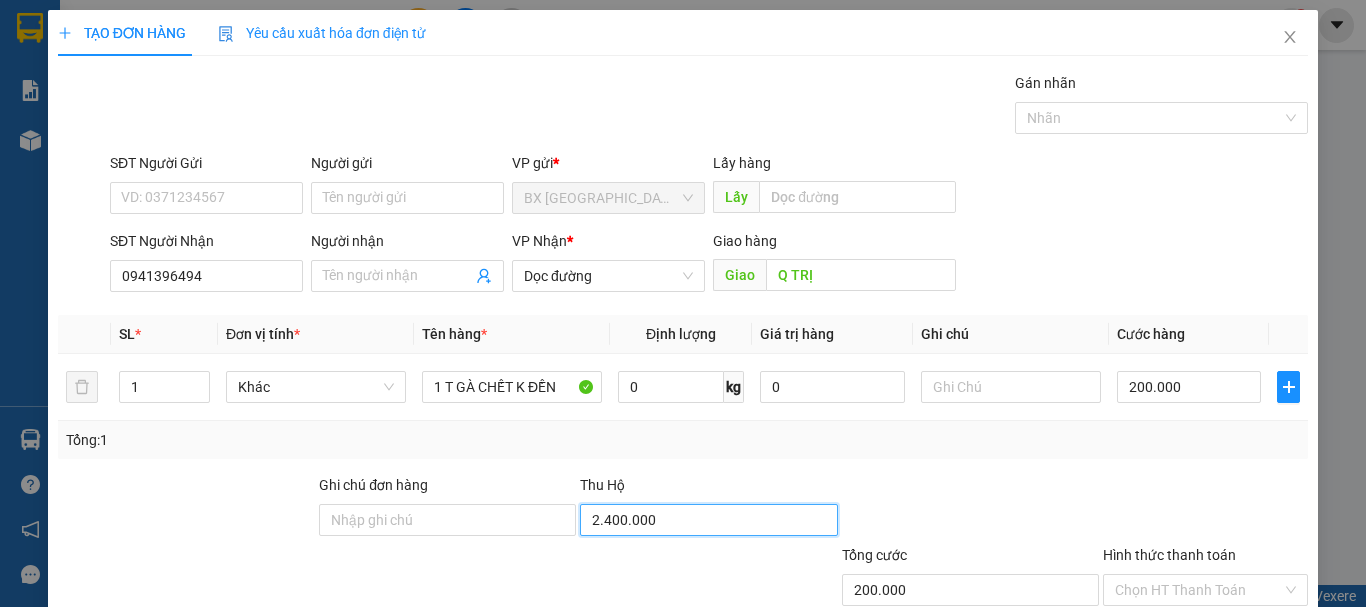 type on "2.400.000" 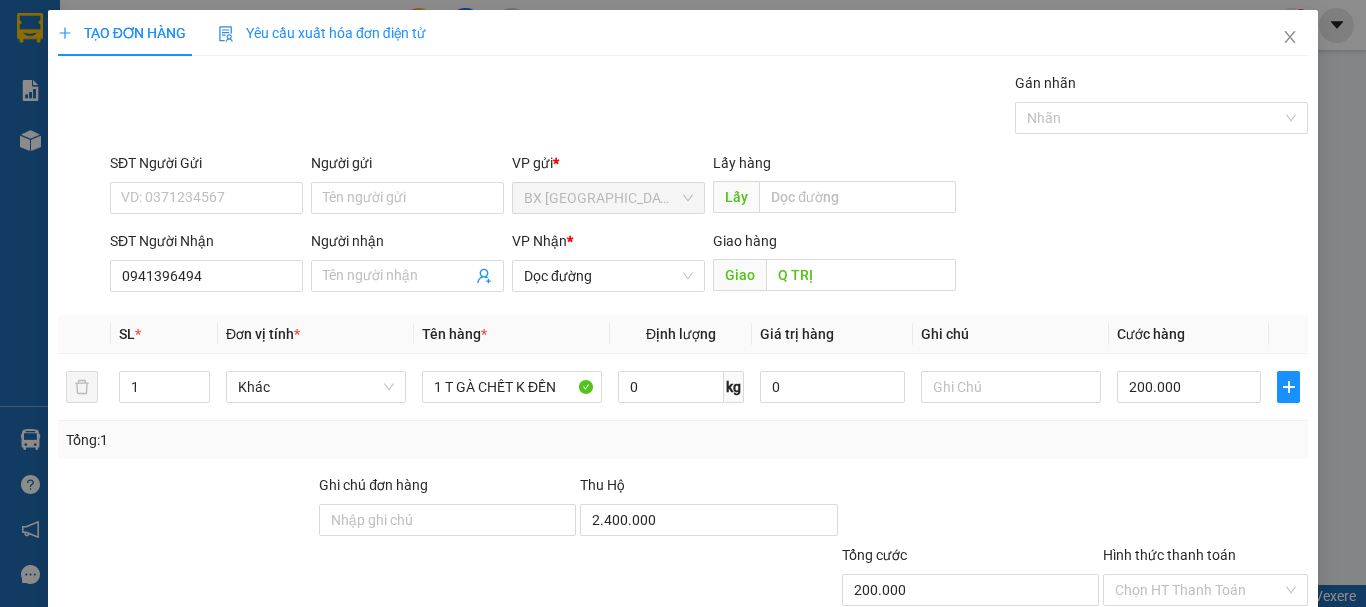 scroll, scrollTop: 133, scrollLeft: 0, axis: vertical 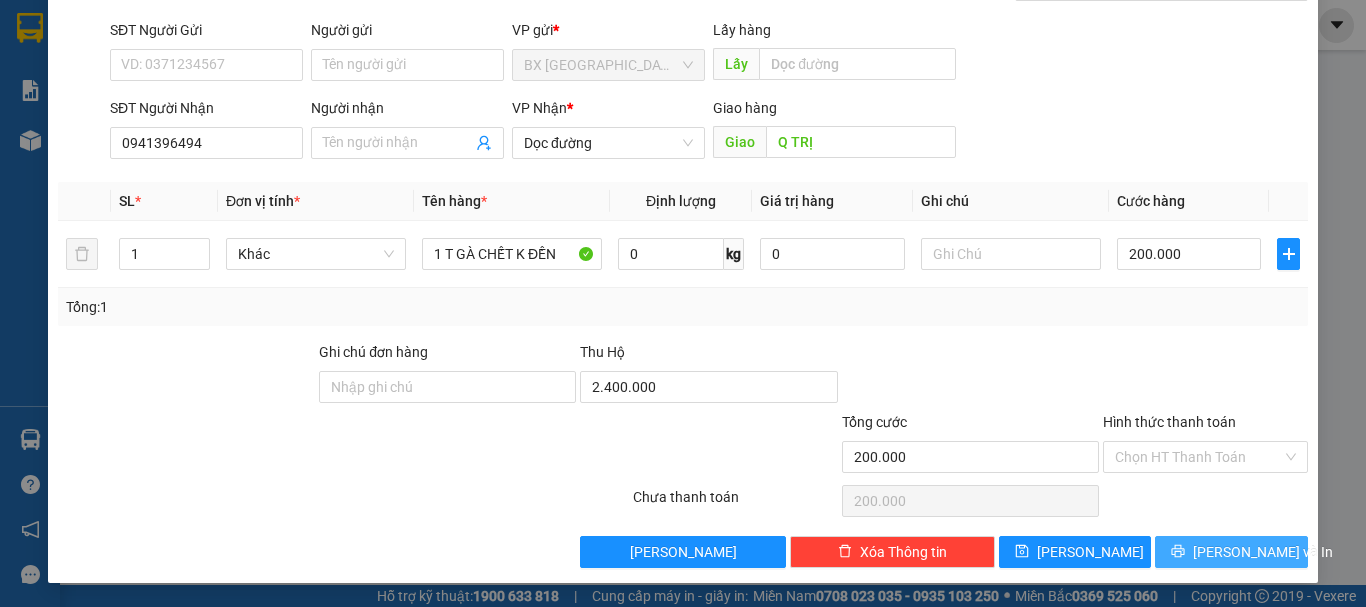 click on "[PERSON_NAME] và In" at bounding box center (1263, 552) 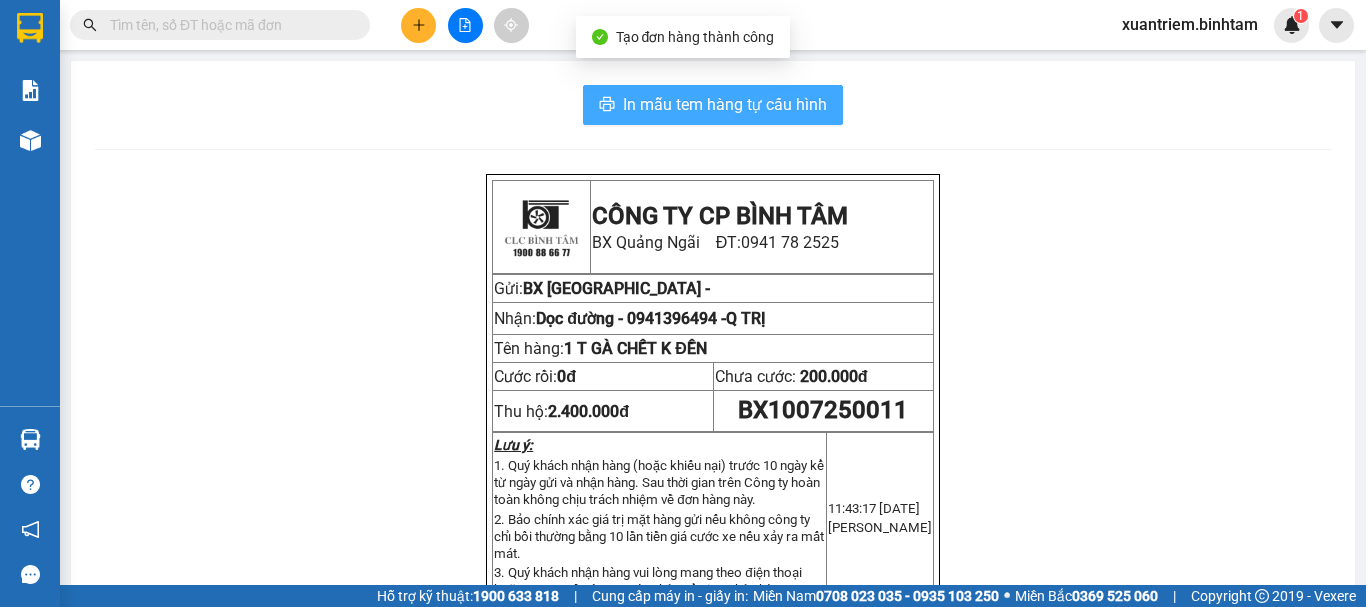 click on "In mẫu tem hàng tự cấu hình" at bounding box center [725, 104] 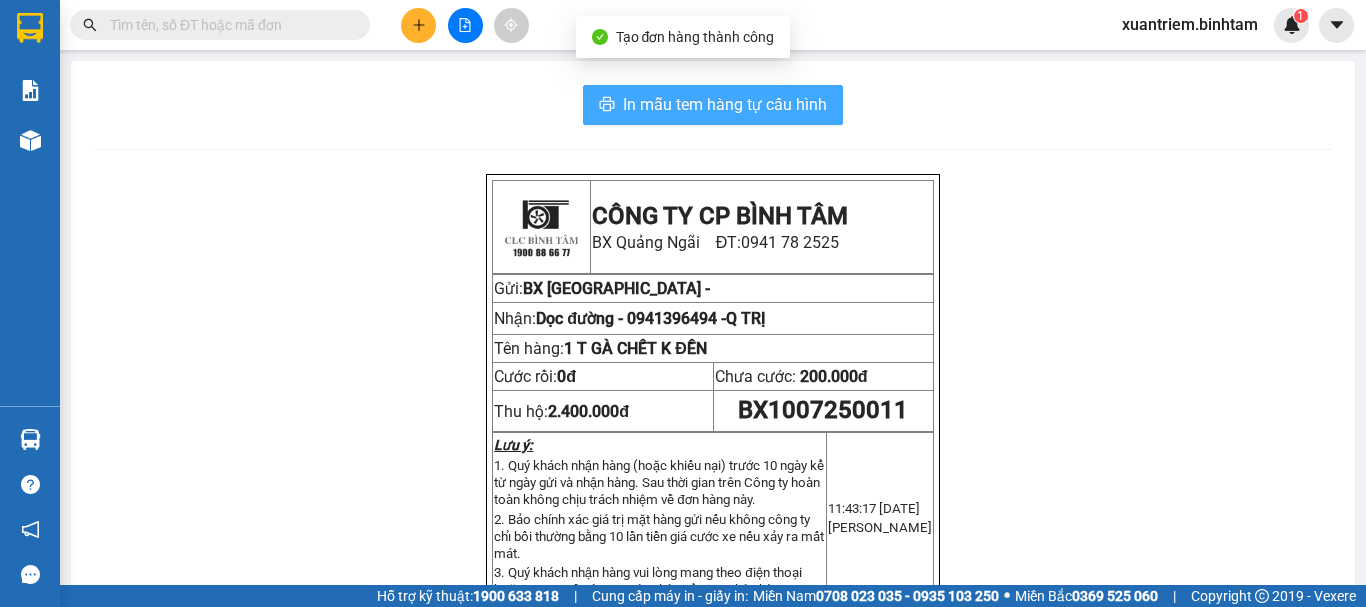 scroll, scrollTop: 0, scrollLeft: 0, axis: both 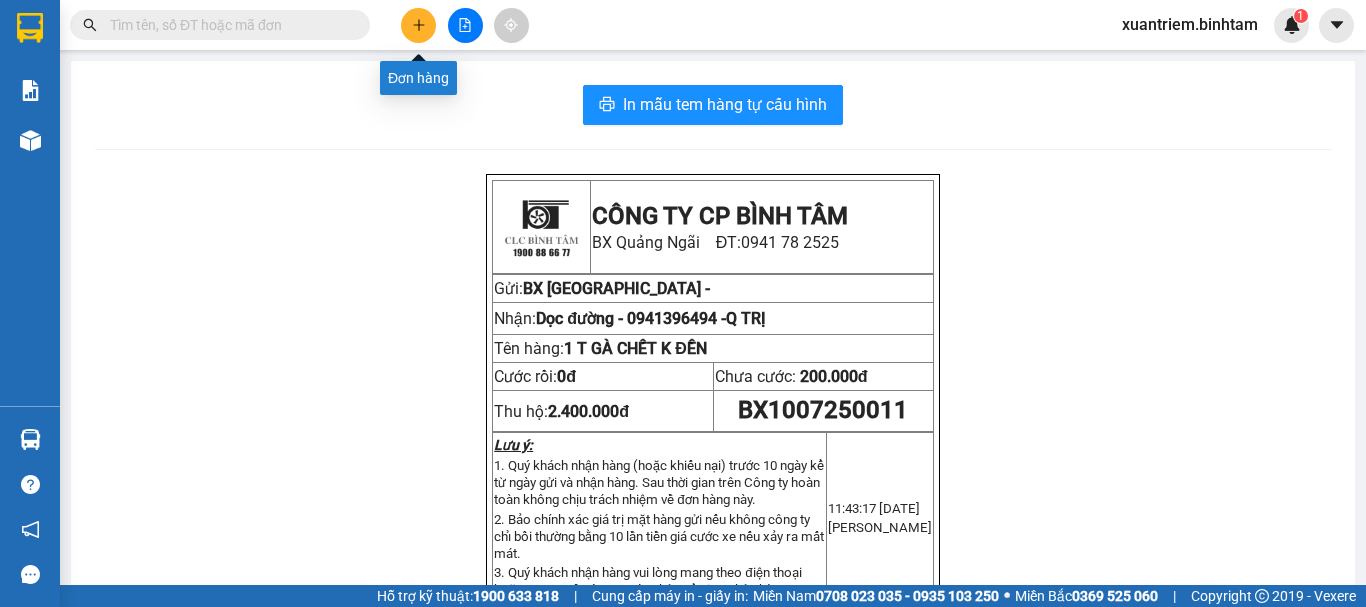 click at bounding box center (418, 25) 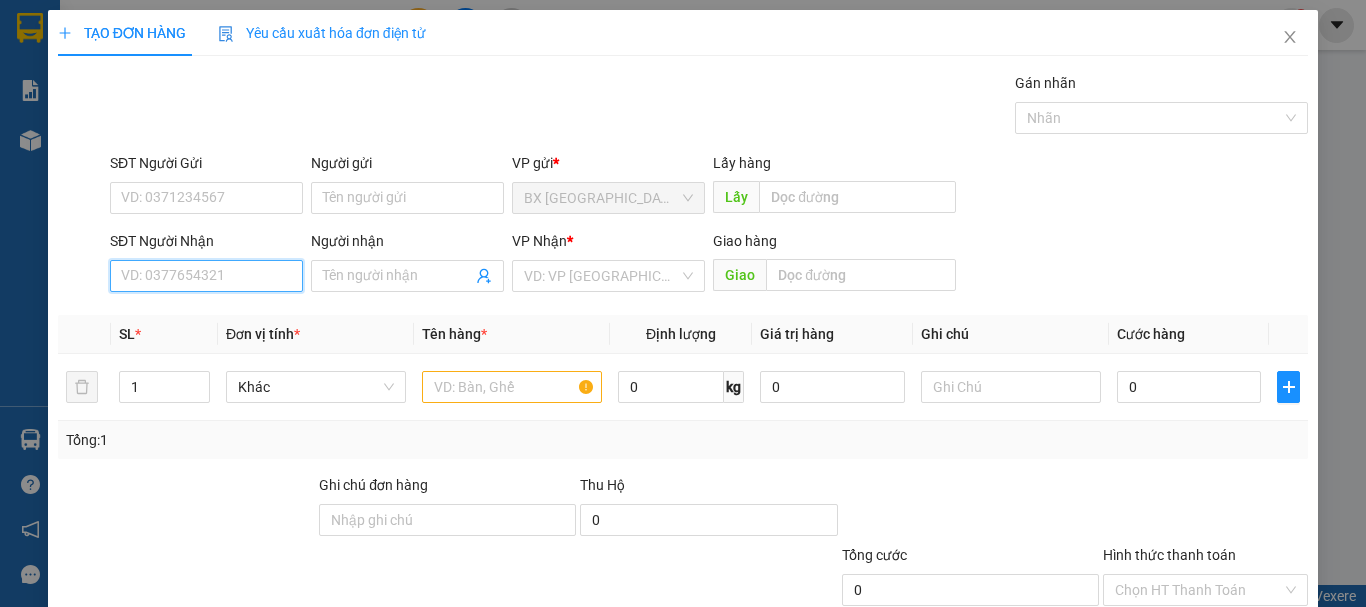 click on "SĐT Người Nhận" at bounding box center [206, 276] 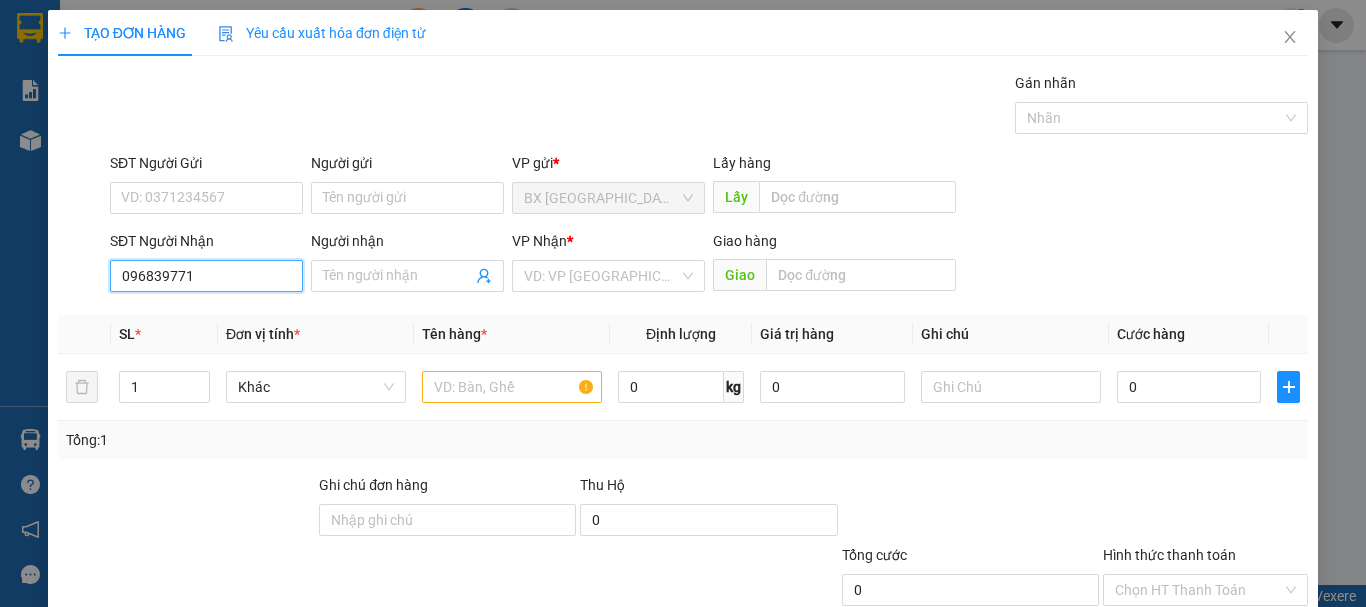 type on "0968397713" 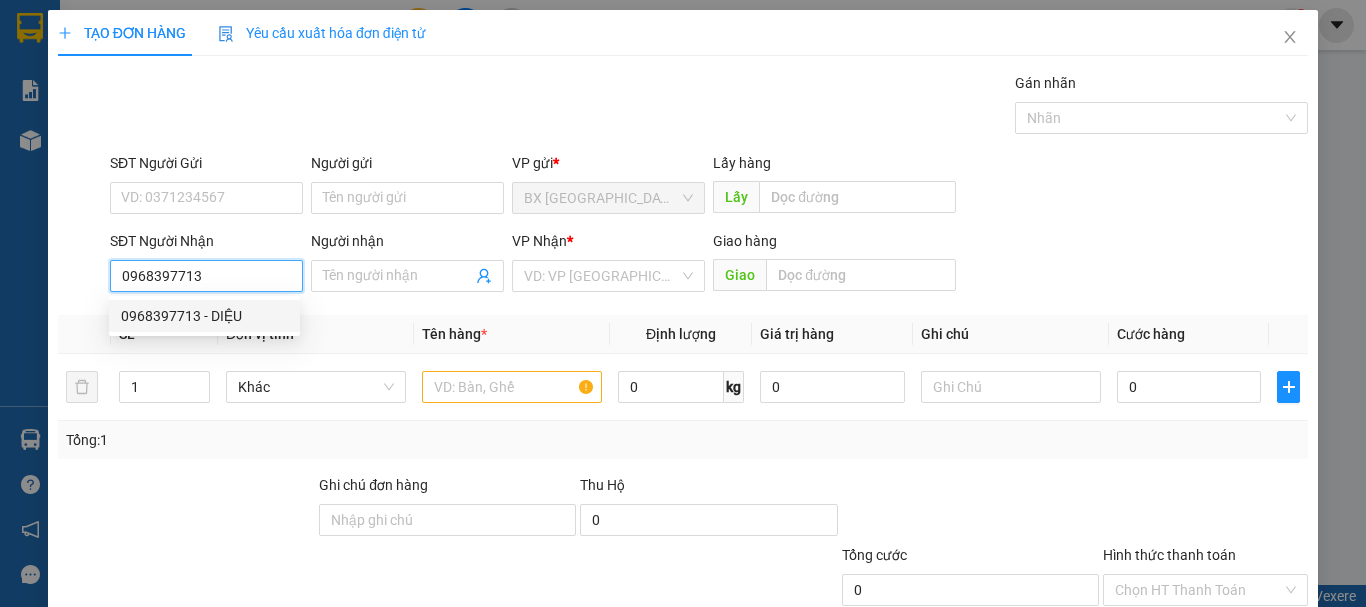 click on "0968397713 - DIỆU" at bounding box center [204, 316] 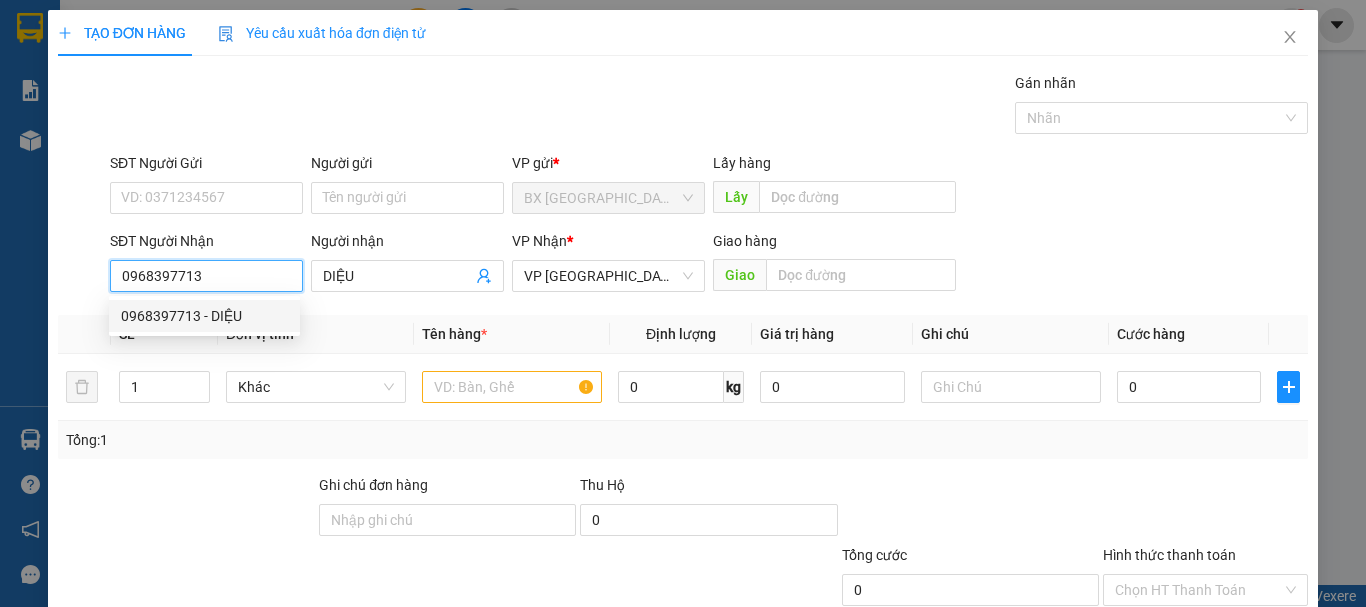 type on "80.000" 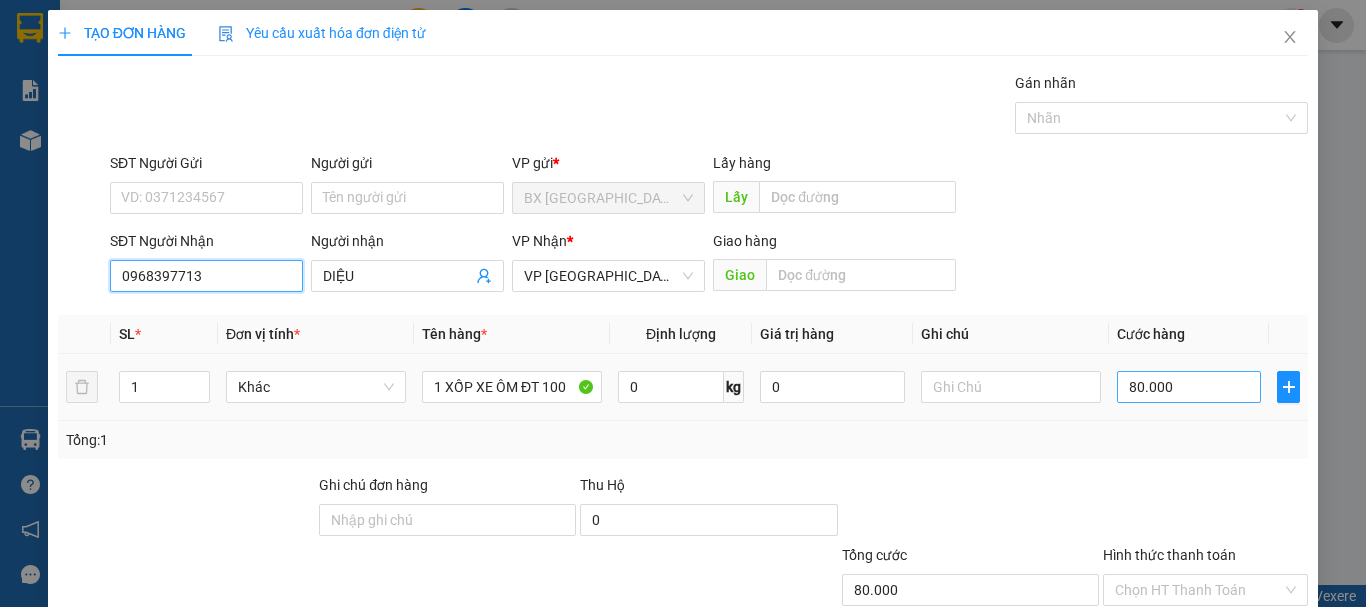 type on "0968397713" 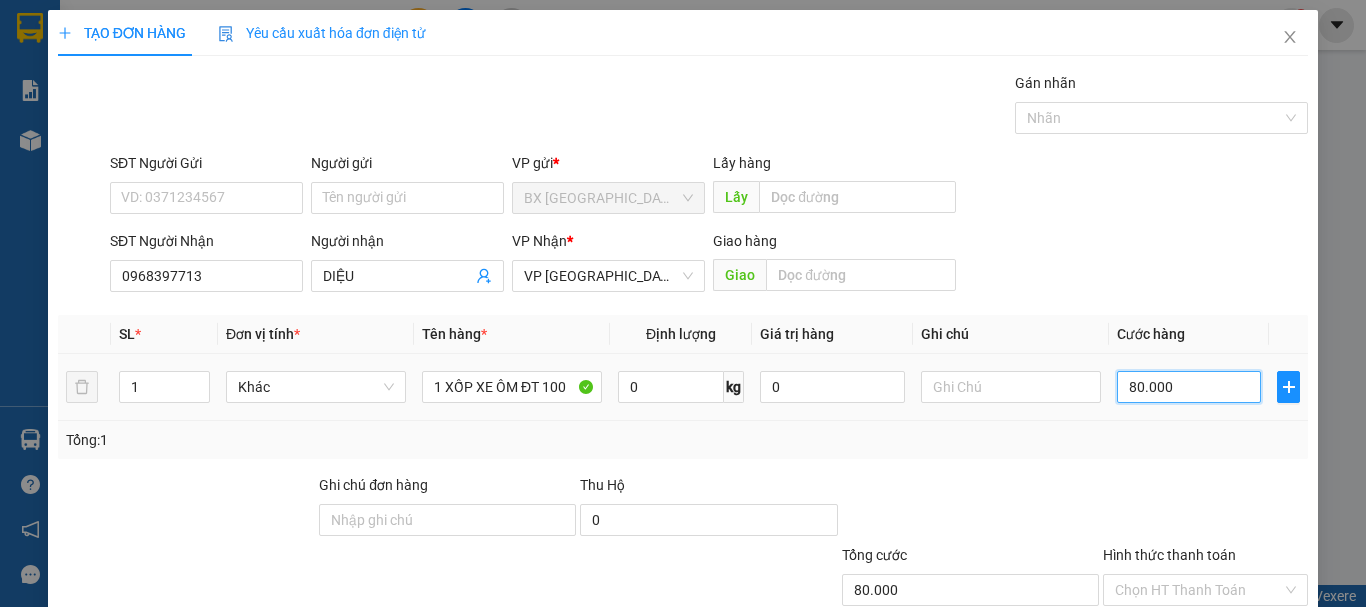 click on "80.000" at bounding box center [1189, 387] 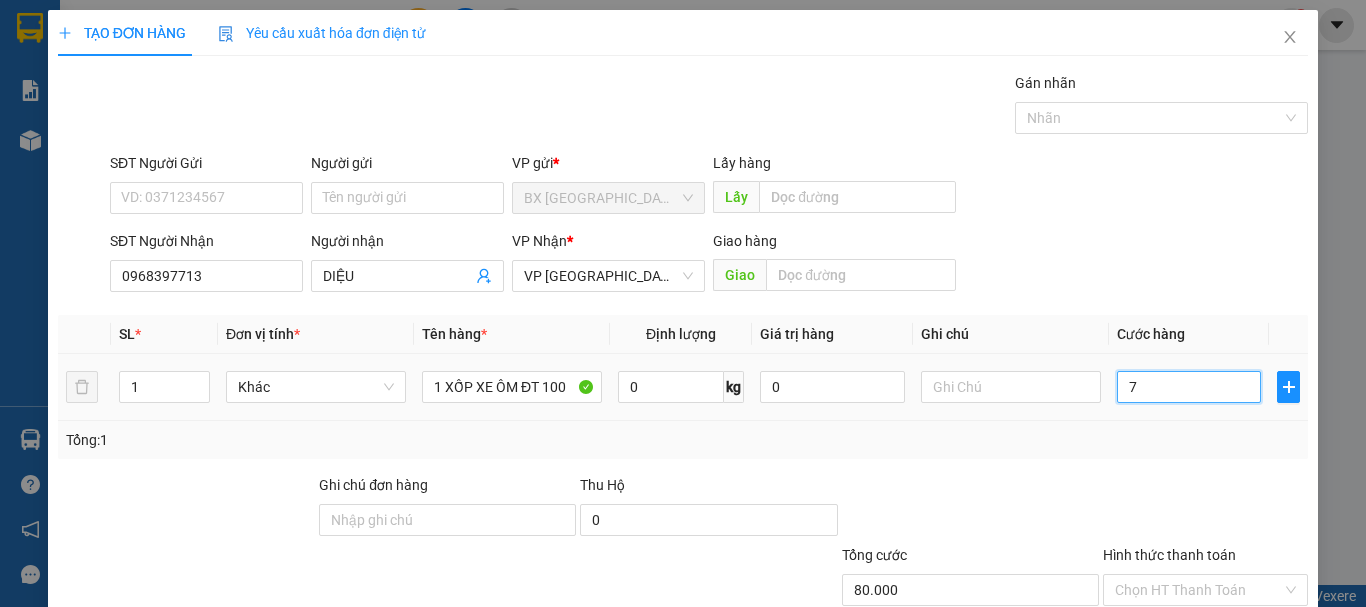 type on "7" 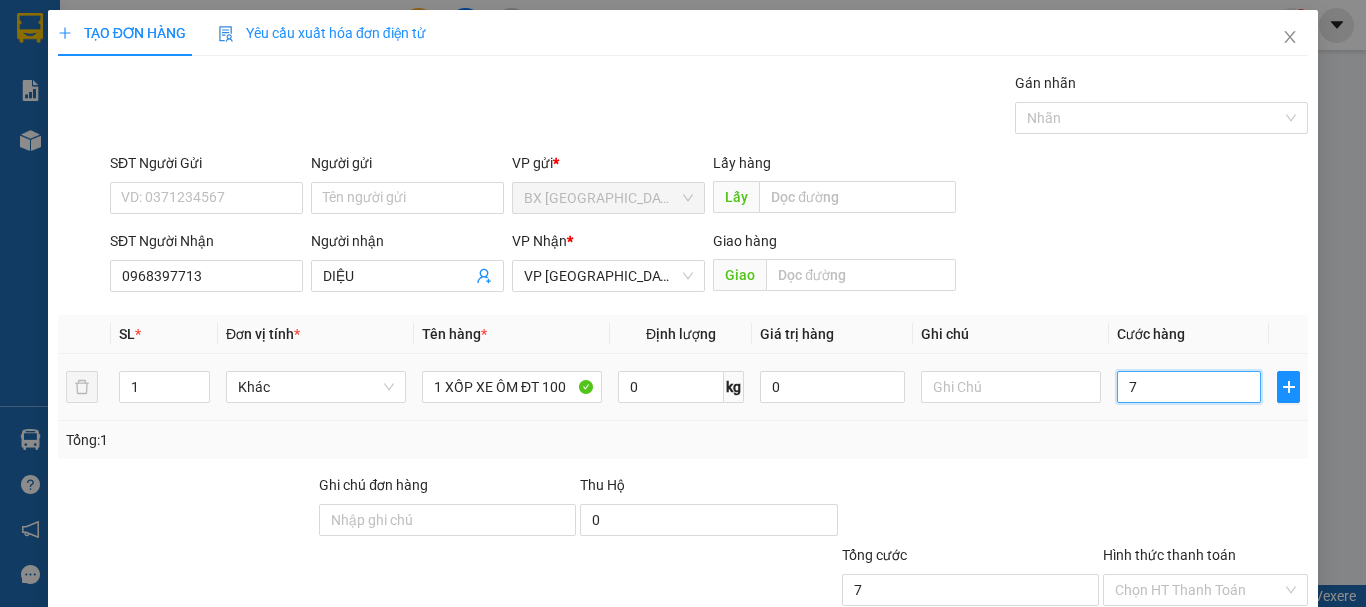 type on "70" 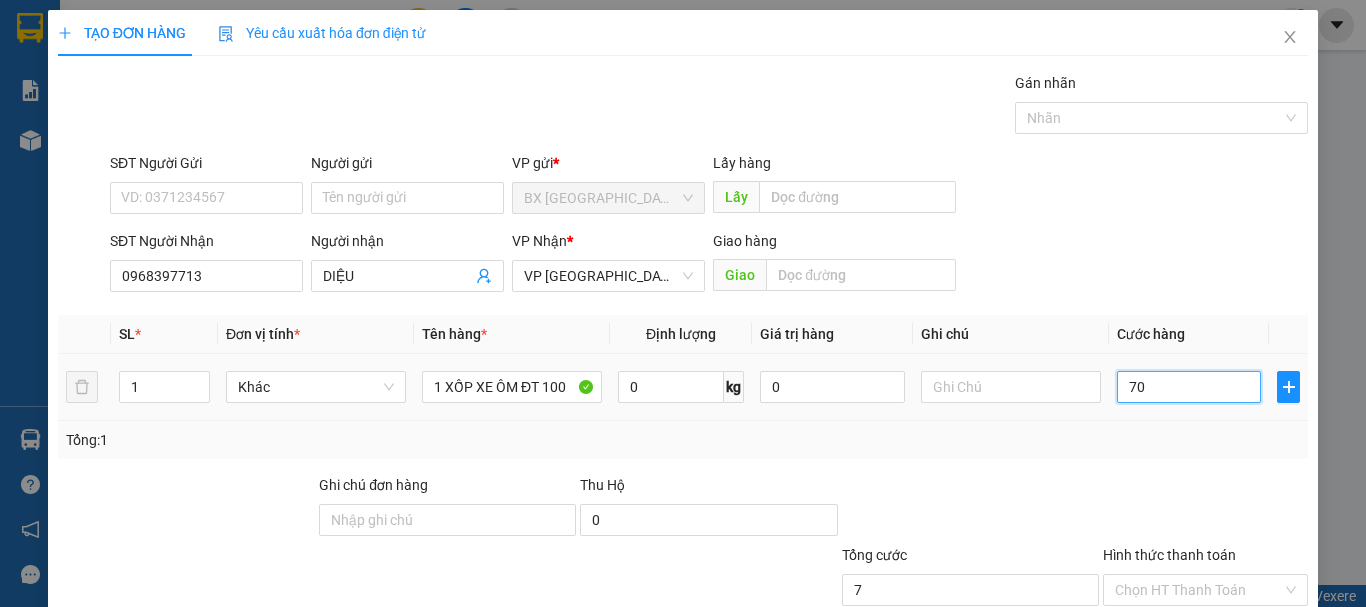 type on "70" 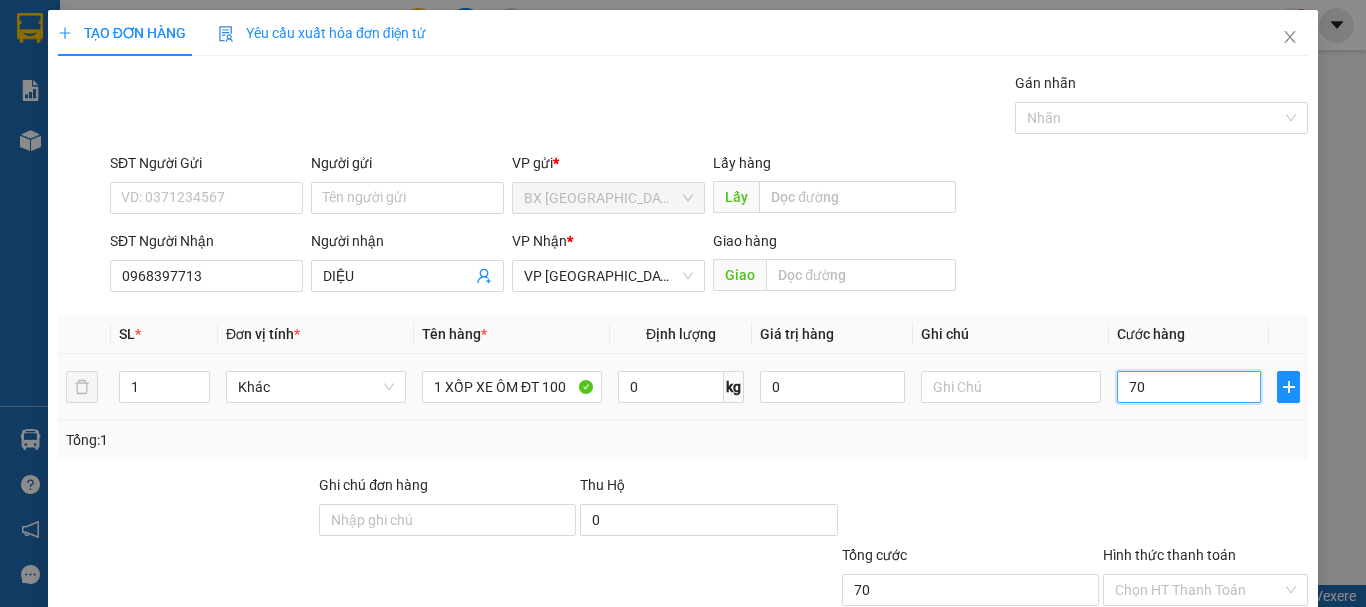 type on "700" 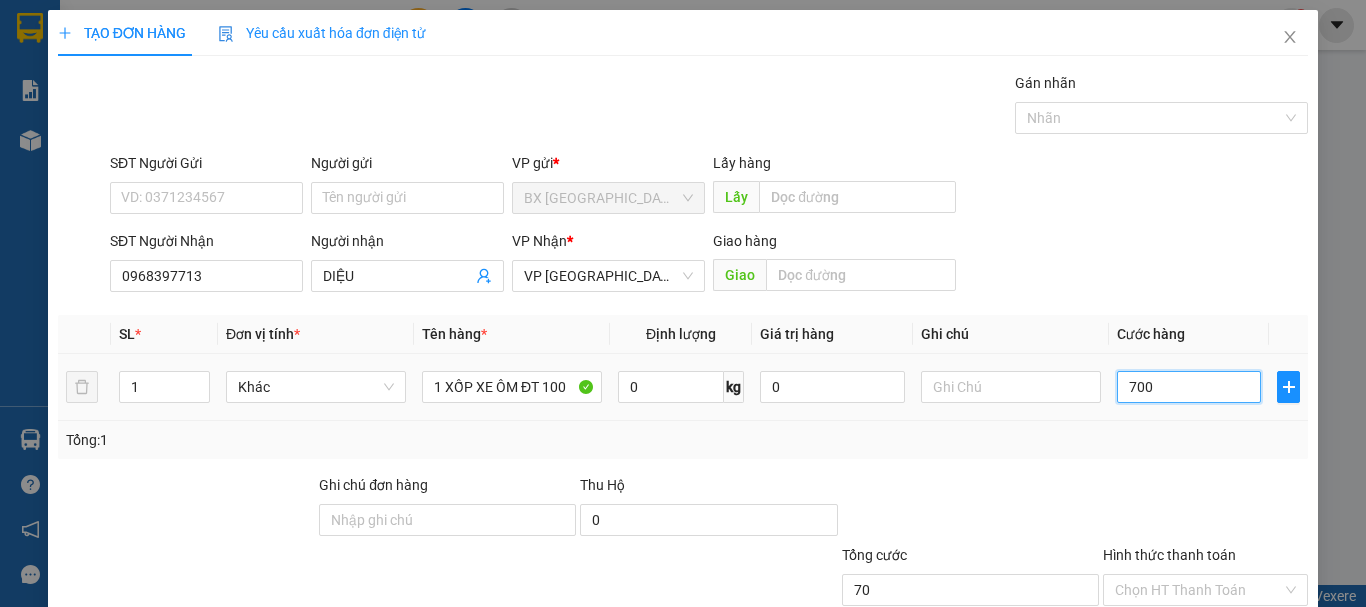 type on "700" 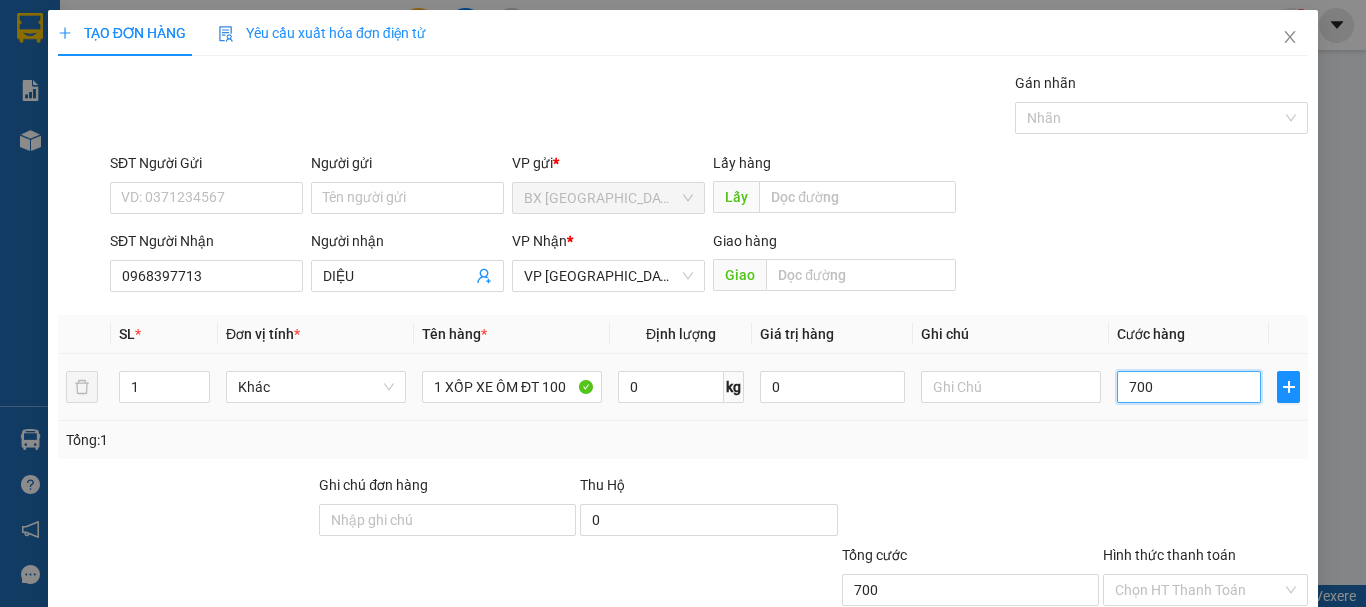 type on "7.000" 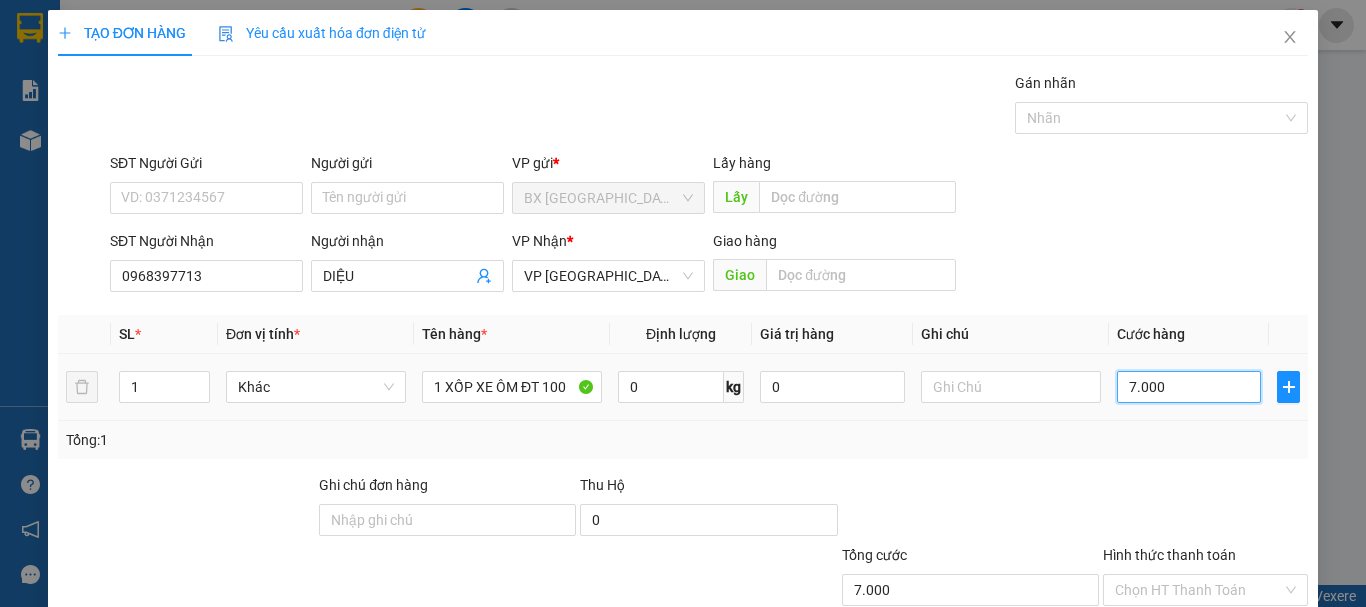 type on "70.000" 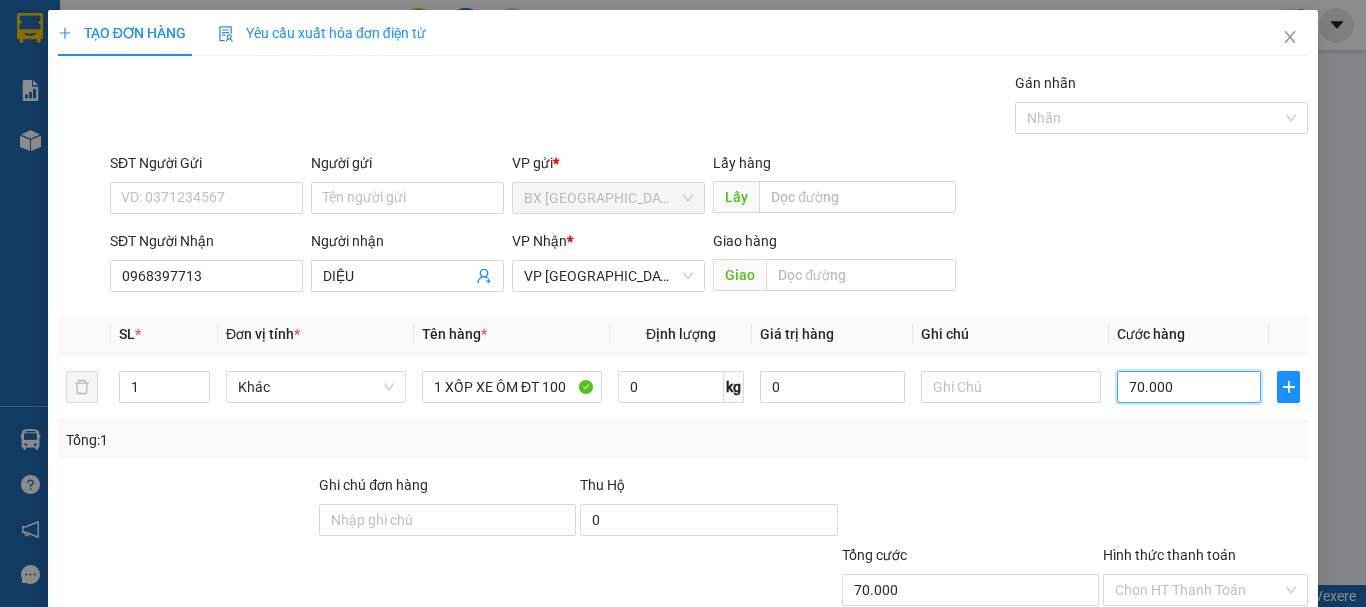 type on "70.000" 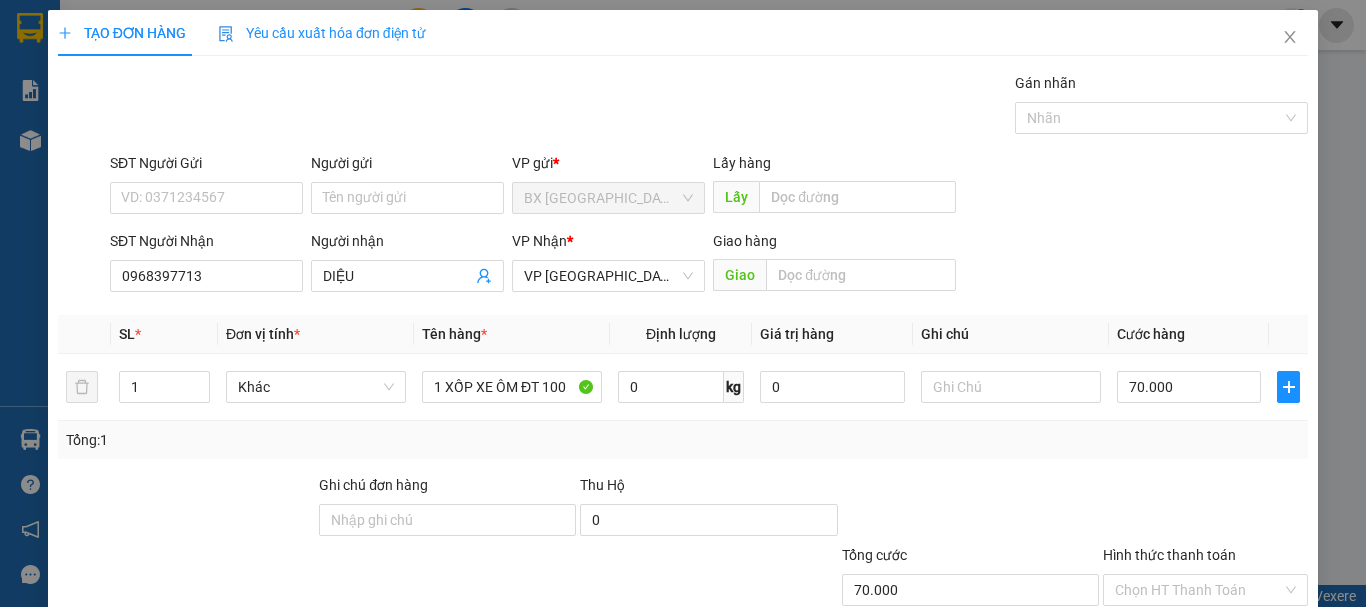 scroll, scrollTop: 133, scrollLeft: 0, axis: vertical 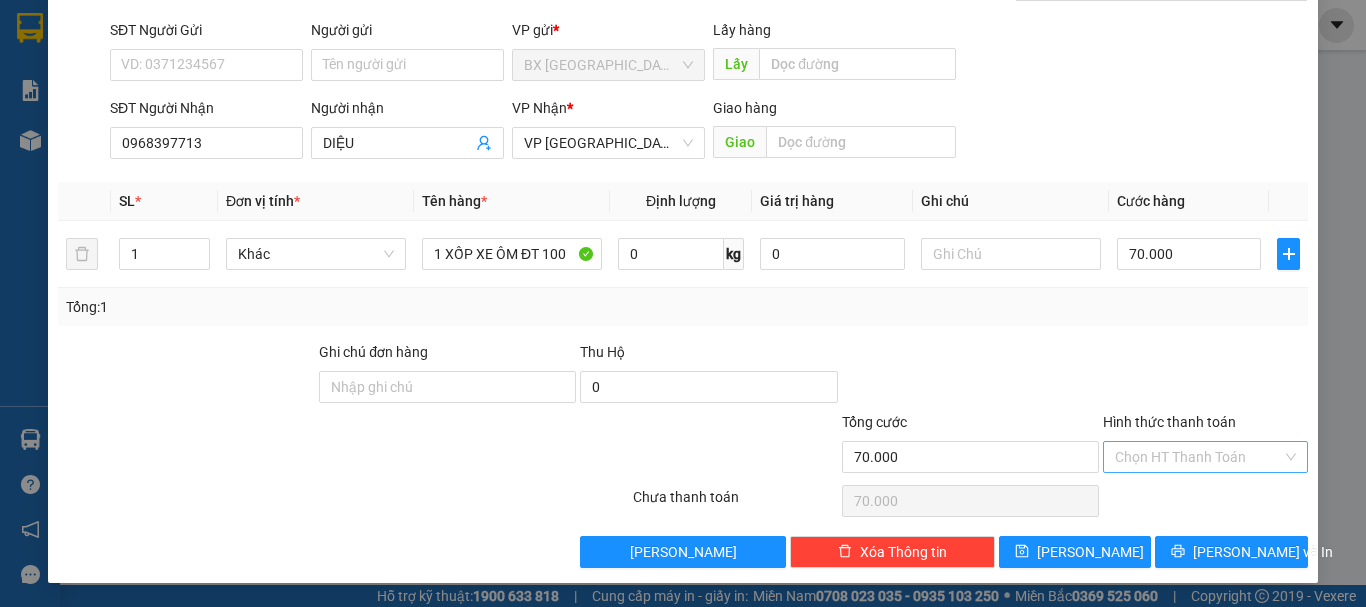 click on "Hình thức thanh toán" at bounding box center (1198, 457) 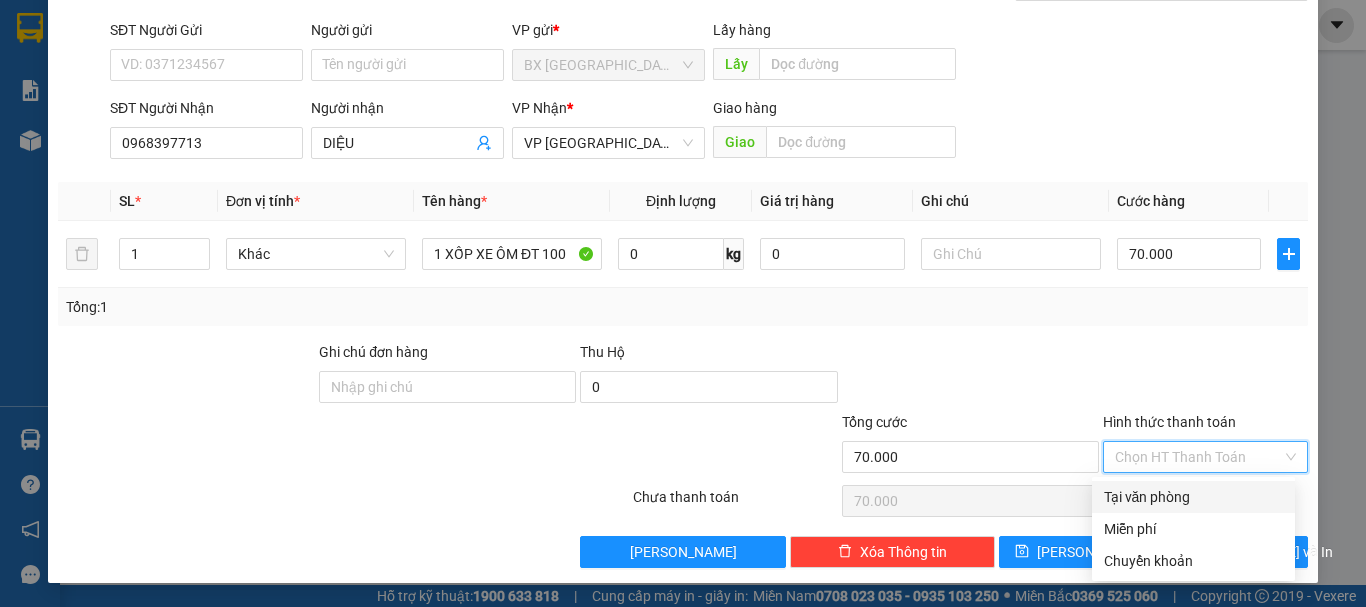 click on "Tại văn phòng" at bounding box center (1193, 497) 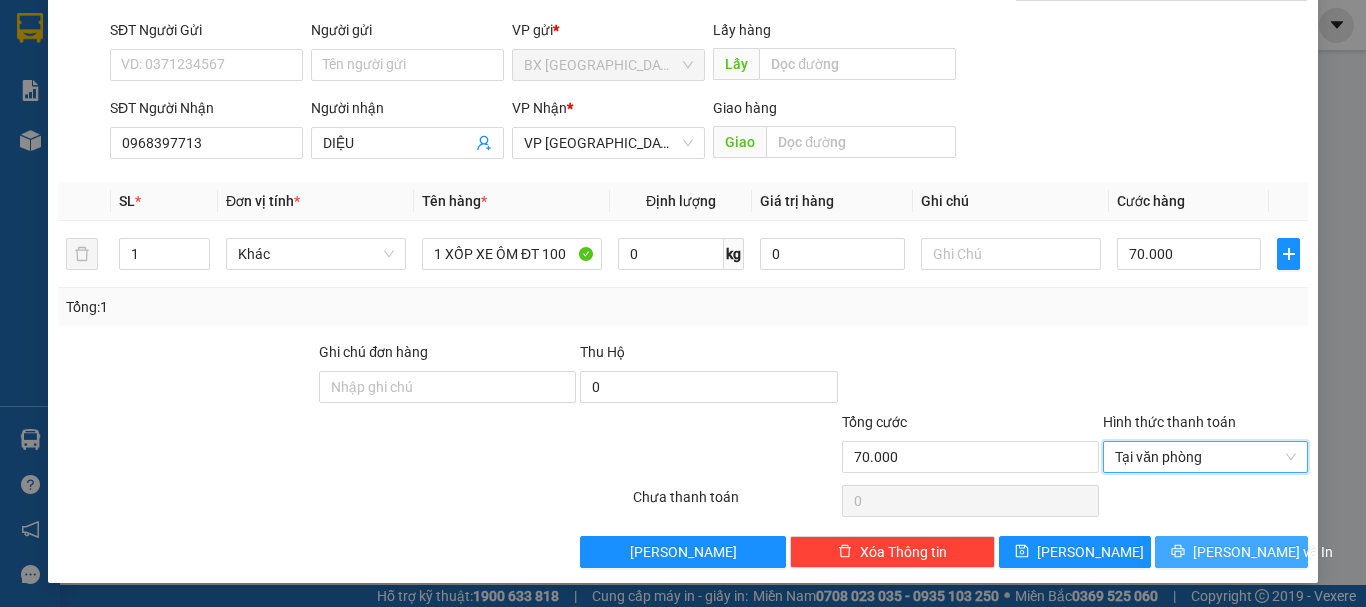 click 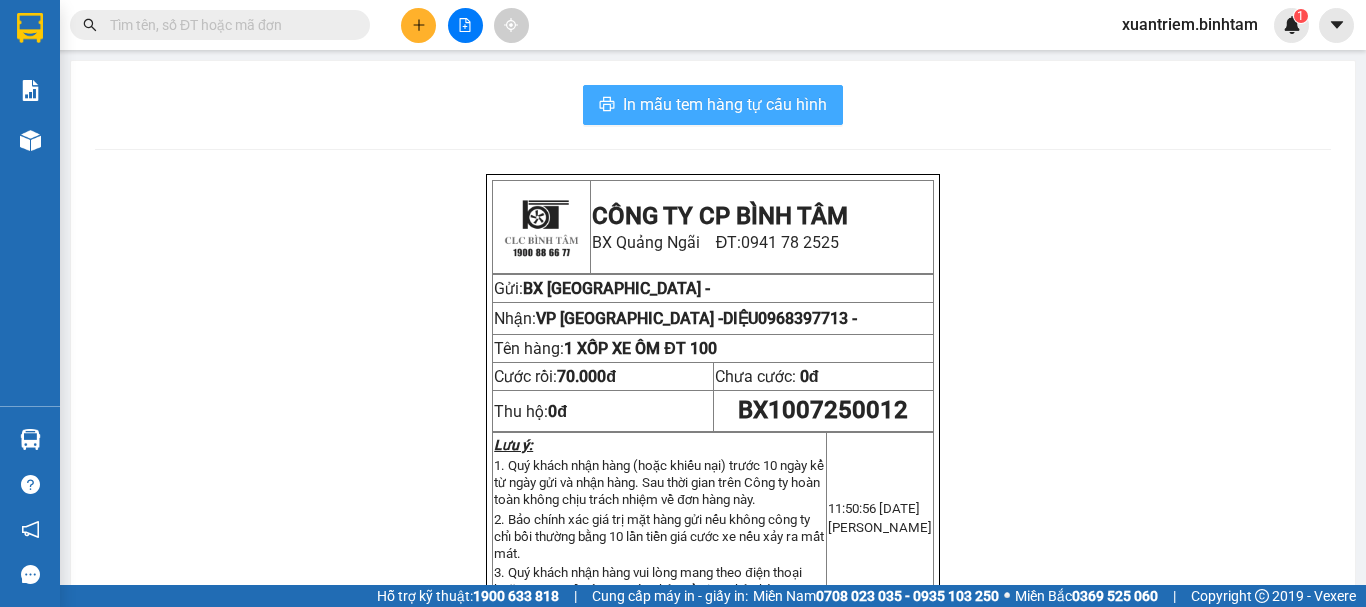 click on "In mẫu tem hàng tự cấu hình" at bounding box center (725, 104) 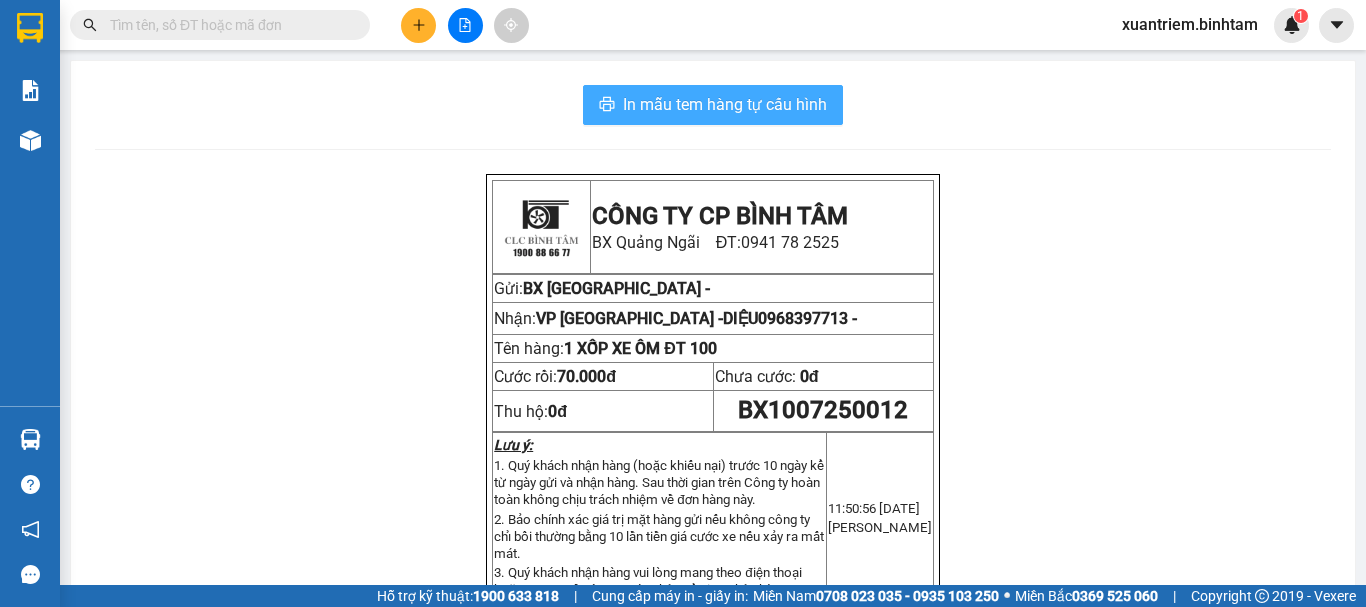 scroll, scrollTop: 0, scrollLeft: 0, axis: both 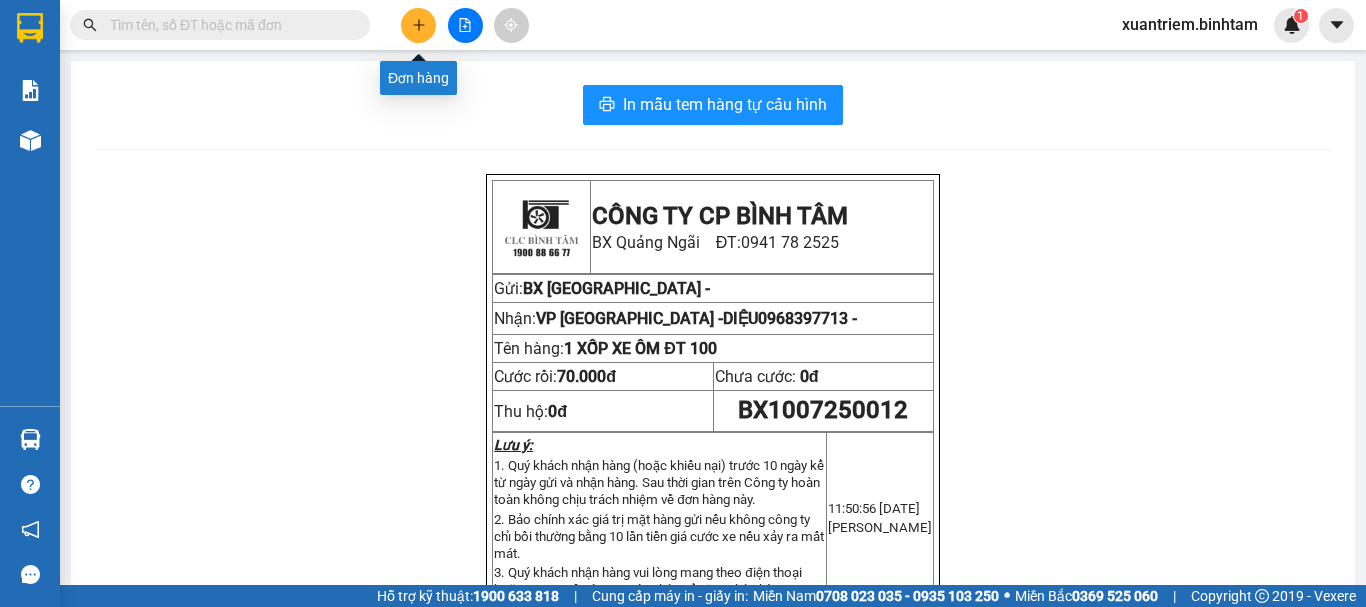 click 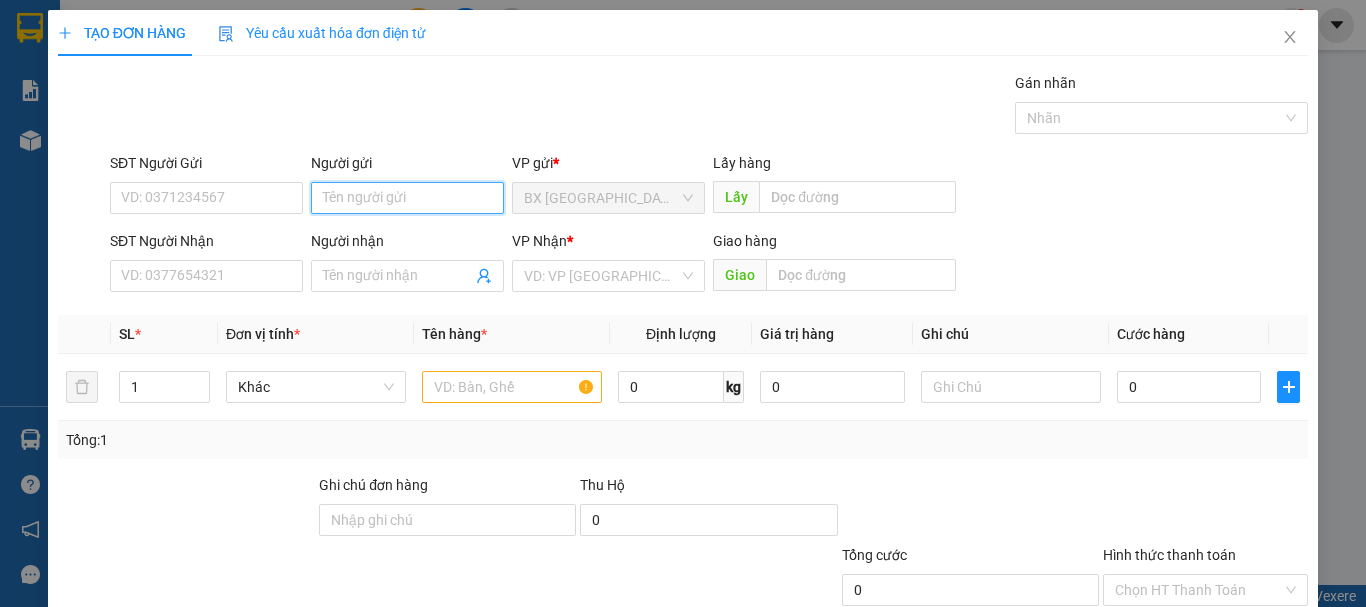 click on "Người gửi" at bounding box center (407, 198) 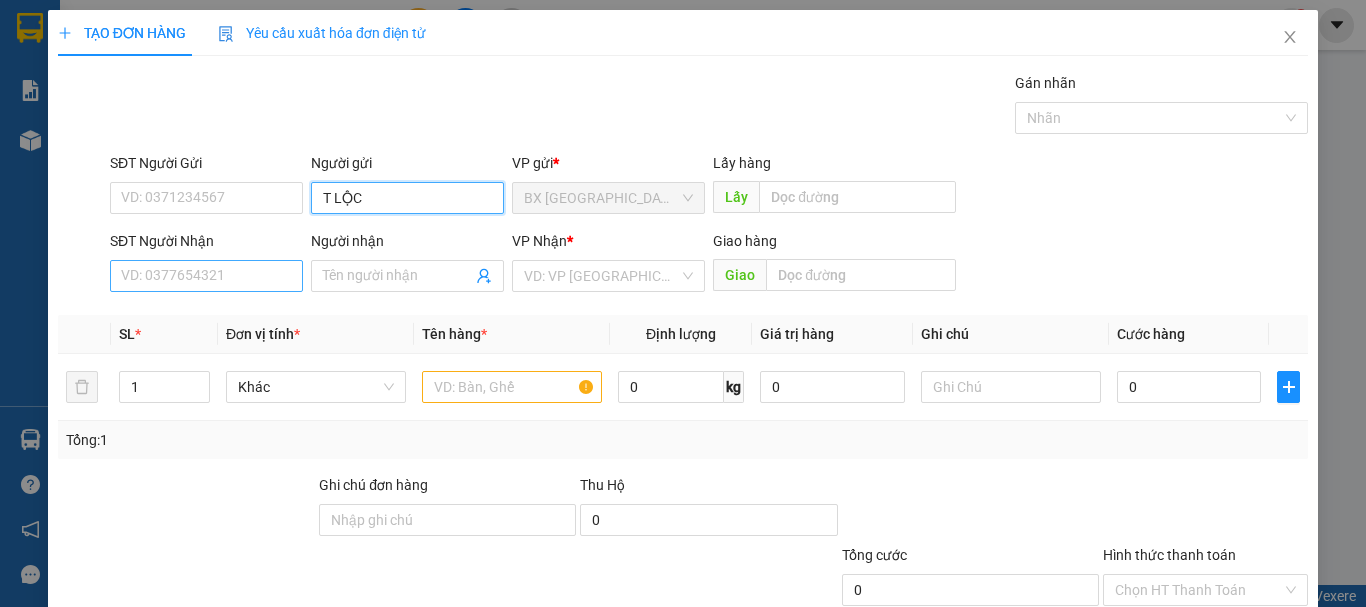 type on "T LỘC" 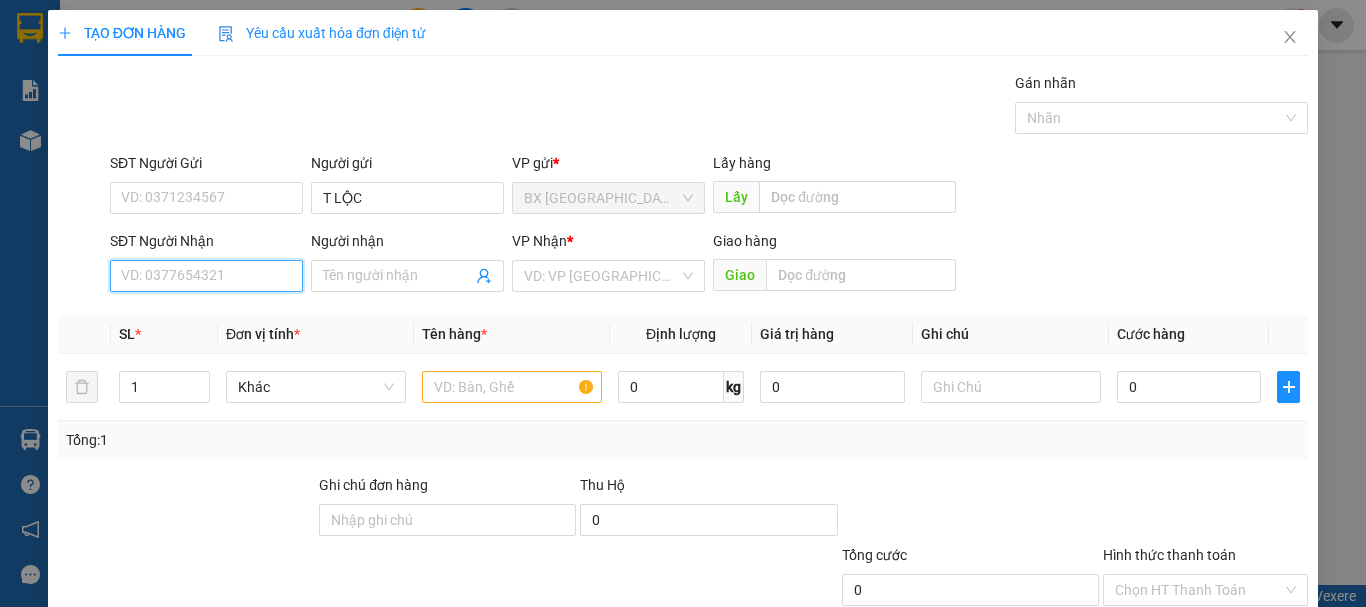 click on "SĐT Người Nhận" at bounding box center [206, 276] 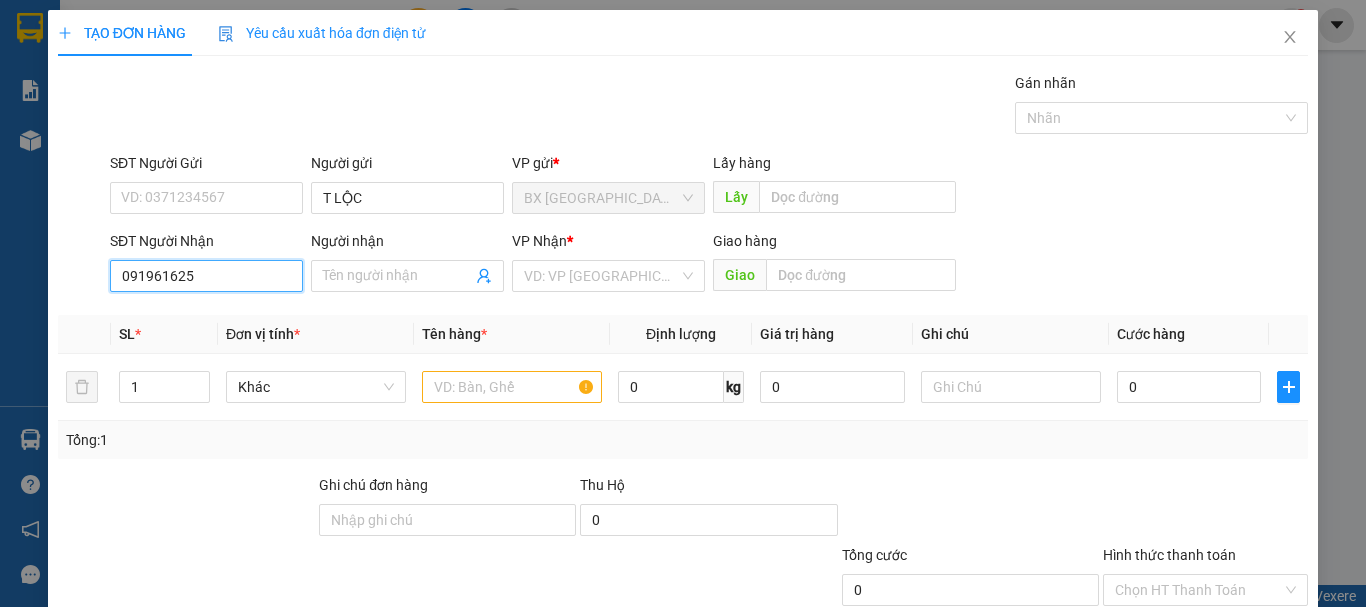 type on "0919616255" 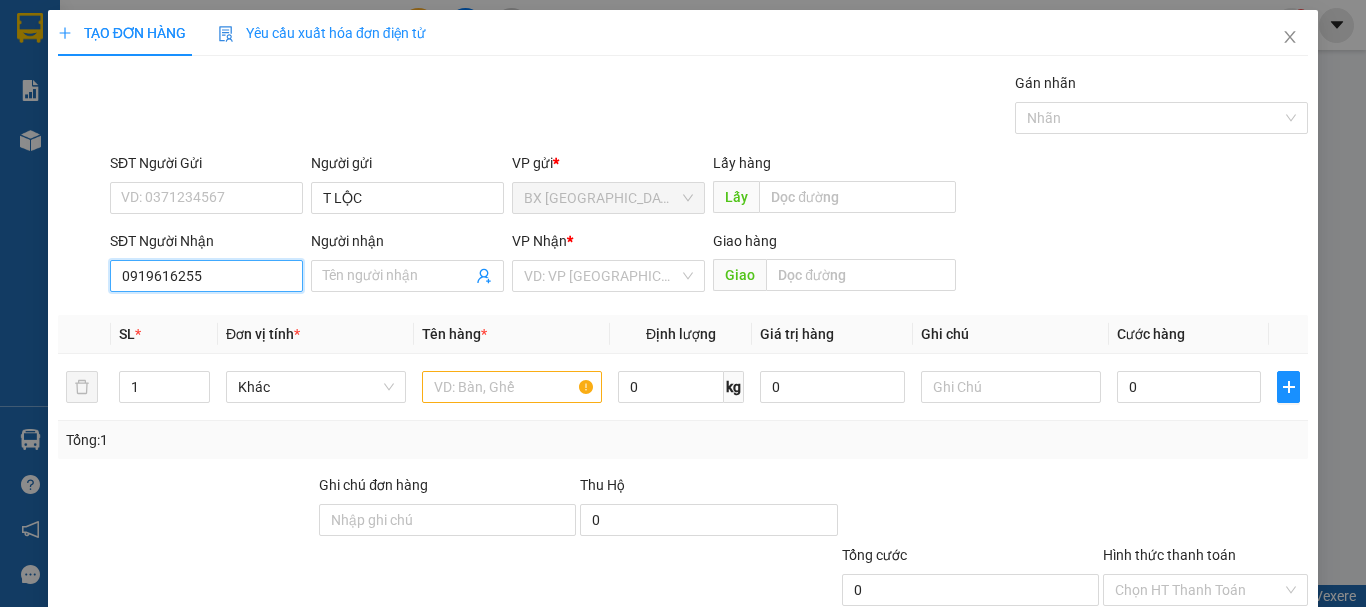 click on "0919616255" at bounding box center (206, 276) 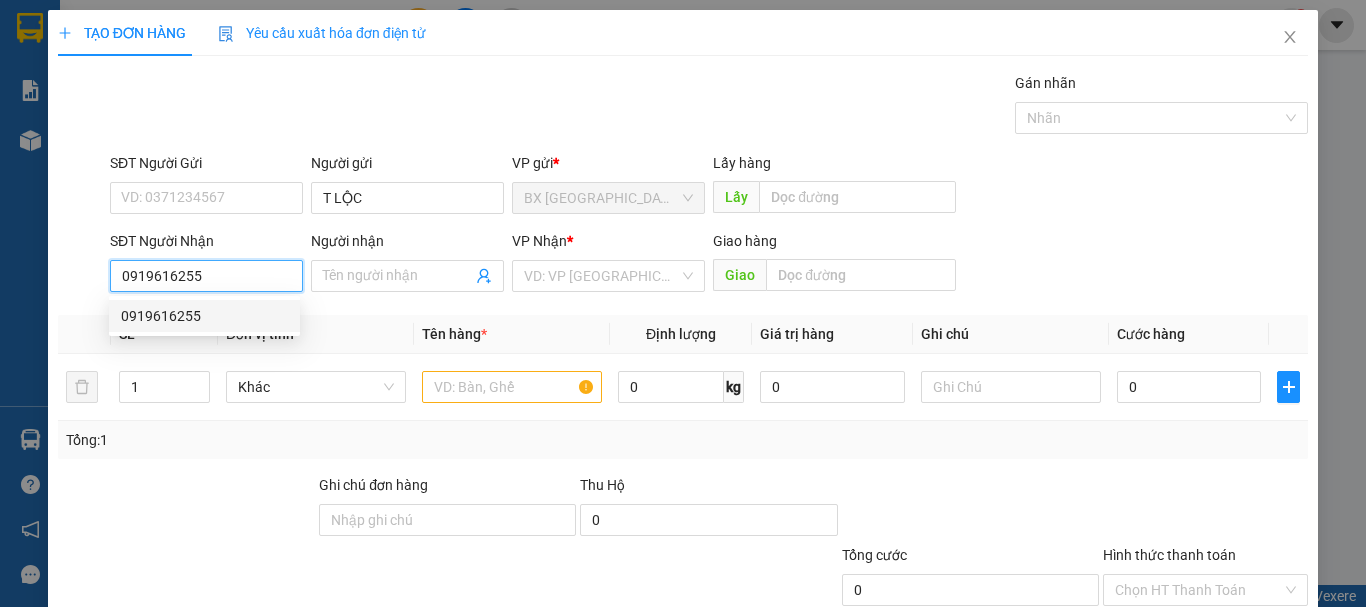 click on "0919616255" at bounding box center (204, 316) 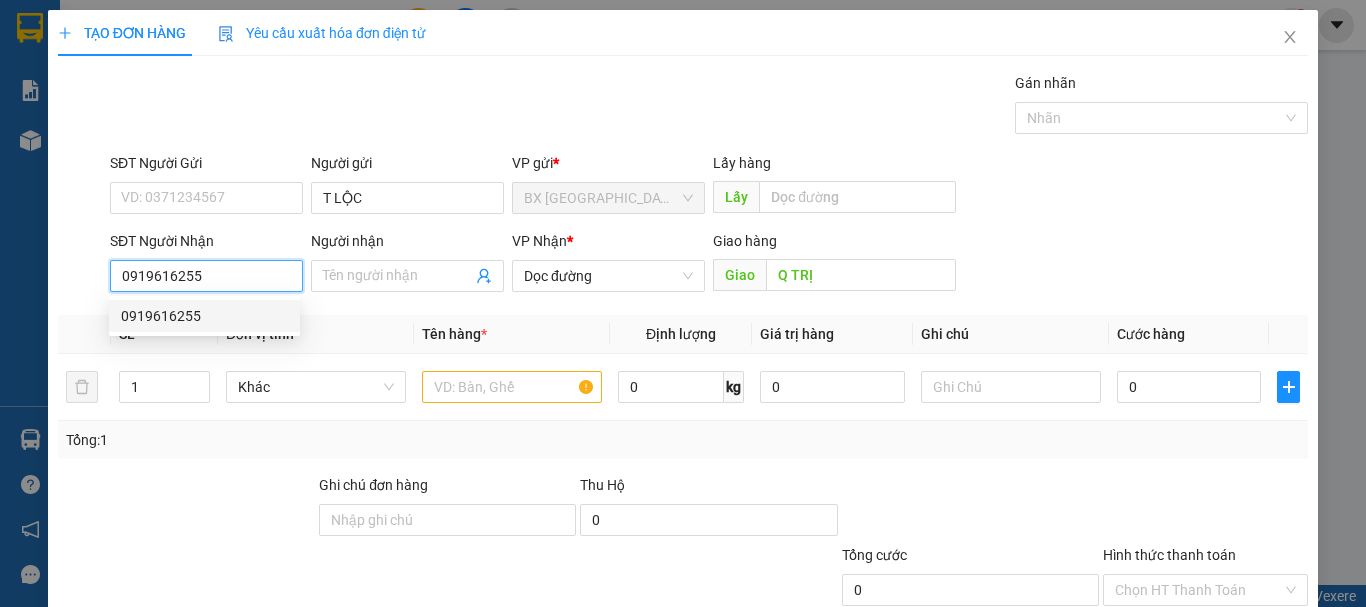 type on "100.000" 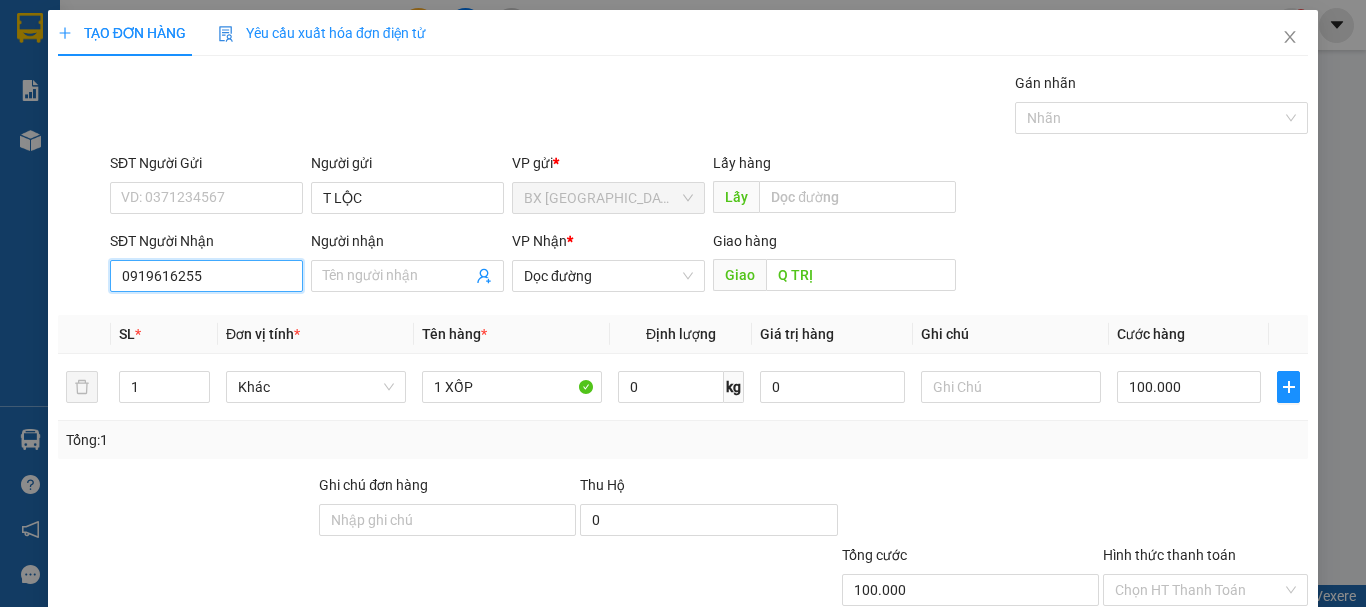 type on "0919616255" 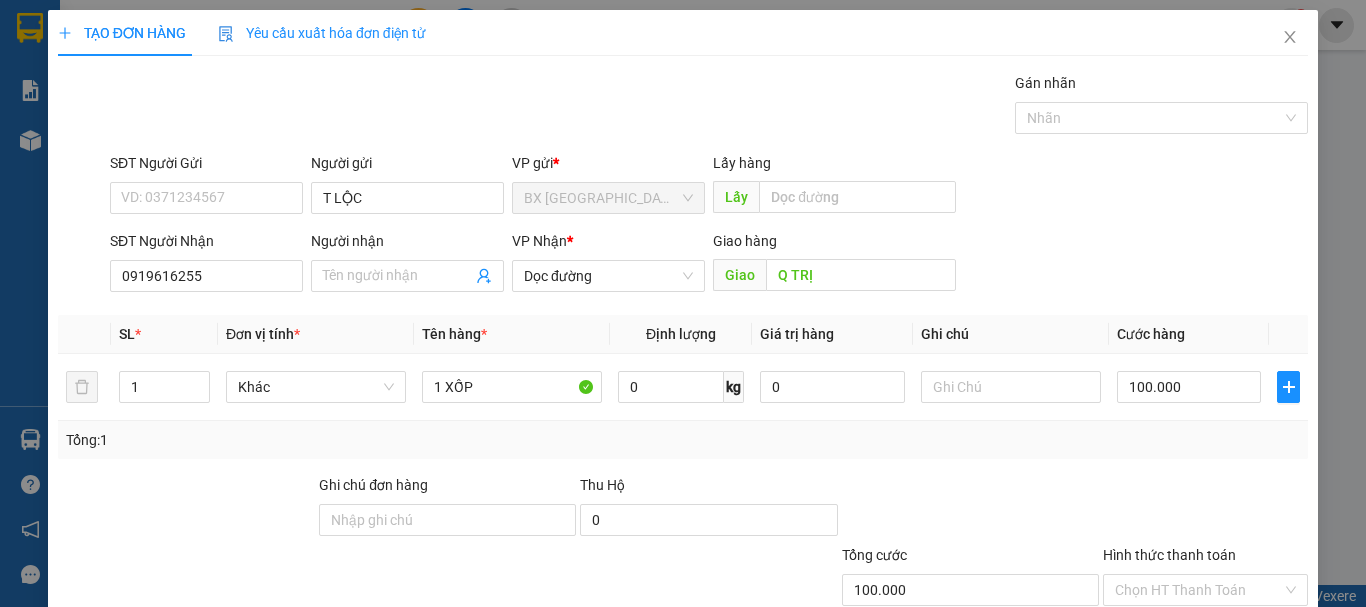 scroll, scrollTop: 133, scrollLeft: 0, axis: vertical 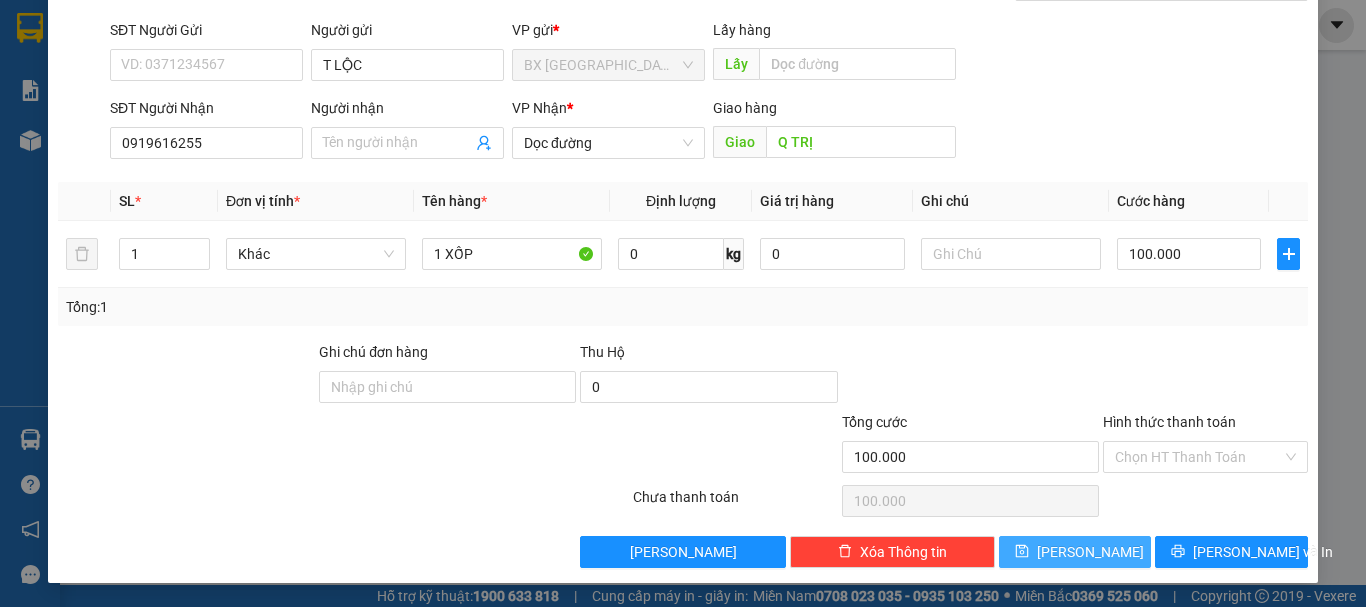 click on "[PERSON_NAME]" at bounding box center (1075, 552) 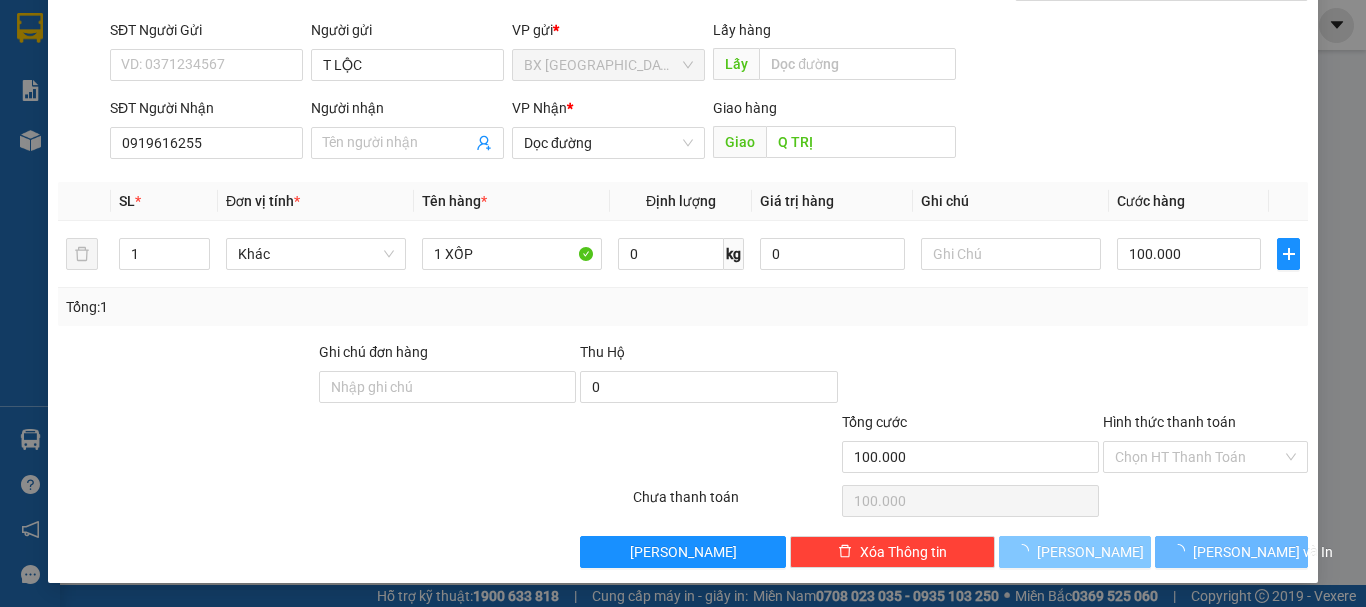 type 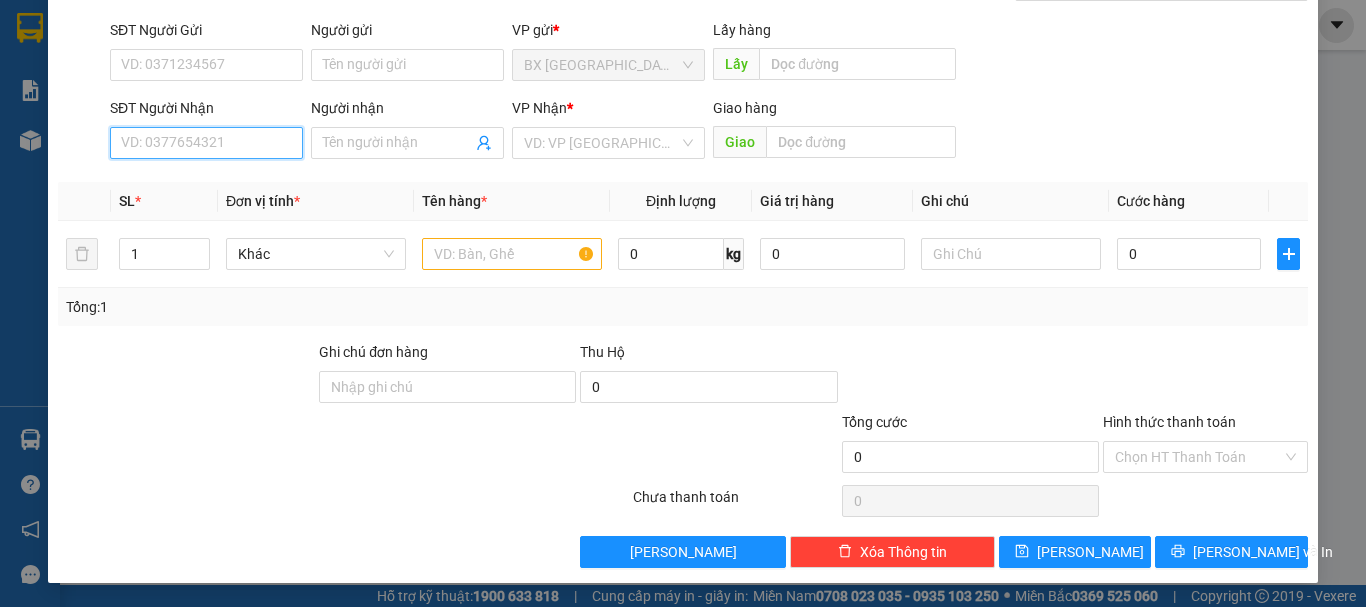click on "SĐT Người Nhận" at bounding box center (206, 143) 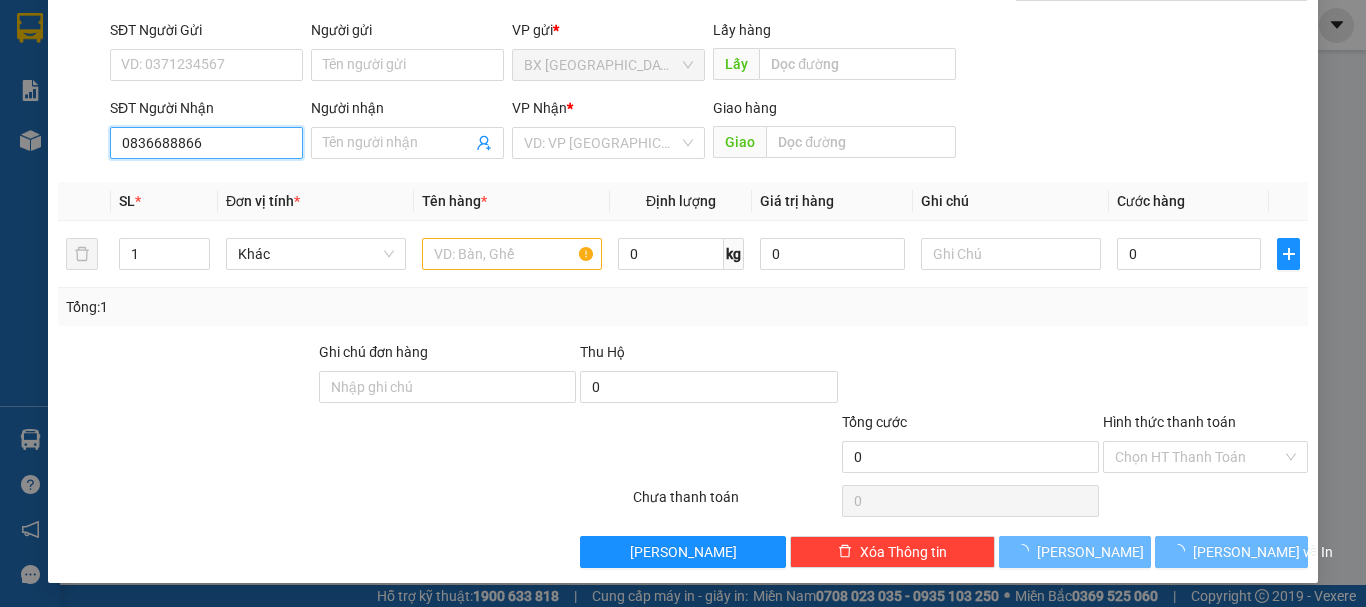 click on "0836688866" at bounding box center (206, 143) 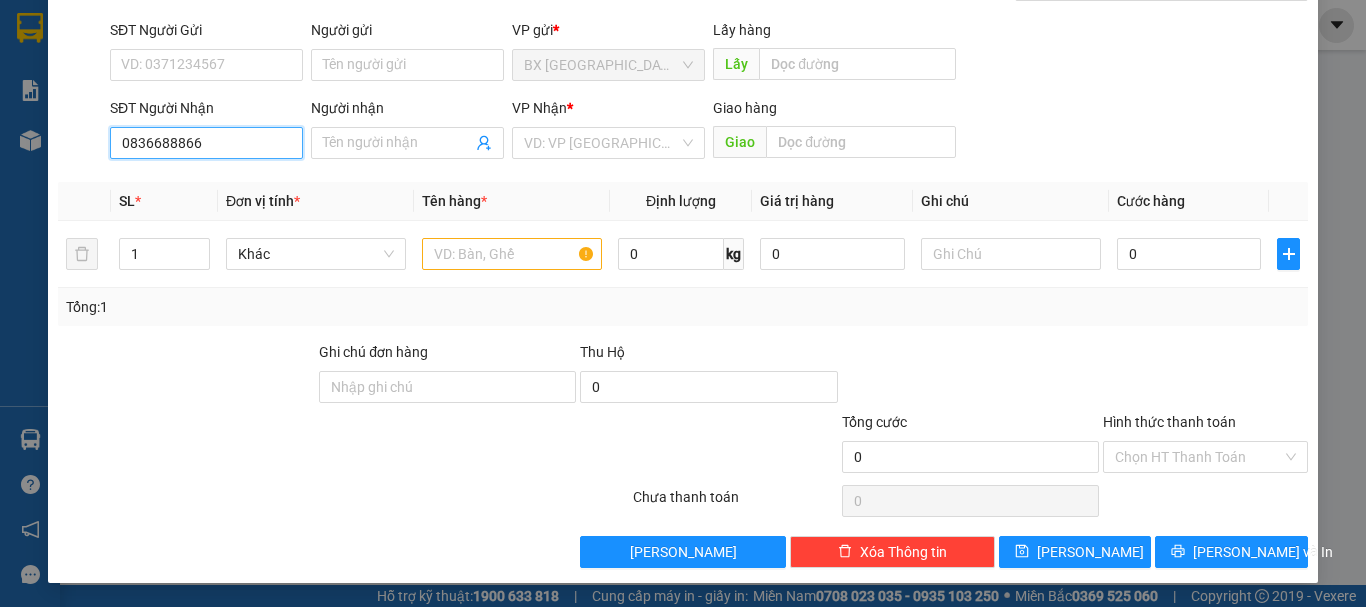 click on "0836688866" at bounding box center (206, 143) 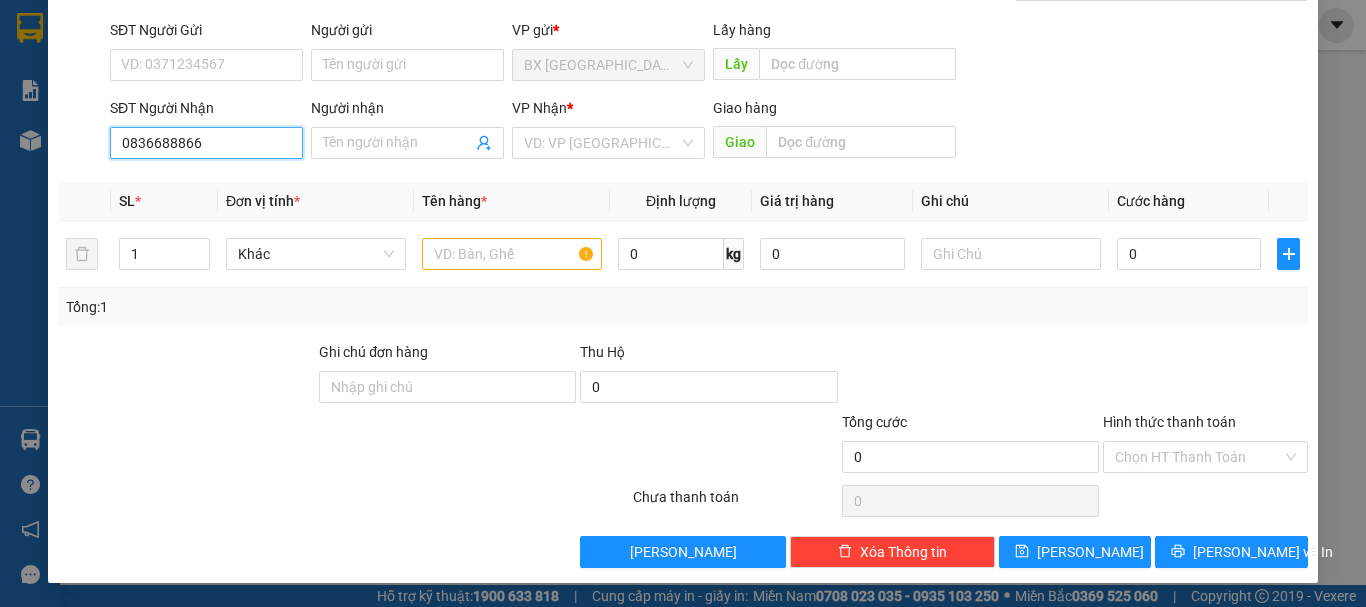 click on "0836688866" at bounding box center [206, 143] 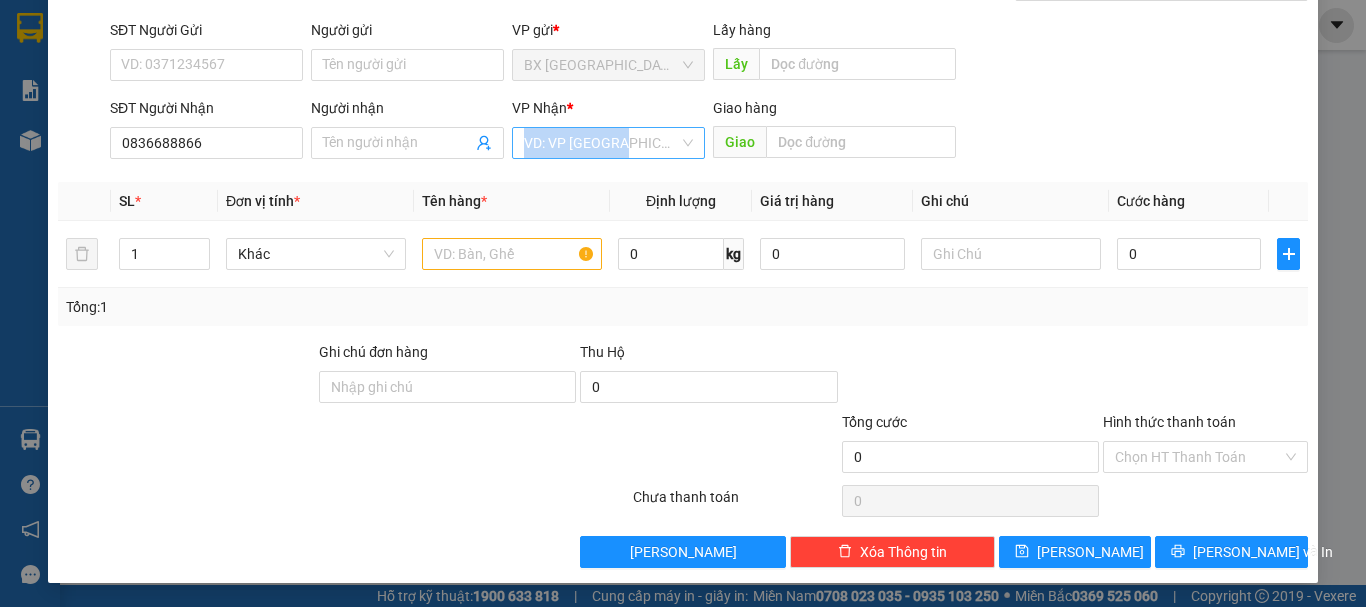 drag, startPoint x: 581, startPoint y: 165, endPoint x: 612, endPoint y: 142, distance: 38.600517 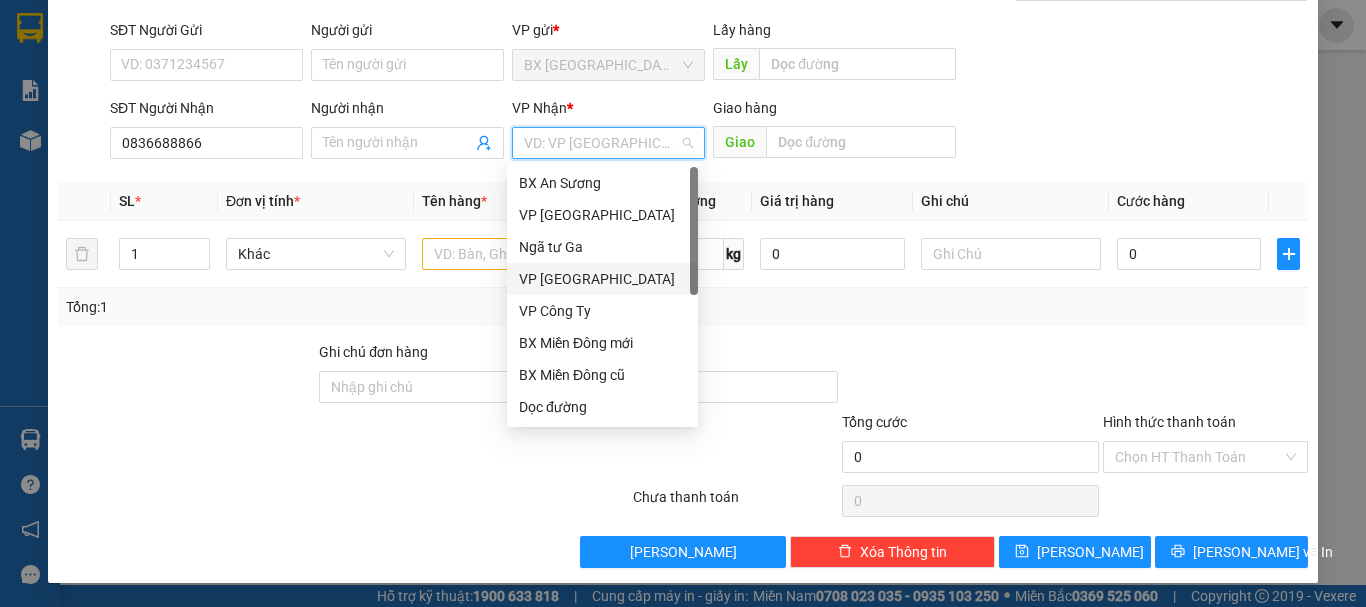 click on "VP [GEOGRAPHIC_DATA]" at bounding box center (602, 279) 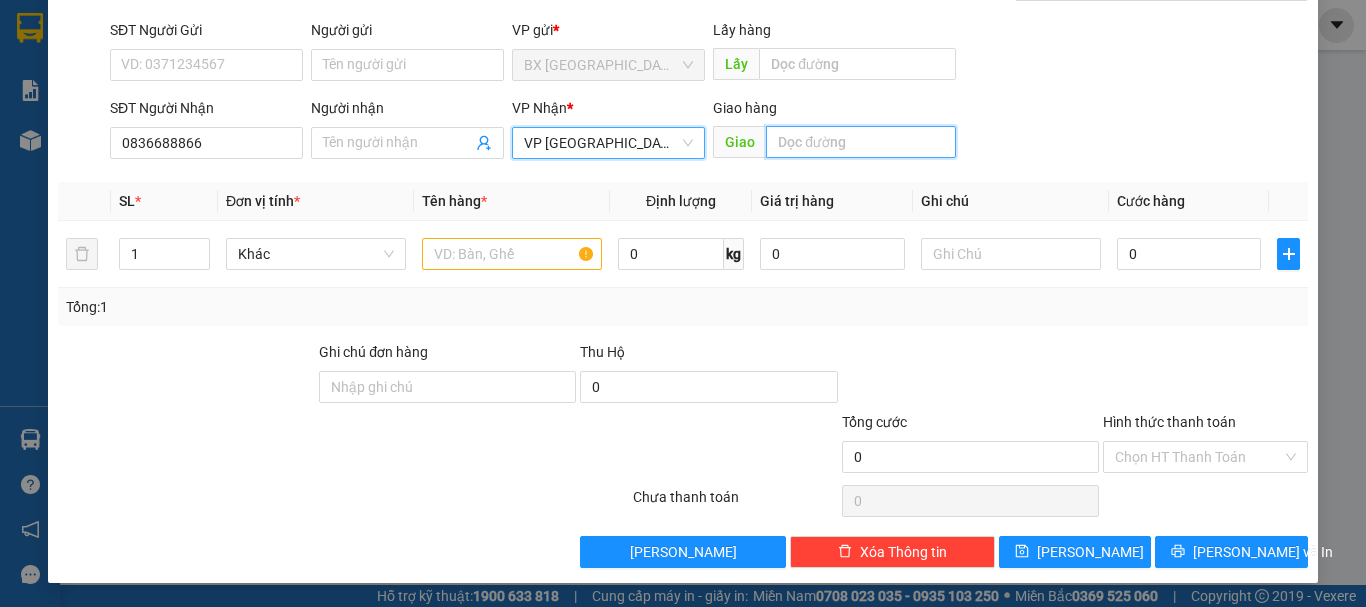 click at bounding box center [861, 142] 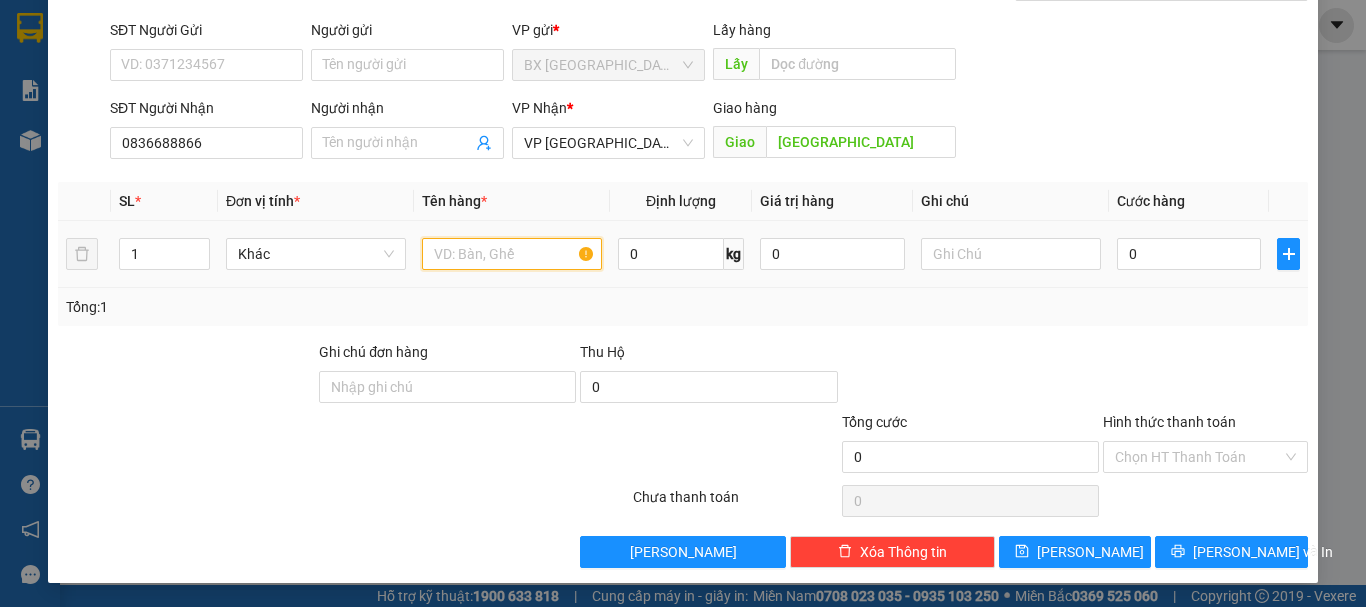click at bounding box center (512, 254) 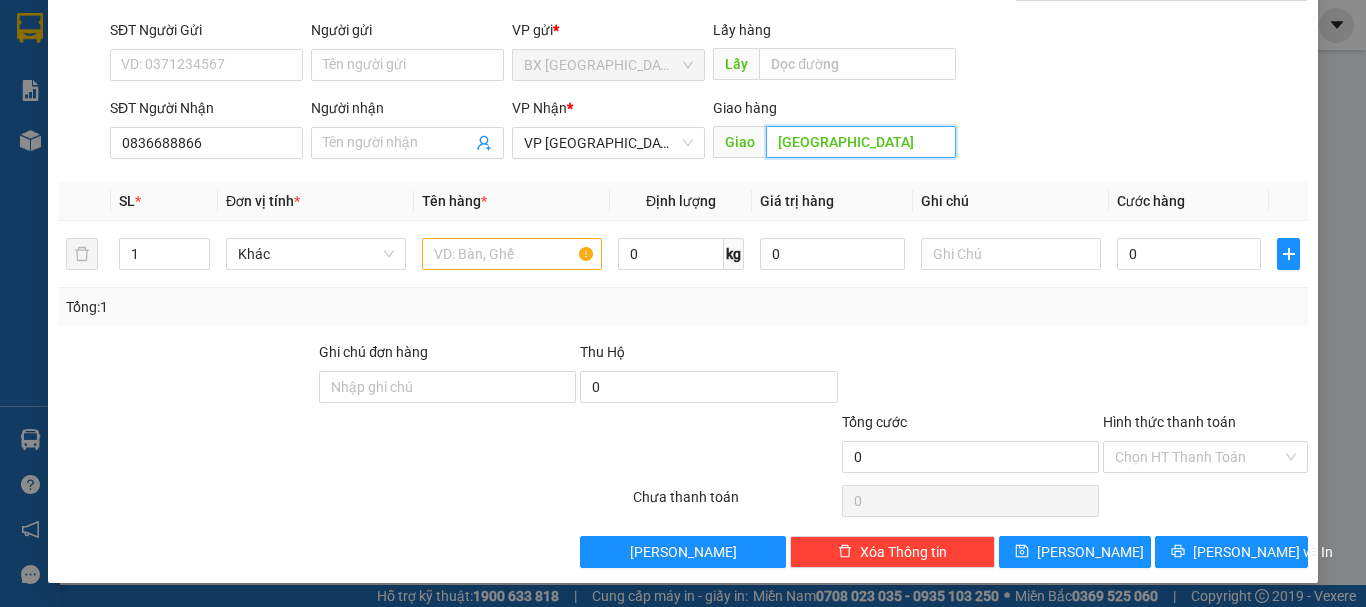 click on "[GEOGRAPHIC_DATA]" at bounding box center (861, 142) 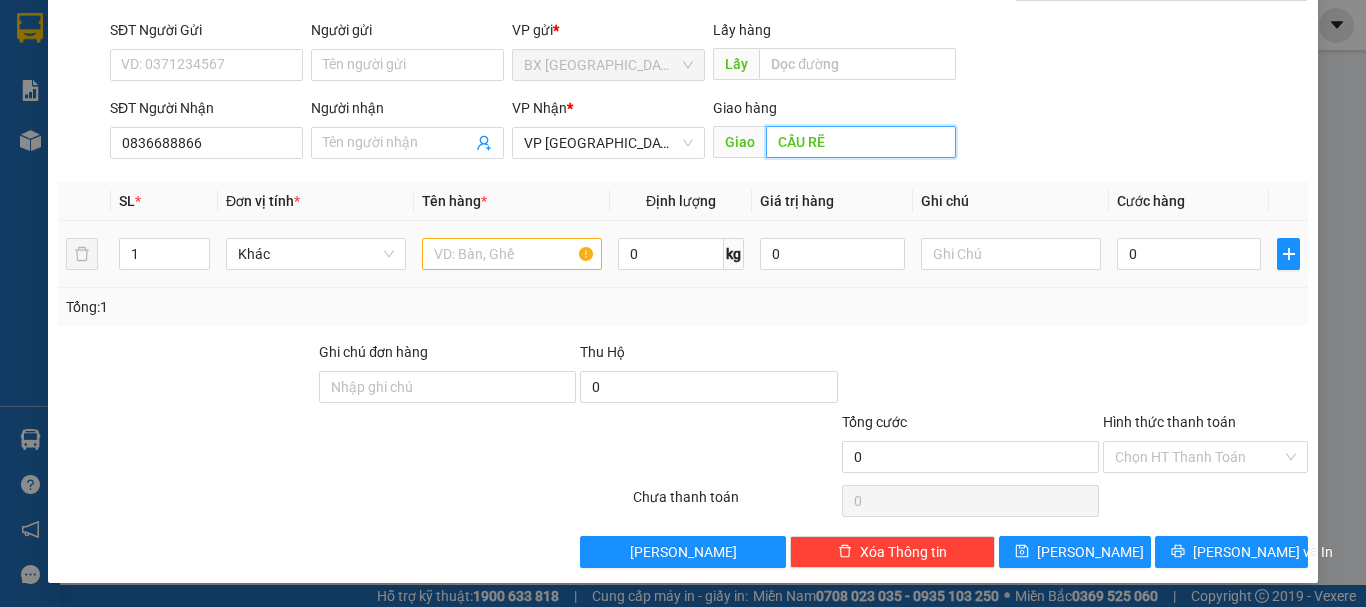 type on "CẦU RẼ" 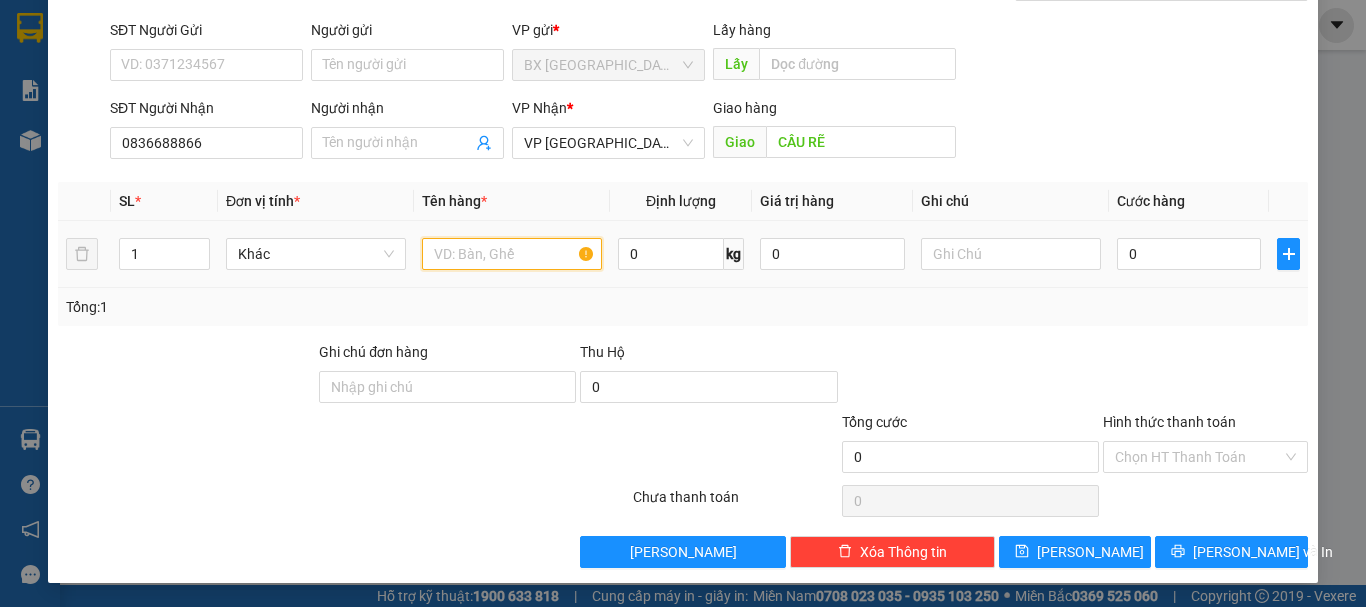 click at bounding box center [512, 254] 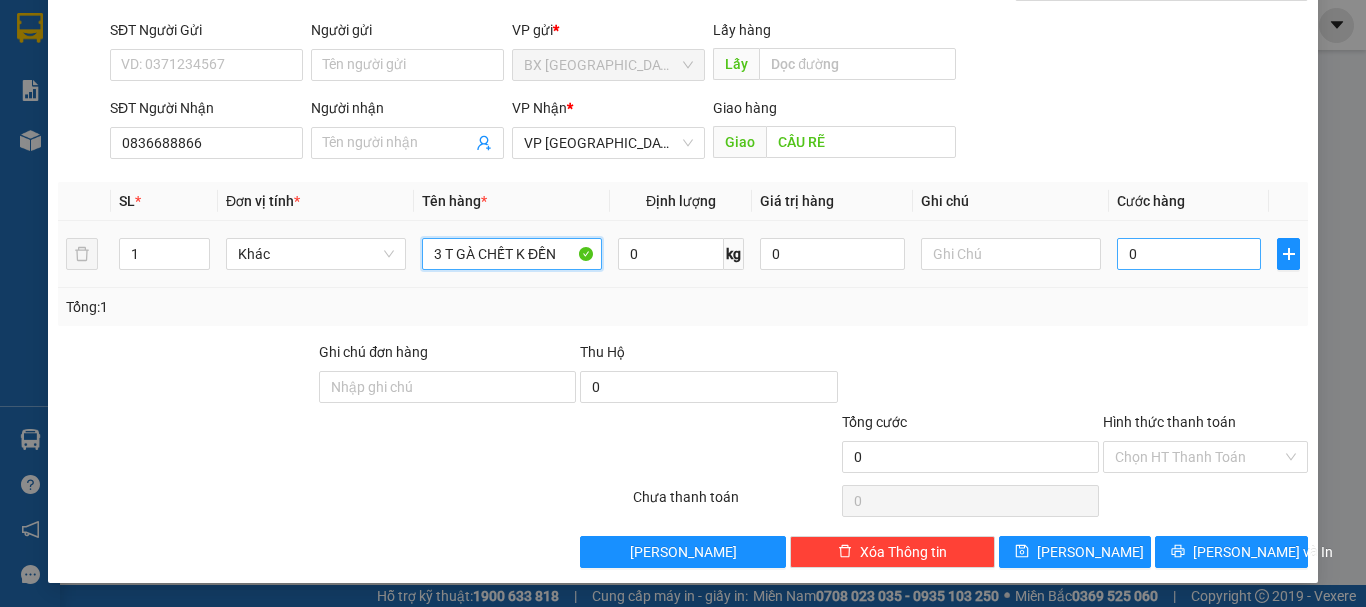 type on "3 T GÀ CHẾT K ĐỀN" 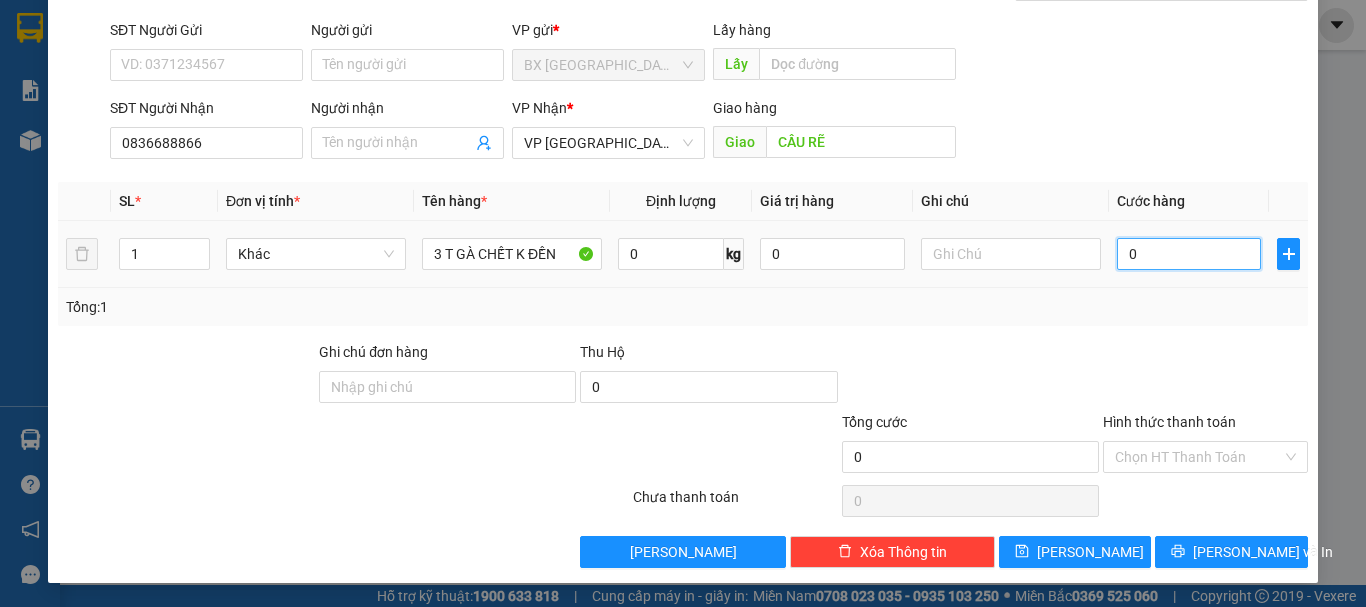 click on "0" at bounding box center (1189, 254) 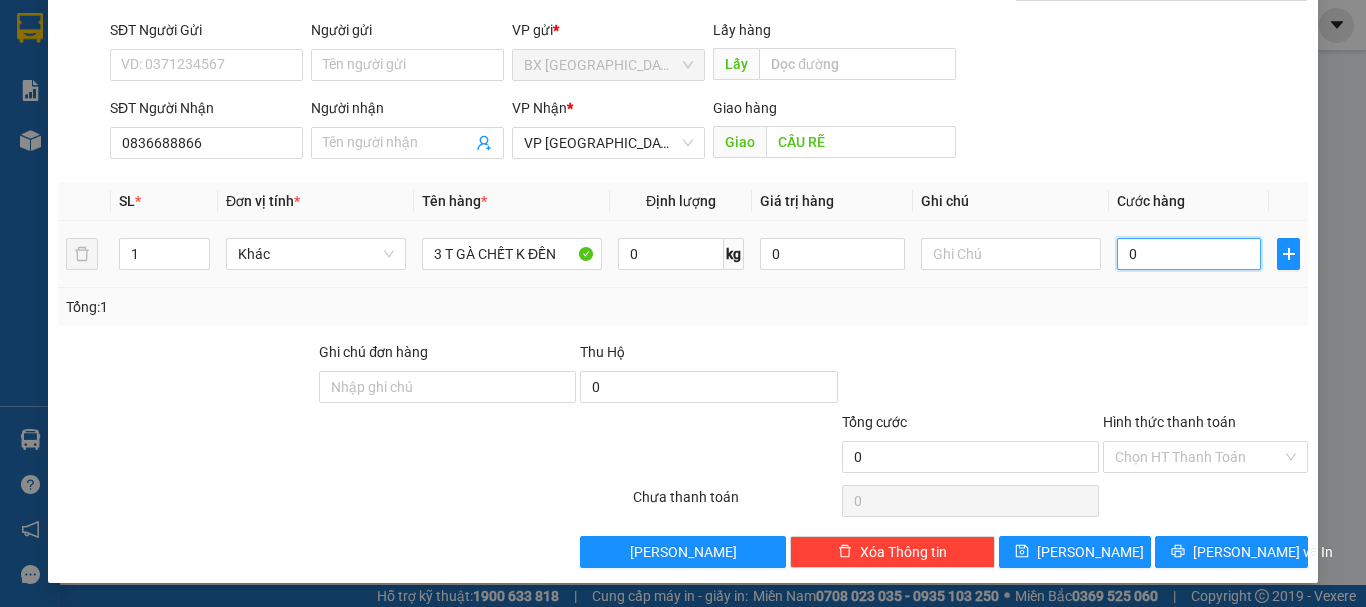 type on "6" 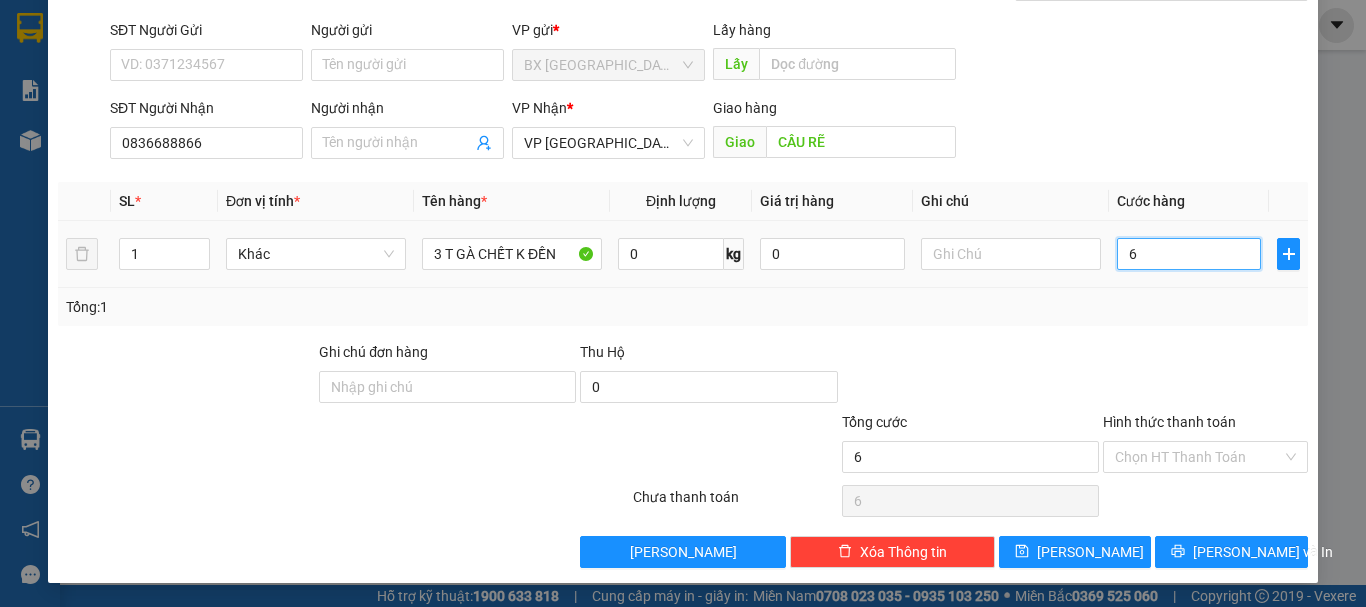 type on "60" 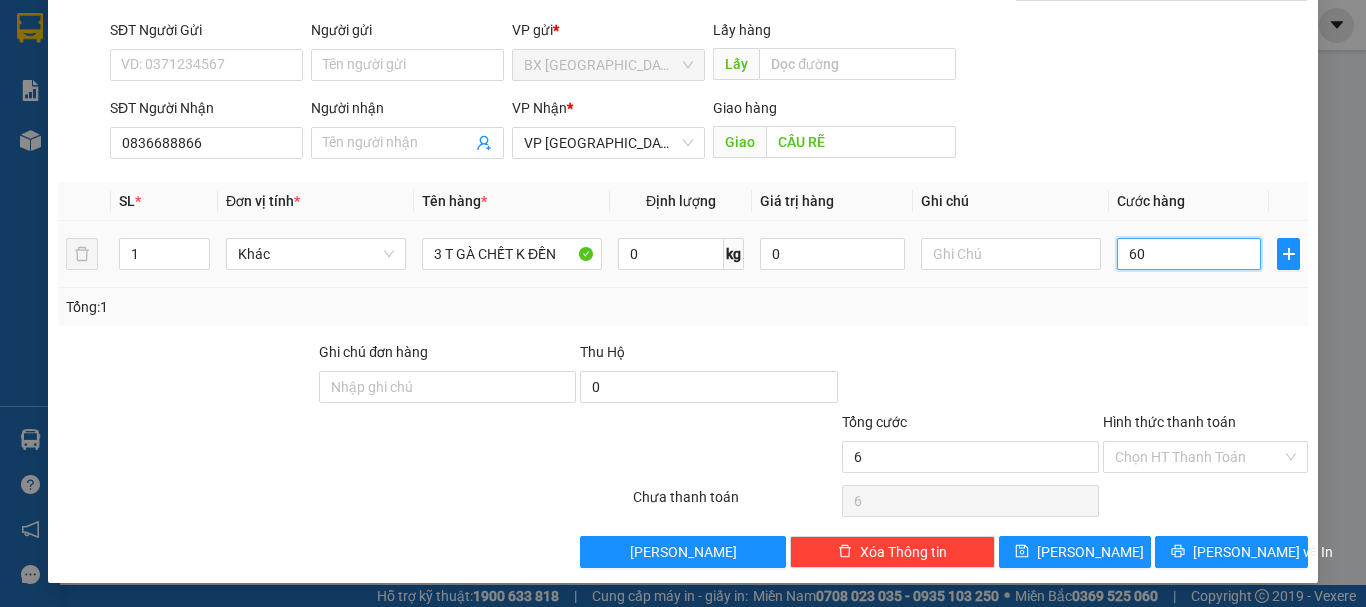 type on "60" 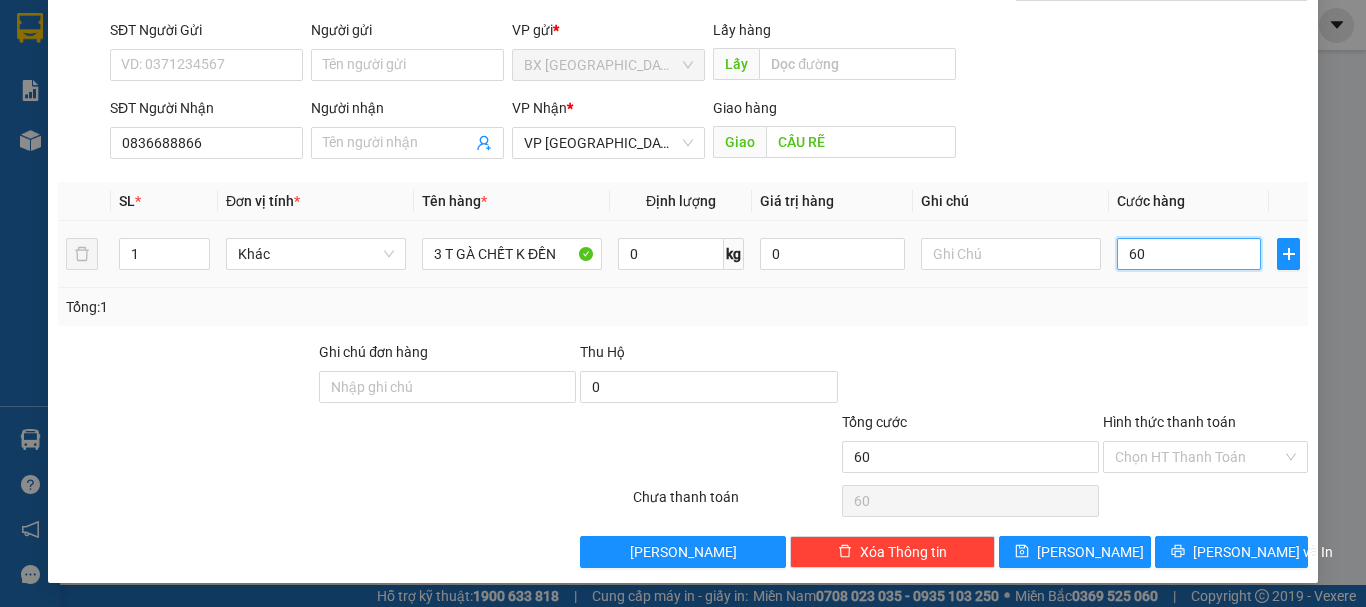 type on "600" 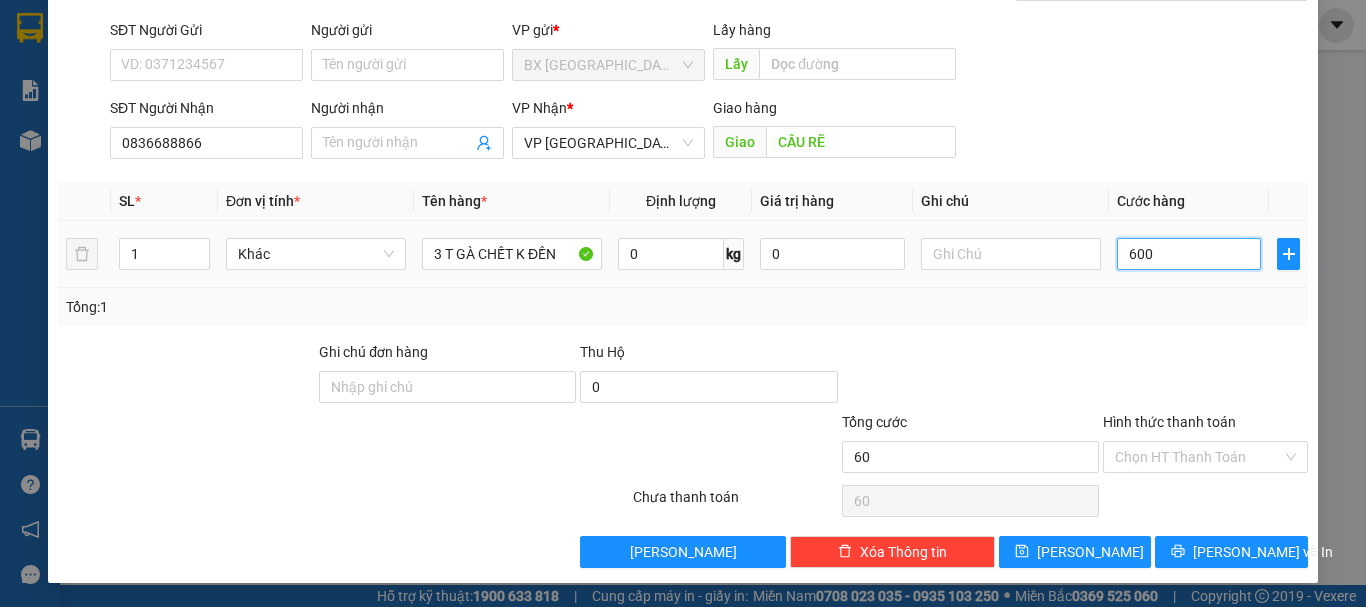 type on "600" 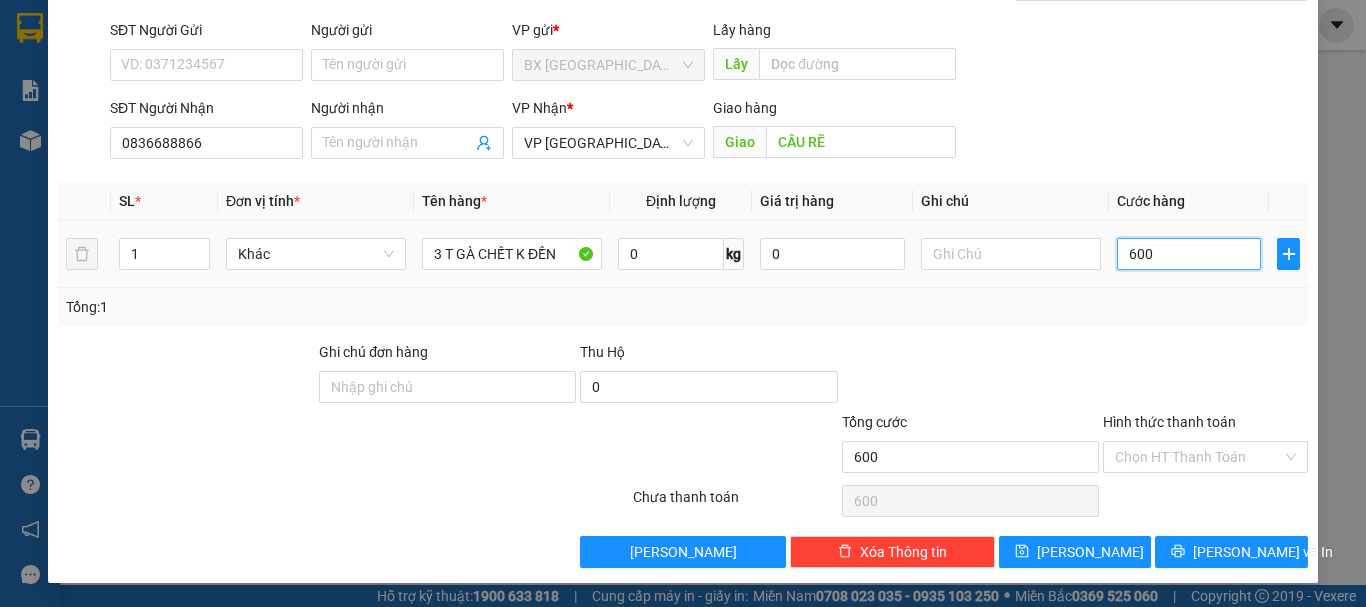 type on "6.000" 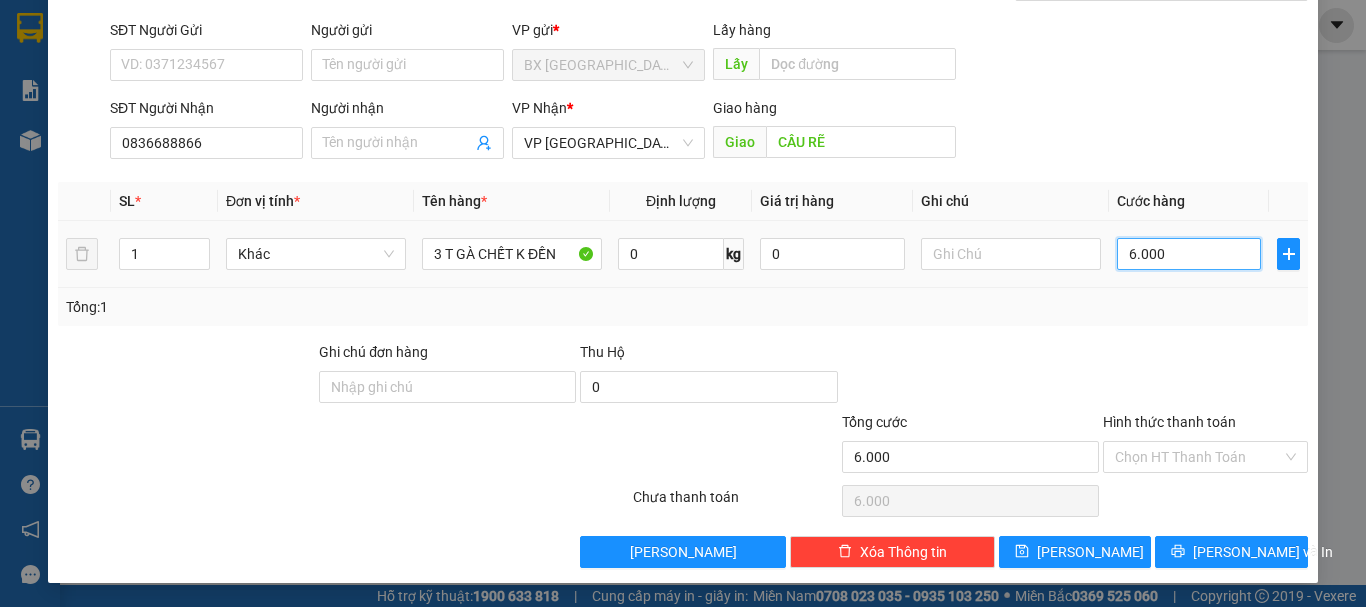 type on "60.000" 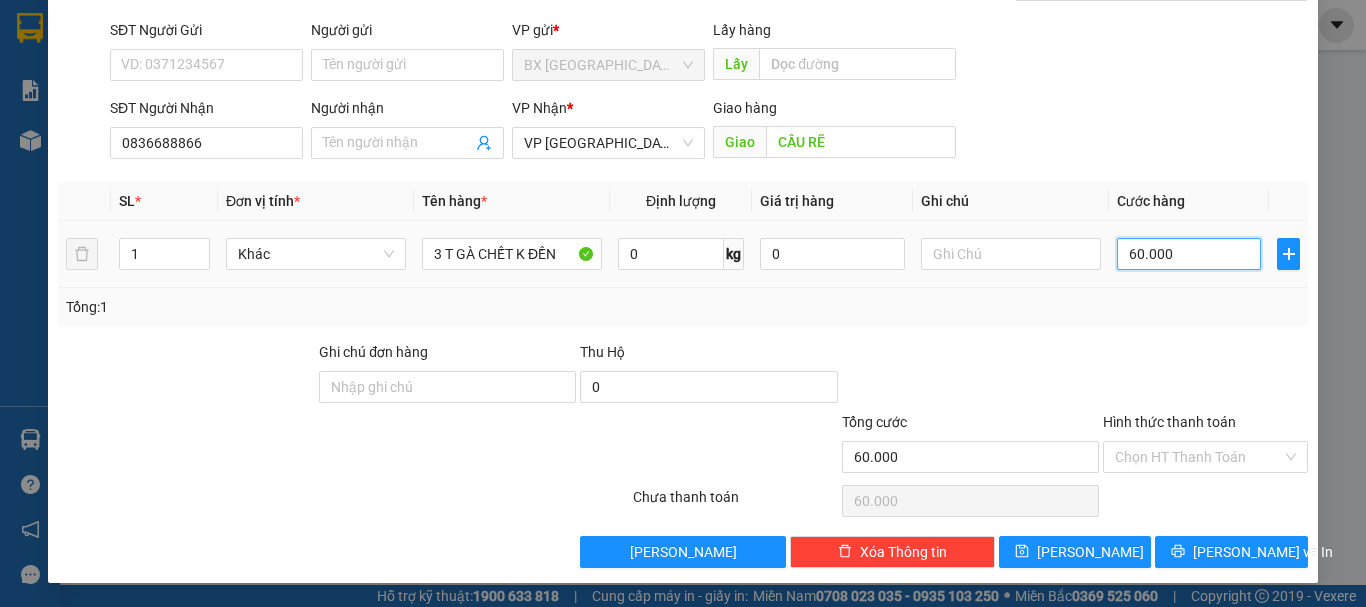 type on "600.000" 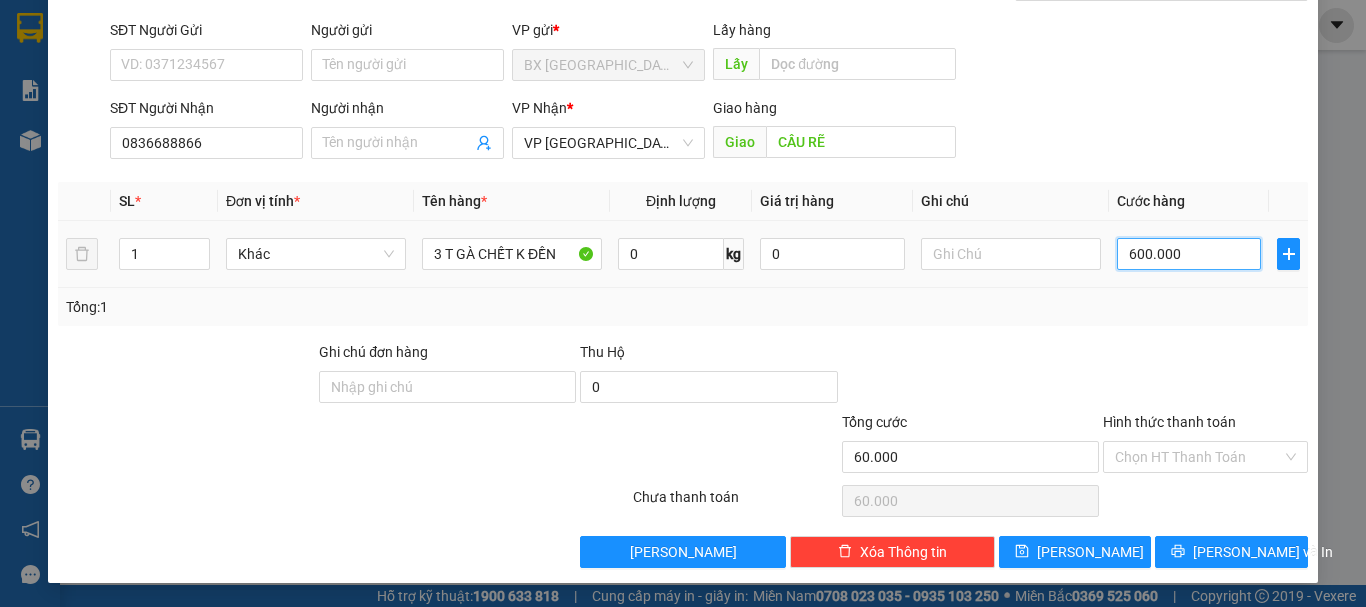 type on "600.000" 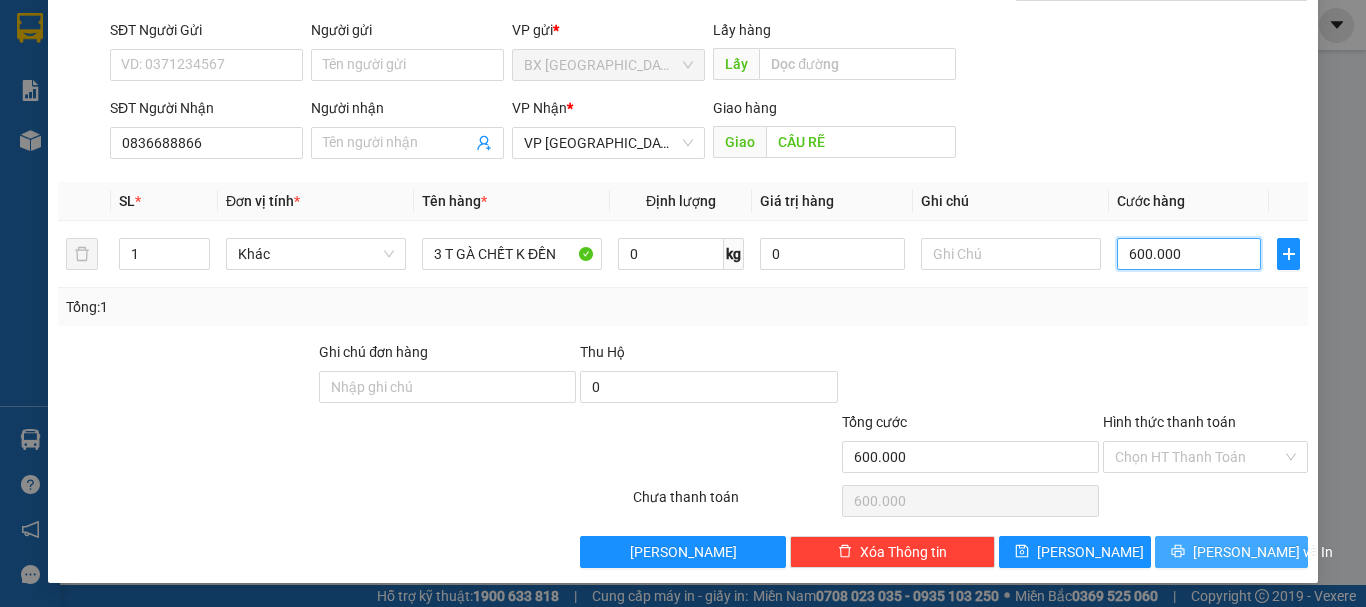 type on "600.000" 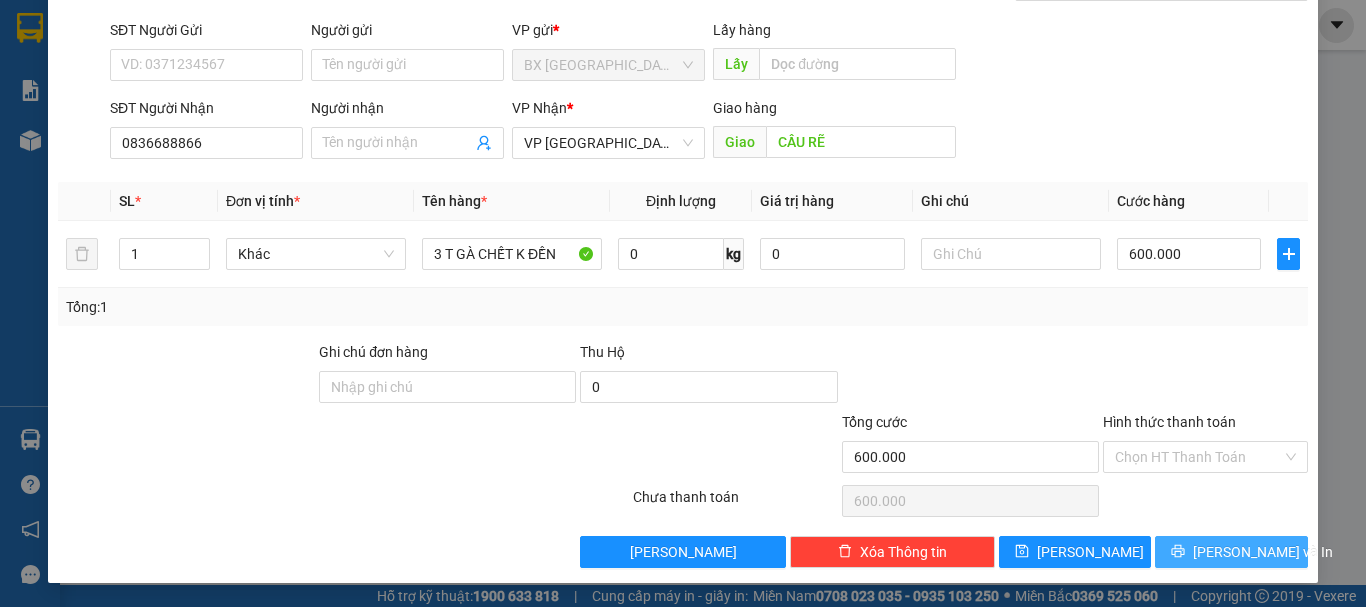 click on "[PERSON_NAME] và In" at bounding box center [1231, 552] 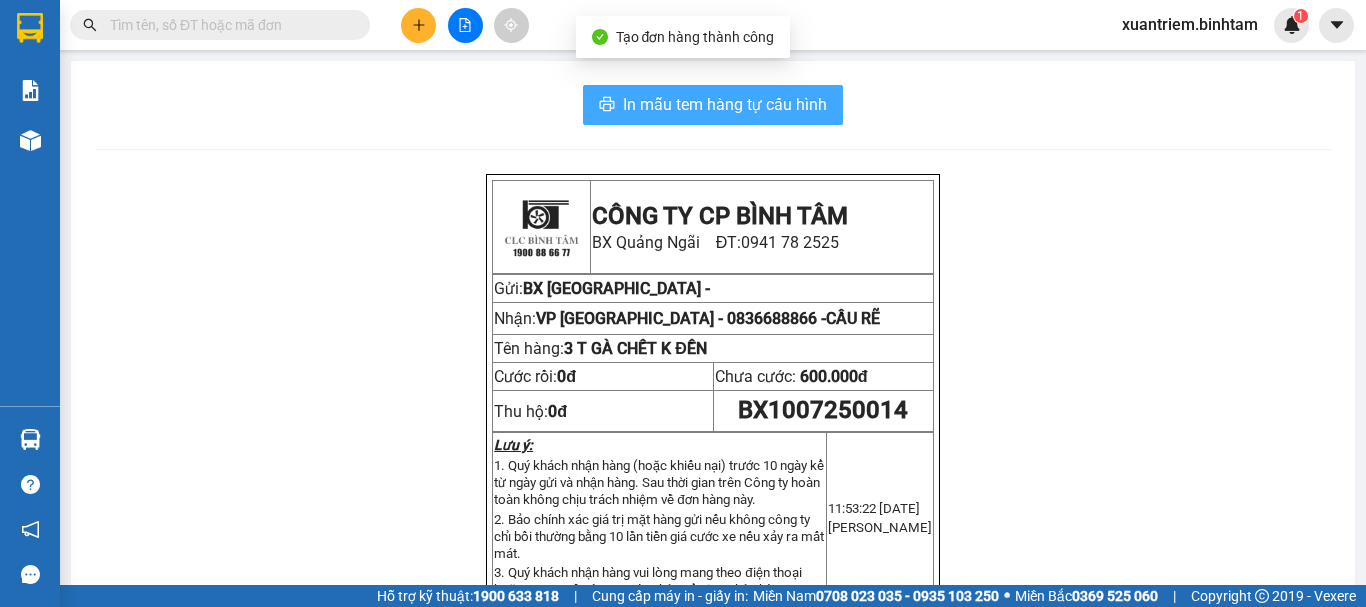 click on "In mẫu tem hàng tự cấu hình" at bounding box center (725, 104) 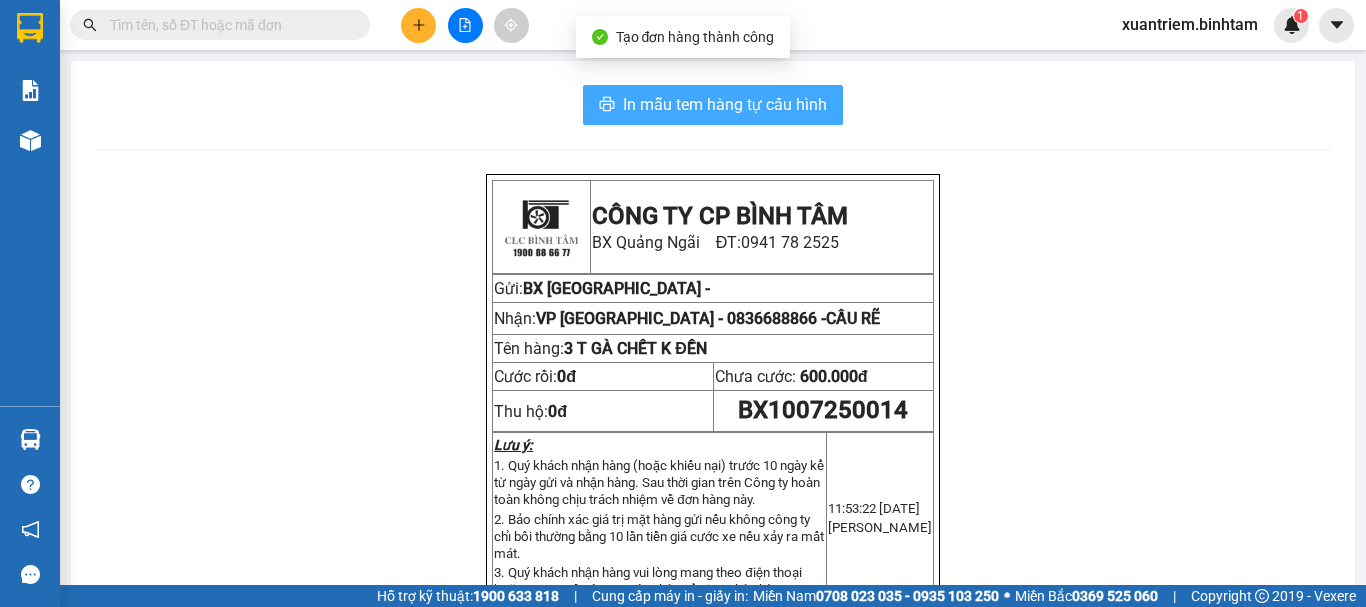 scroll, scrollTop: 0, scrollLeft: 0, axis: both 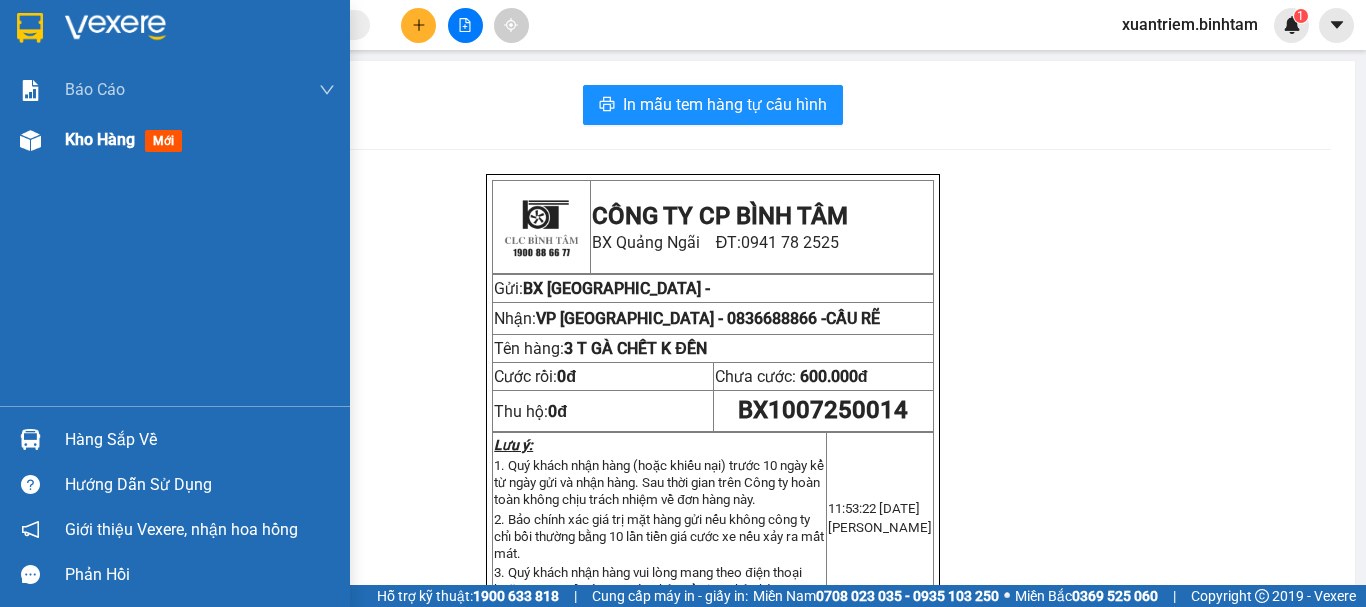 click at bounding box center (30, 140) 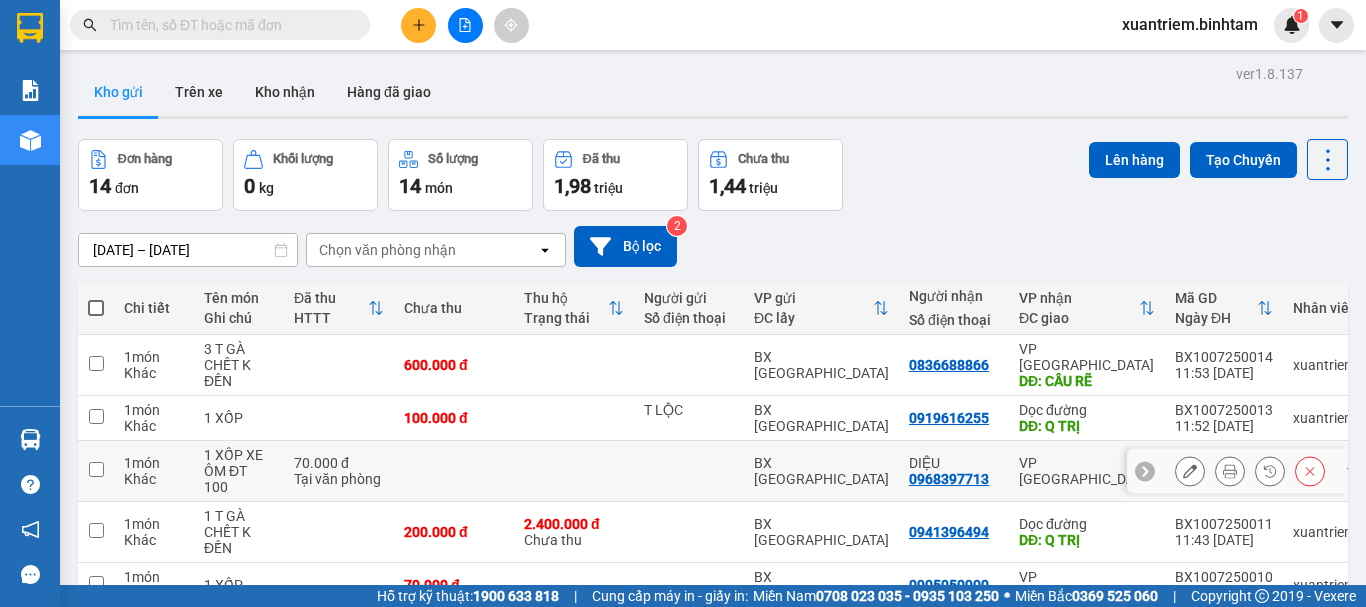 click at bounding box center [1190, 471] 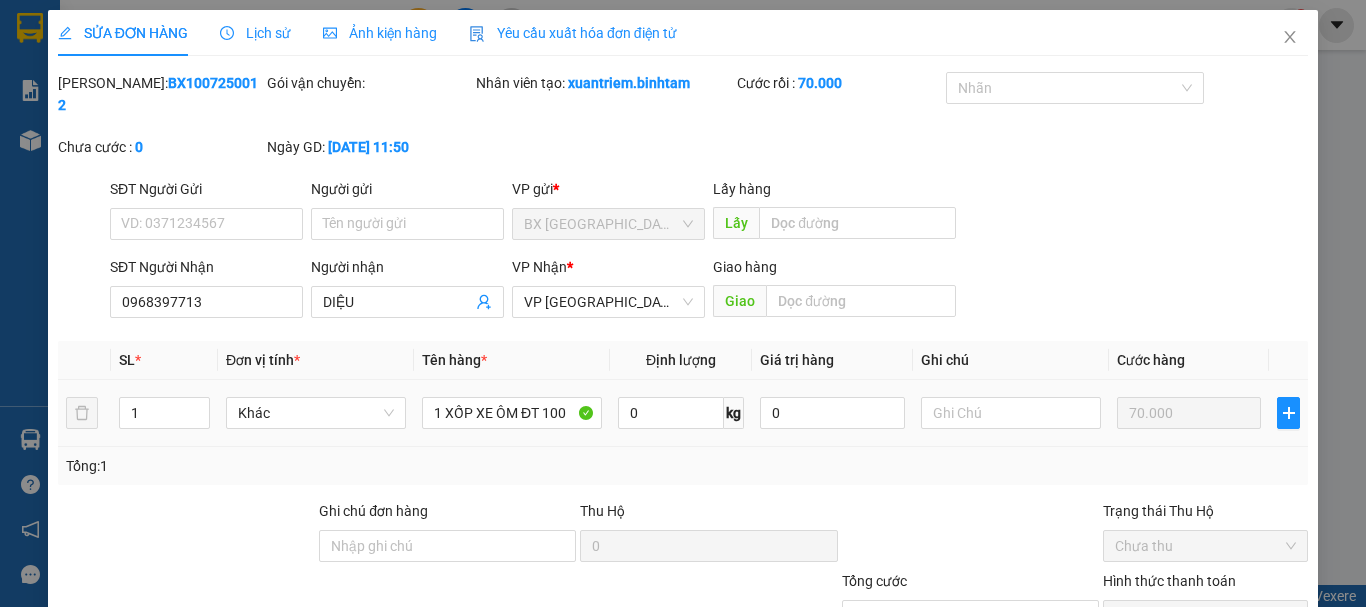 type on "0968397713" 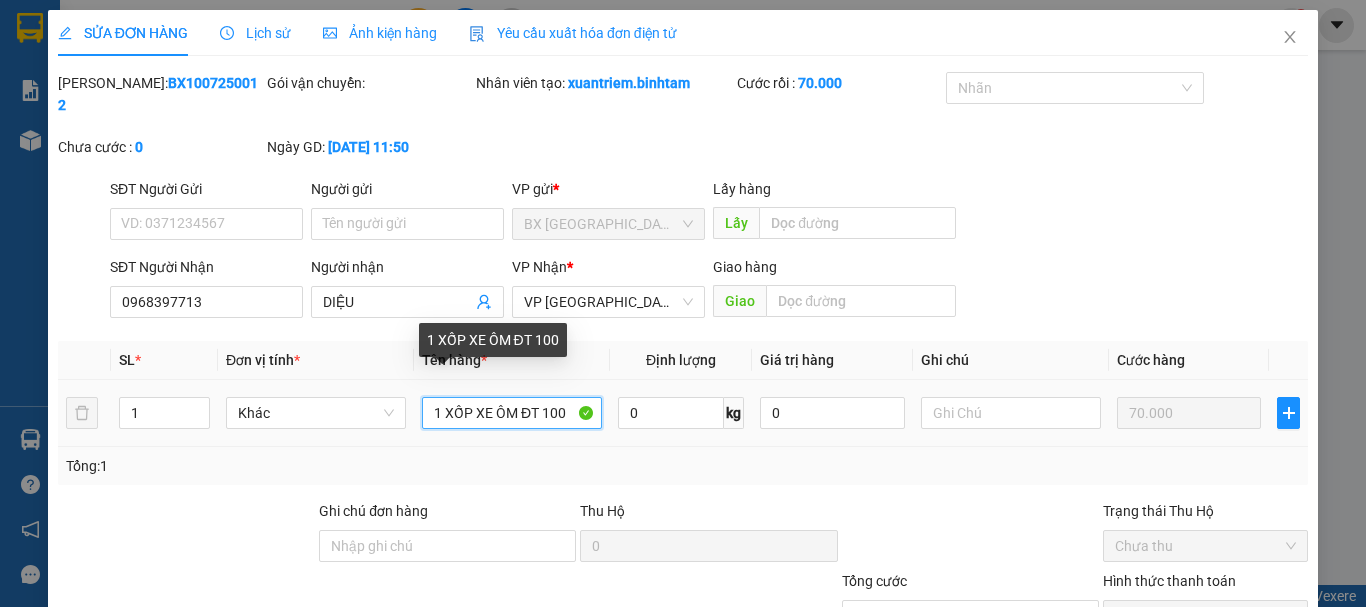 click on "1 XỐP XE ÔM ĐT 100" at bounding box center [512, 413] 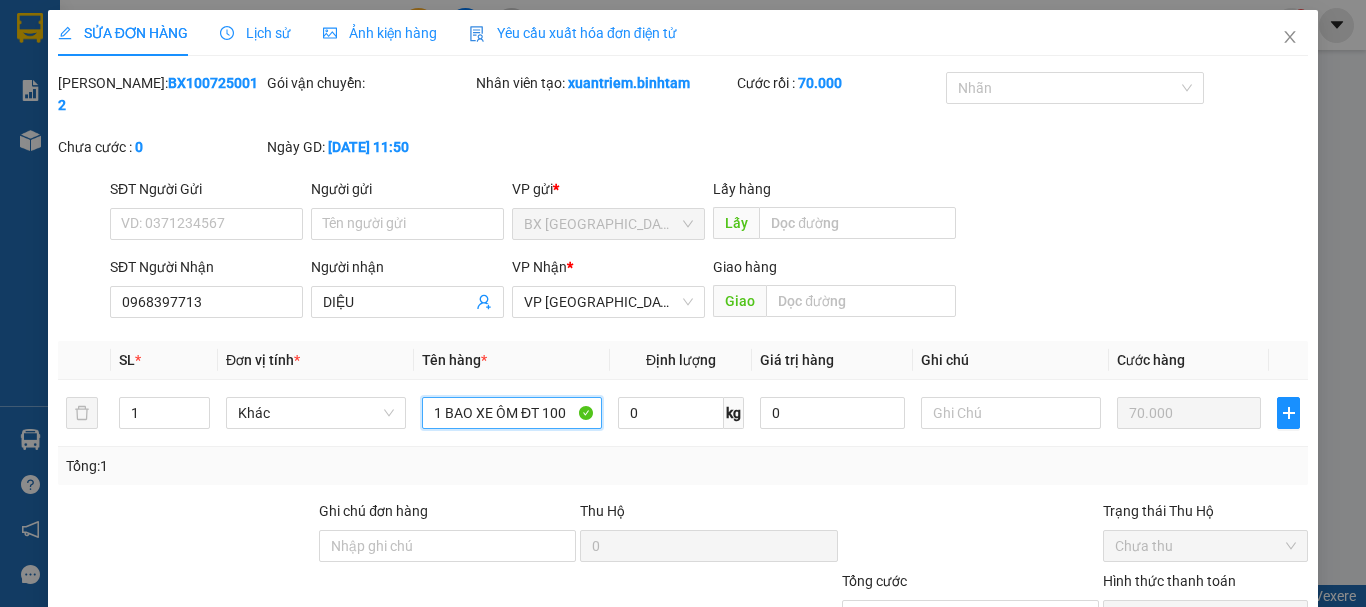 type on "1 BAO XE ÔM ĐT 100" 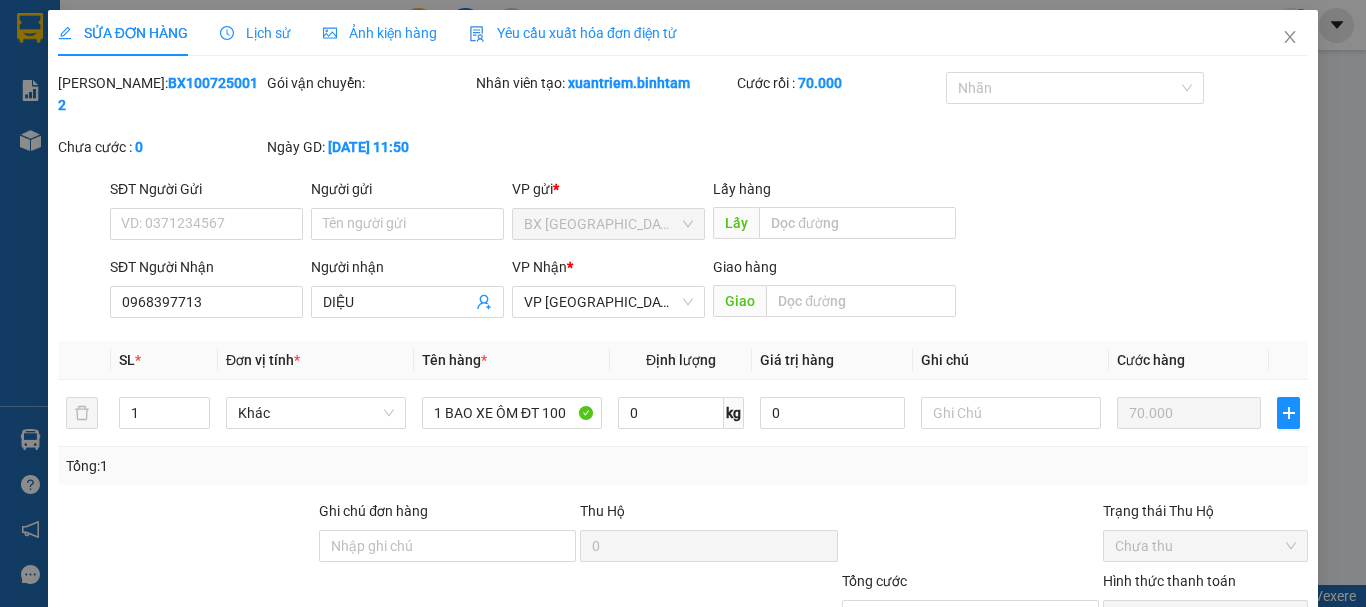 scroll, scrollTop: 137, scrollLeft: 0, axis: vertical 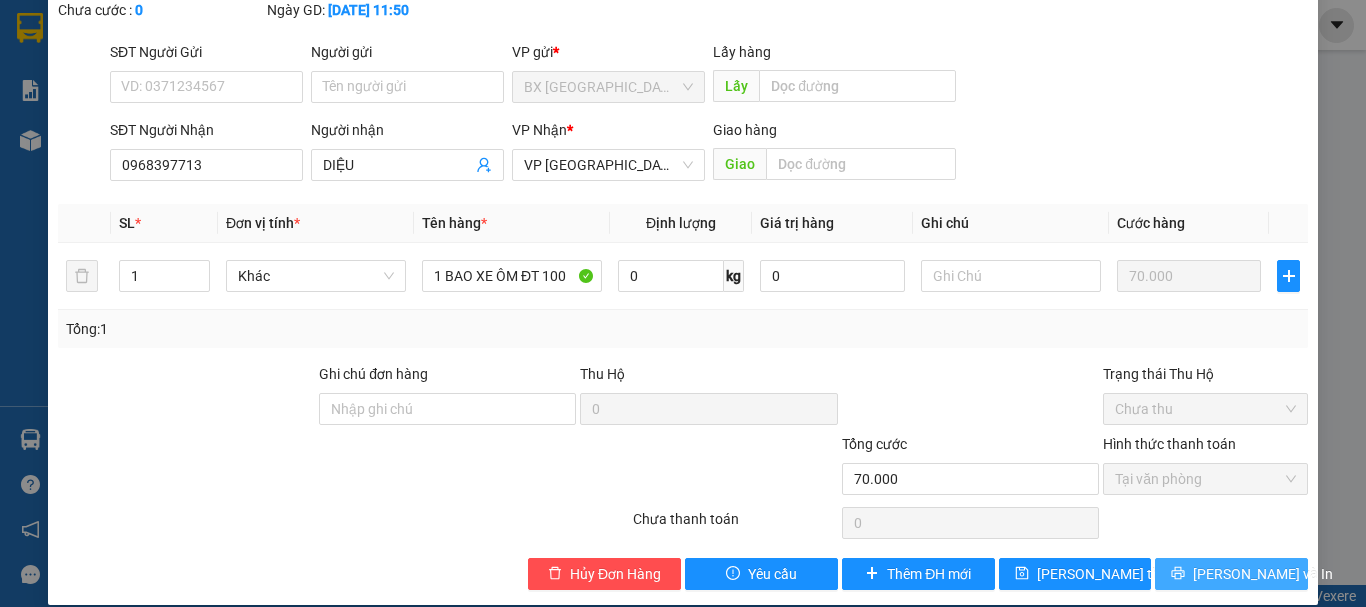 click on "[PERSON_NAME] và In" at bounding box center [1231, 574] 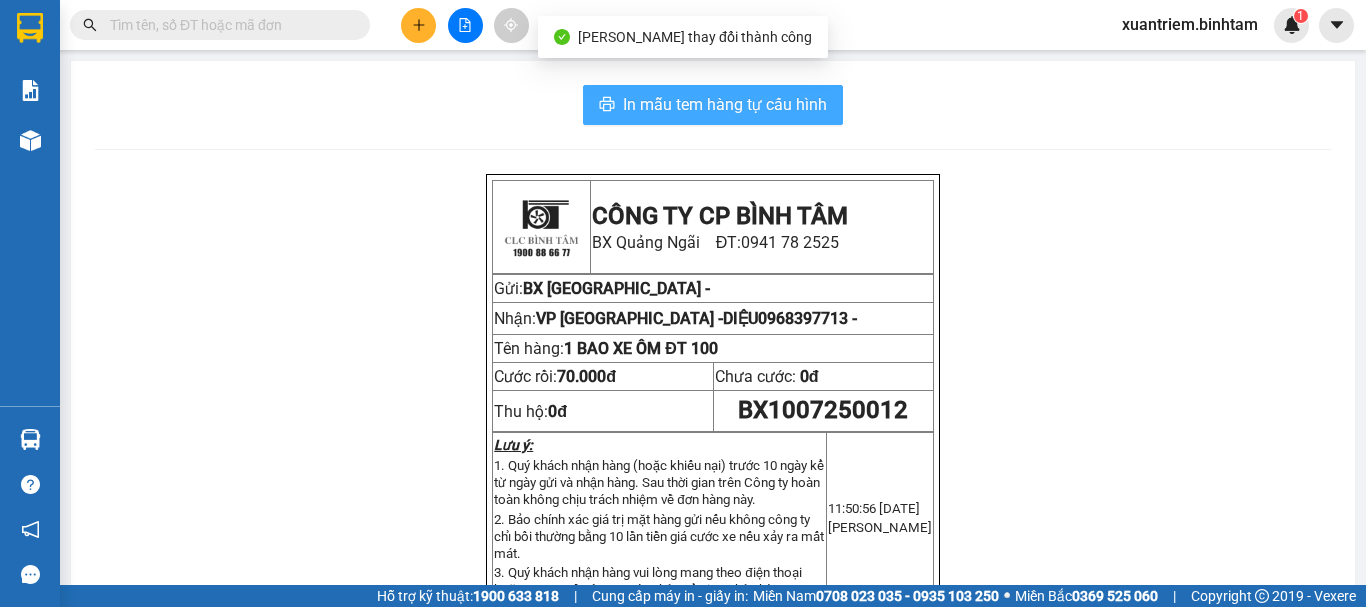click on "In mẫu tem hàng tự cấu hình" at bounding box center [725, 104] 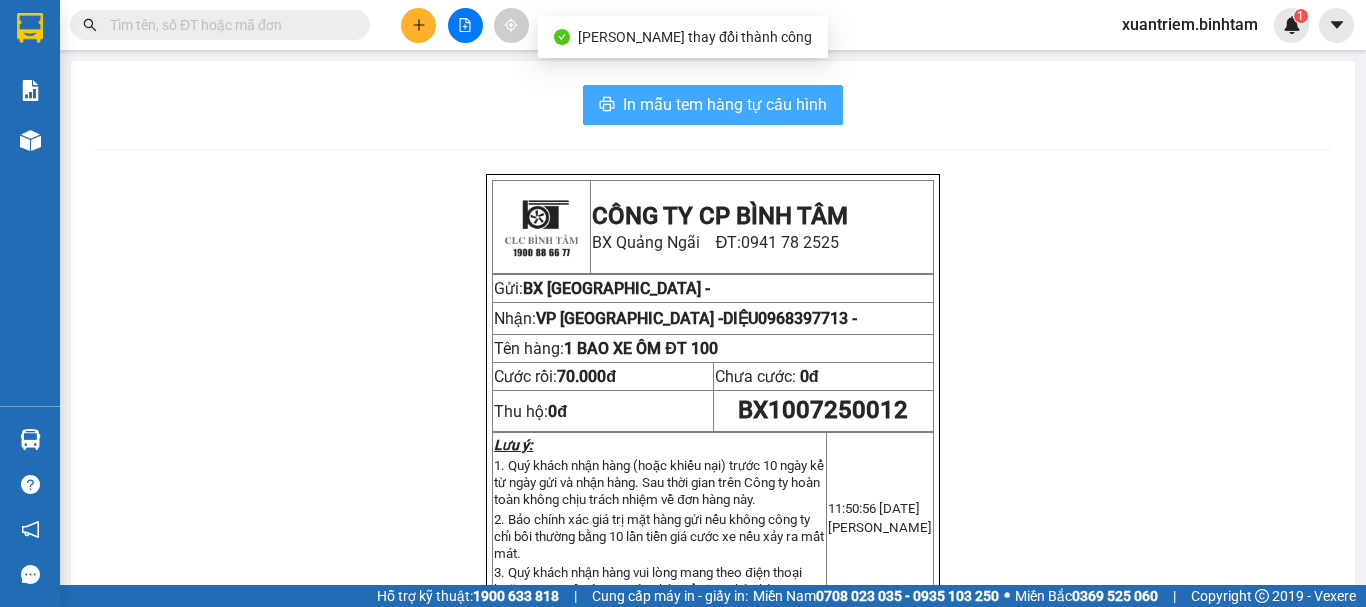 scroll, scrollTop: 0, scrollLeft: 0, axis: both 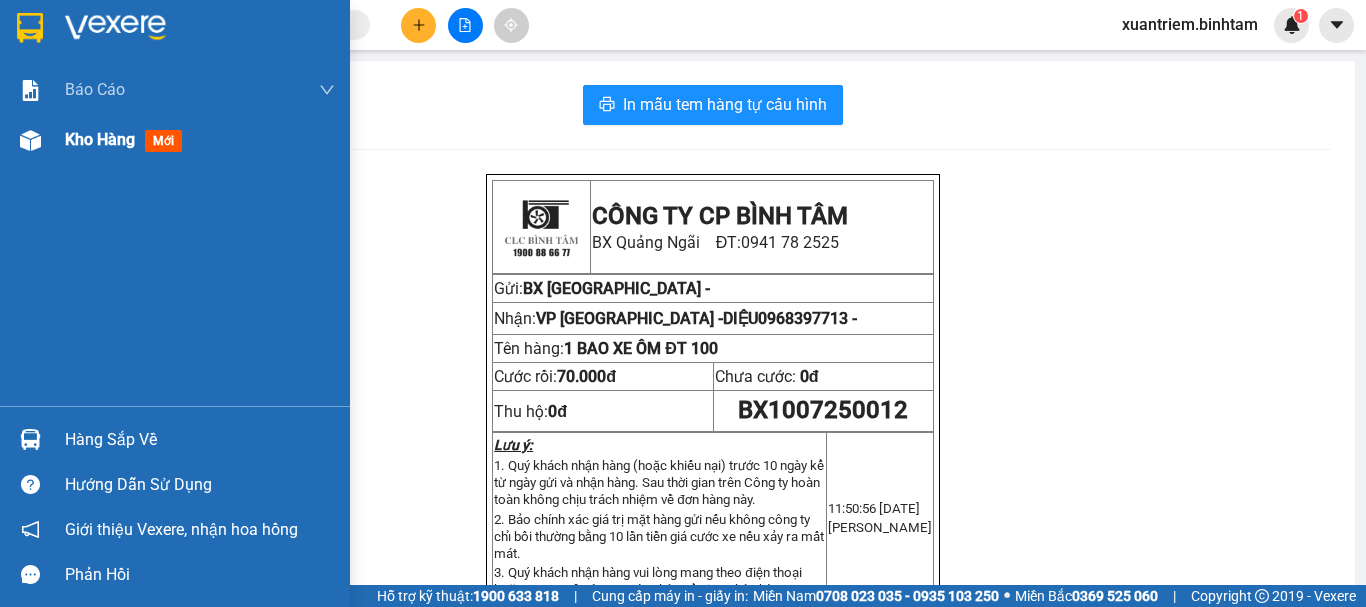 click on "Kho hàng mới" at bounding box center (175, 140) 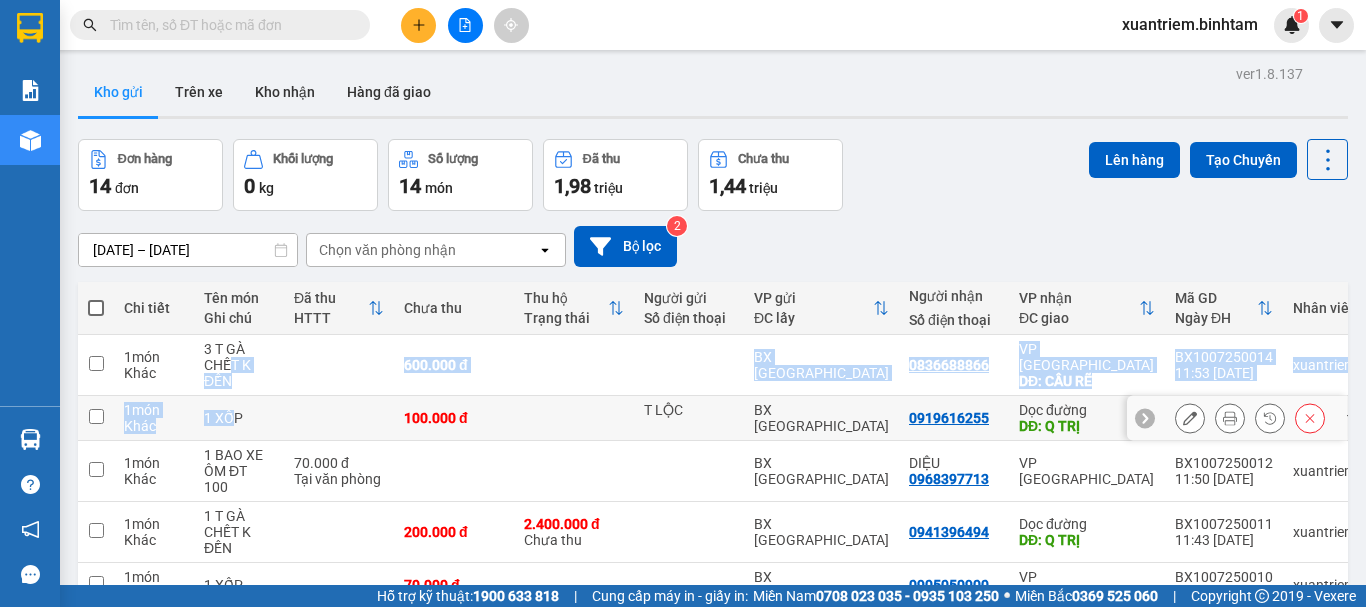 drag, startPoint x: 232, startPoint y: 364, endPoint x: 237, endPoint y: 421, distance: 57.21888 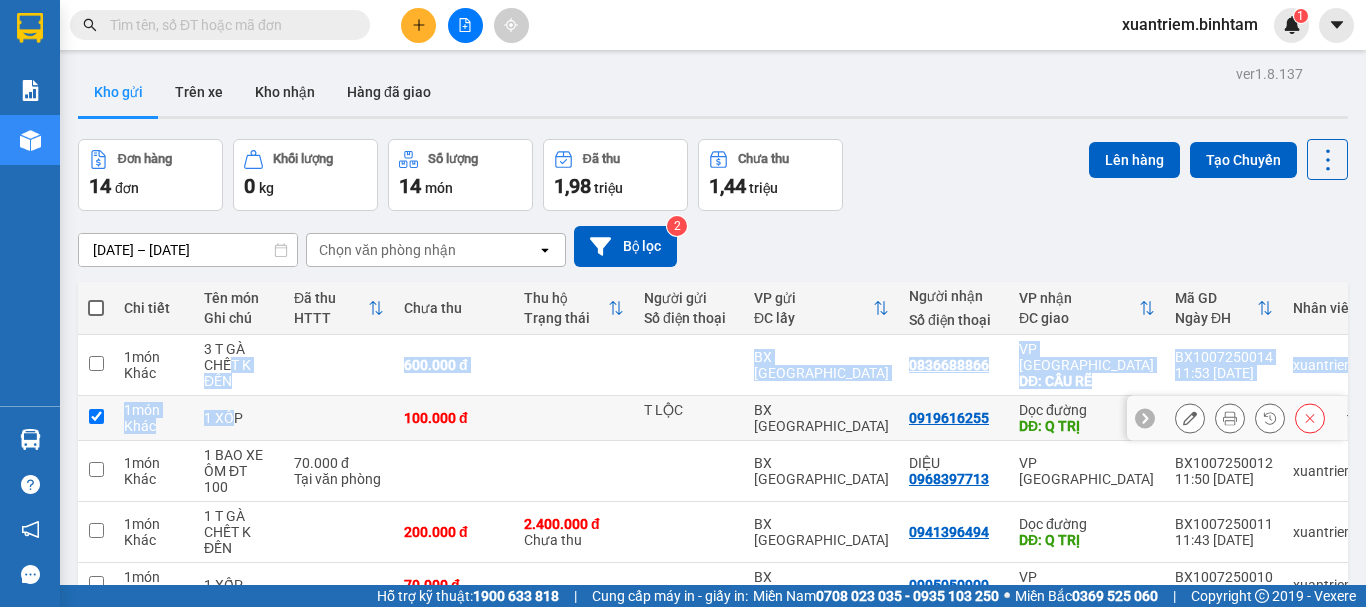 checkbox on "true" 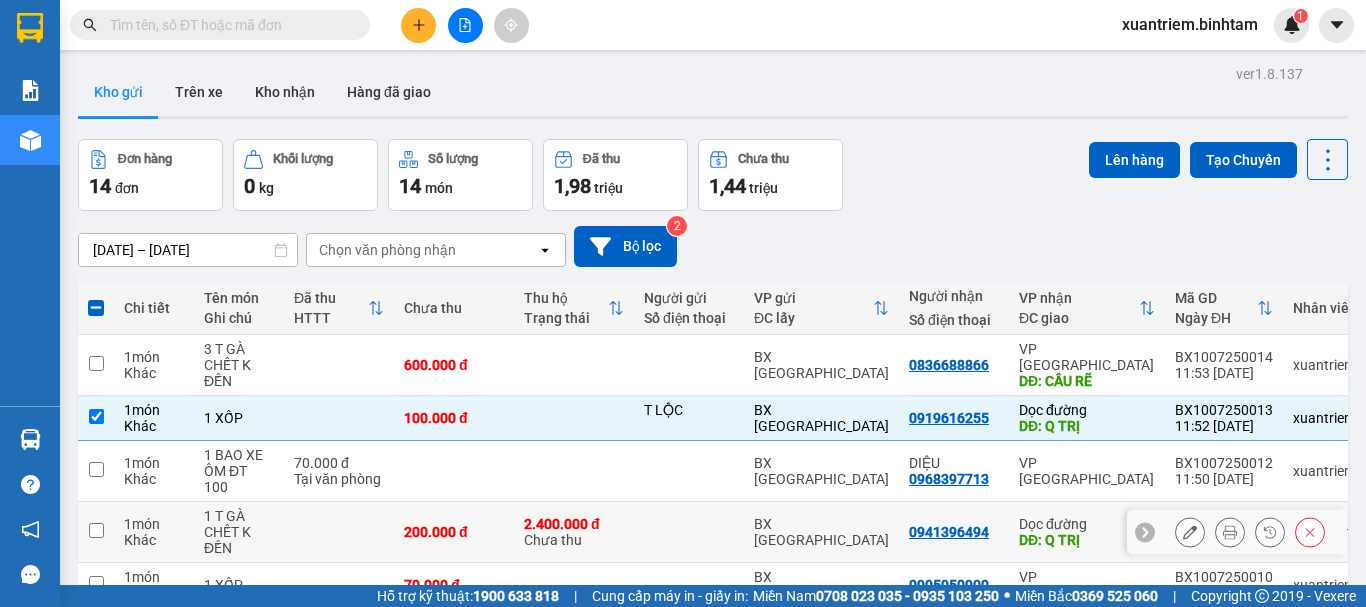 click on "1 T GÀ CHẾT K ĐỀN" at bounding box center (239, 532) 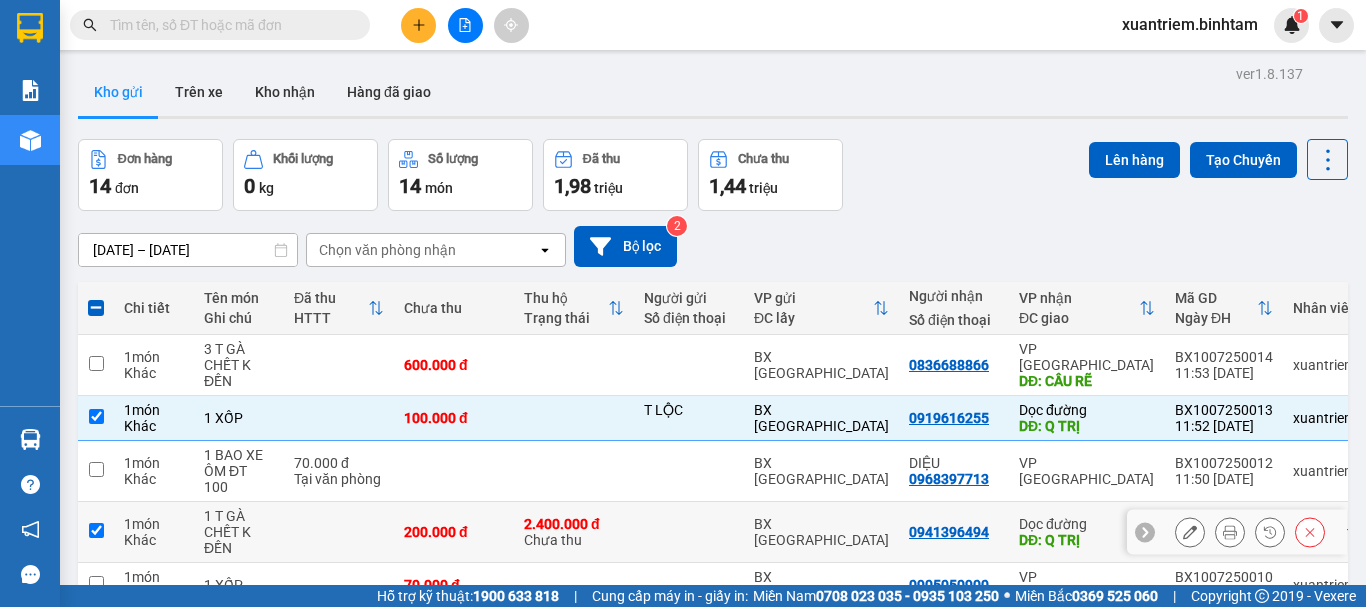 checkbox on "true" 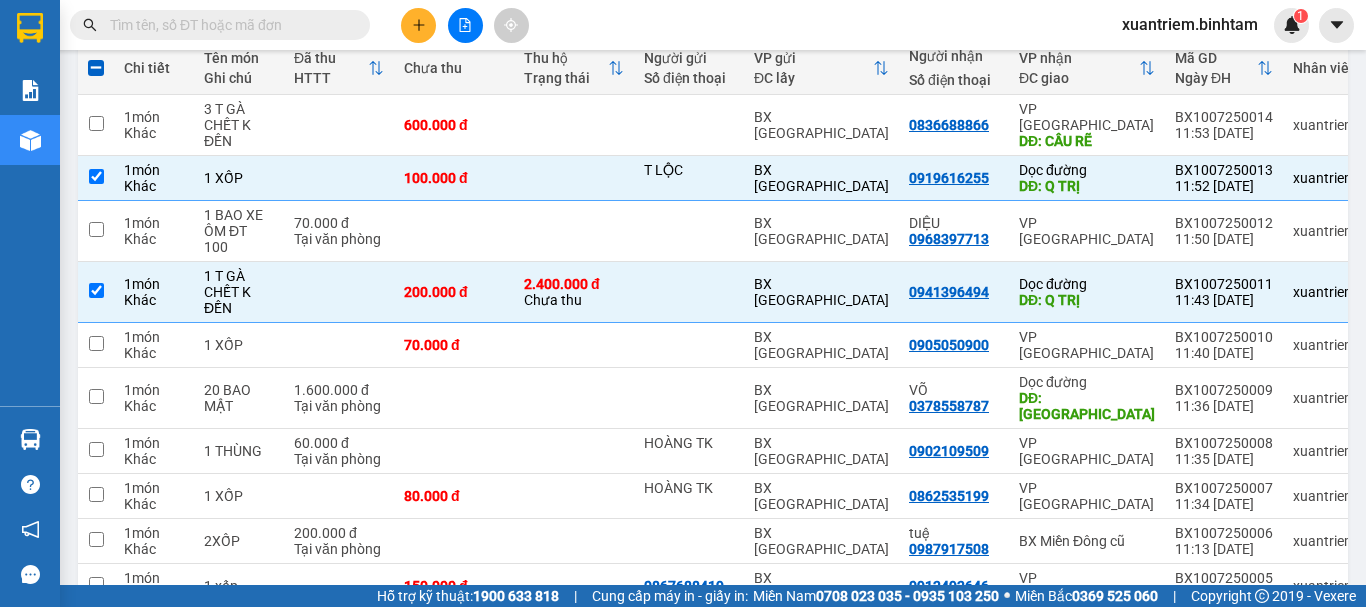 scroll, scrollTop: 338, scrollLeft: 0, axis: vertical 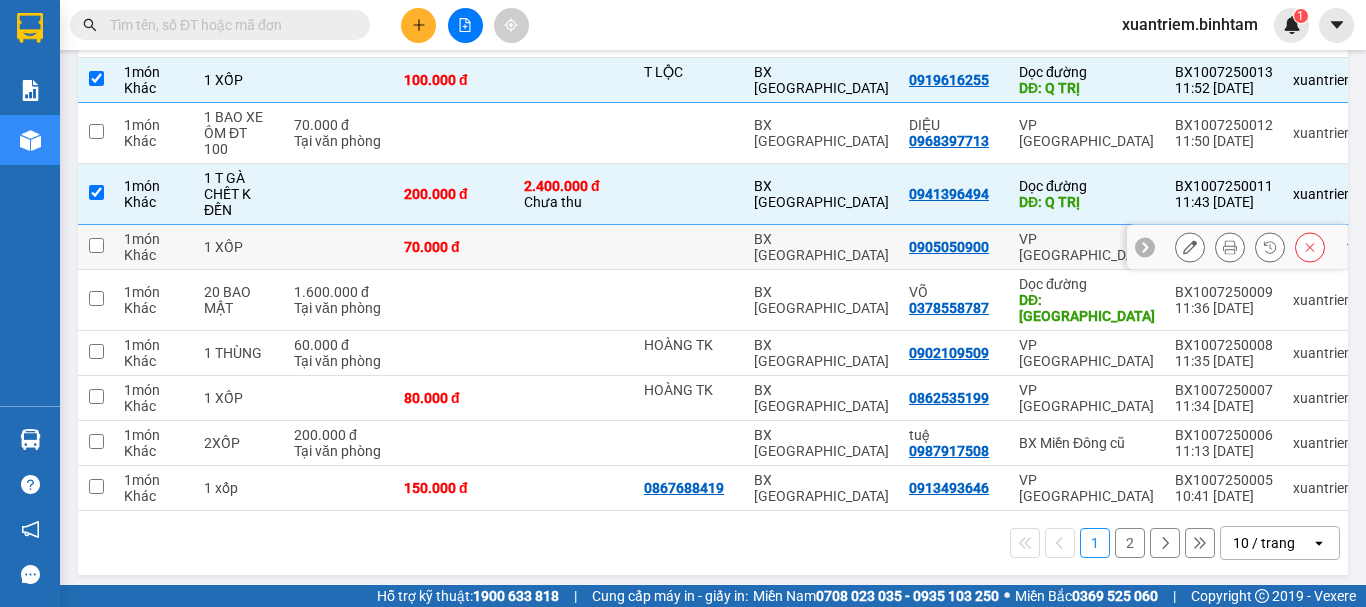 click on "1 XỐP" at bounding box center [239, 247] 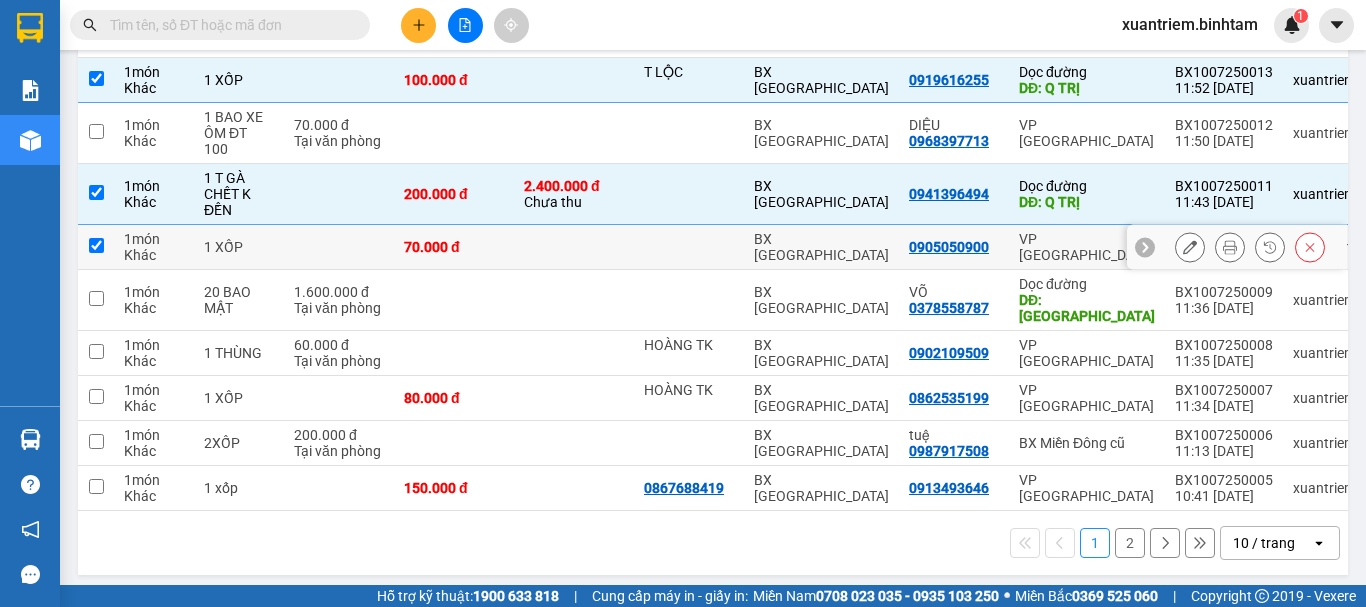 checkbox on "true" 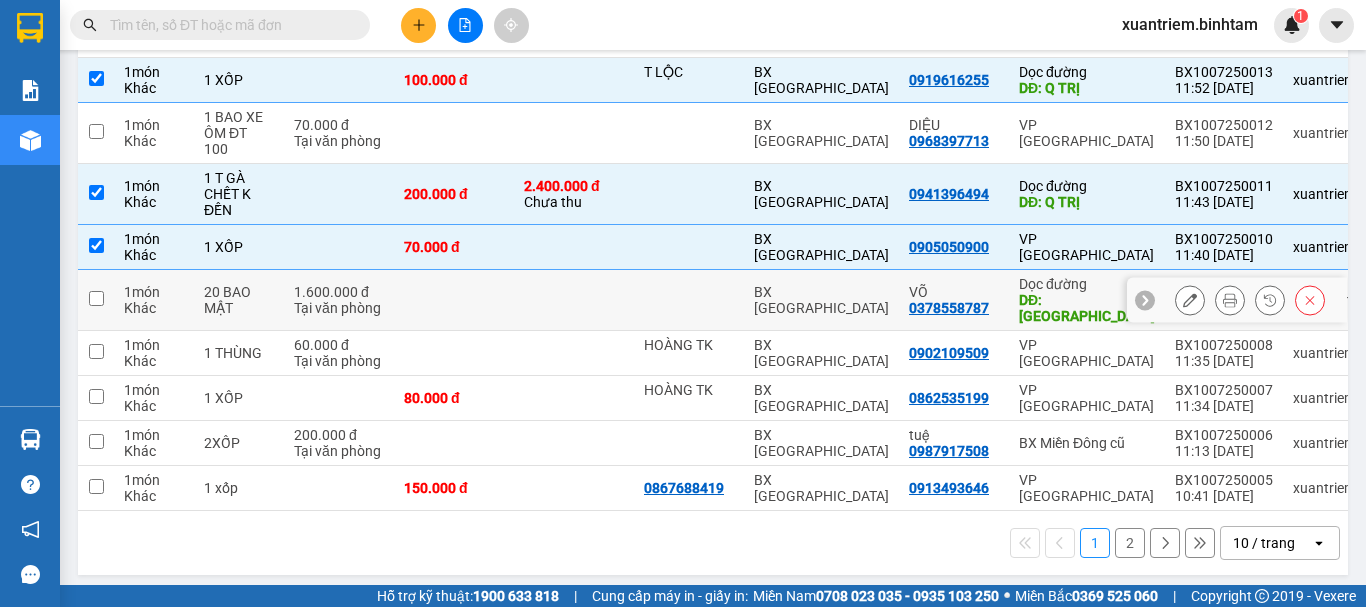 click on "20 BAO MẬT" at bounding box center (239, 300) 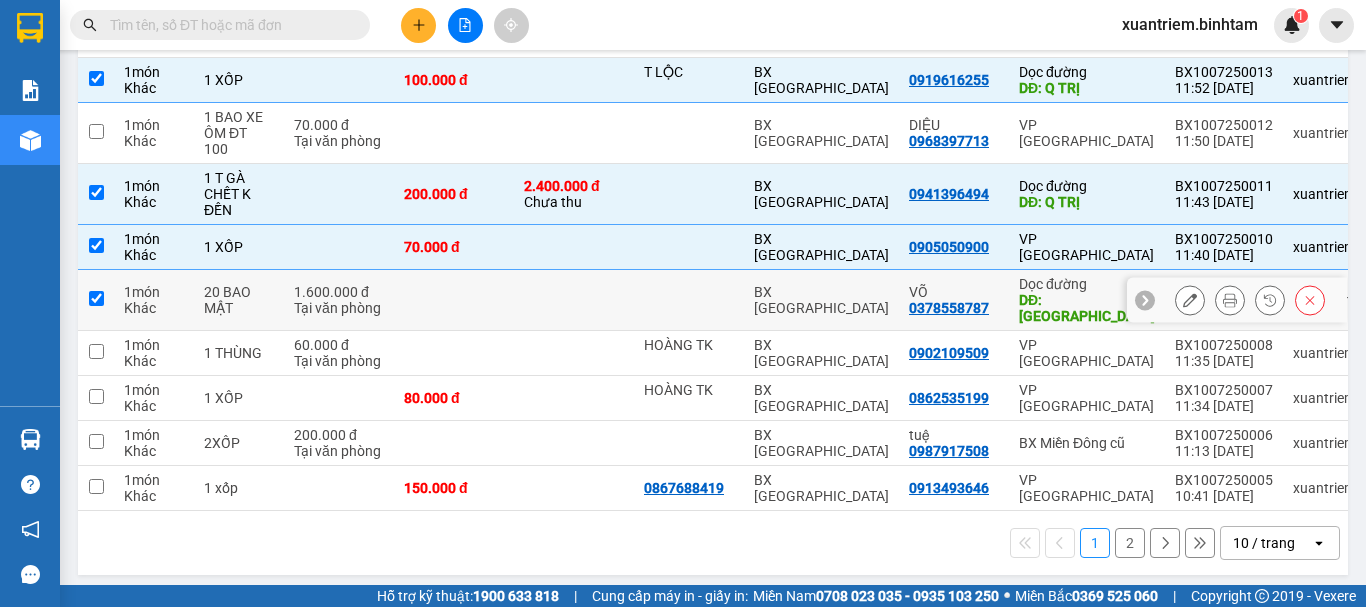 checkbox on "true" 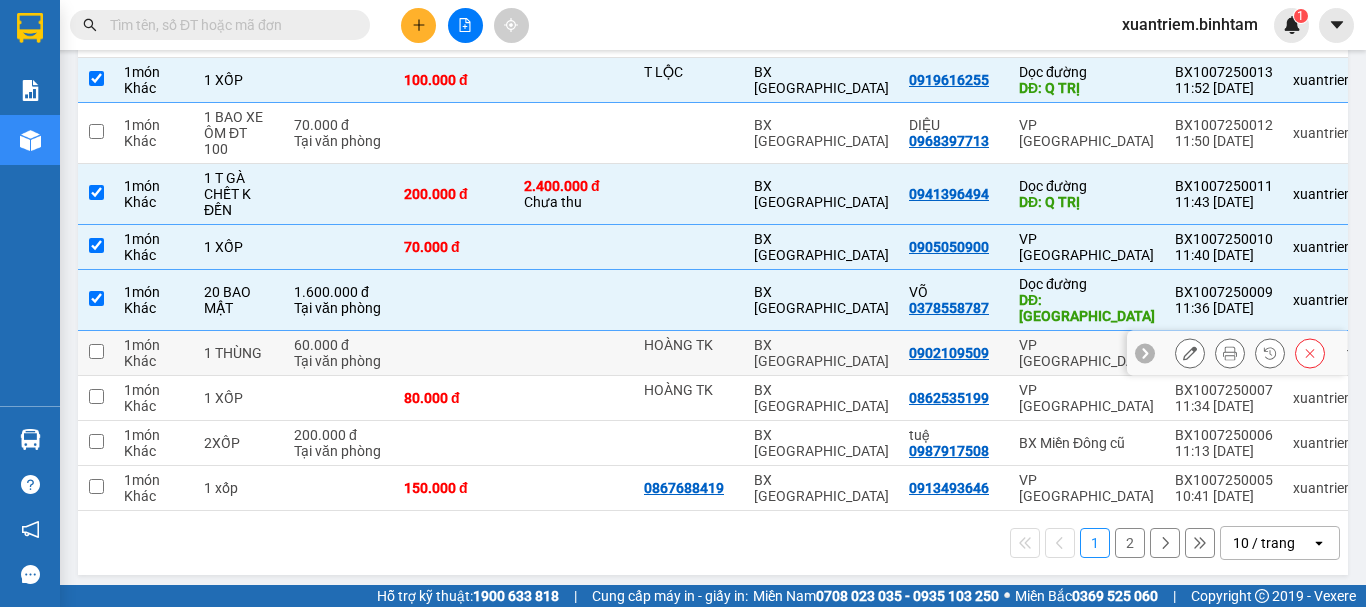 click on "1 THÙNG" at bounding box center (239, 353) 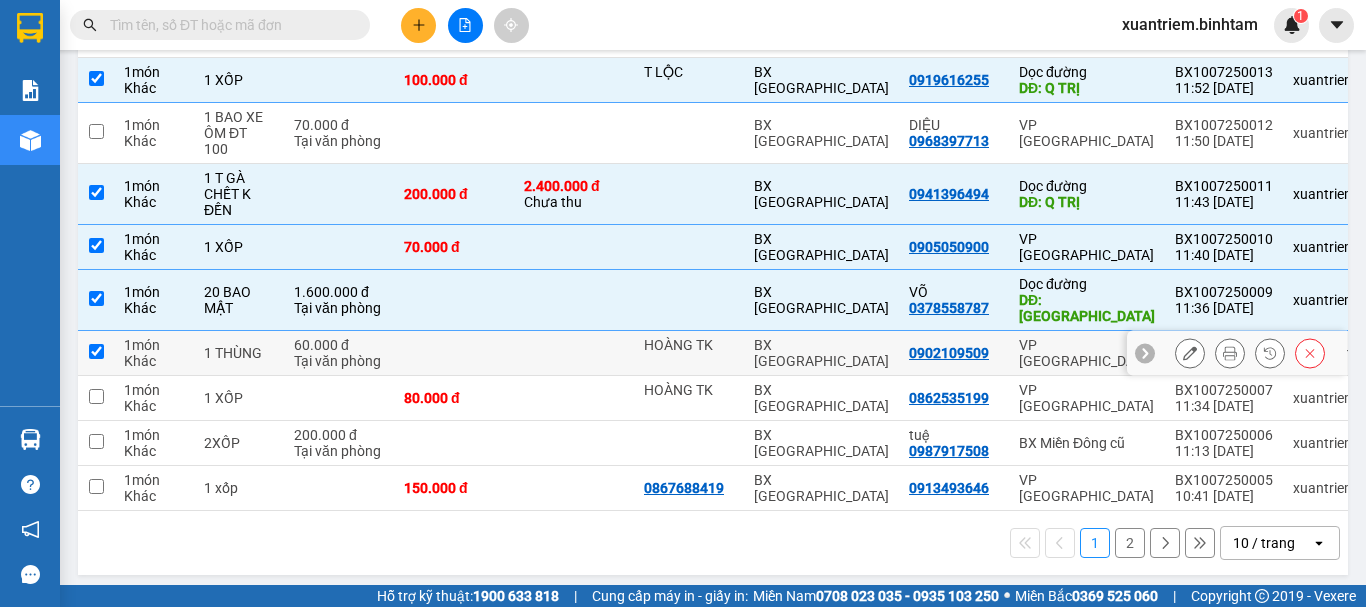 checkbox on "true" 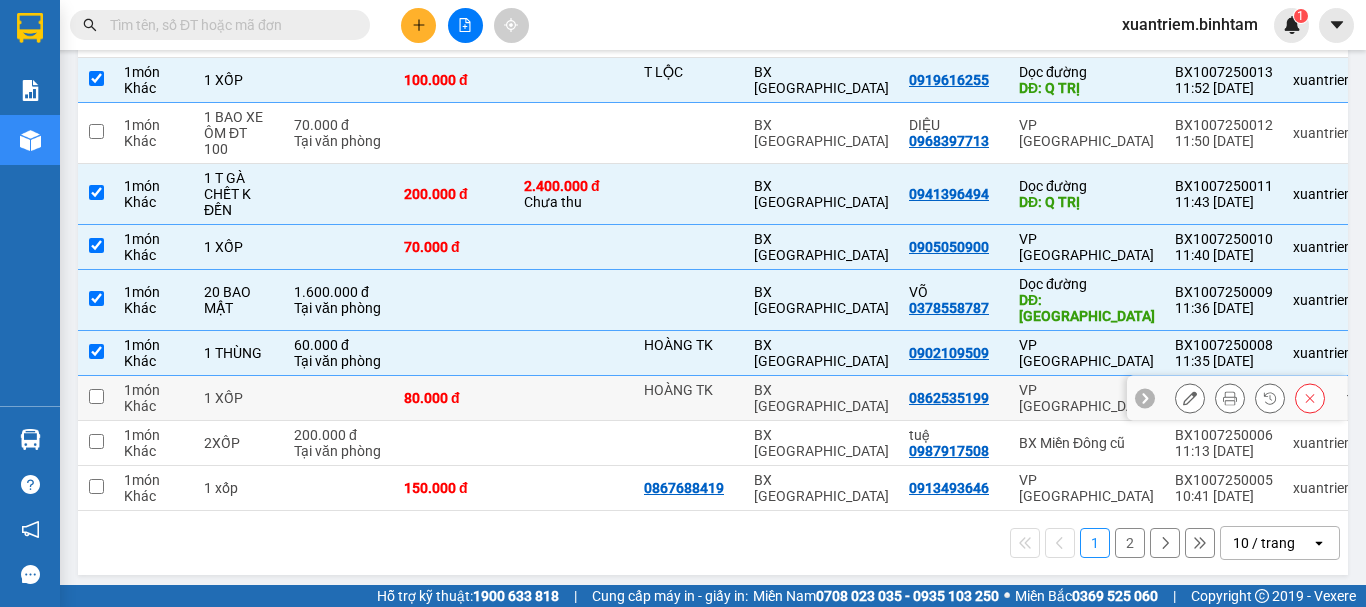 click on "1 XỐP" at bounding box center [239, 398] 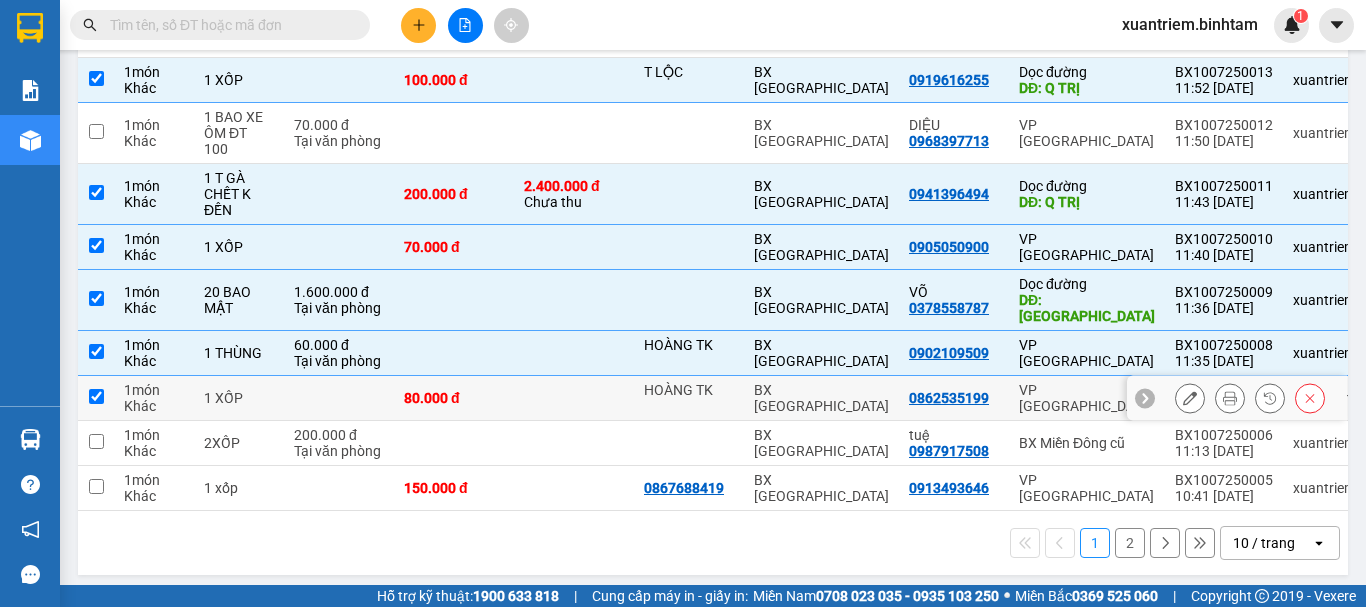 checkbox on "true" 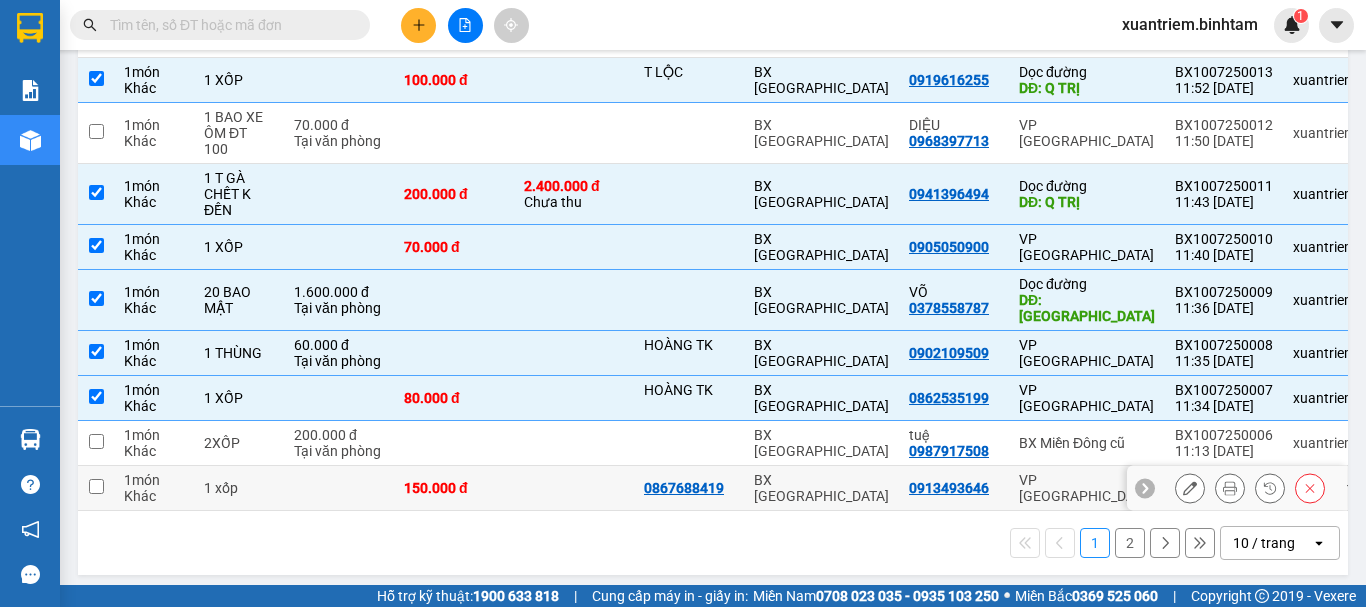click on "1 xốp" at bounding box center (239, 488) 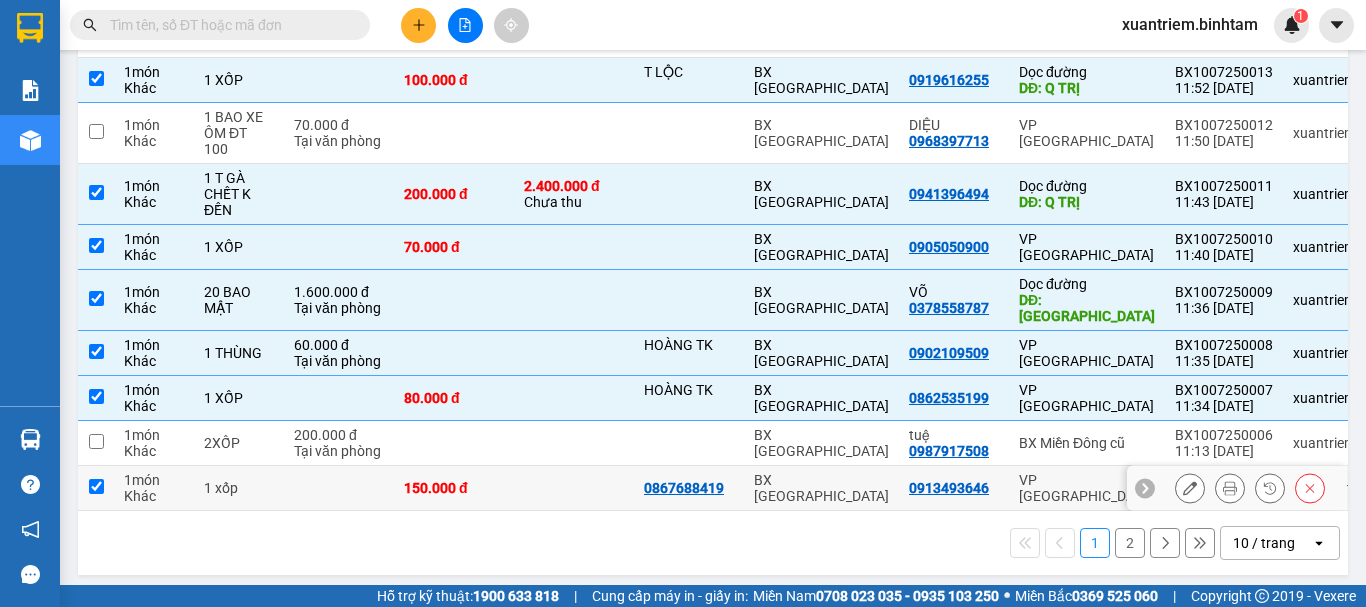 checkbox on "true" 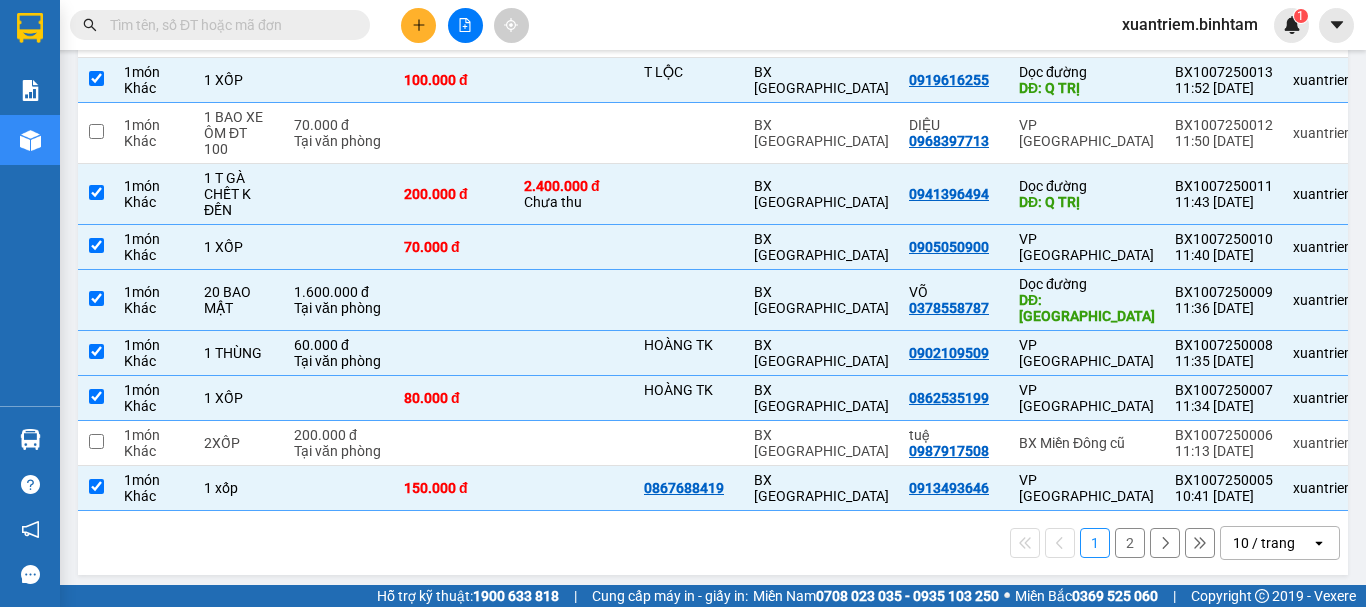 scroll, scrollTop: 0, scrollLeft: 0, axis: both 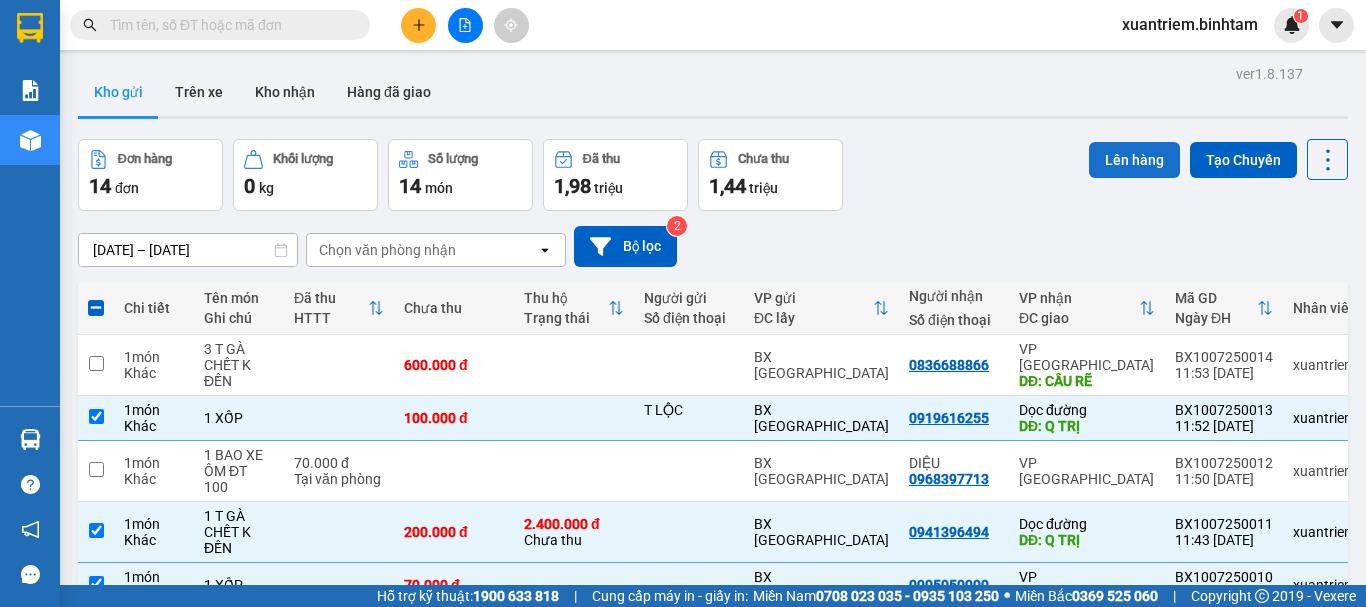 click on "Lên hàng" at bounding box center [1134, 160] 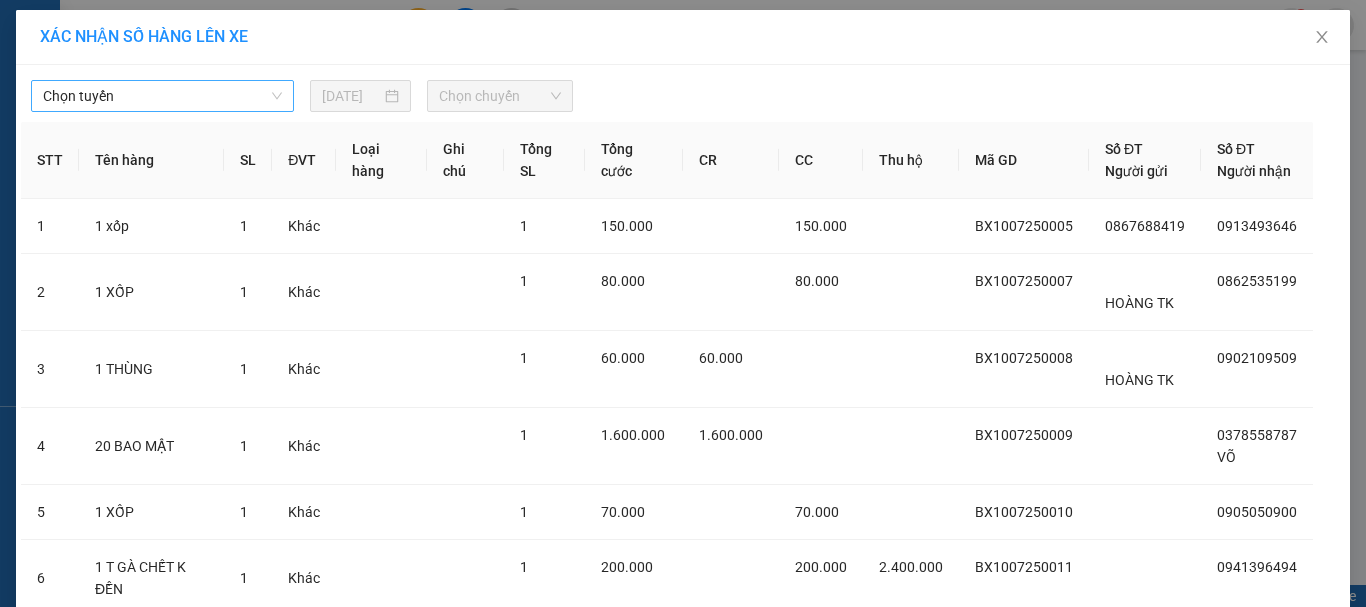 click on "Chọn tuyến" at bounding box center (162, 96) 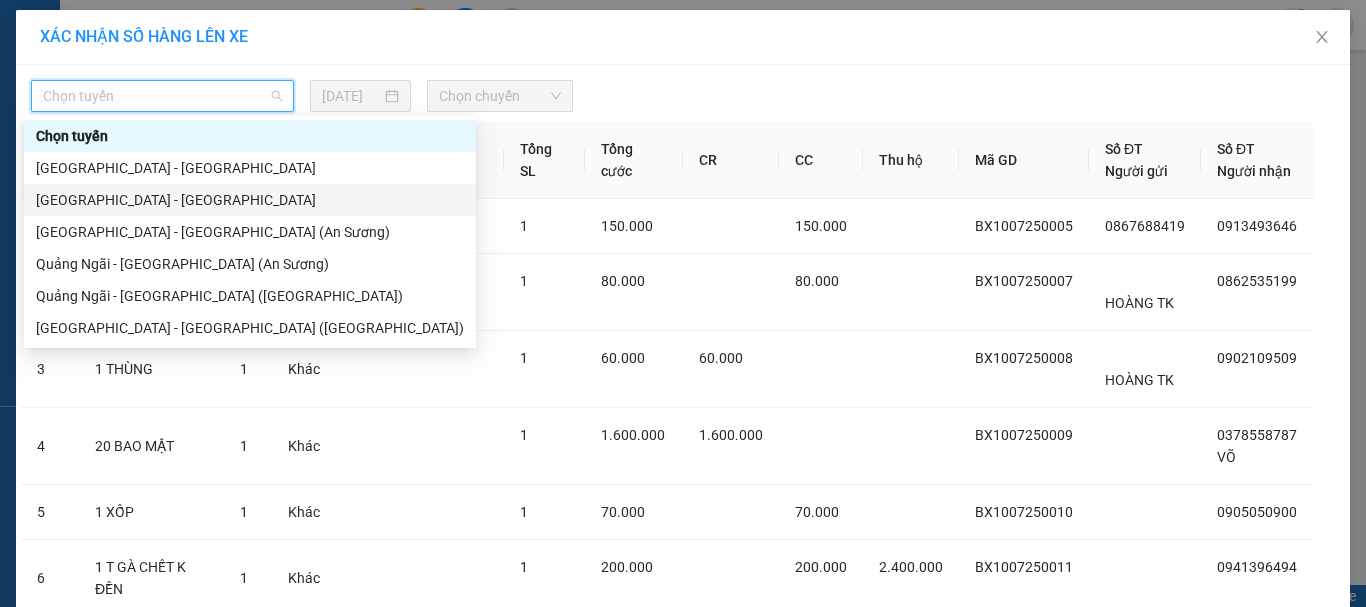 click on "[GEOGRAPHIC_DATA] - [GEOGRAPHIC_DATA]" at bounding box center (250, 200) 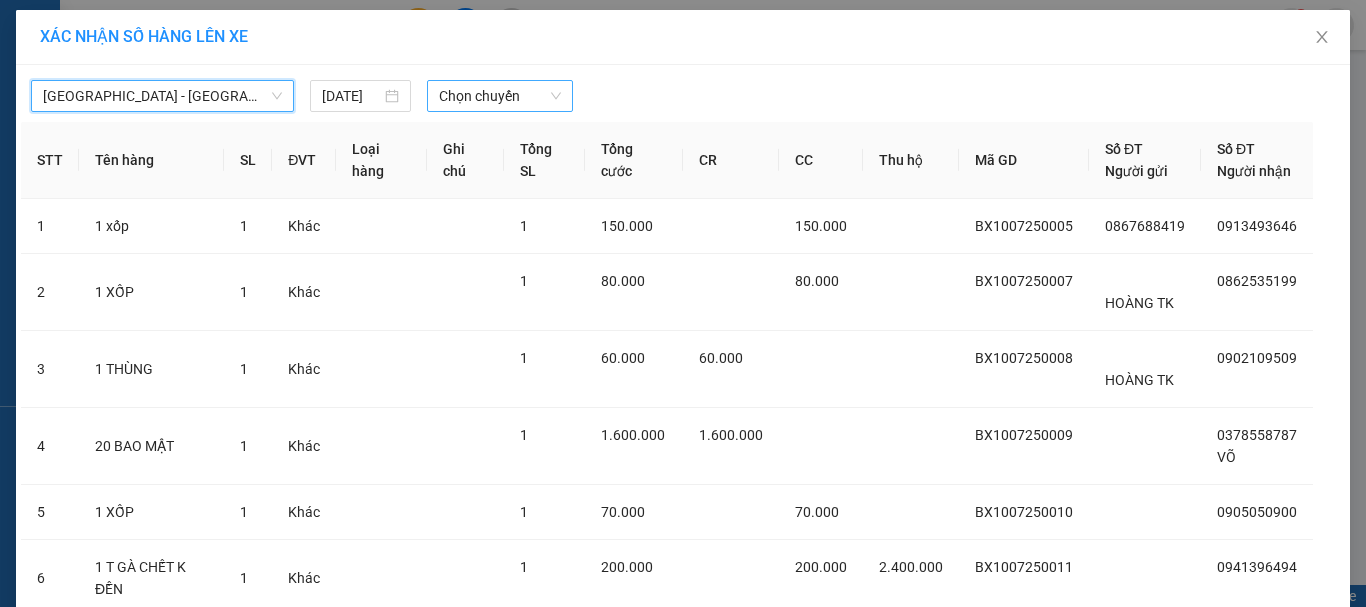 click on "Chọn chuyến" at bounding box center [500, 96] 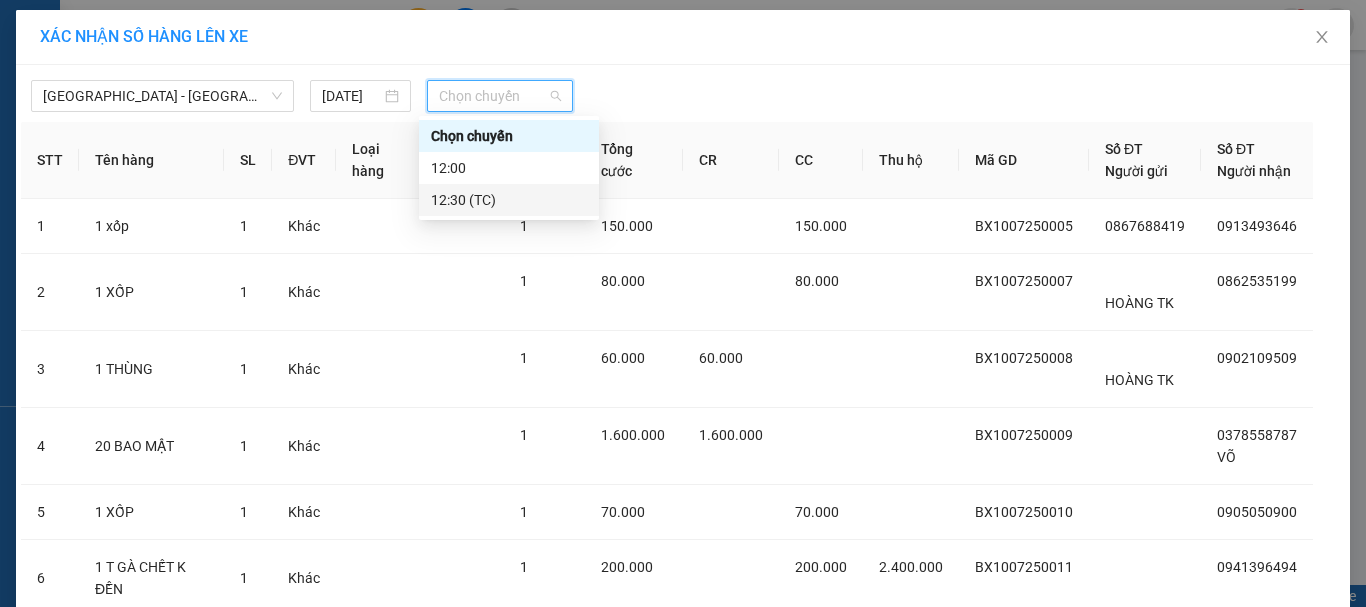 click on "12:30   (TC)" at bounding box center (509, 200) 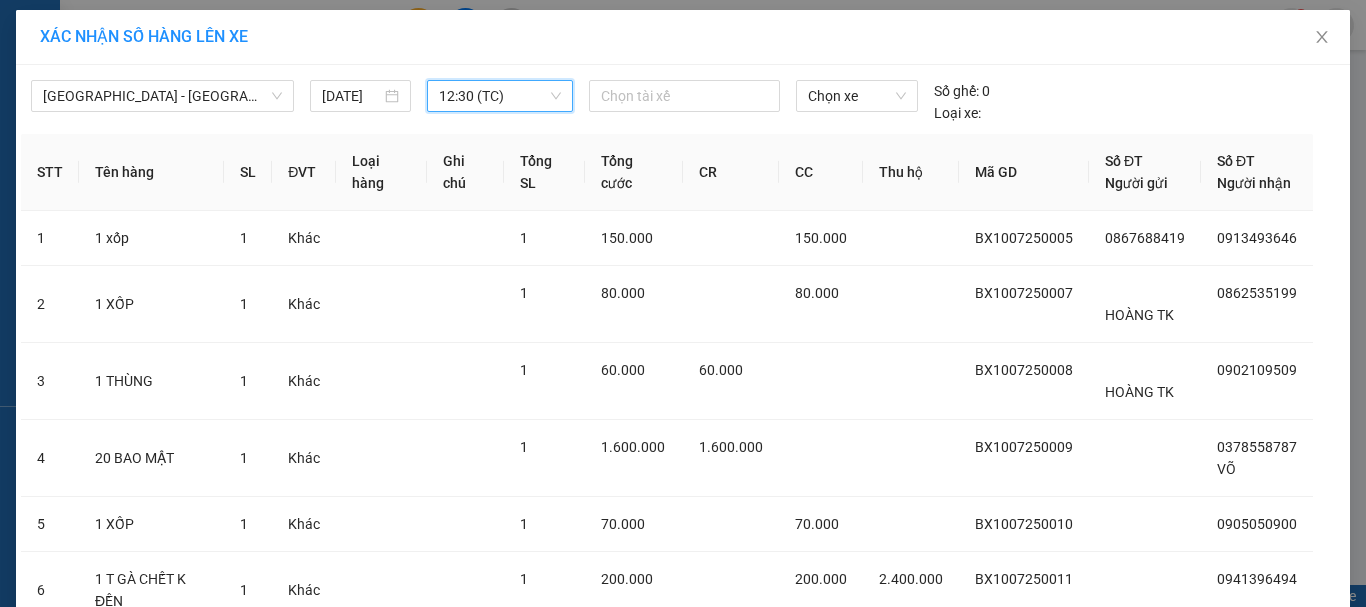 scroll, scrollTop: 223, scrollLeft: 0, axis: vertical 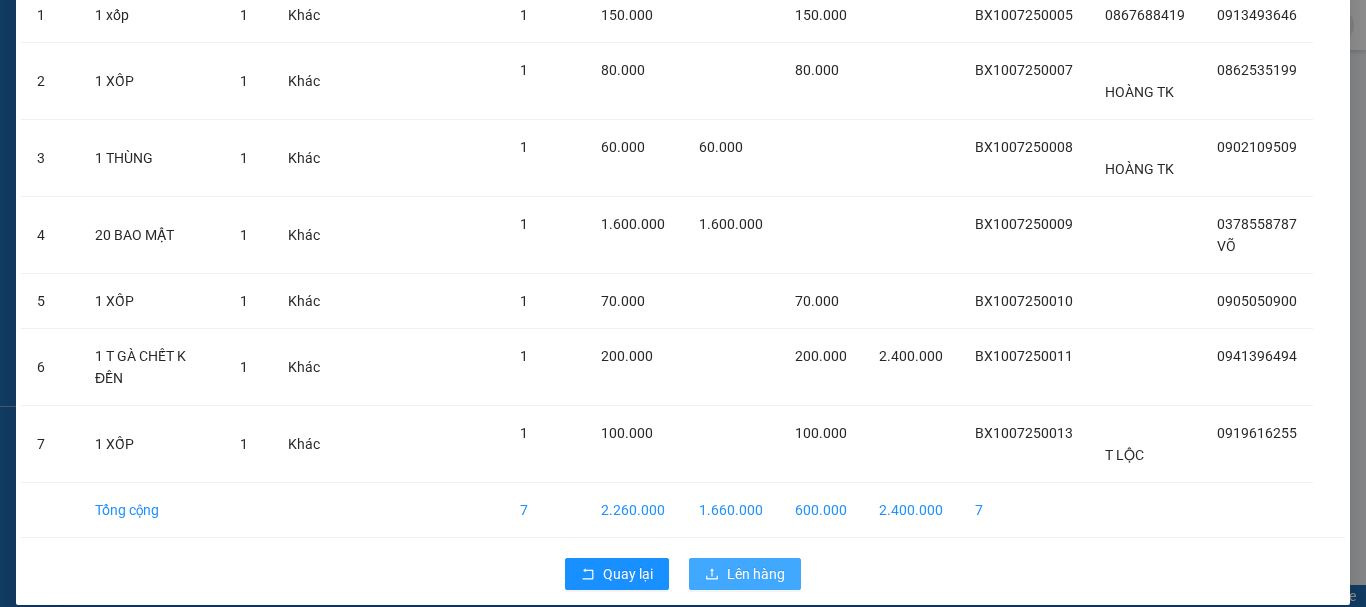 click on "Lên hàng" at bounding box center [745, 574] 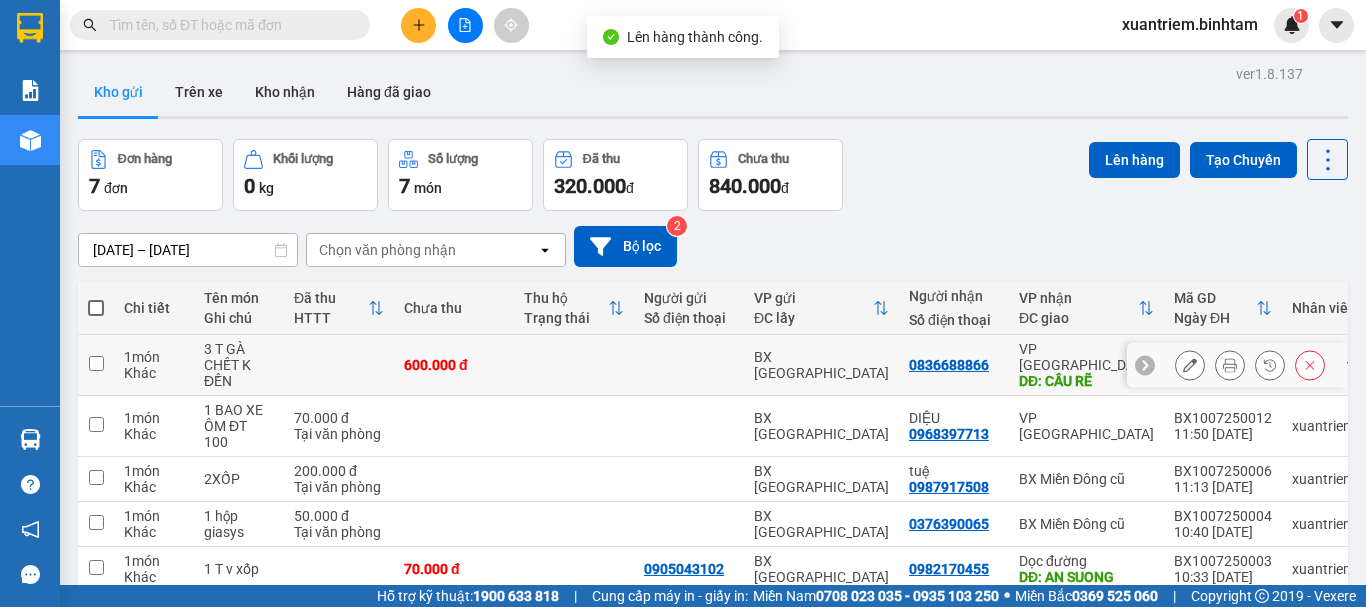 click on "600.000 đ" at bounding box center [454, 365] 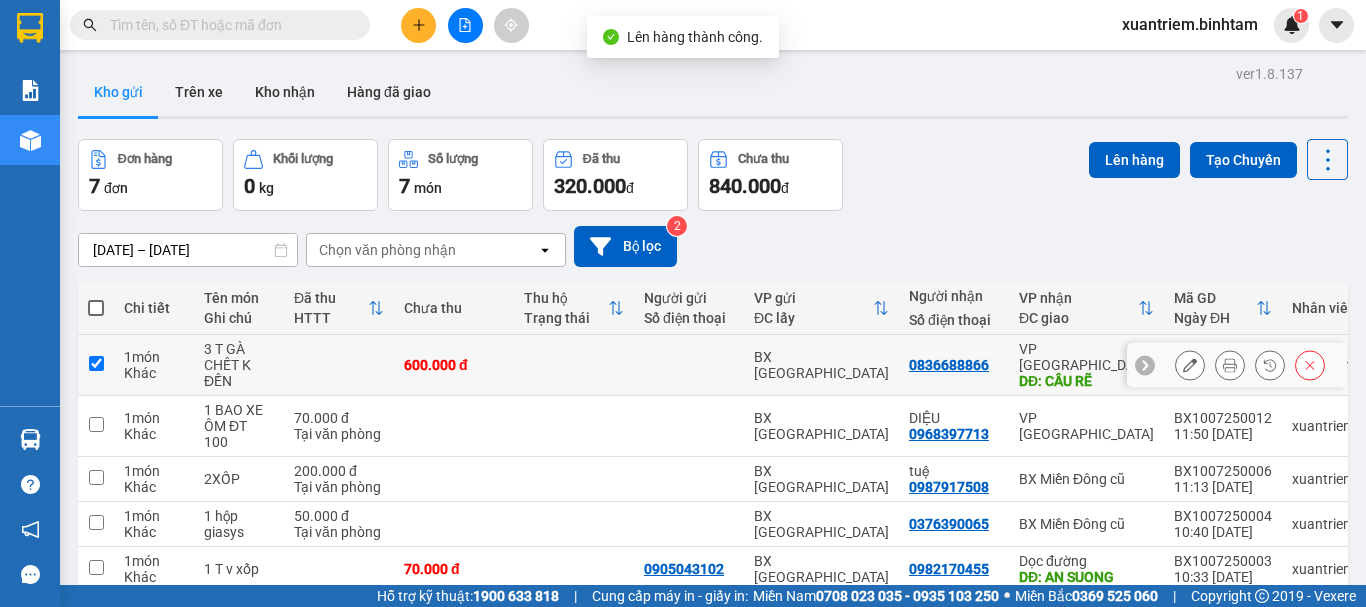 checkbox on "true" 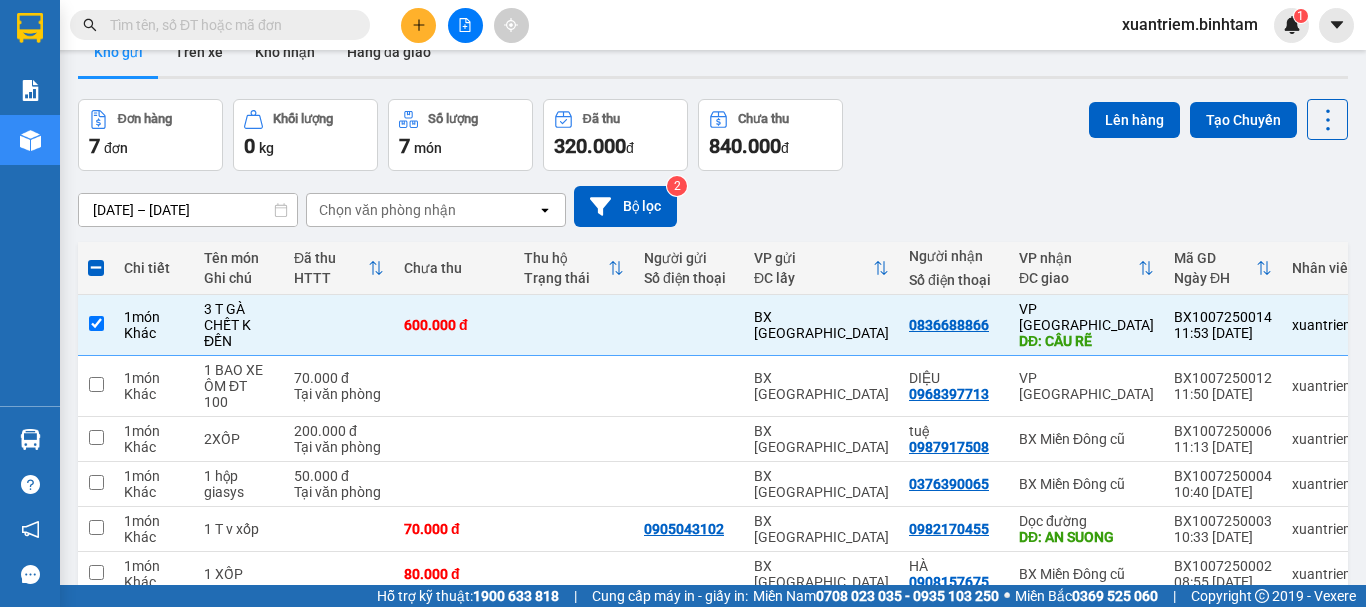 scroll, scrollTop: 187, scrollLeft: 0, axis: vertical 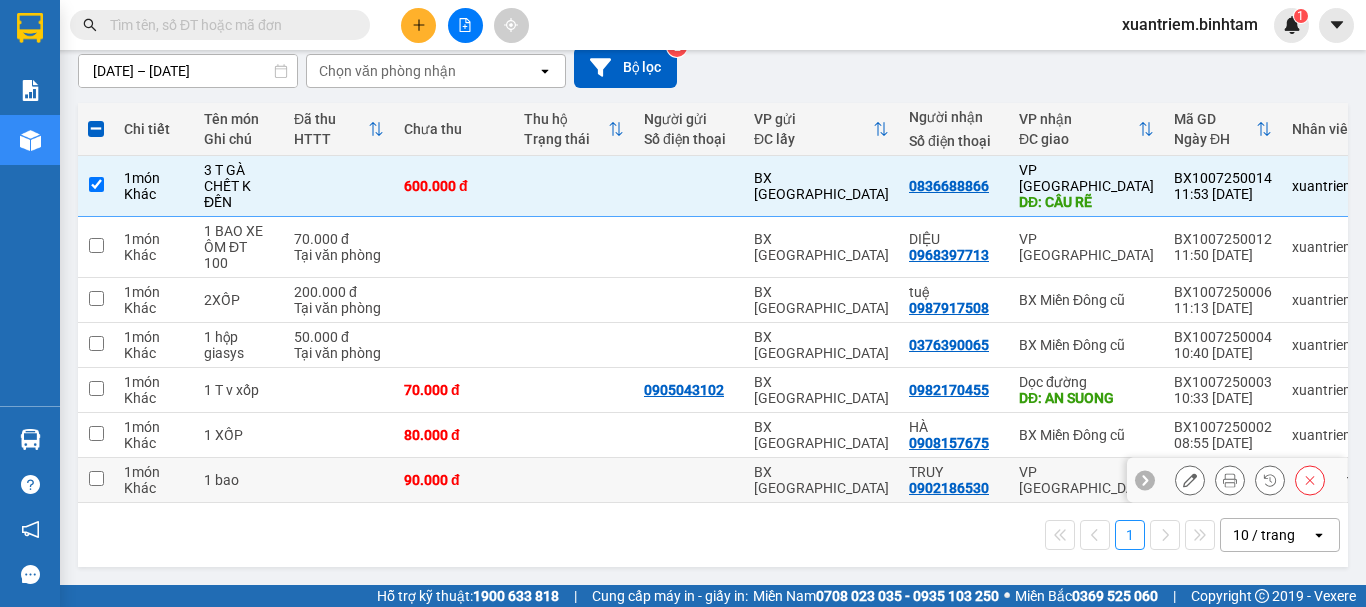 click at bounding box center [339, 480] 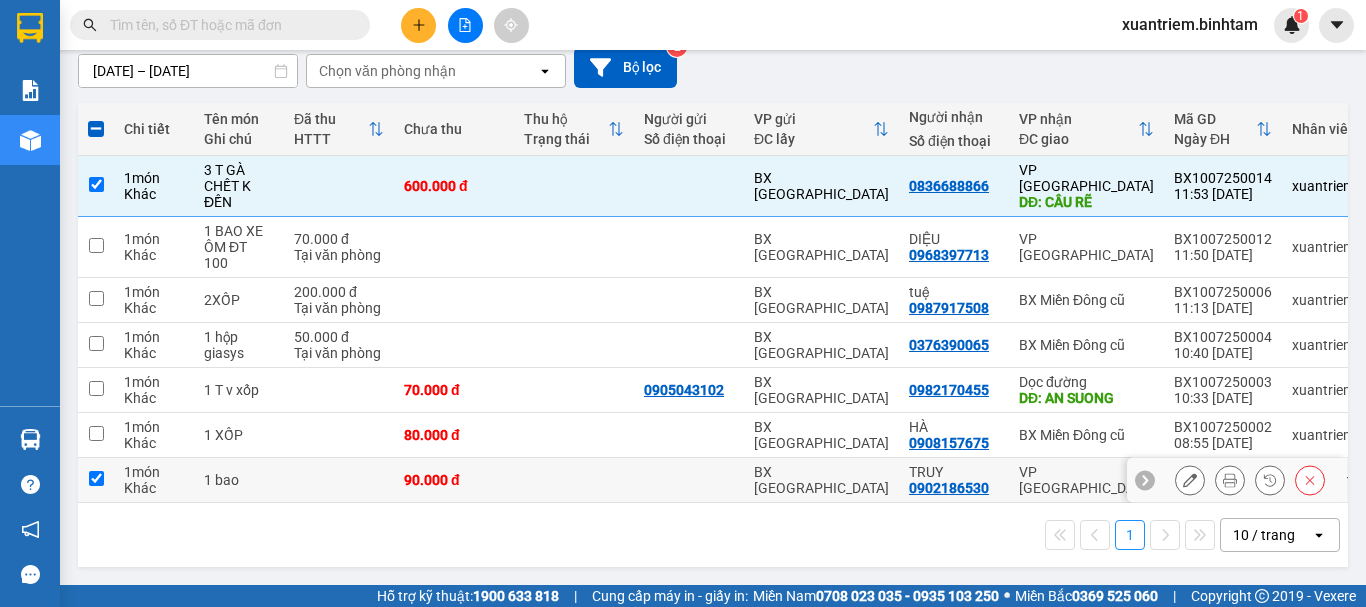 checkbox on "true" 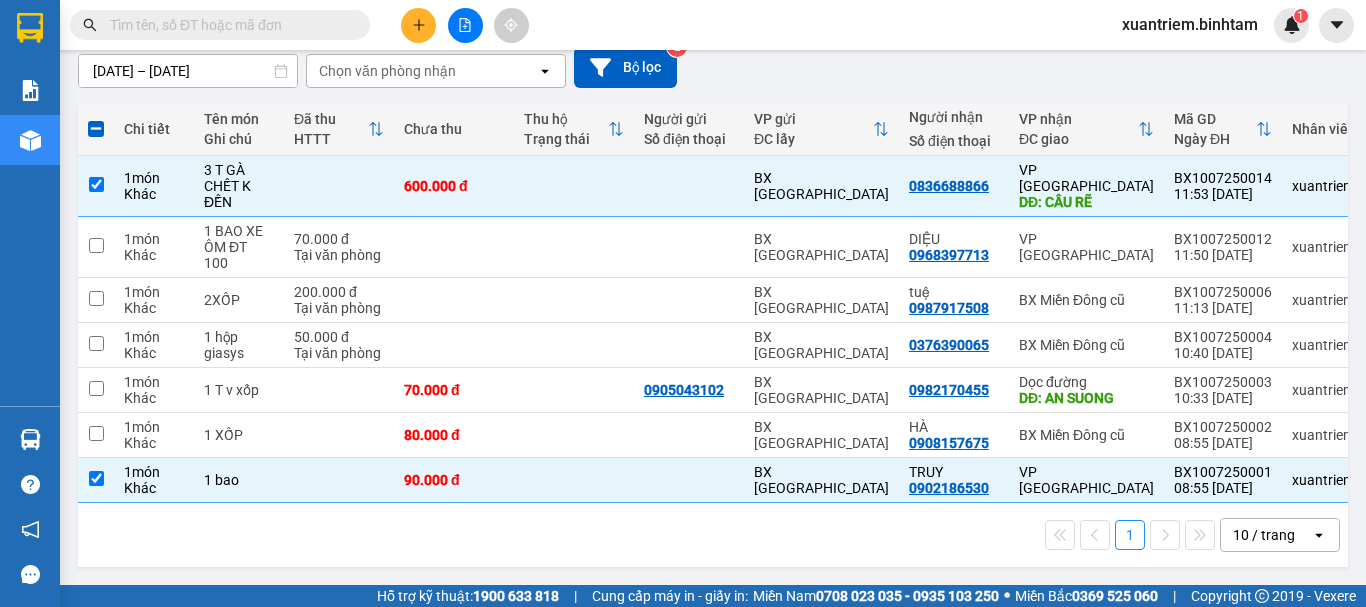 scroll, scrollTop: 0, scrollLeft: 0, axis: both 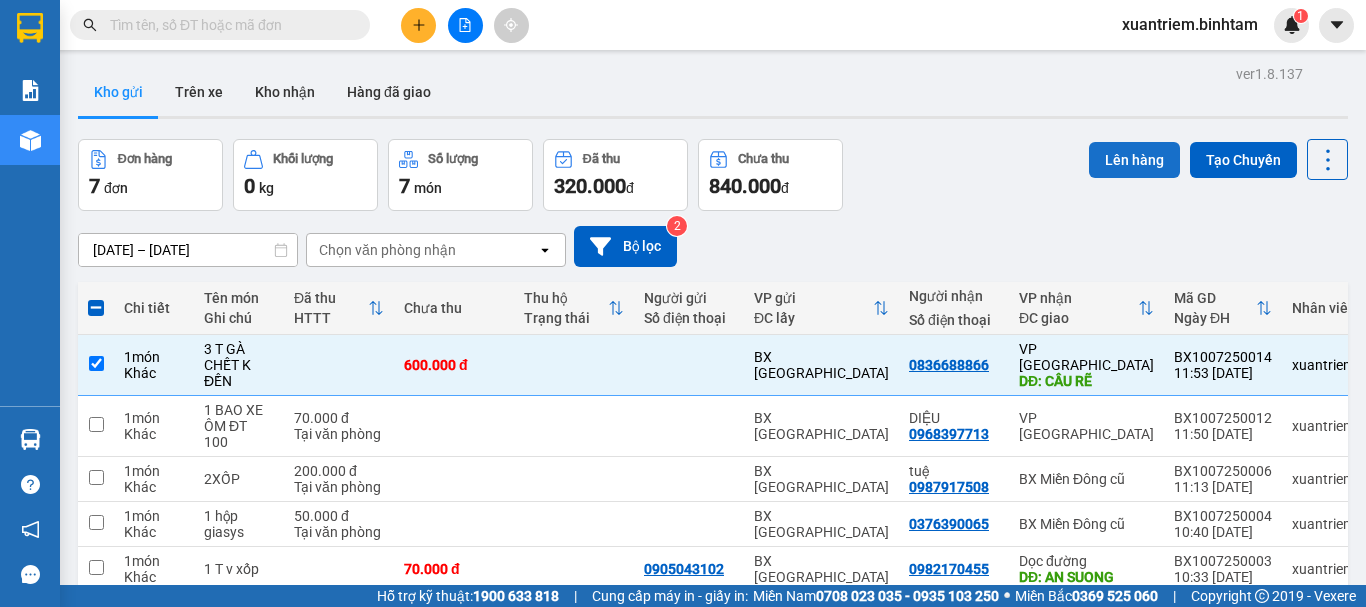 click on "Lên hàng" at bounding box center [1134, 160] 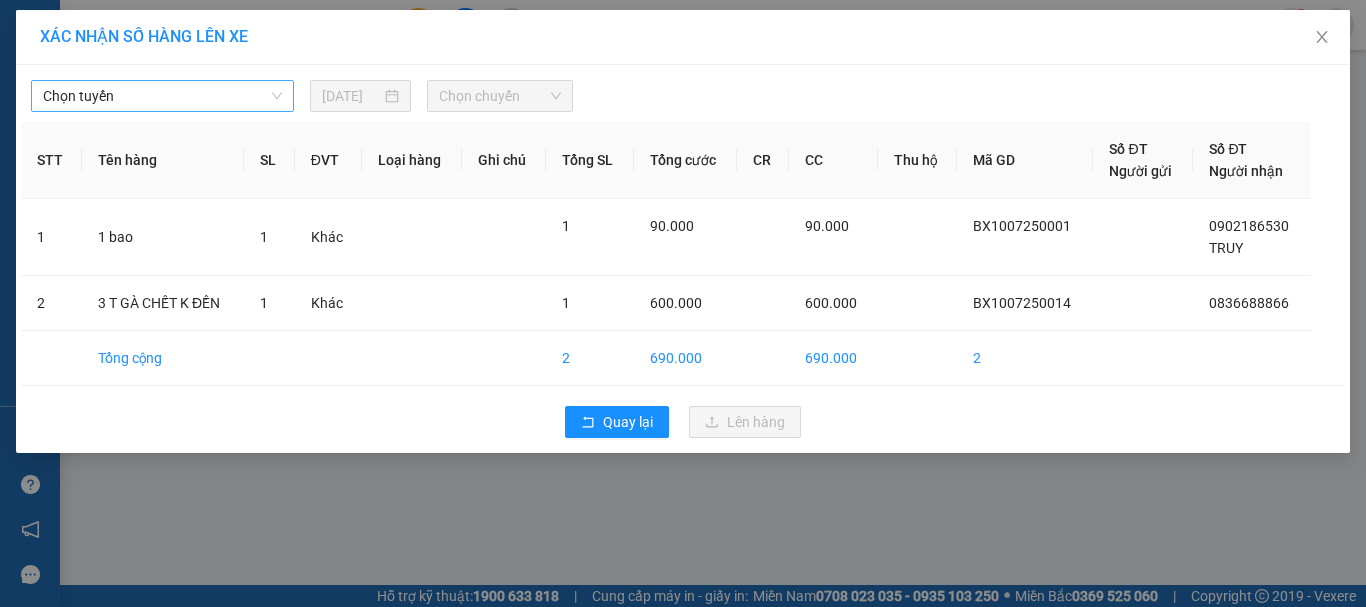 click on "Chọn tuyến" at bounding box center [162, 96] 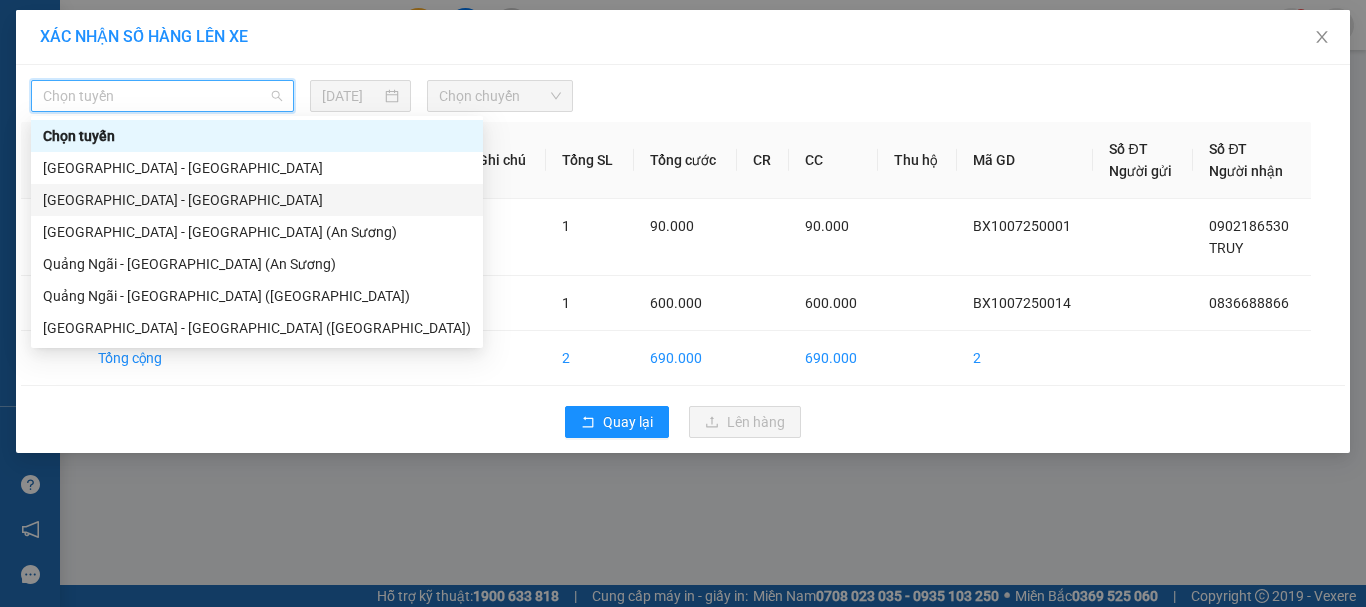 click on "[GEOGRAPHIC_DATA] - [GEOGRAPHIC_DATA]" at bounding box center (257, 200) 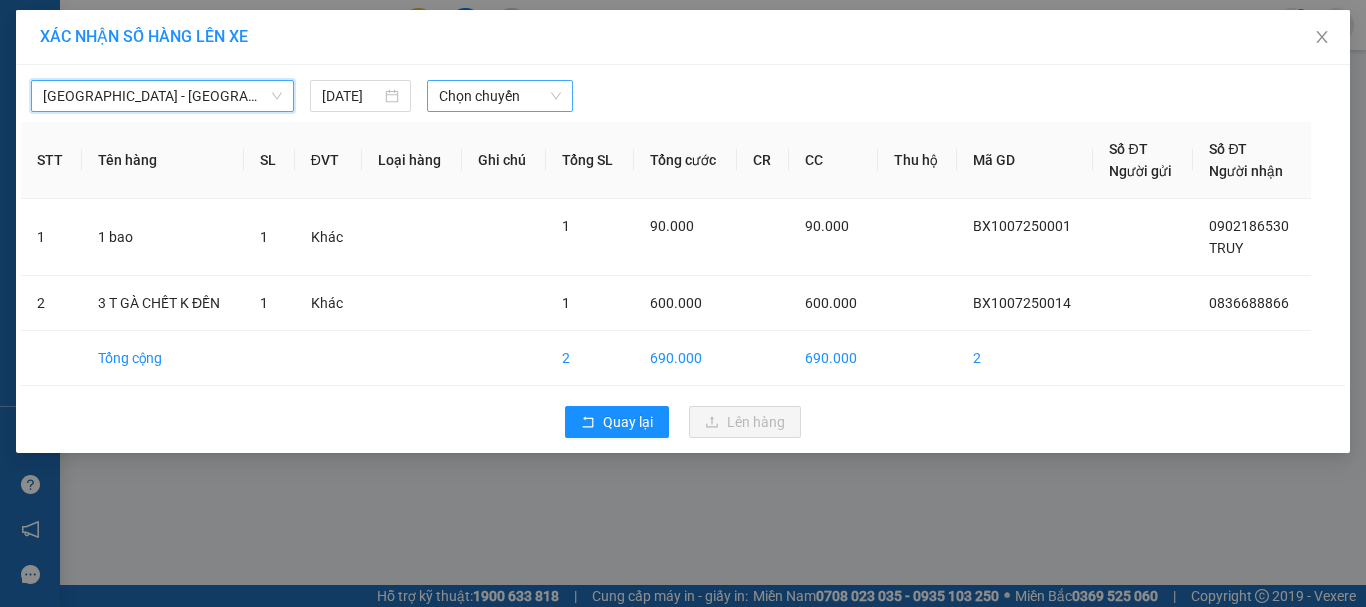click on "Chọn chuyến" at bounding box center (500, 96) 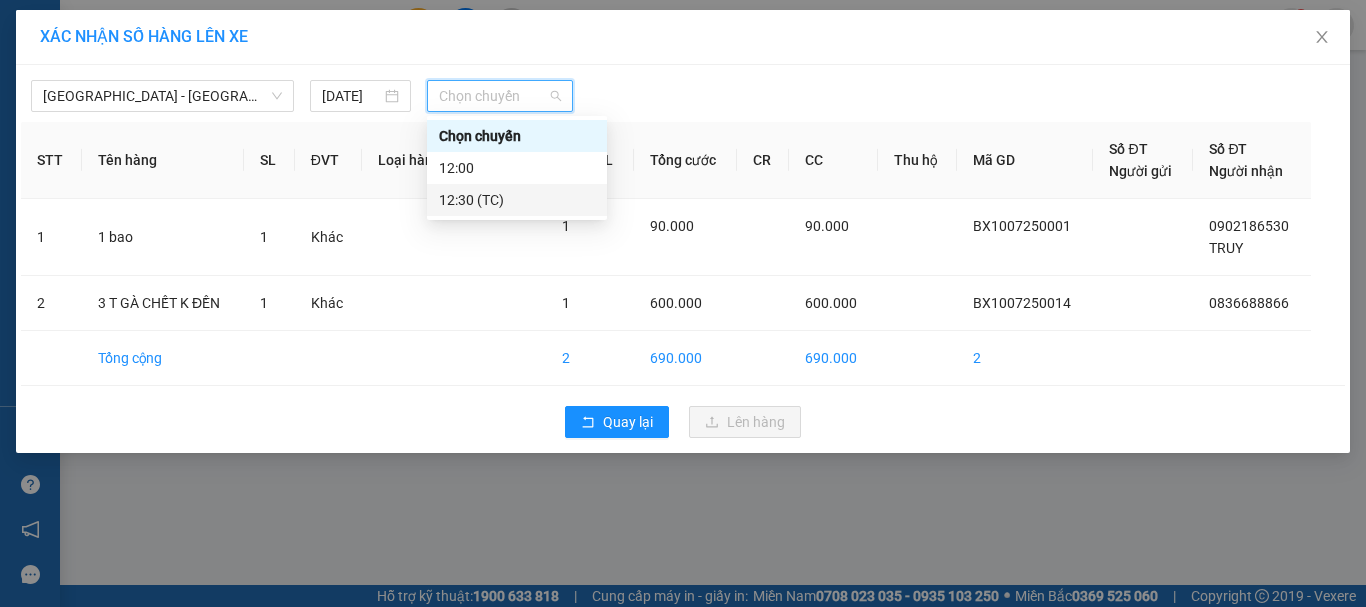 click on "12:30   (TC)" at bounding box center (517, 200) 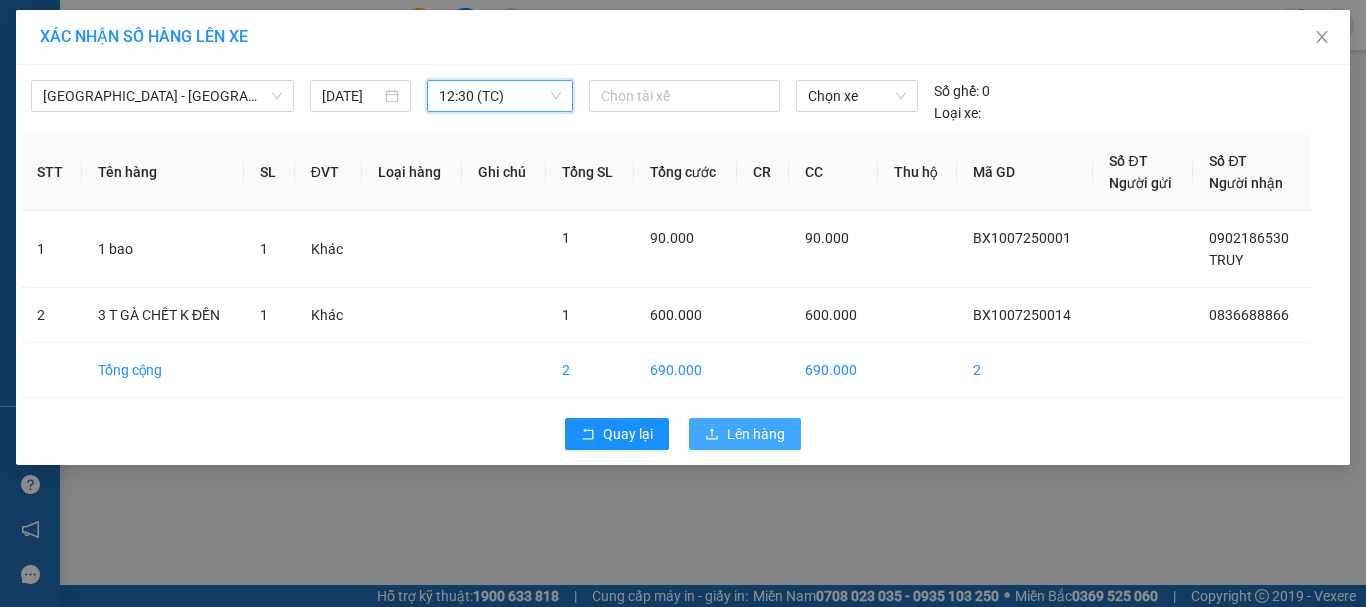 click on "Lên hàng" at bounding box center [756, 434] 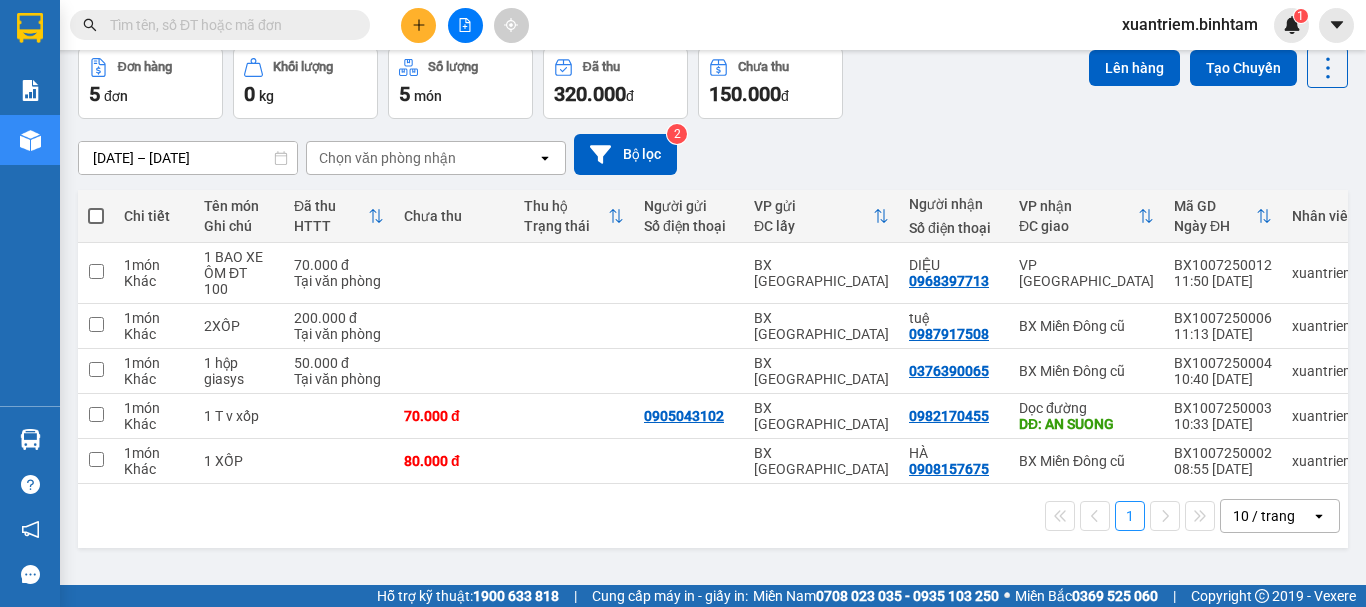 scroll, scrollTop: 0, scrollLeft: 0, axis: both 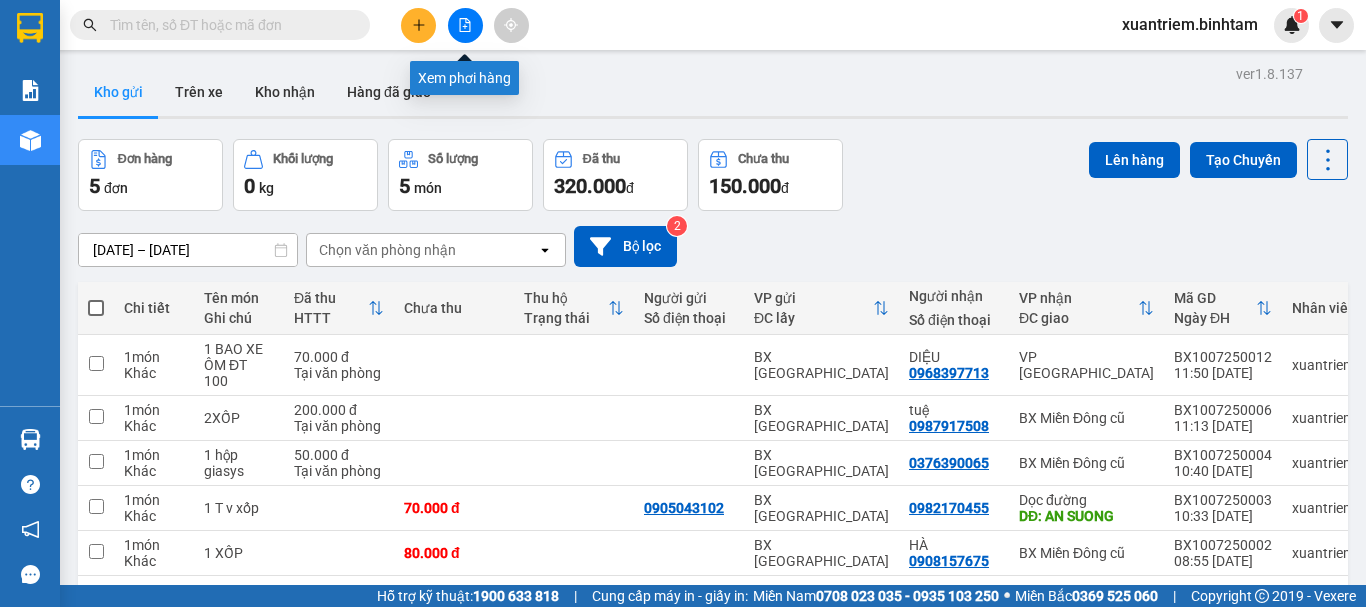 click at bounding box center [465, 25] 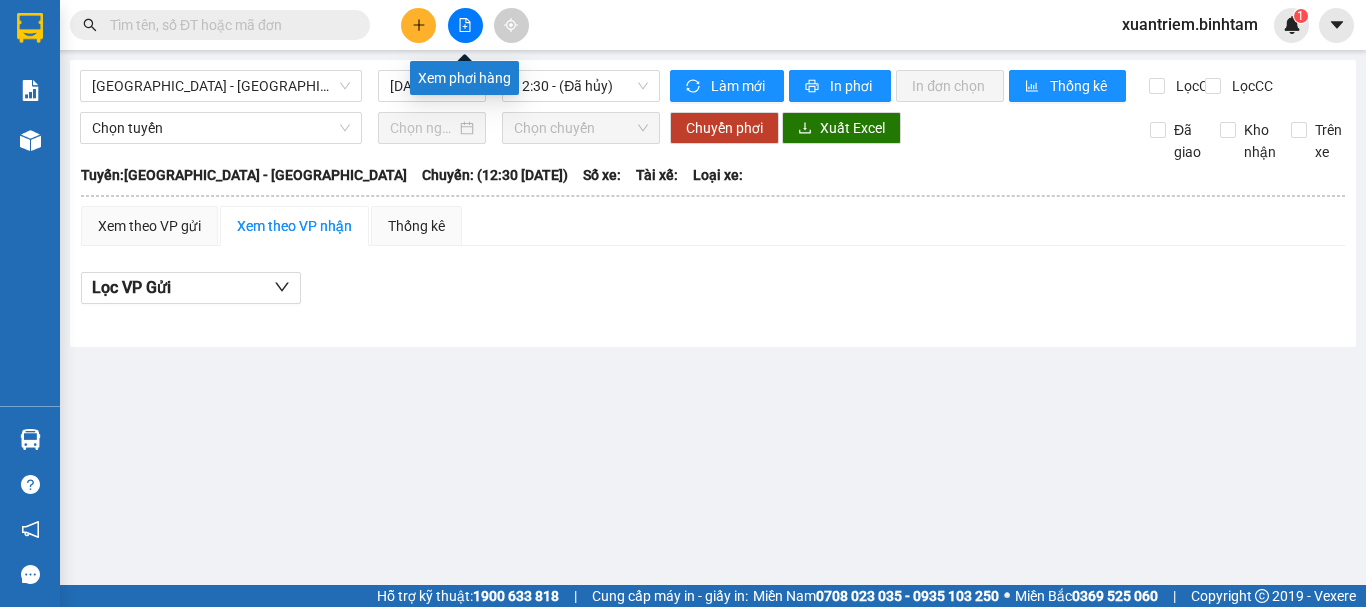 click at bounding box center [465, 25] 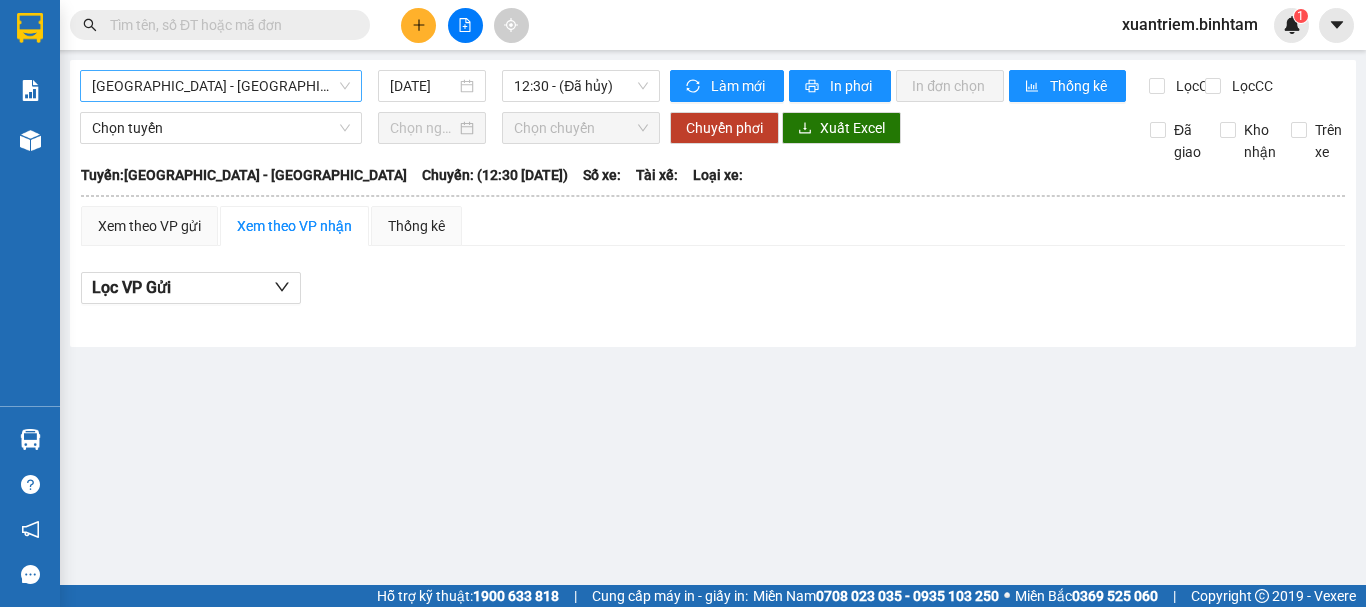 click on "[GEOGRAPHIC_DATA] - [GEOGRAPHIC_DATA]" at bounding box center [221, 86] 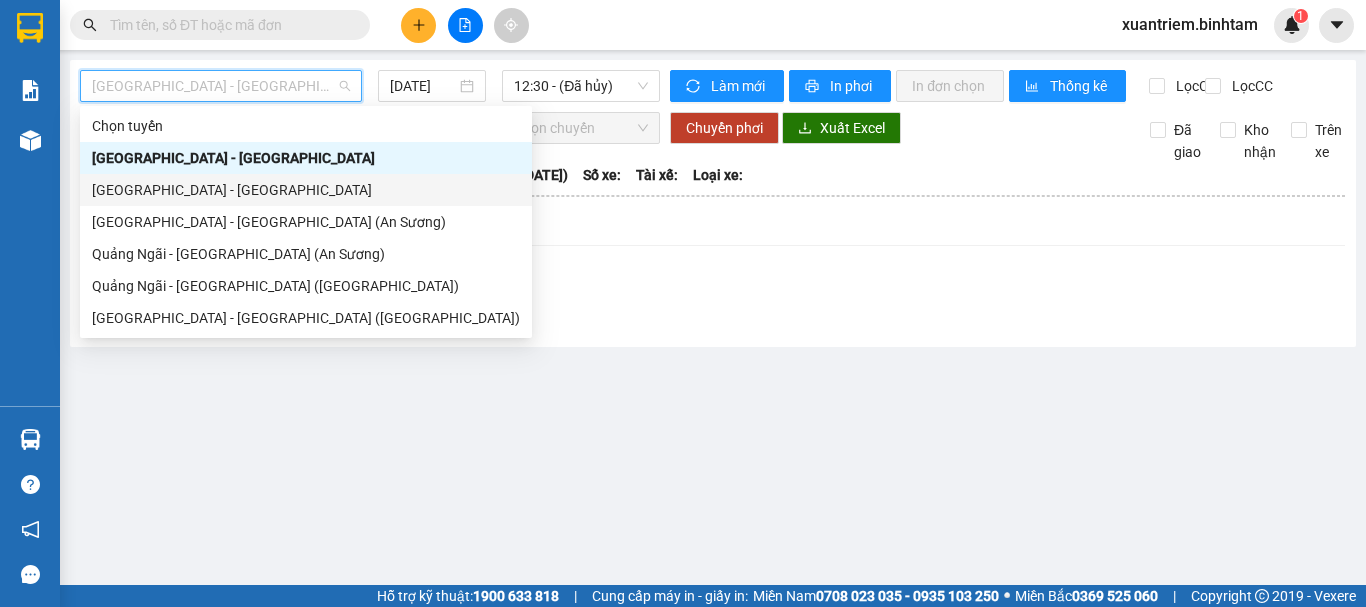 click on "[GEOGRAPHIC_DATA] - [GEOGRAPHIC_DATA]" at bounding box center (306, 190) 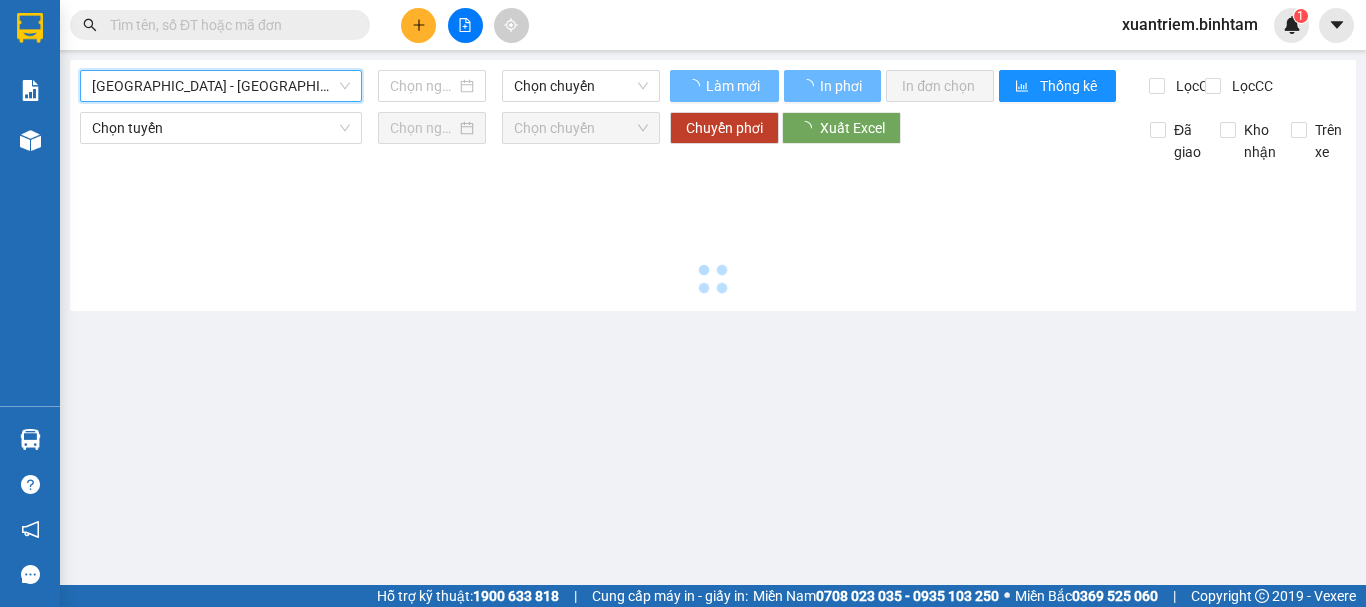 type on "[DATE]" 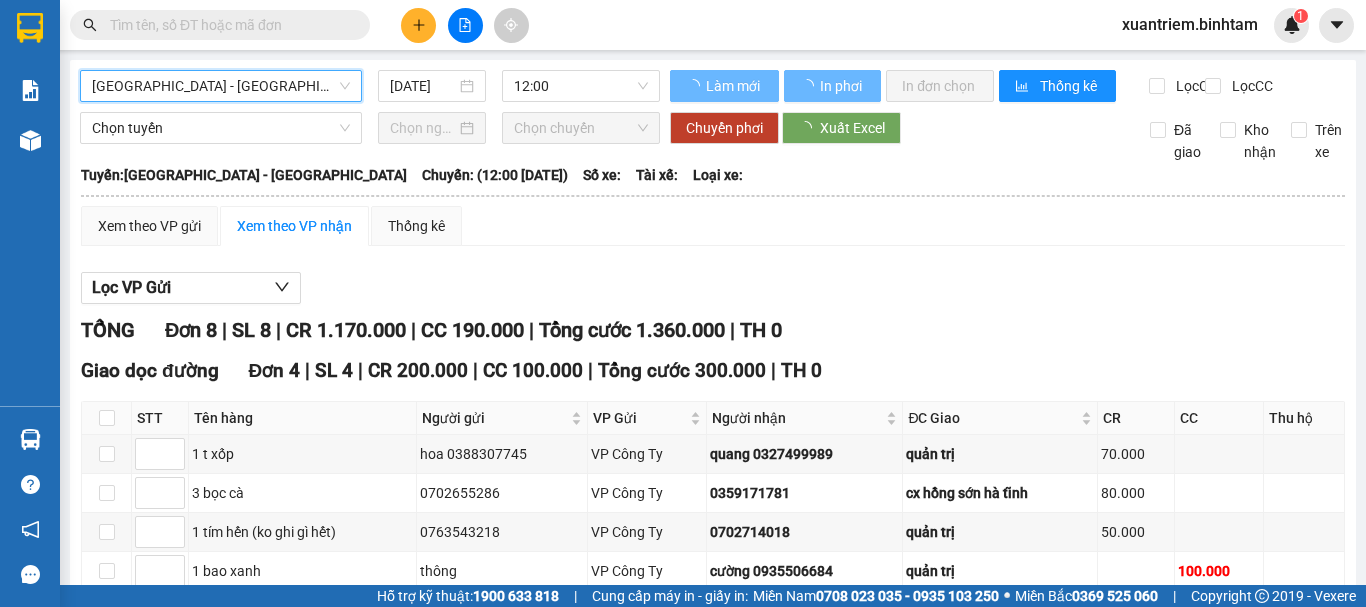 click on "[GEOGRAPHIC_DATA] - [GEOGRAPHIC_DATA]" at bounding box center [221, 86] 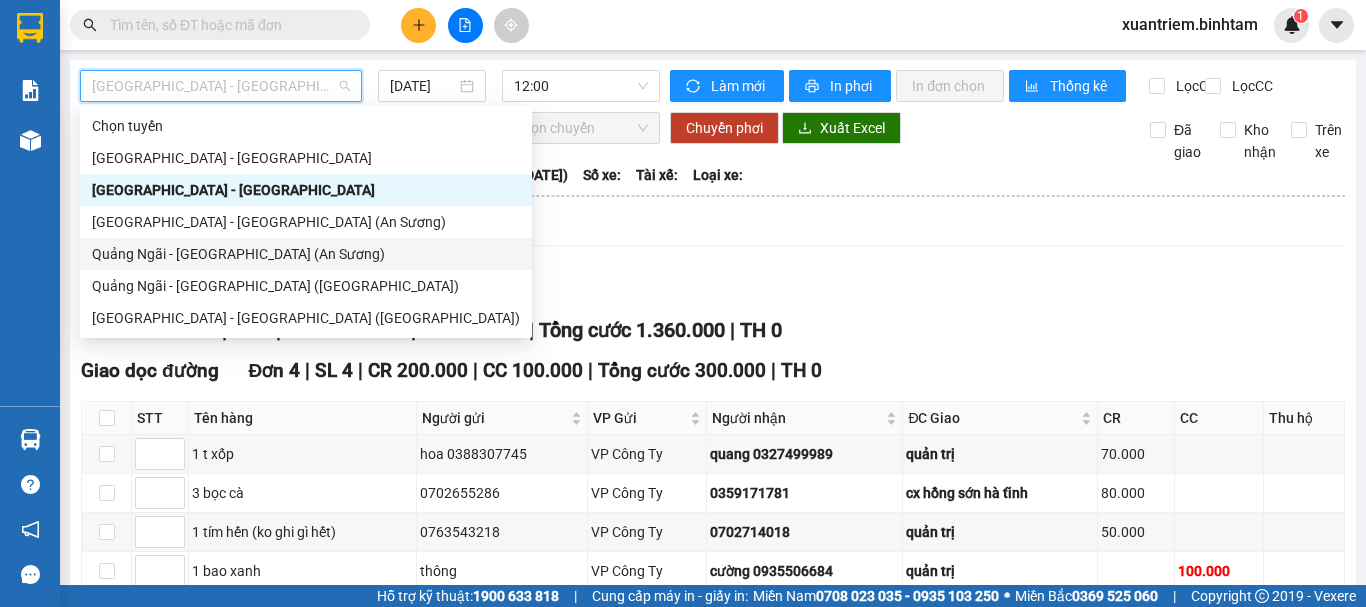 click on "Quảng Ngãi - [GEOGRAPHIC_DATA] (An Sương)" at bounding box center [306, 254] 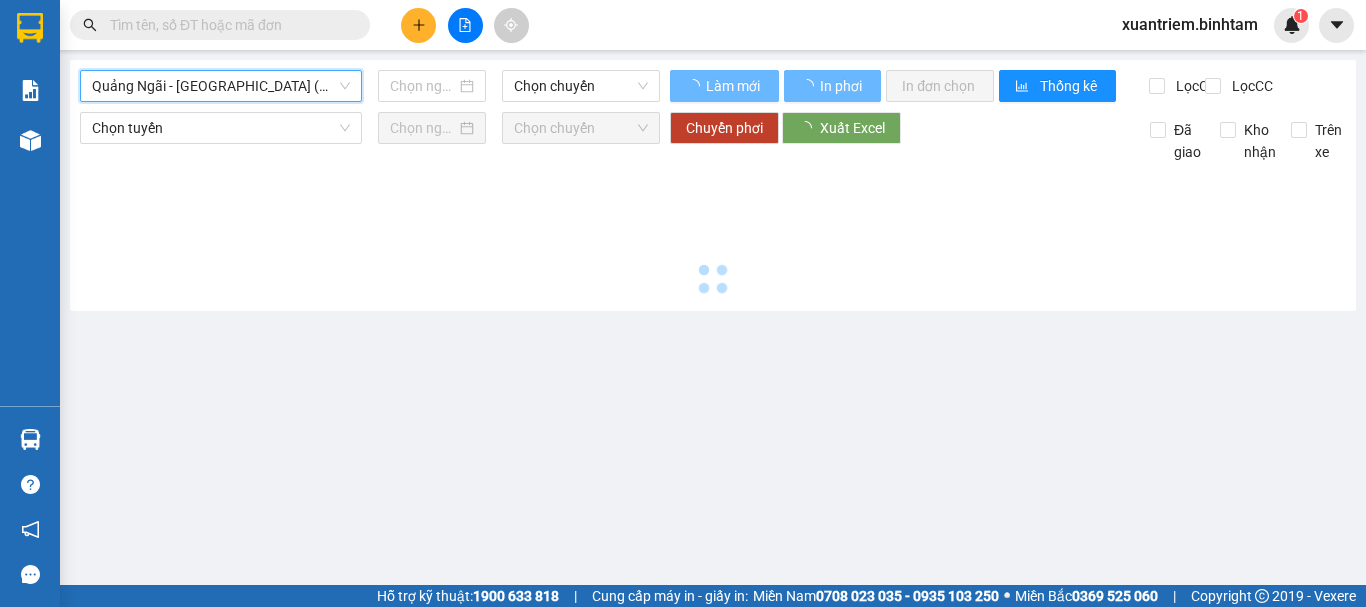 type on "[DATE]" 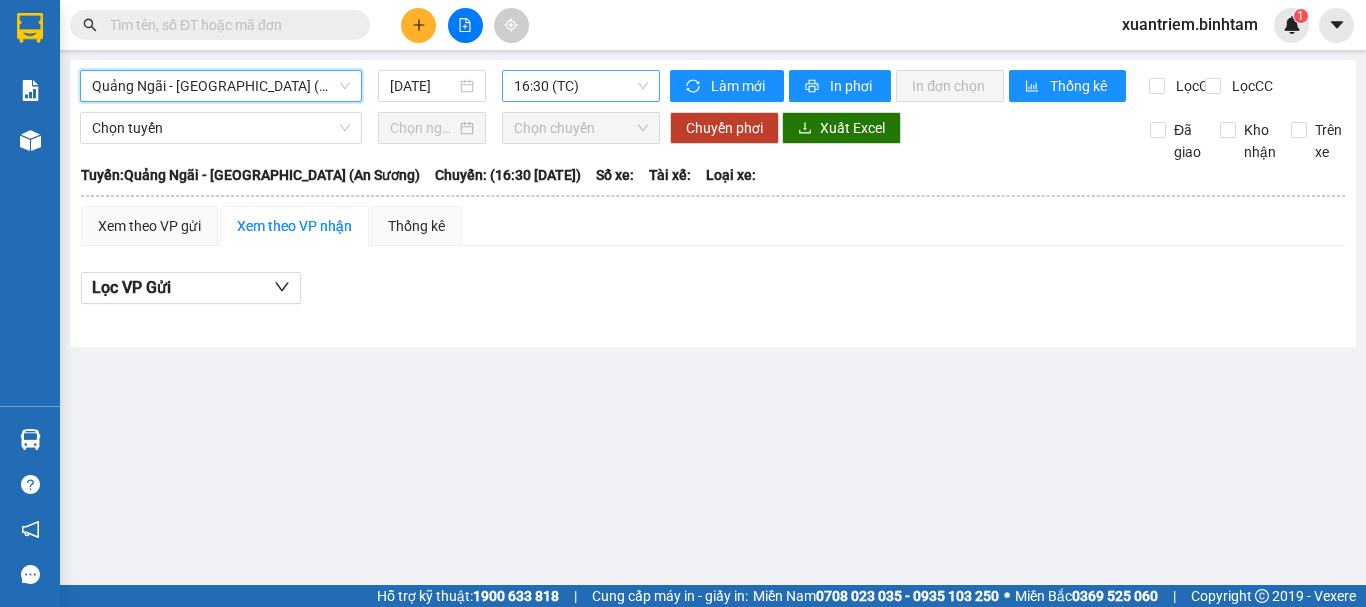 click on "16:30   (TC)" at bounding box center (581, 86) 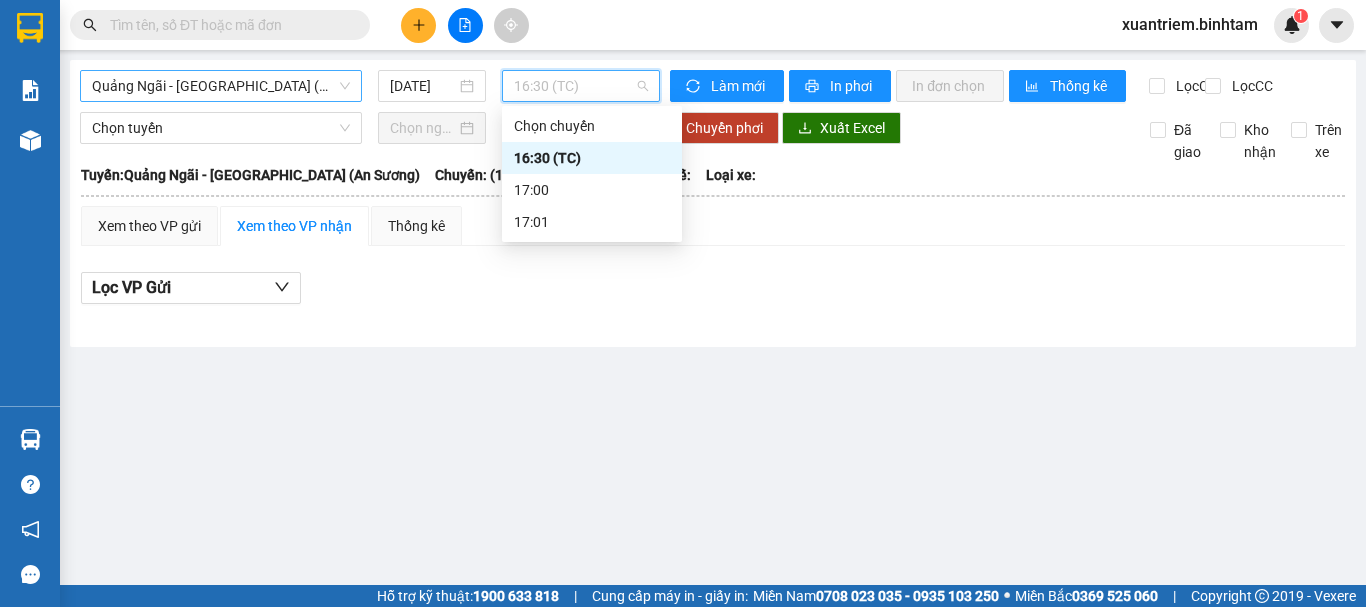 click on "Quảng Ngãi - [GEOGRAPHIC_DATA] (An Sương)" at bounding box center (221, 86) 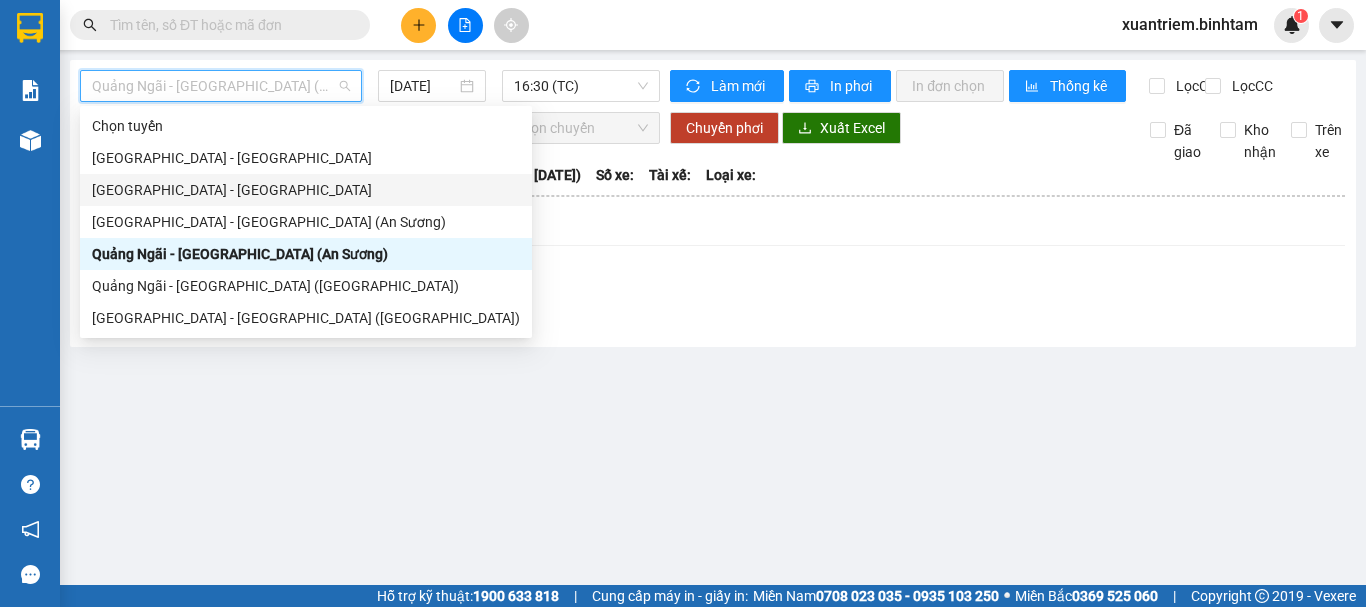 click on "[GEOGRAPHIC_DATA] - [GEOGRAPHIC_DATA]" at bounding box center [306, 190] 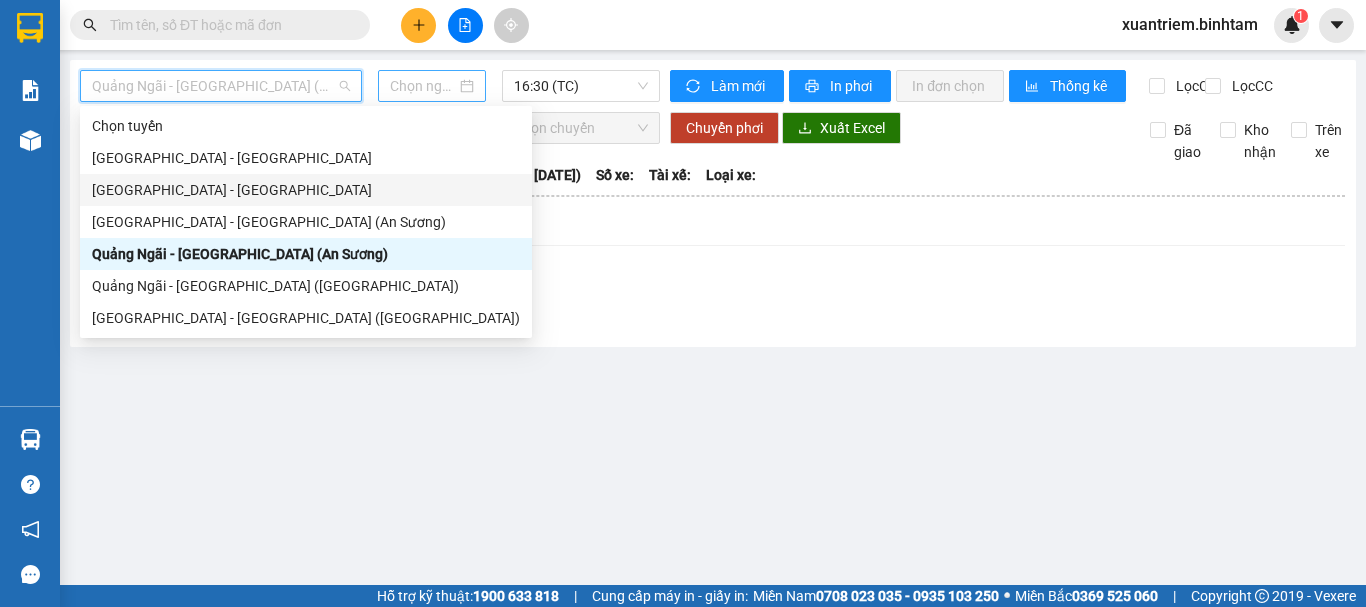 type on "[DATE]" 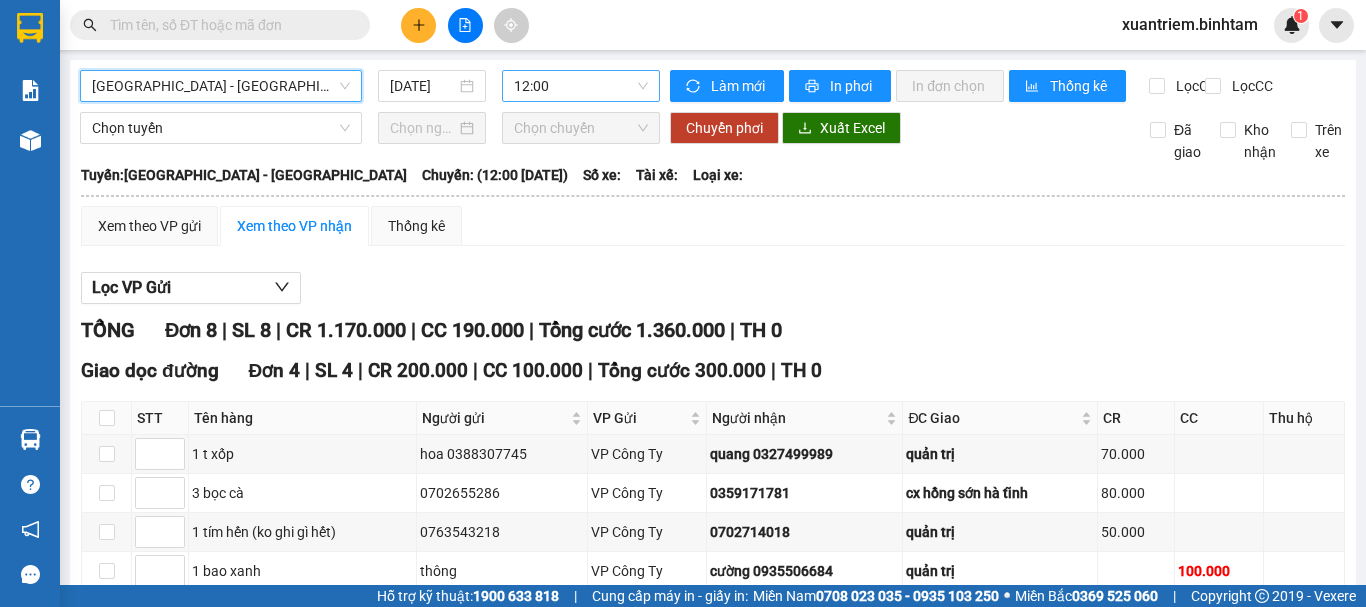 click on "12:00" at bounding box center [581, 86] 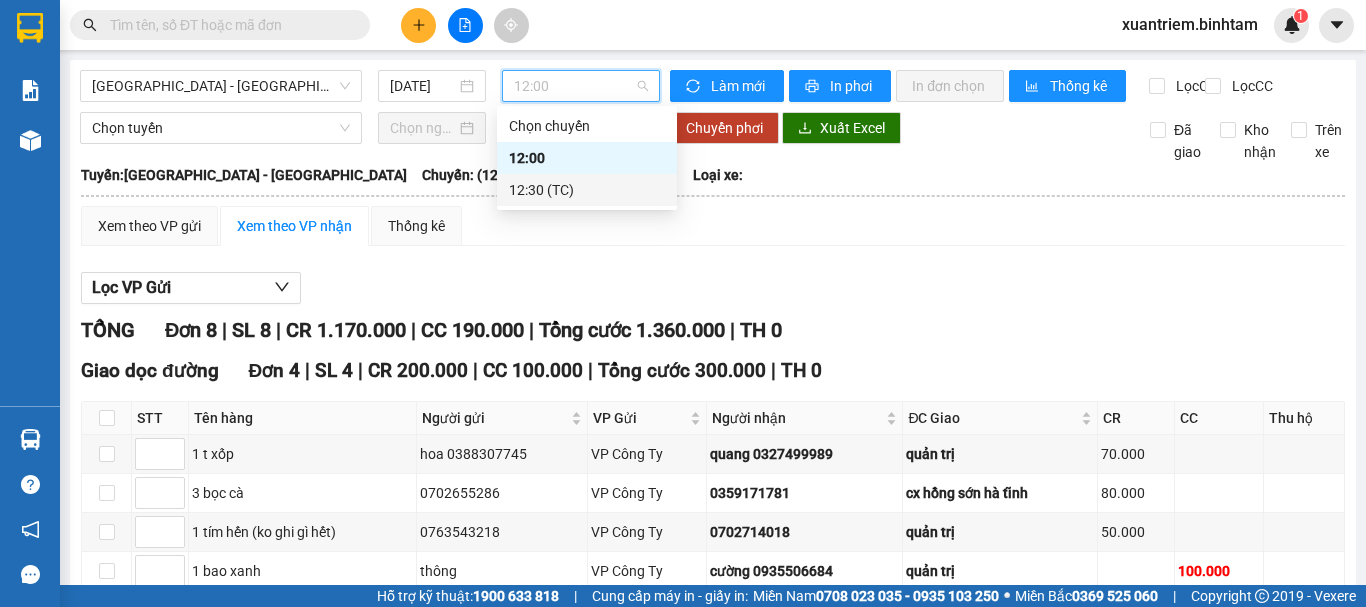 click on "12:30   (TC)" at bounding box center [587, 190] 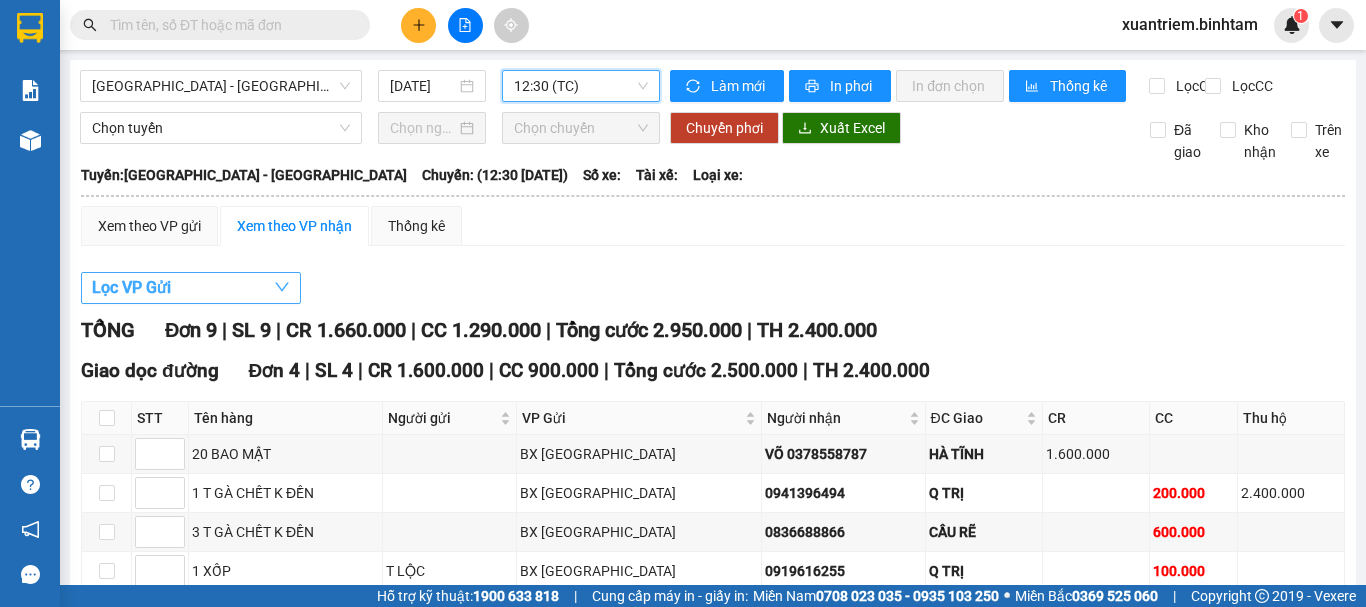 click on "Lọc VP Gửi" at bounding box center [191, 288] 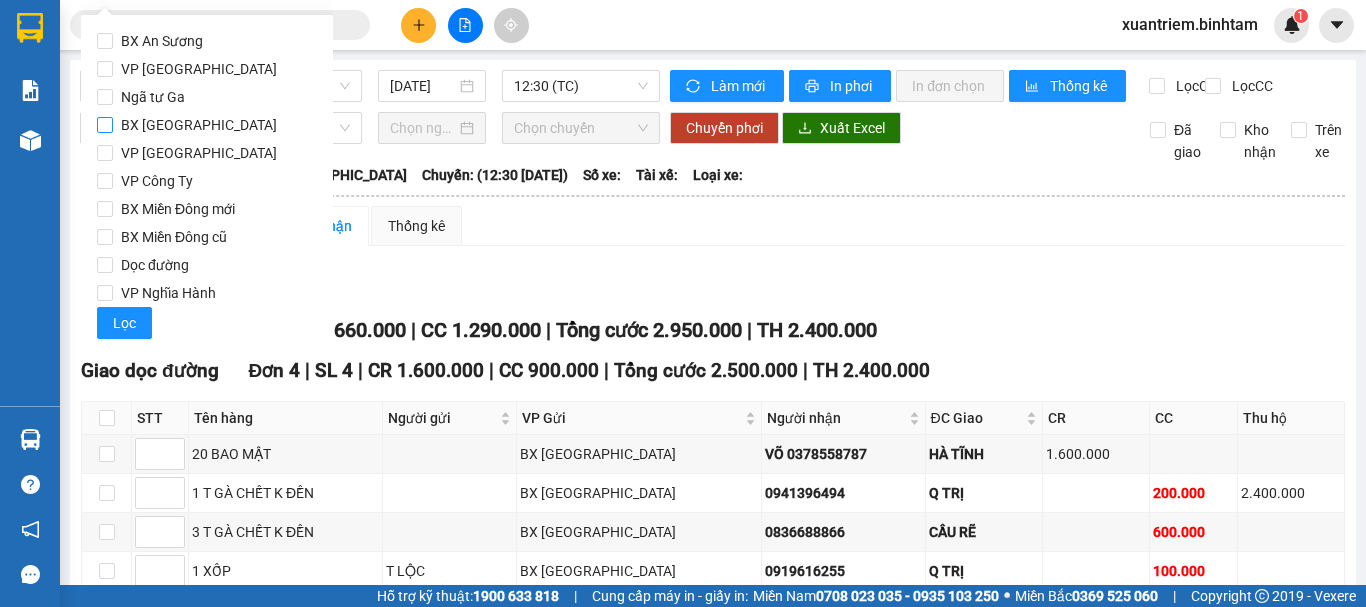 click on "BX [GEOGRAPHIC_DATA]" at bounding box center [199, 125] 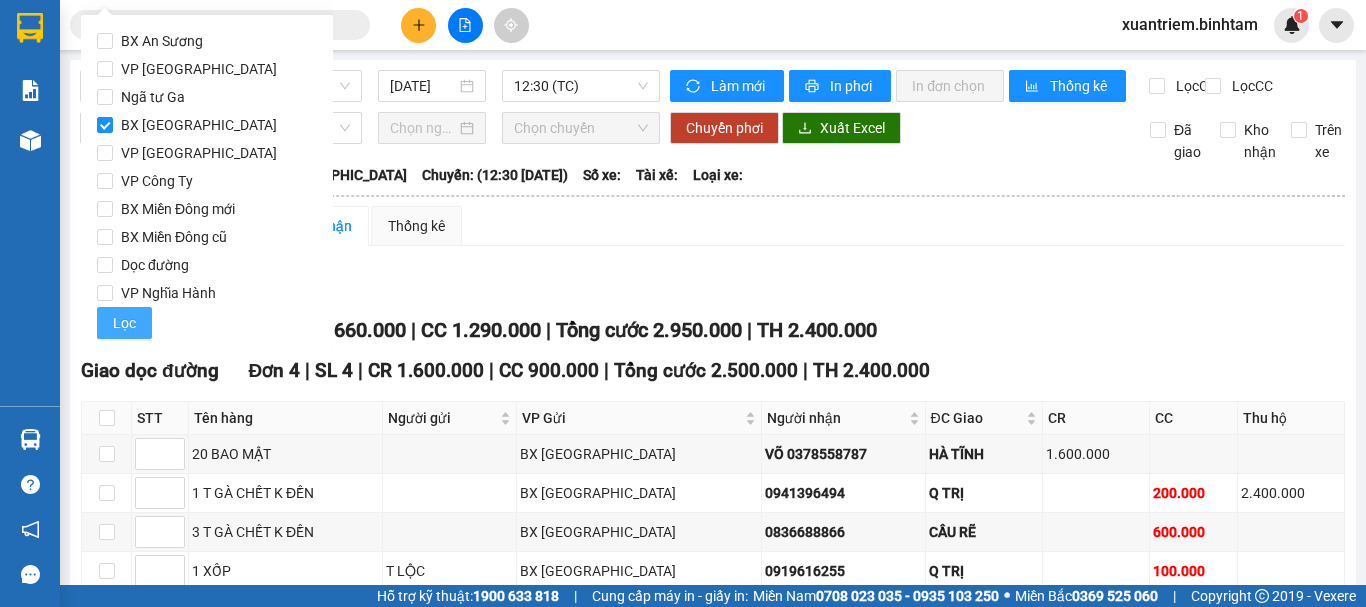 click on "Lọc" at bounding box center [124, 323] 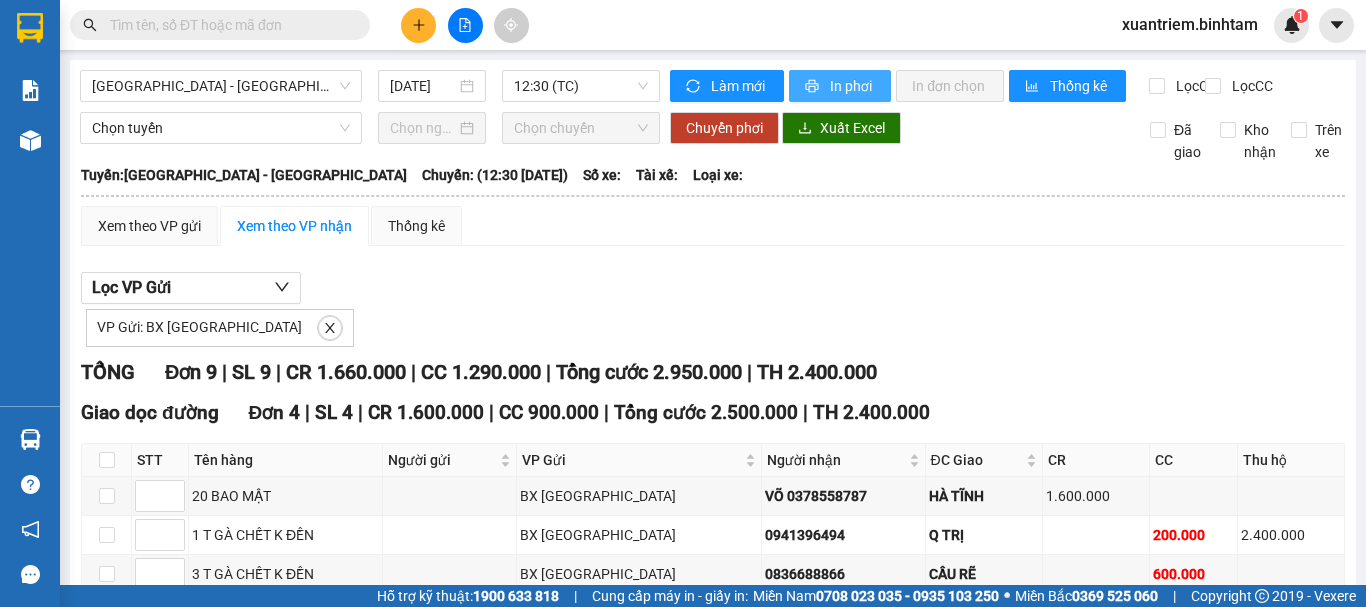 click on "In phơi" at bounding box center [852, 86] 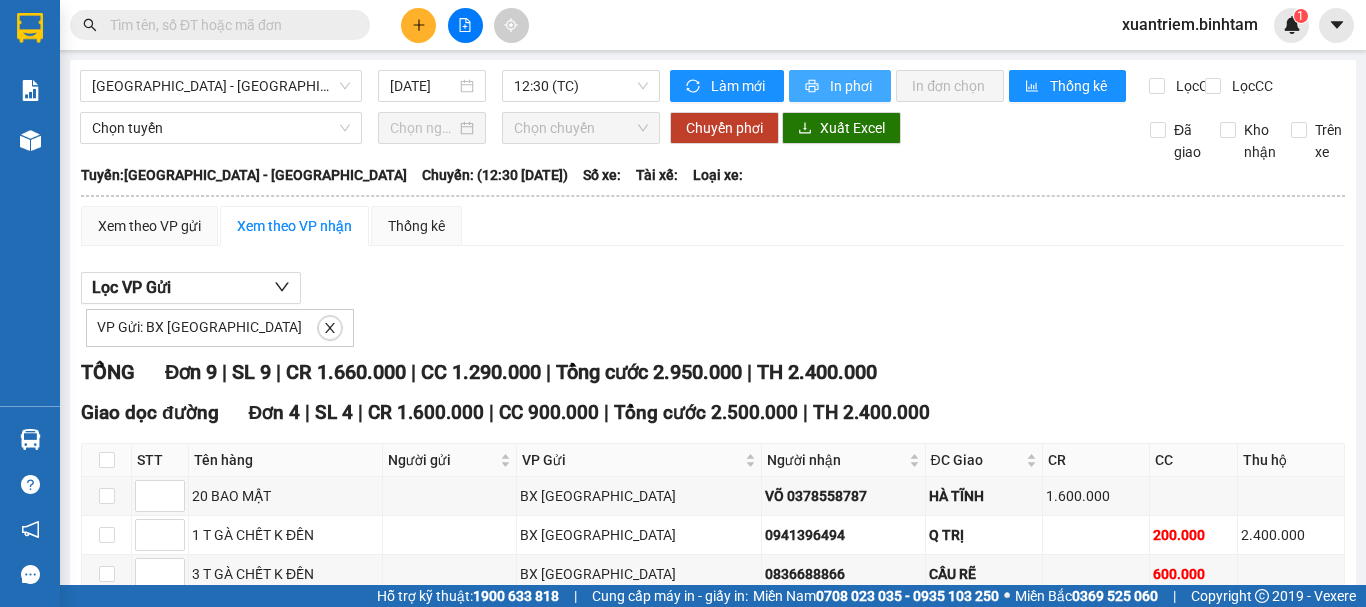 scroll, scrollTop: 0, scrollLeft: 0, axis: both 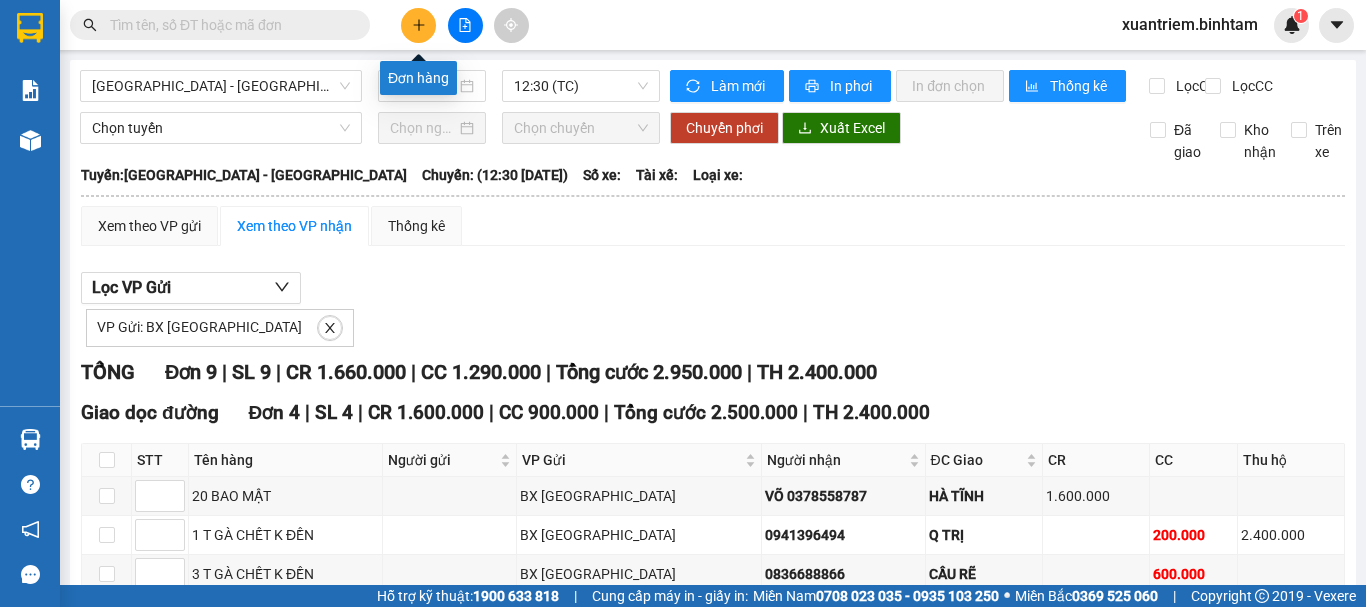 click at bounding box center [418, 25] 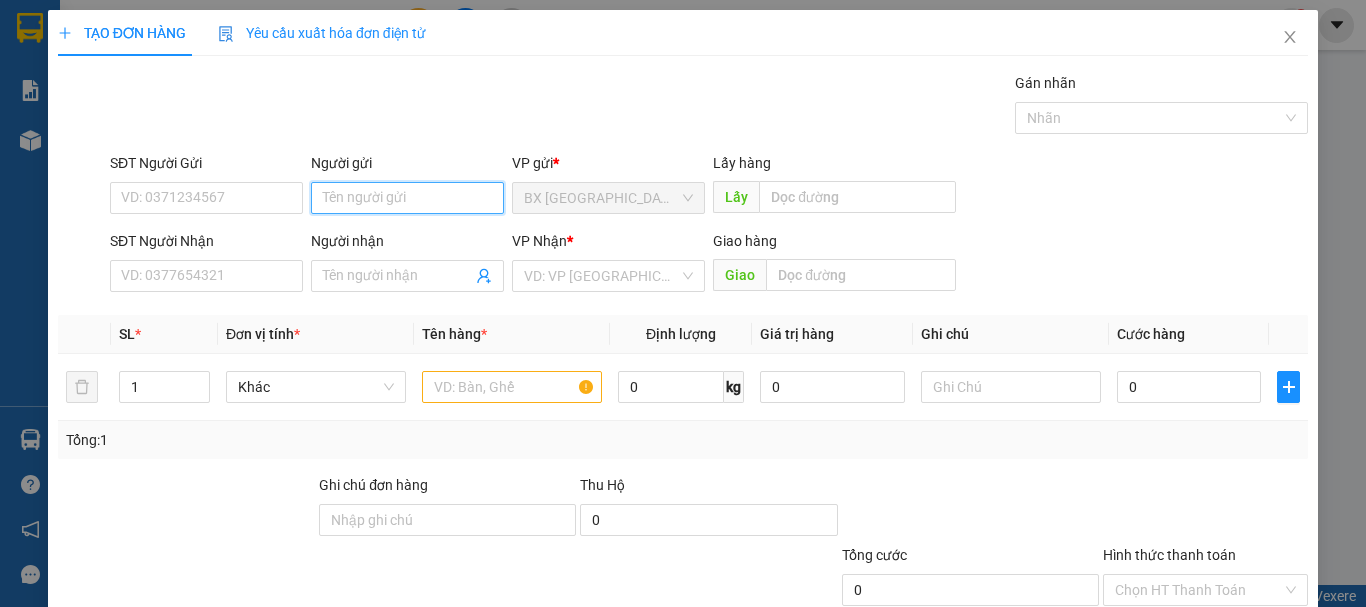click on "Người gửi" at bounding box center [407, 198] 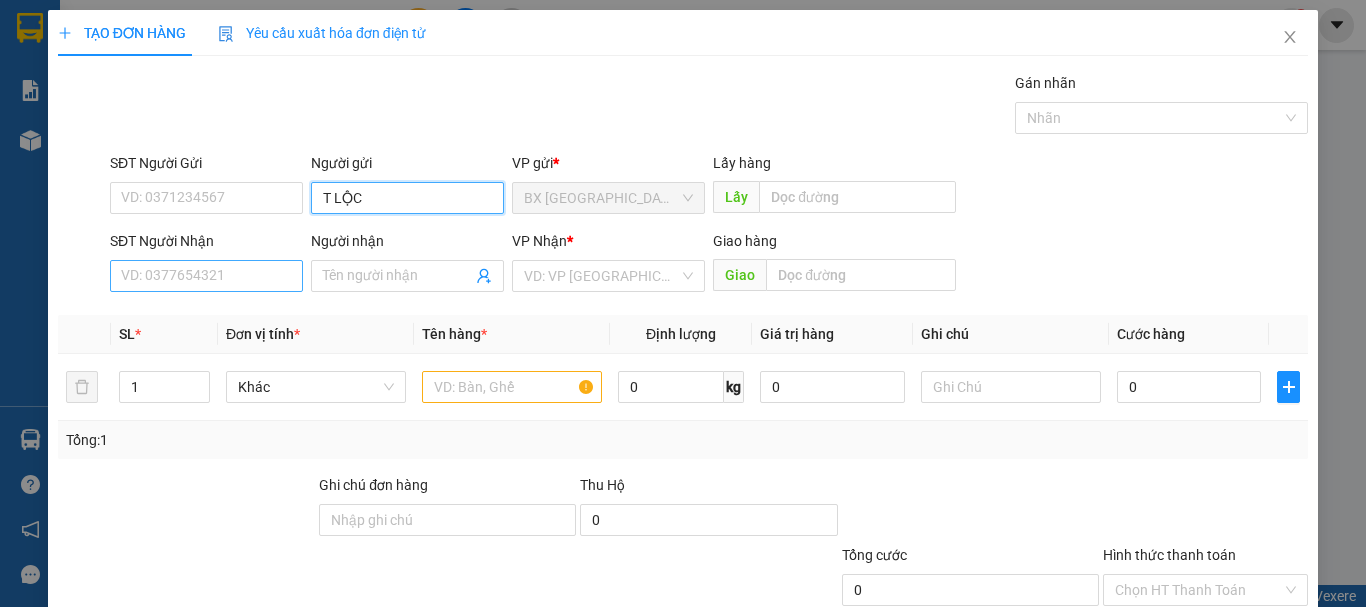 type on "T LỘC" 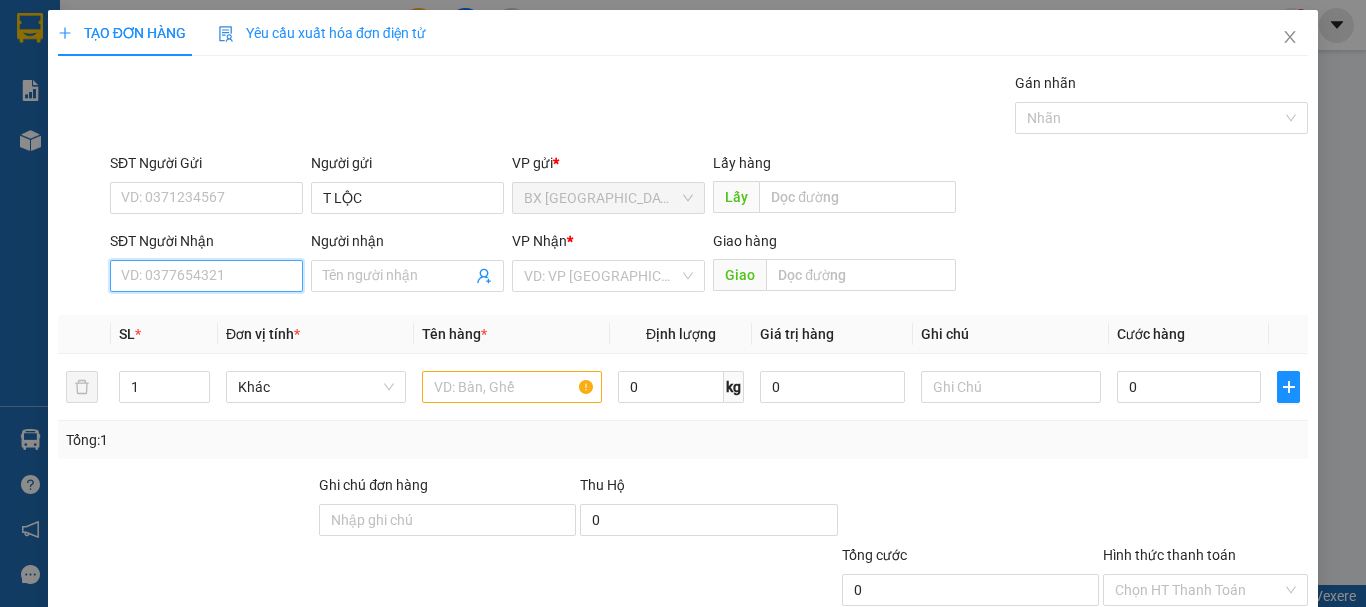 click on "SĐT Người Nhận" at bounding box center (206, 276) 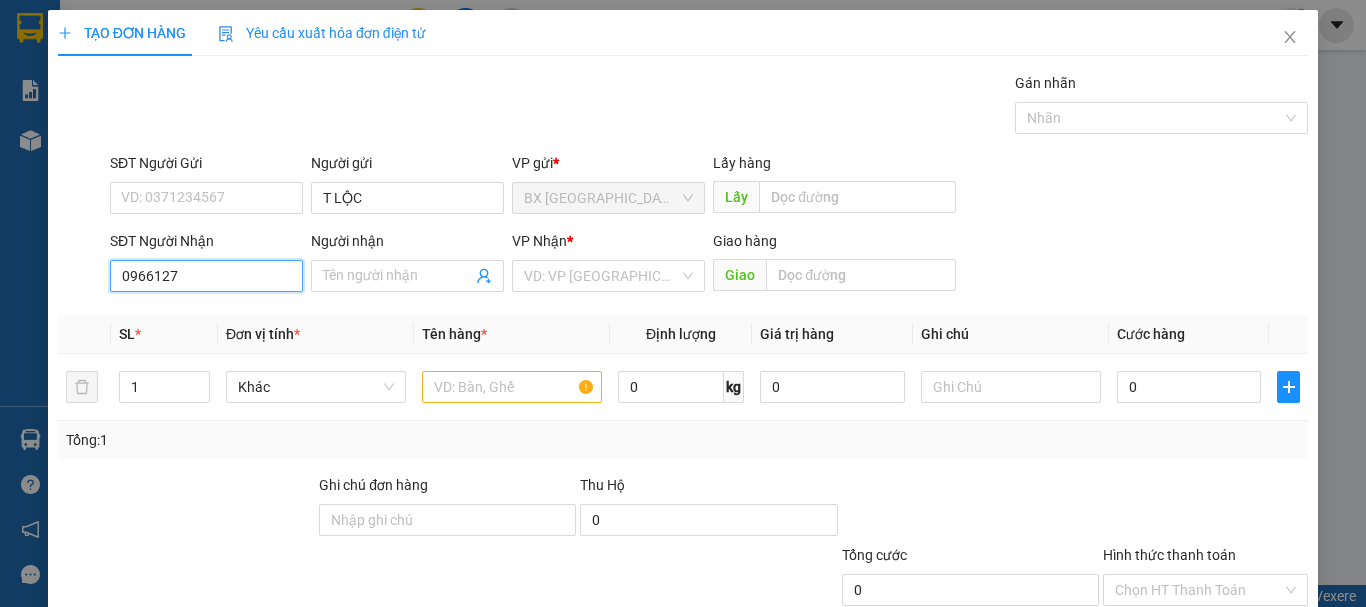 click on "0966127" at bounding box center (206, 276) 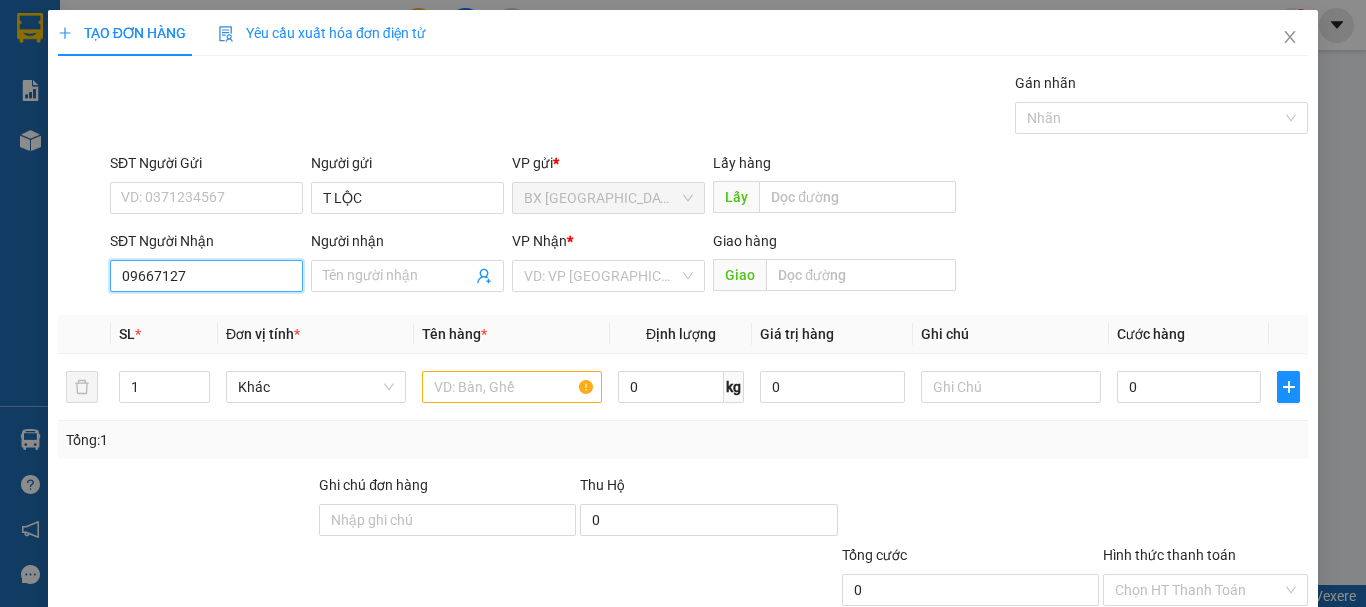 click on "09667127" at bounding box center [206, 276] 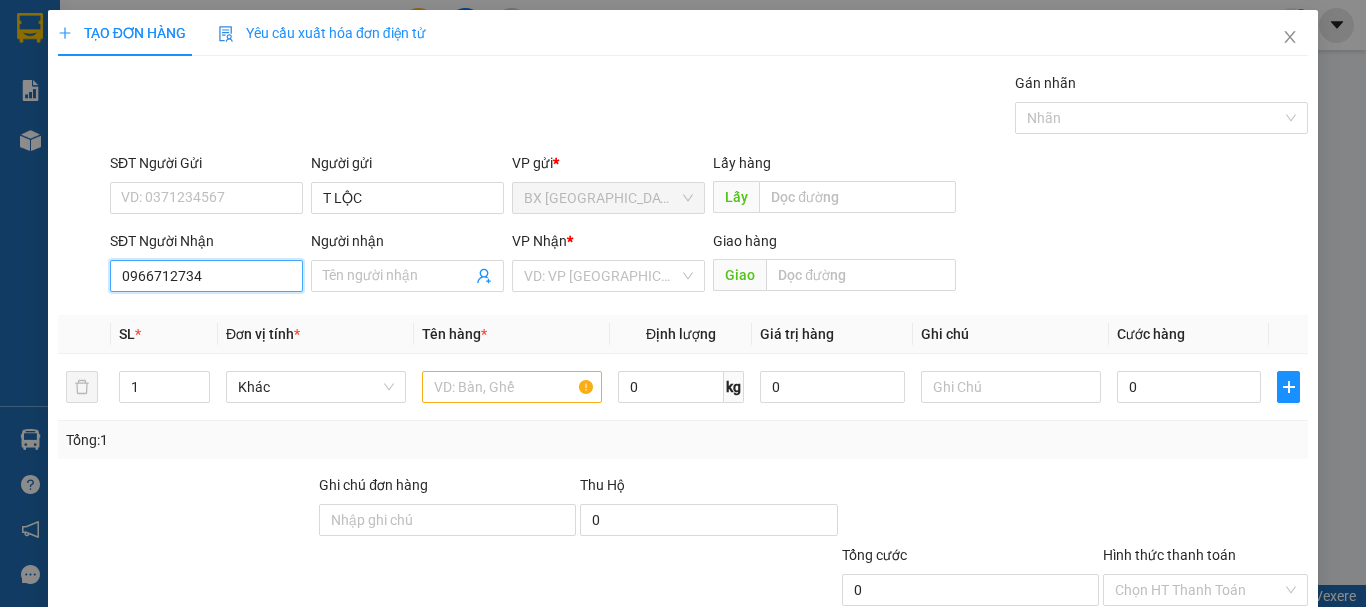 click on "0966712734" at bounding box center [206, 276] 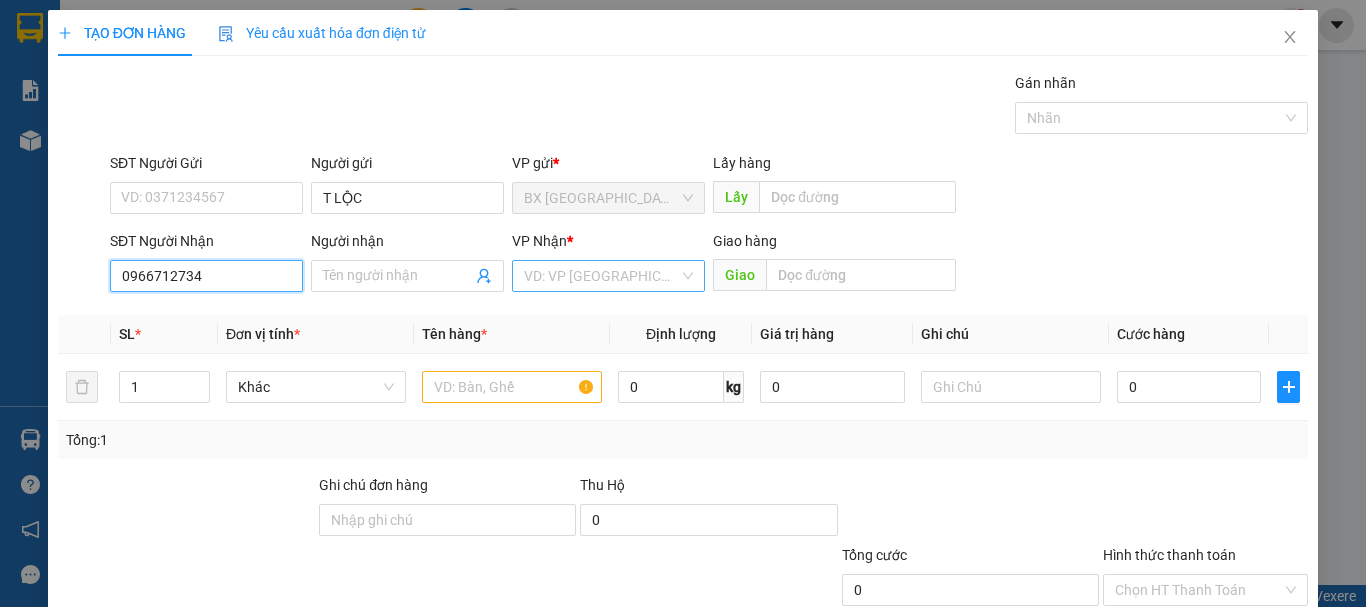 type on "0966712734" 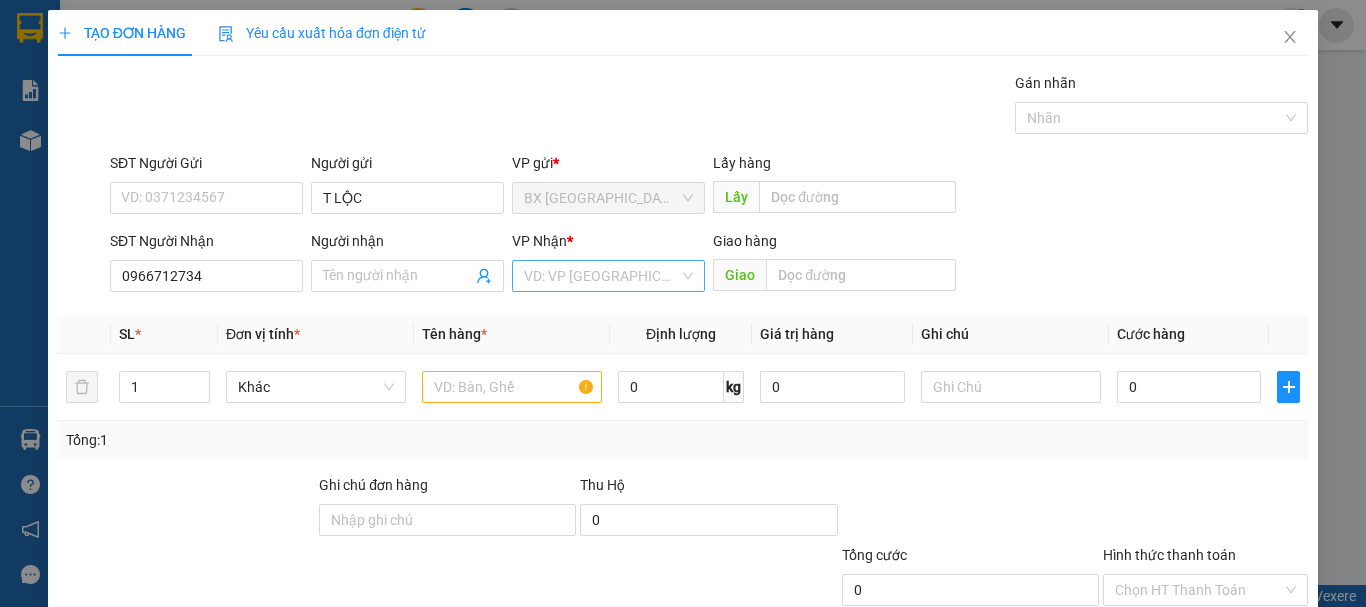 click at bounding box center (601, 276) 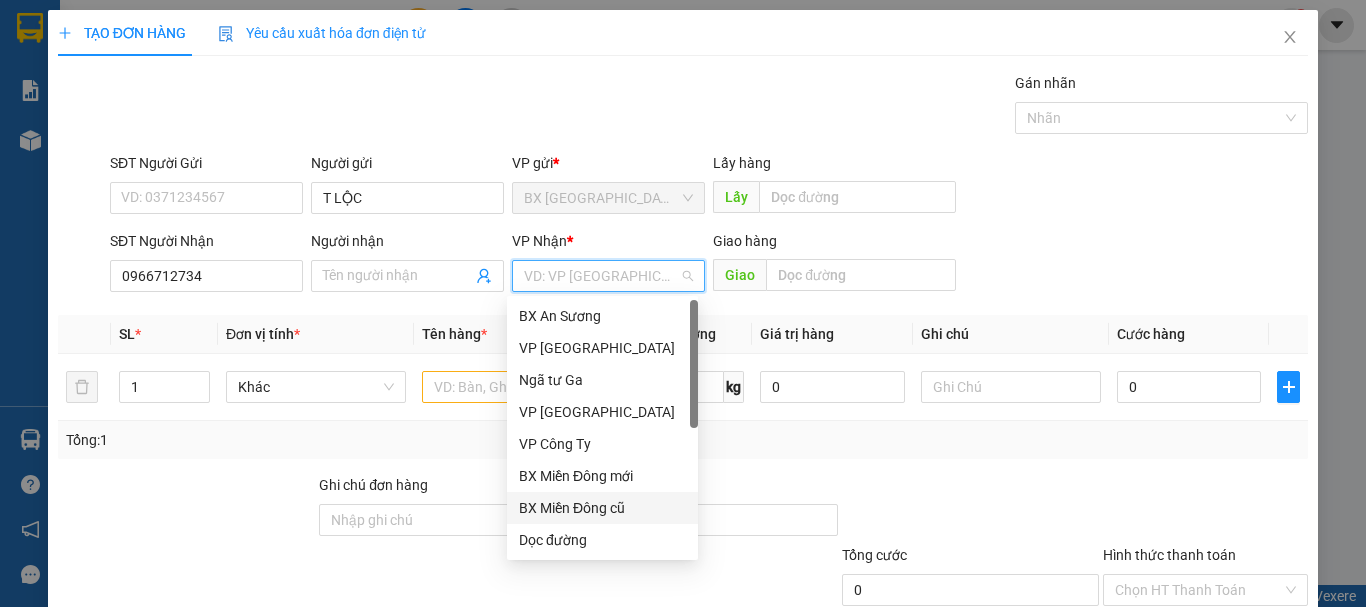 click on "BX Miền Đông cũ" at bounding box center (602, 508) 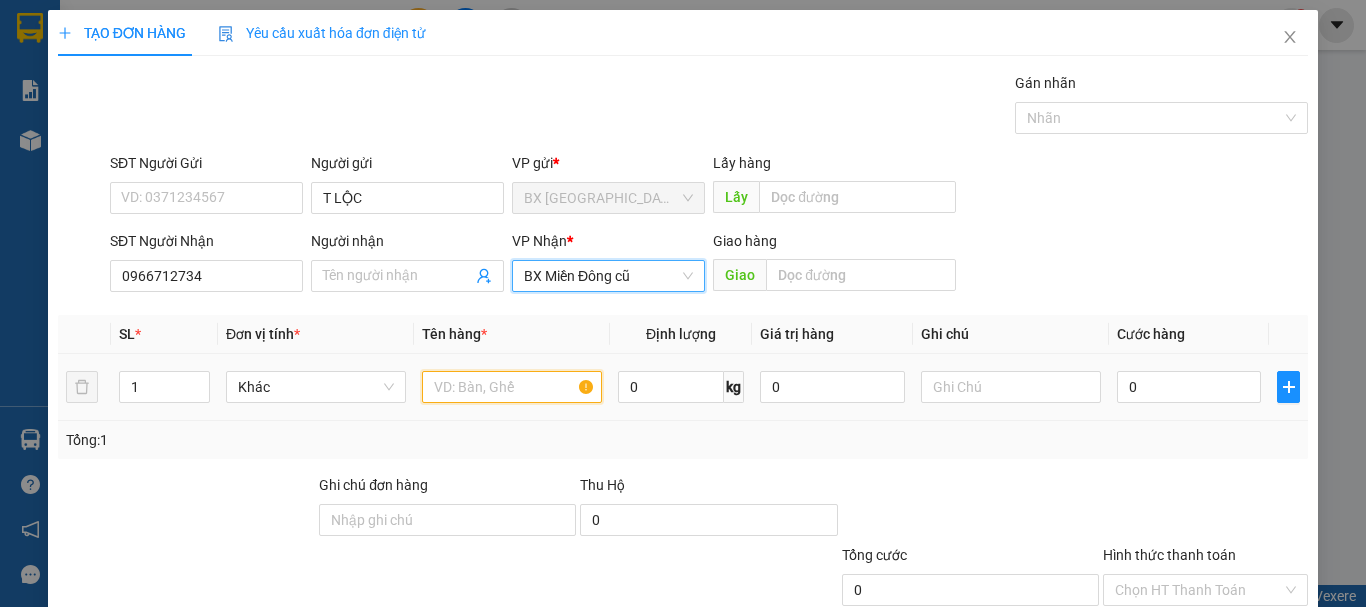 click at bounding box center (512, 387) 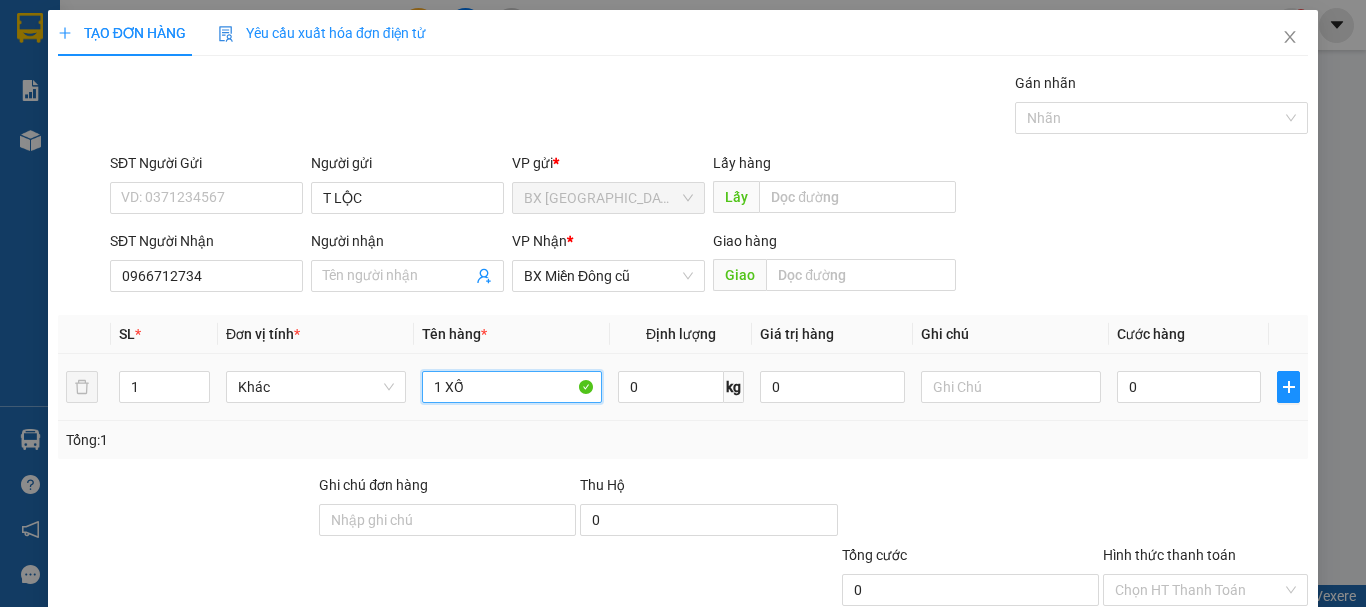type on "1 XỐP" 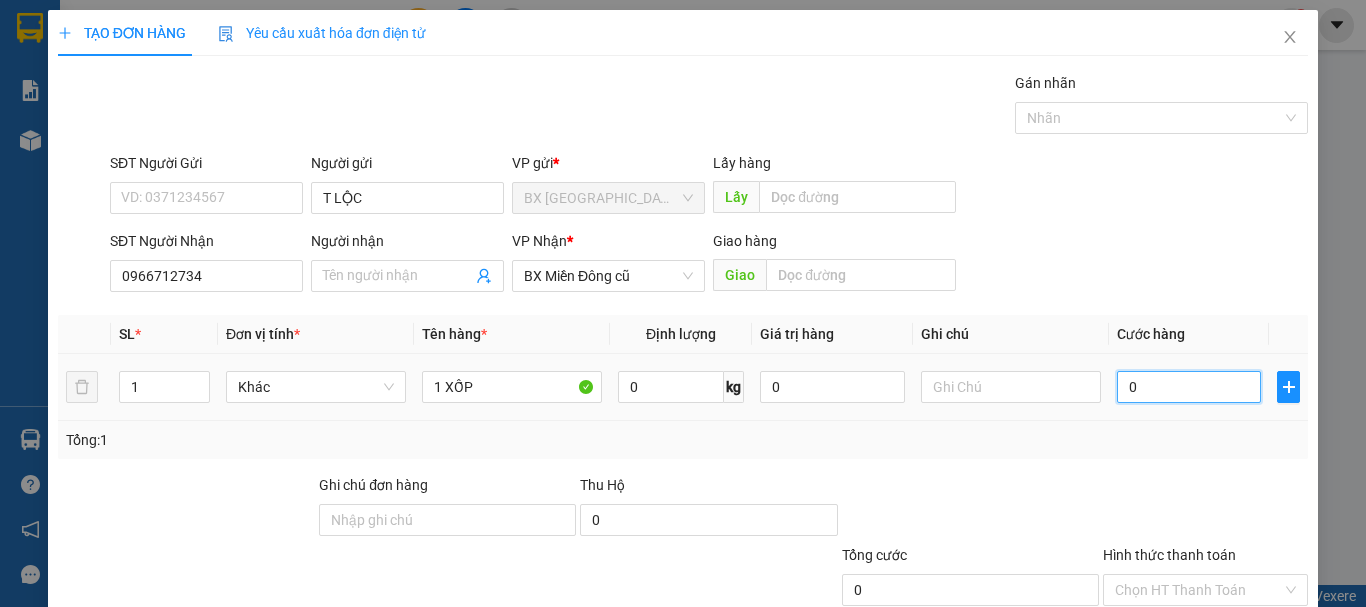 click on "0" at bounding box center [1189, 387] 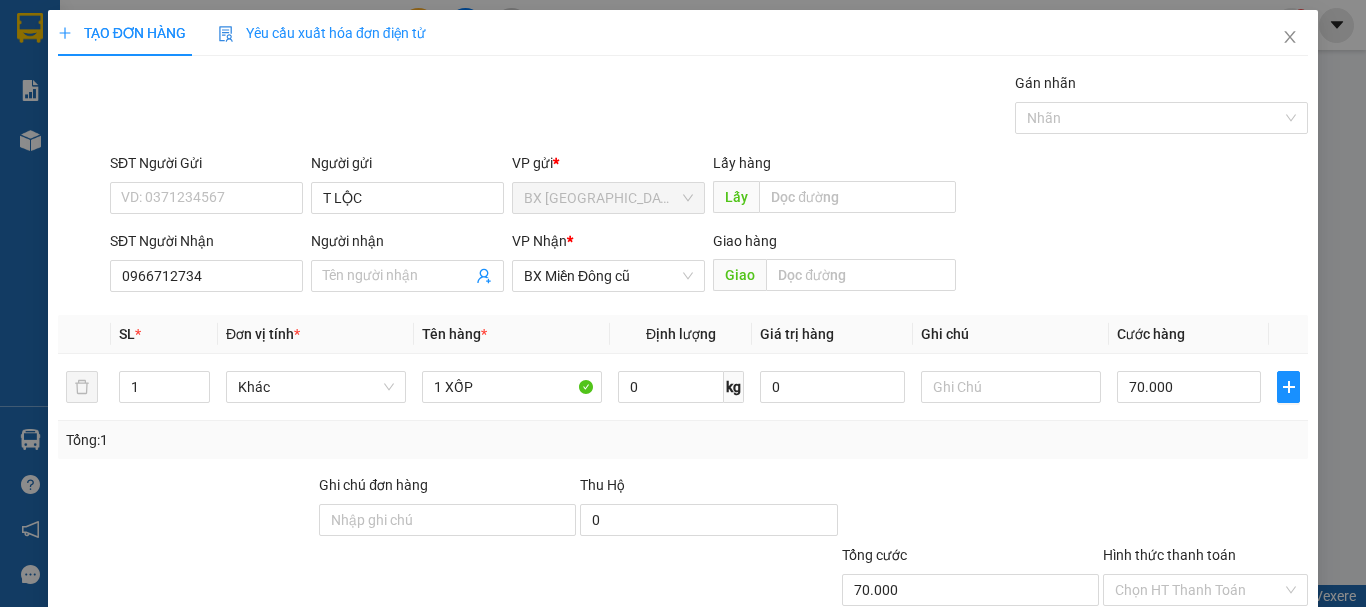 click on "[PERSON_NAME] và In" at bounding box center [1231, 685] 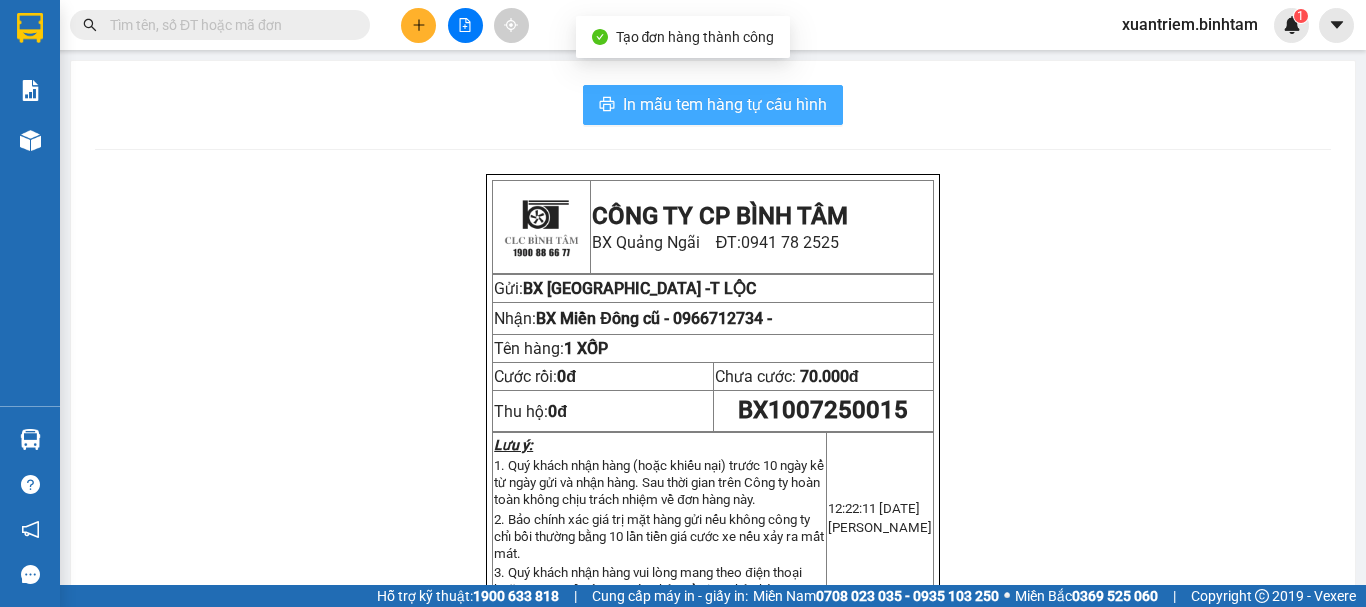 click on "In mẫu tem hàng tự cấu hình" at bounding box center (725, 104) 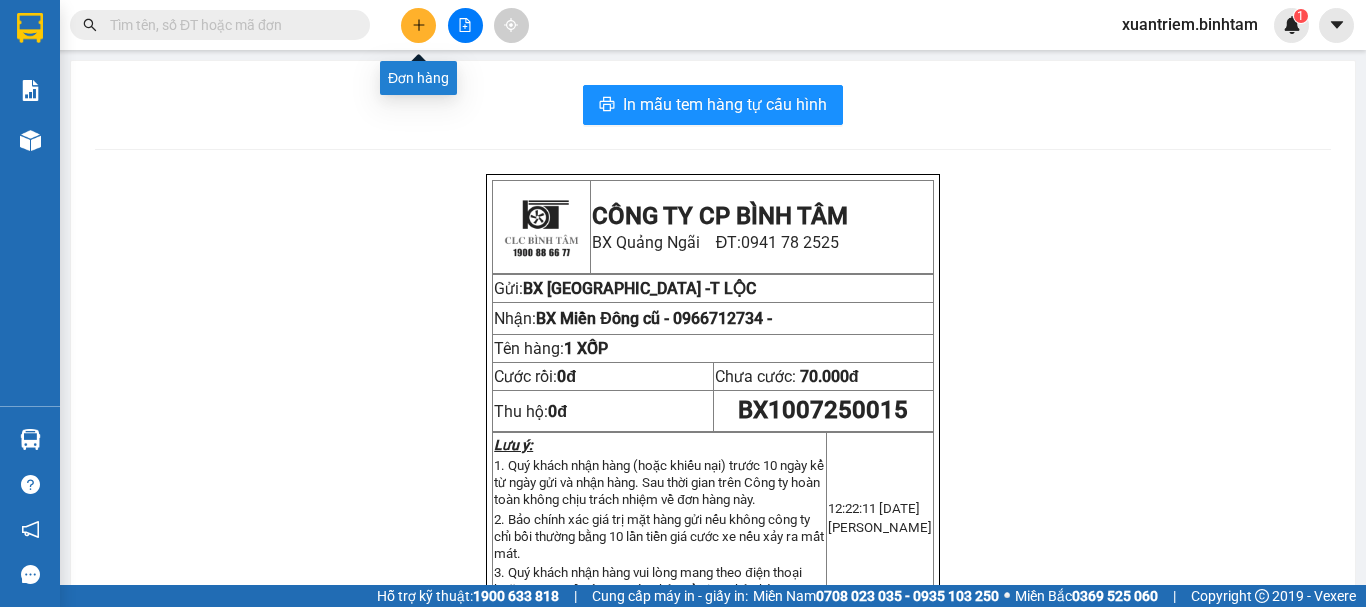 click at bounding box center [418, 25] 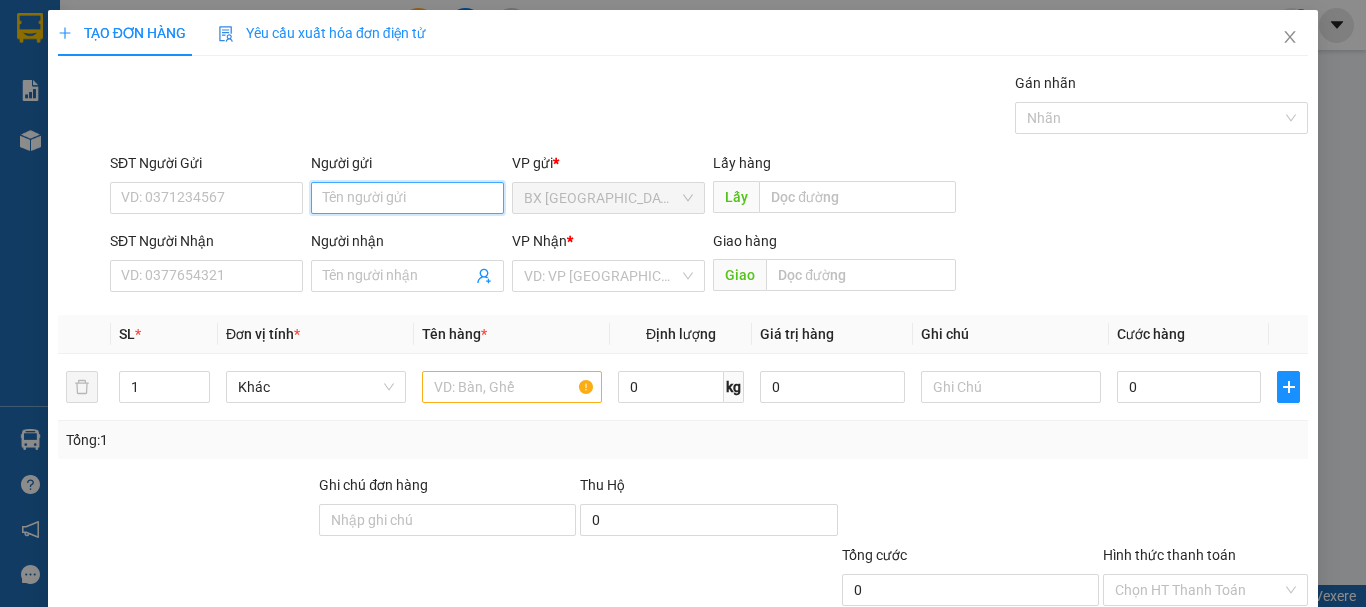 click on "Người gửi" at bounding box center (407, 198) 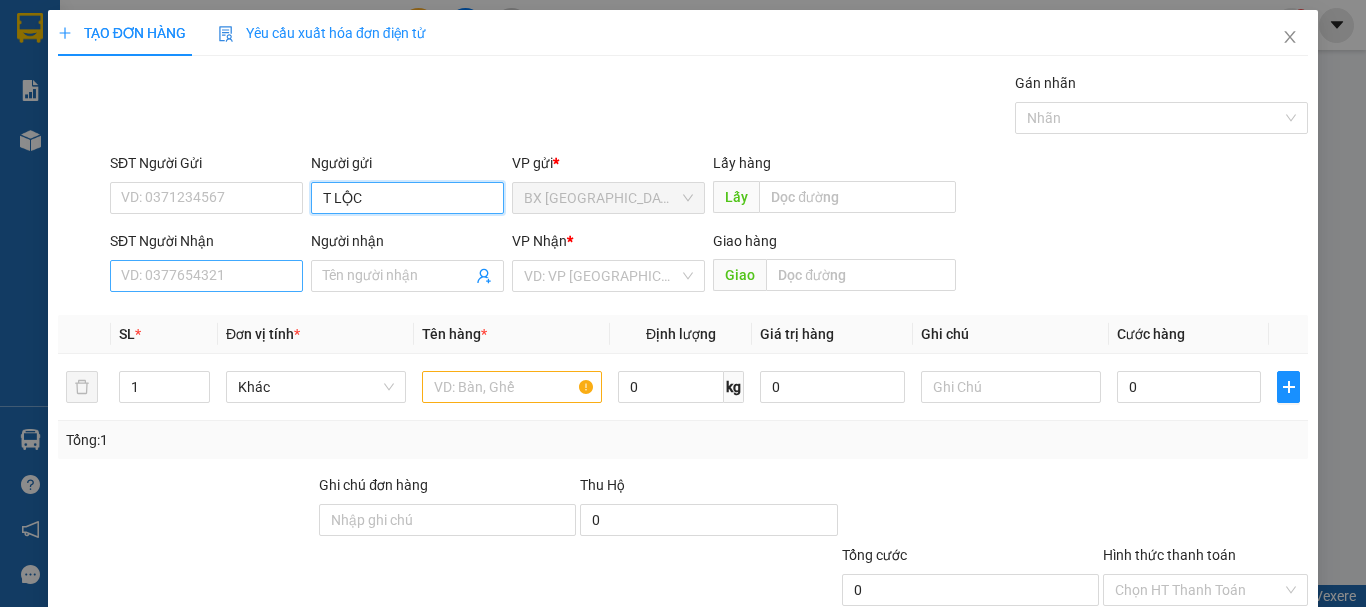 type on "T LỘC" 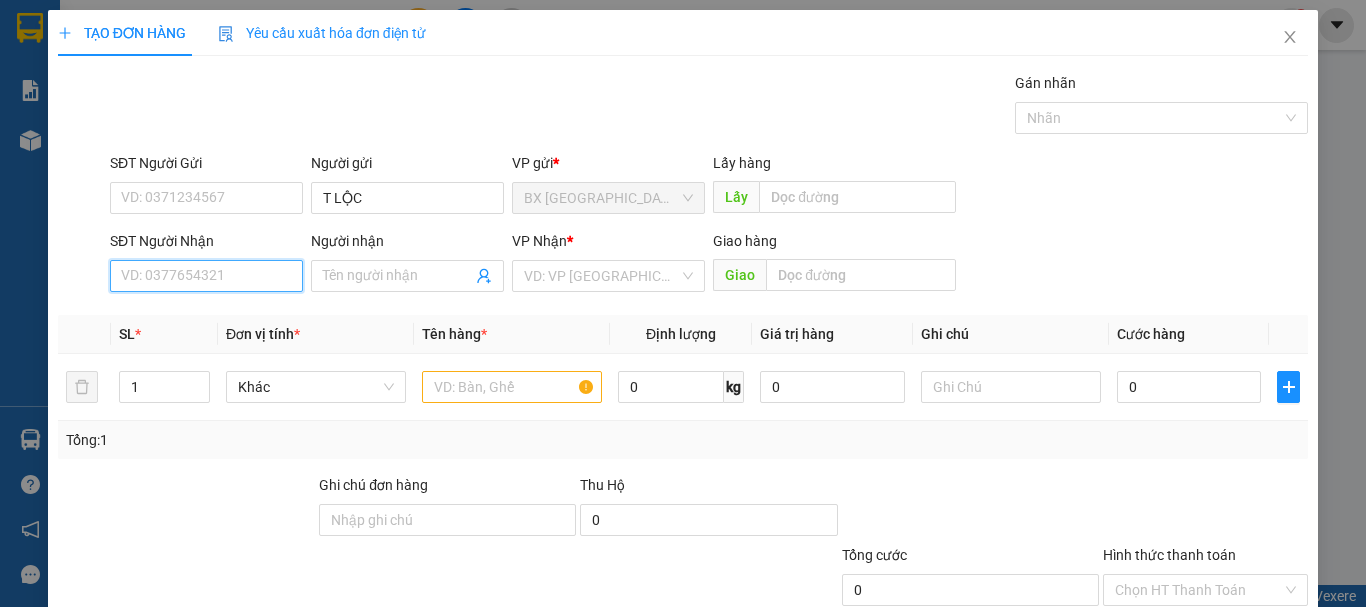 click on "SĐT Người Nhận" at bounding box center [206, 276] 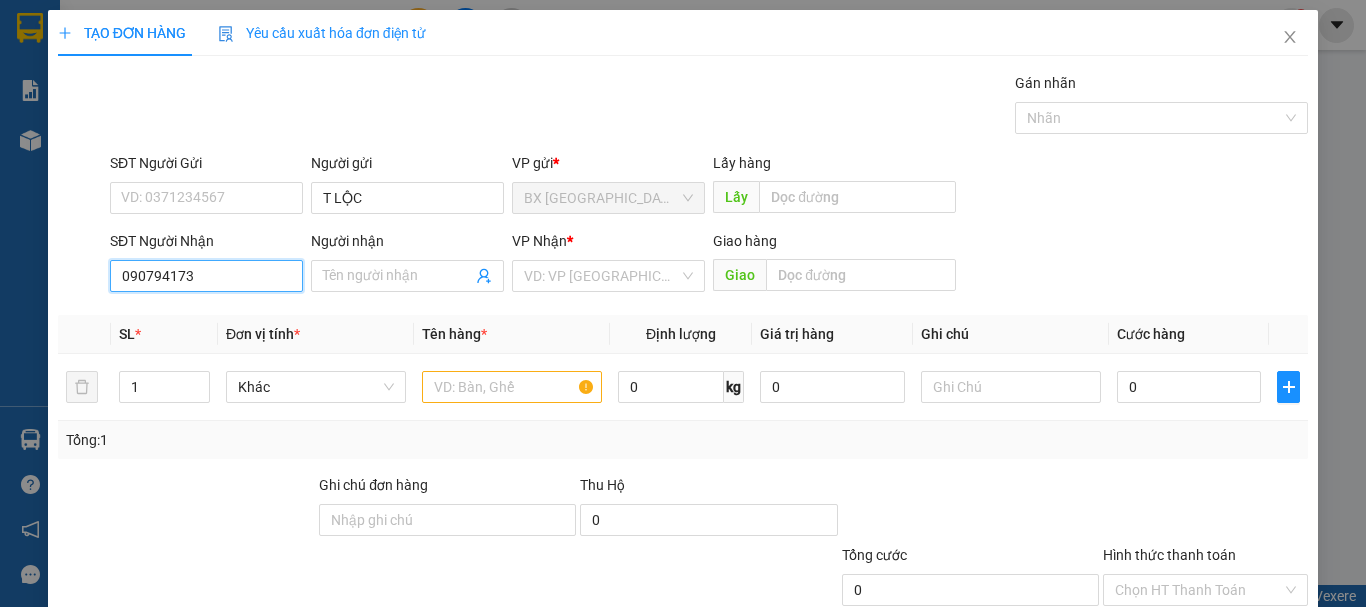 type on "0907941733" 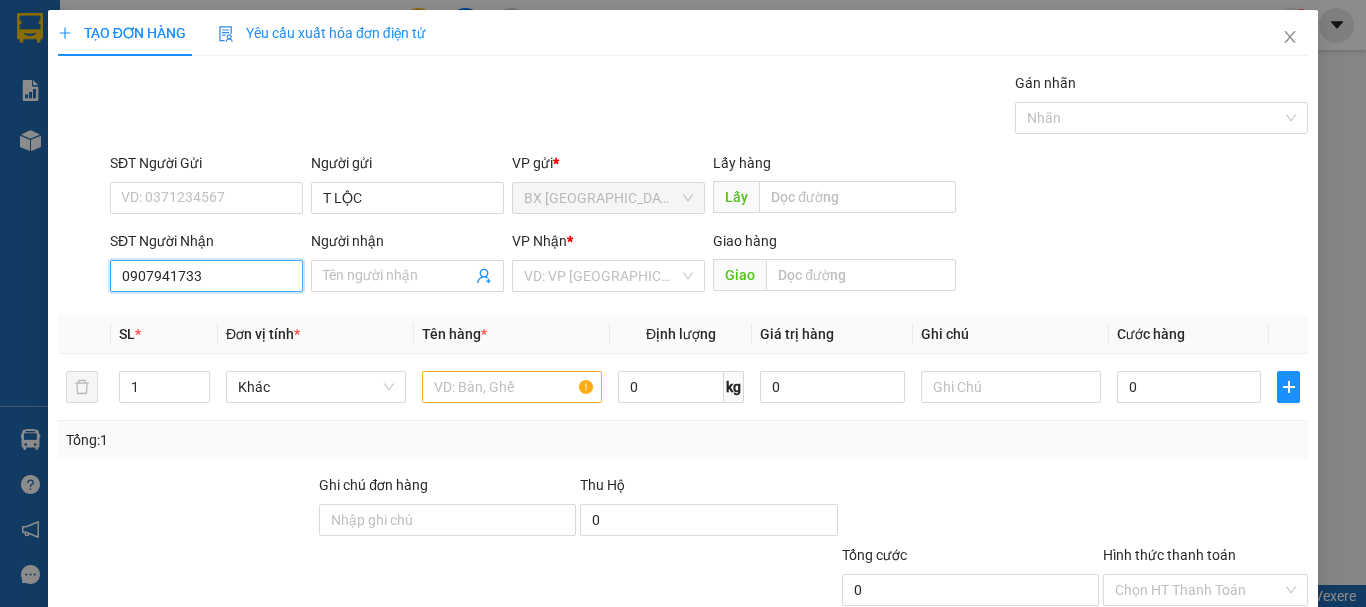click on "0907941733" at bounding box center [206, 276] 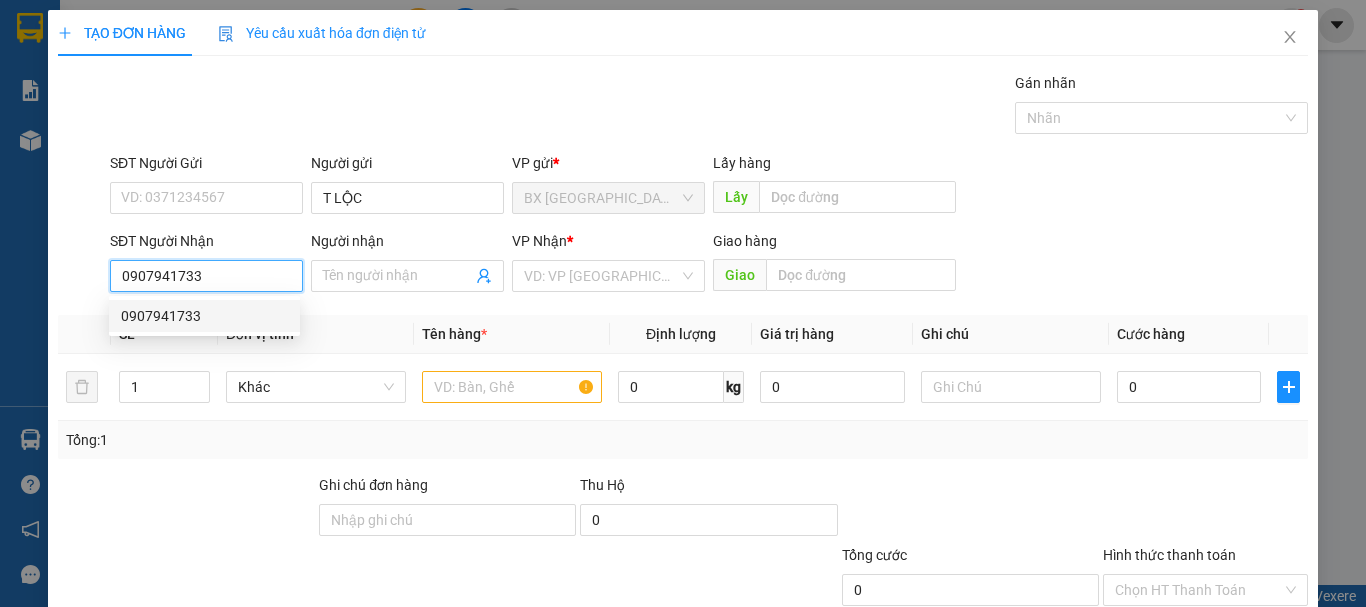 click on "0907941733" at bounding box center [204, 316] 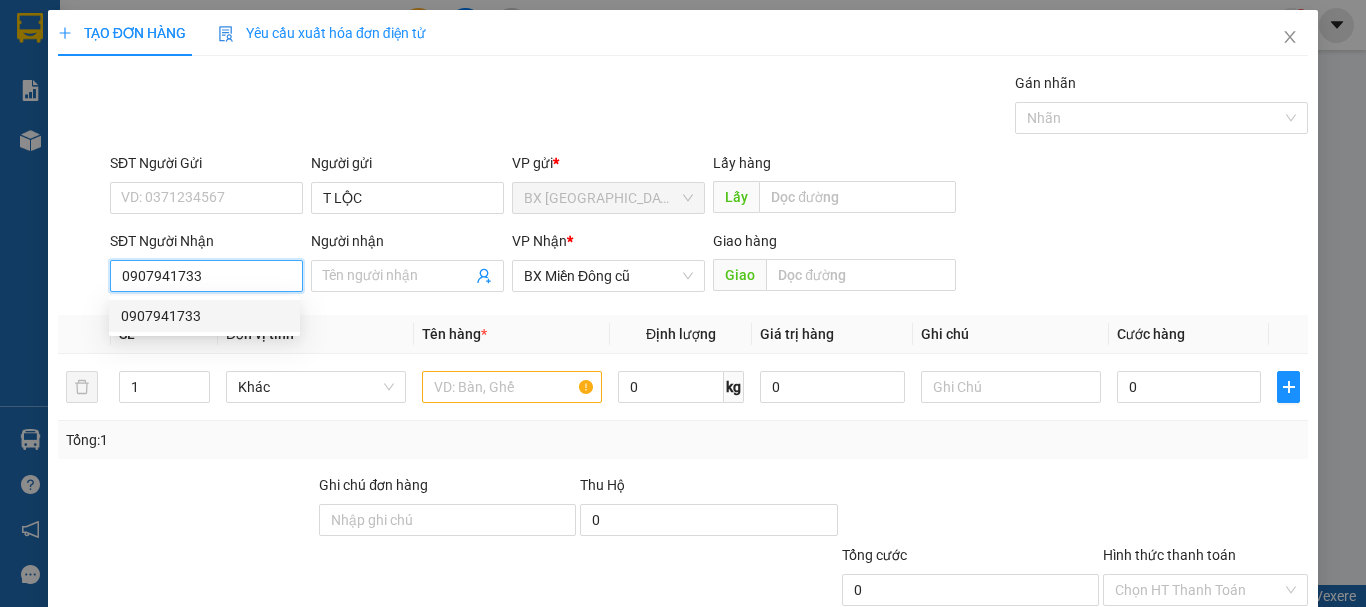 type on "80.000" 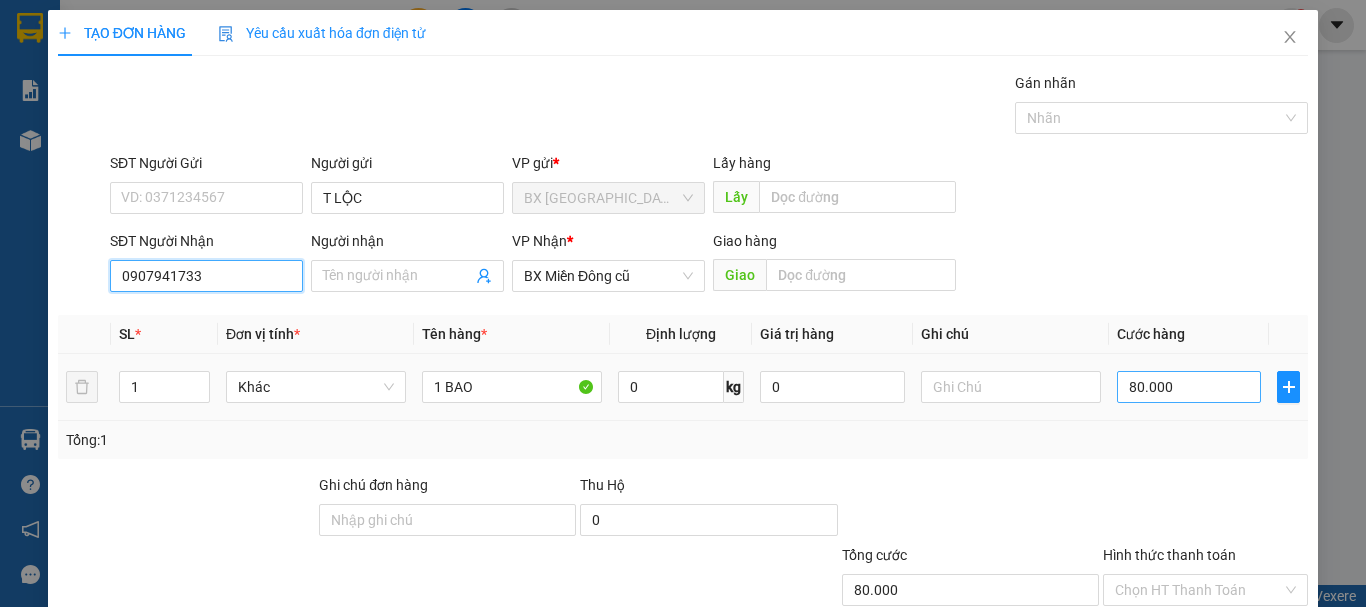 type on "0907941733" 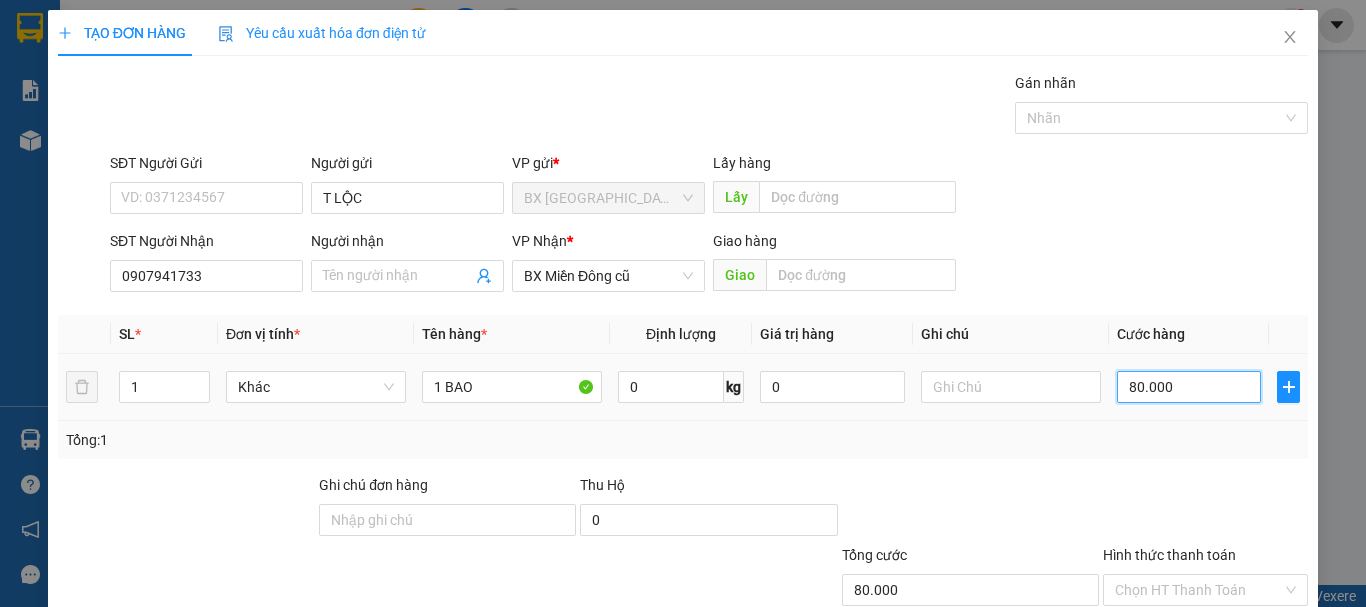 click on "80.000" at bounding box center [1189, 387] 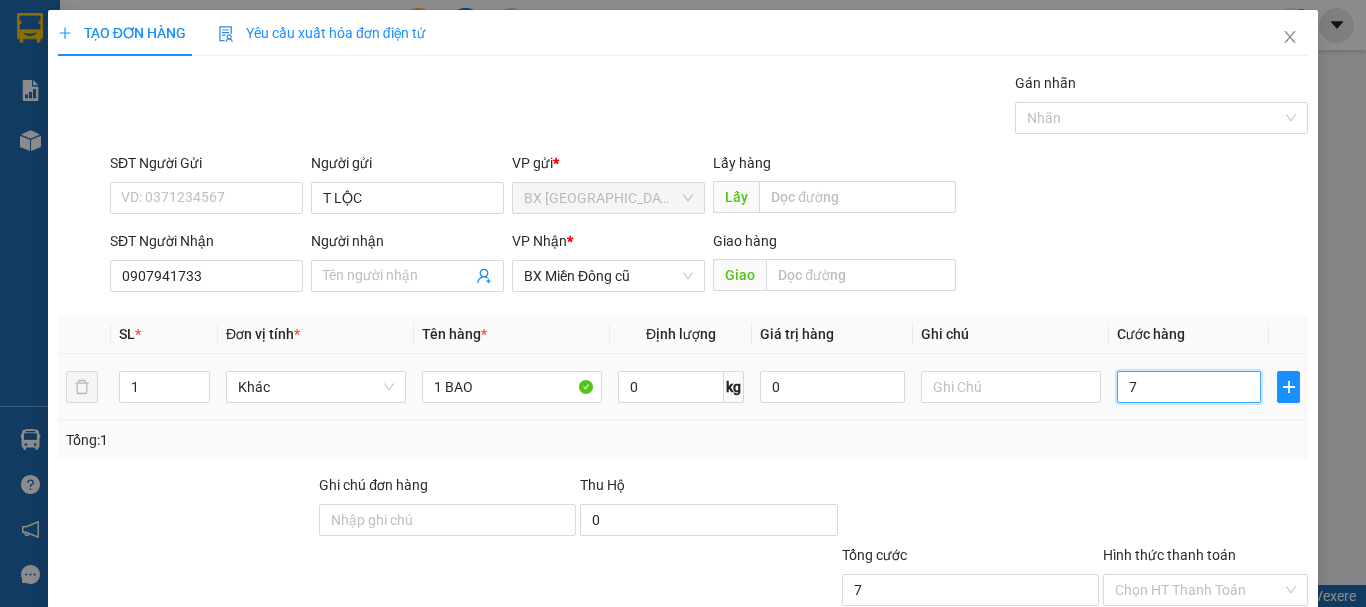 type 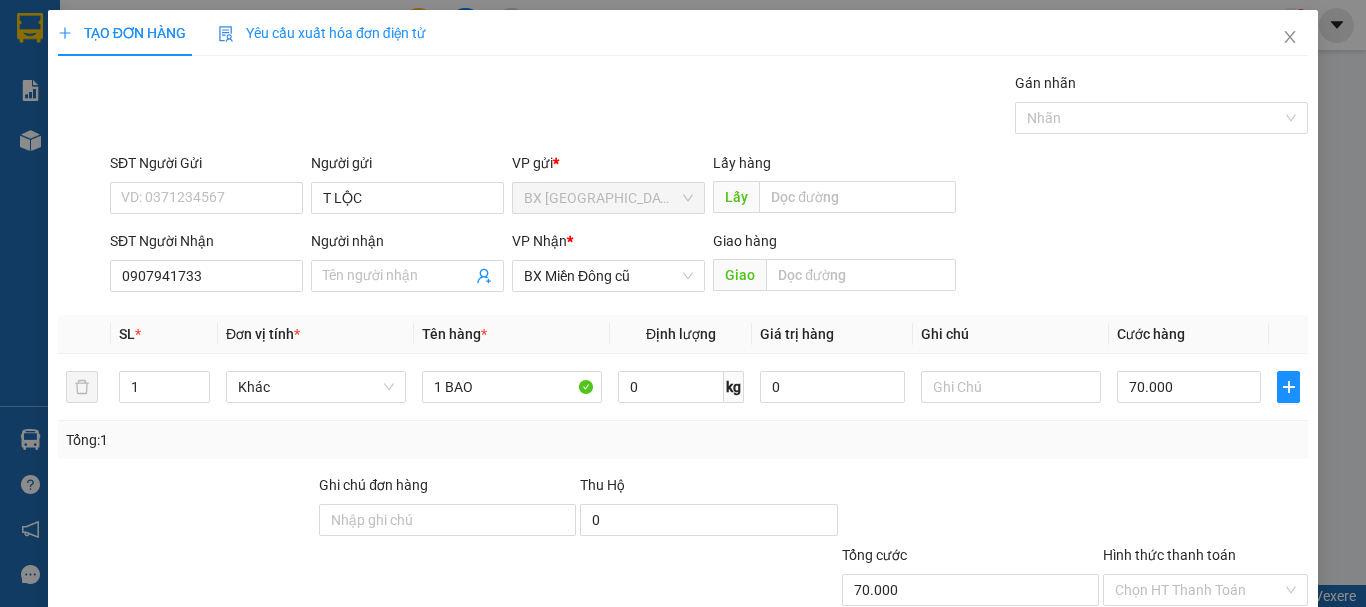 click on "[PERSON_NAME] và In" at bounding box center [1263, 685] 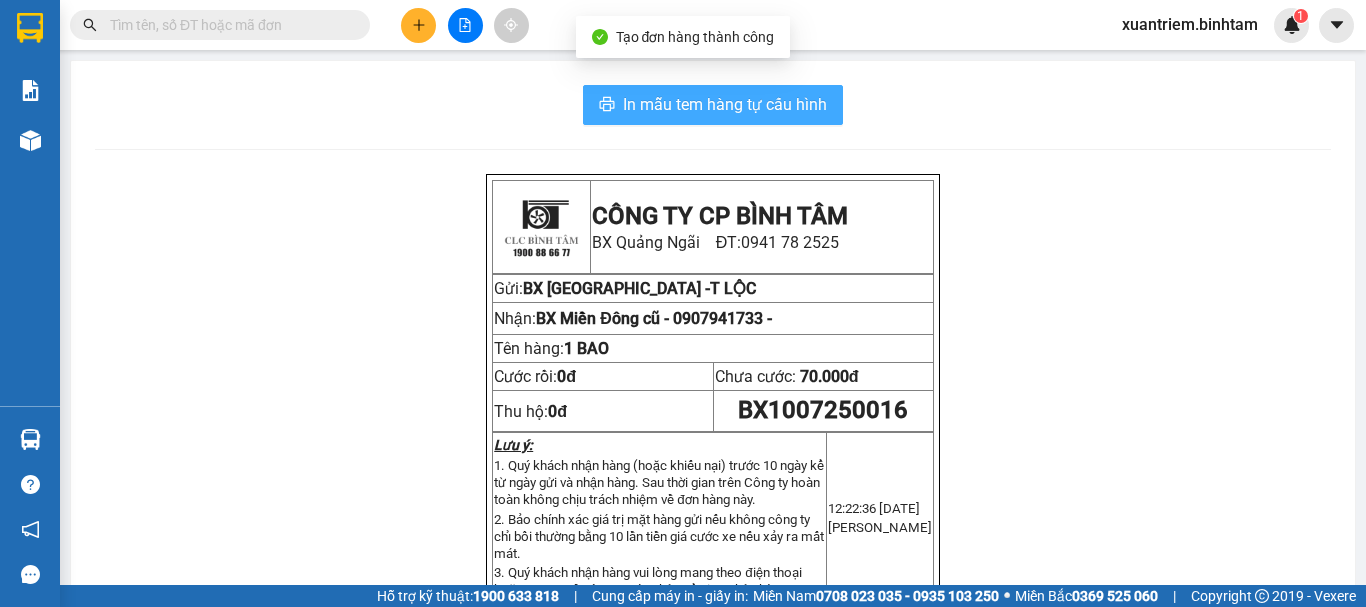 click on "In mẫu tem hàng tự cấu hình" at bounding box center (725, 104) 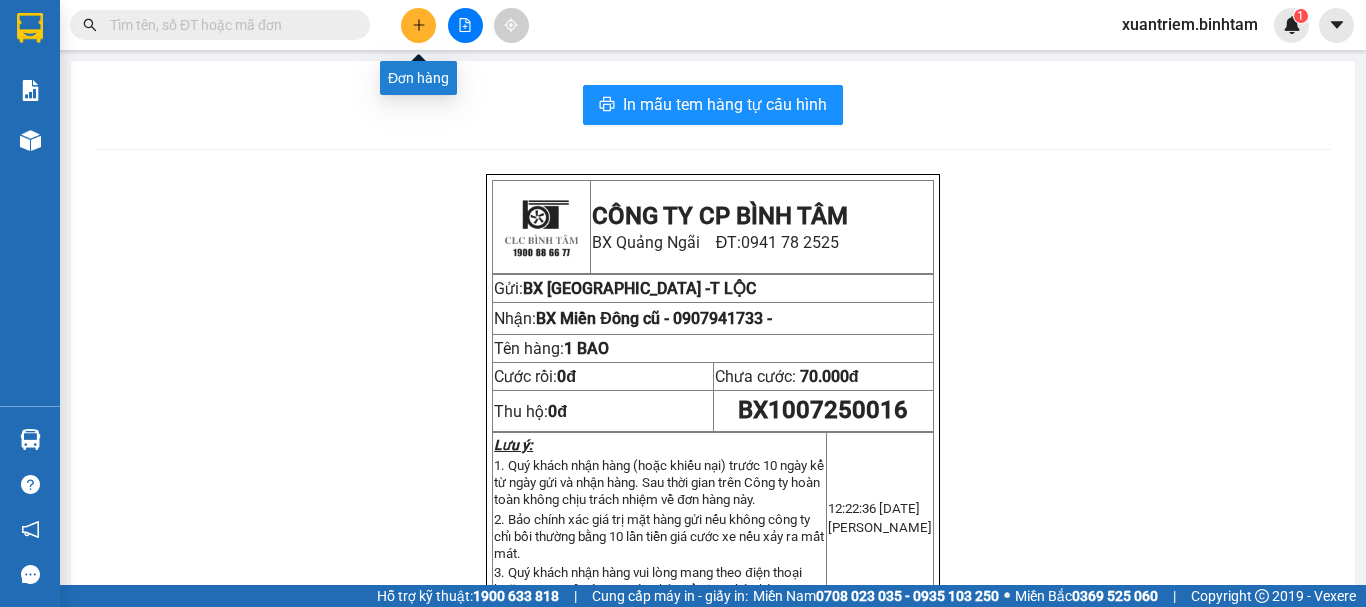 click 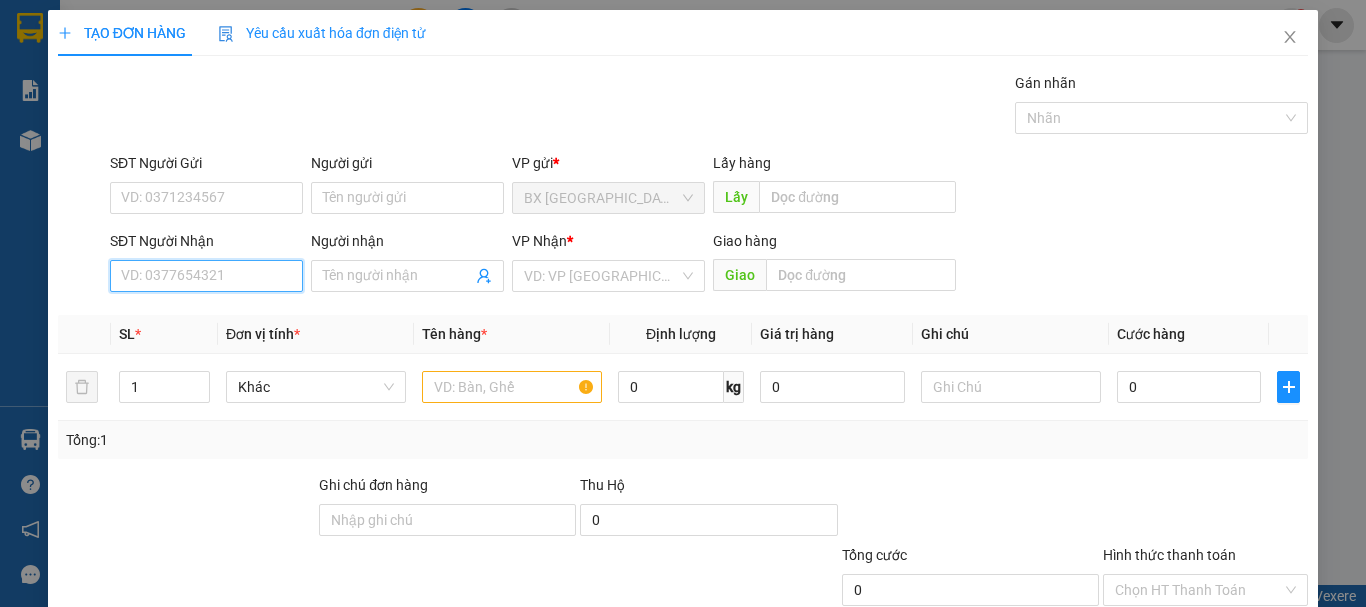 click on "SĐT Người Nhận" at bounding box center (206, 276) 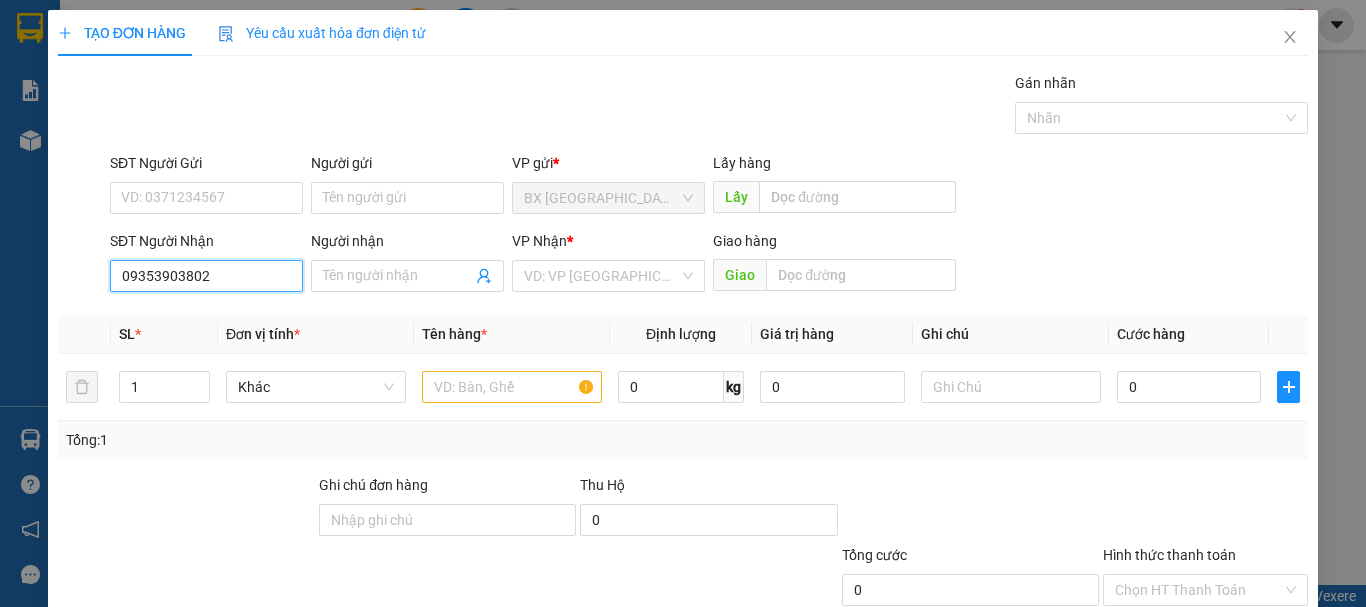 click on "09353903802" at bounding box center (206, 276) 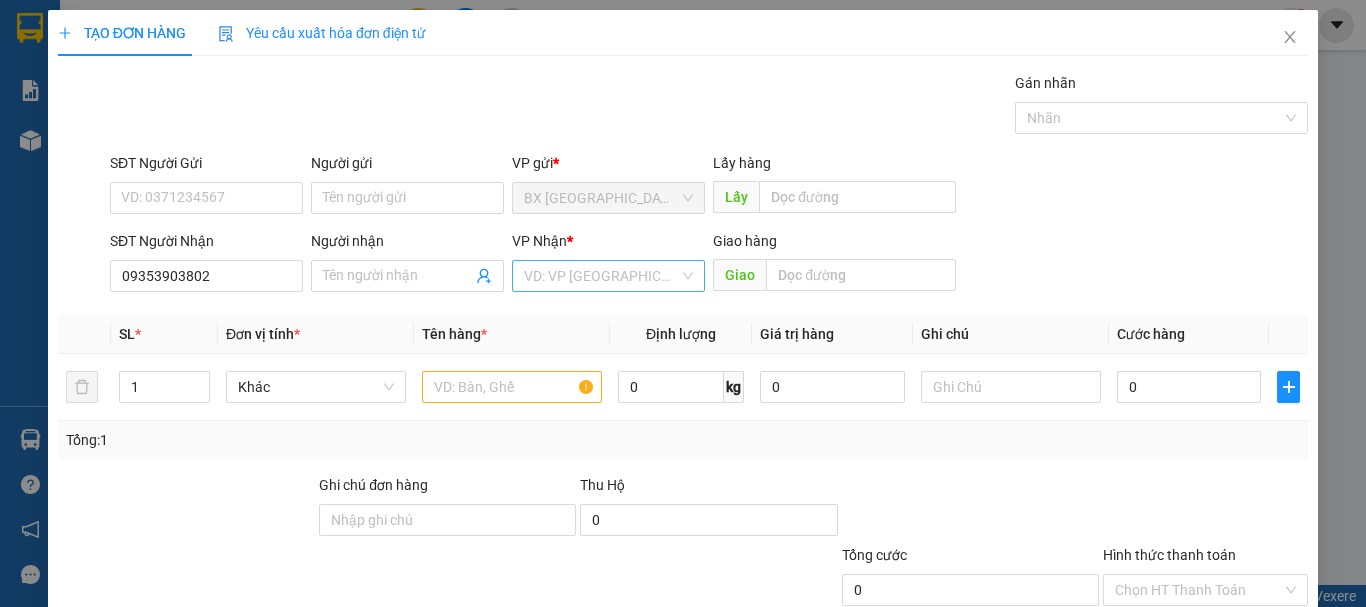 click at bounding box center [601, 276] 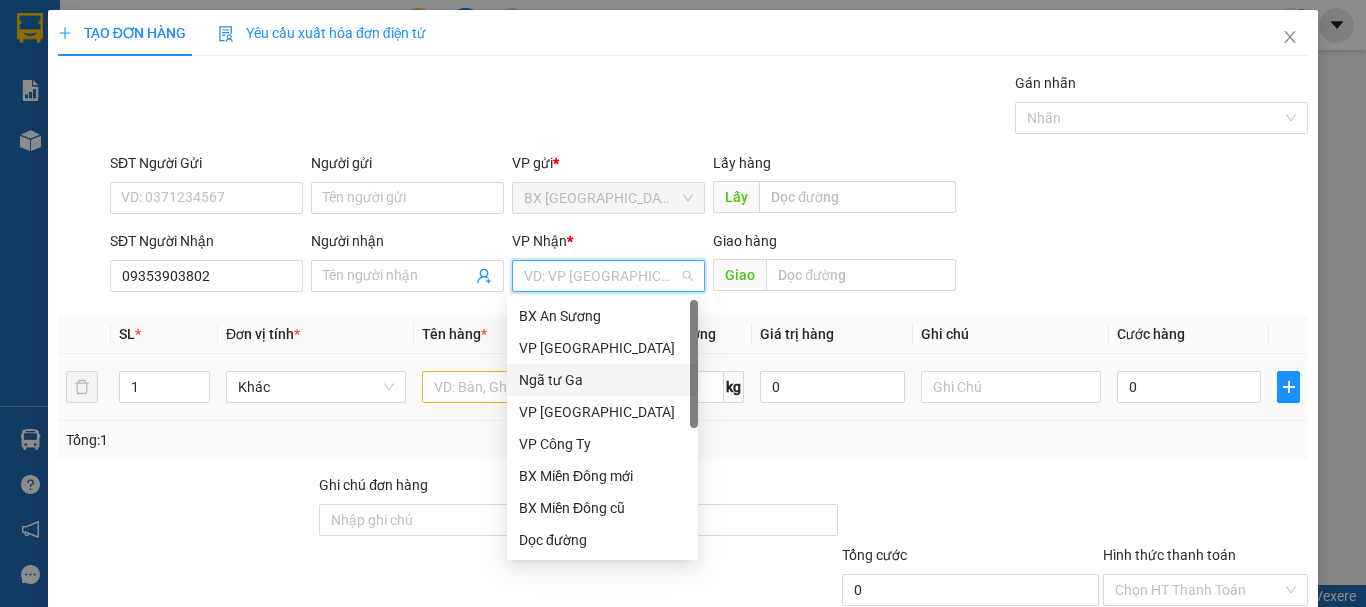 drag, startPoint x: 570, startPoint y: 379, endPoint x: 484, endPoint y: 385, distance: 86.209045 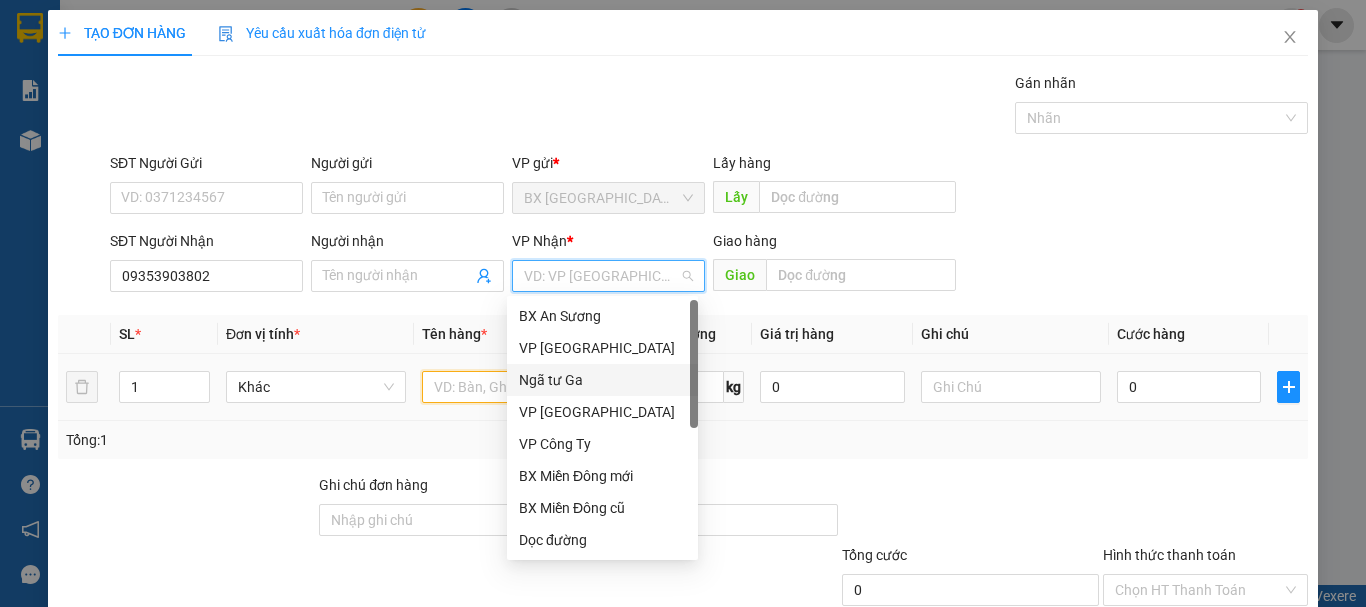 click at bounding box center (512, 387) 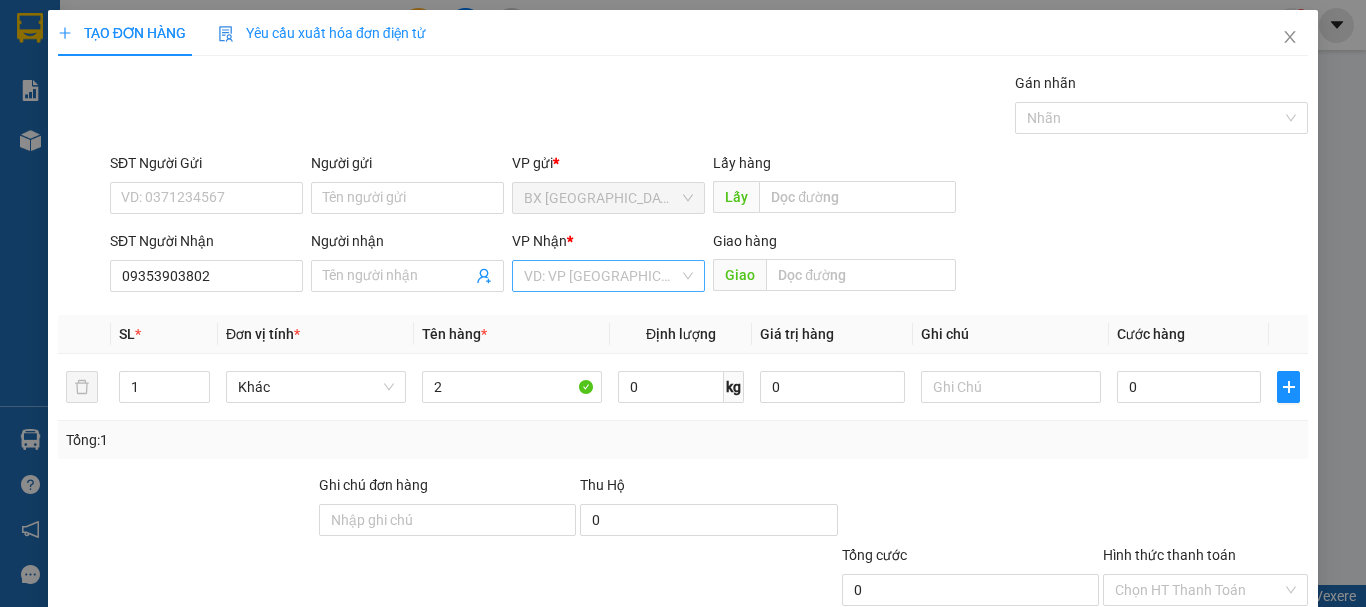 click at bounding box center (601, 276) 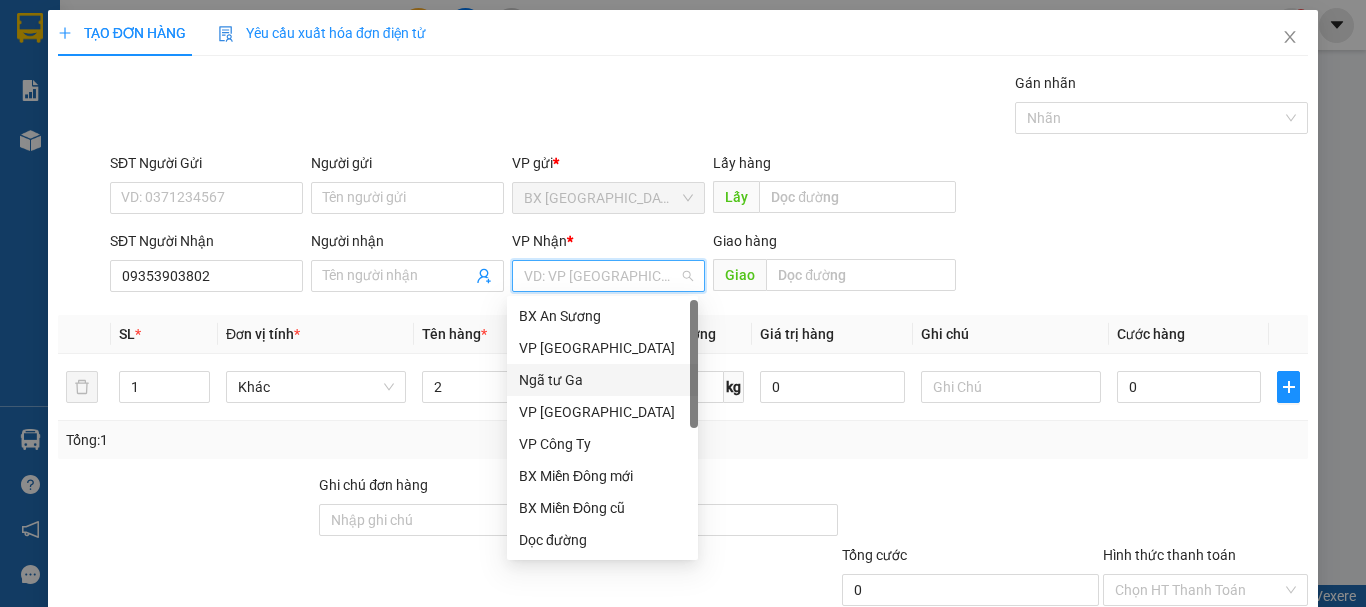 click on "Ngã tư Ga" at bounding box center (602, 380) 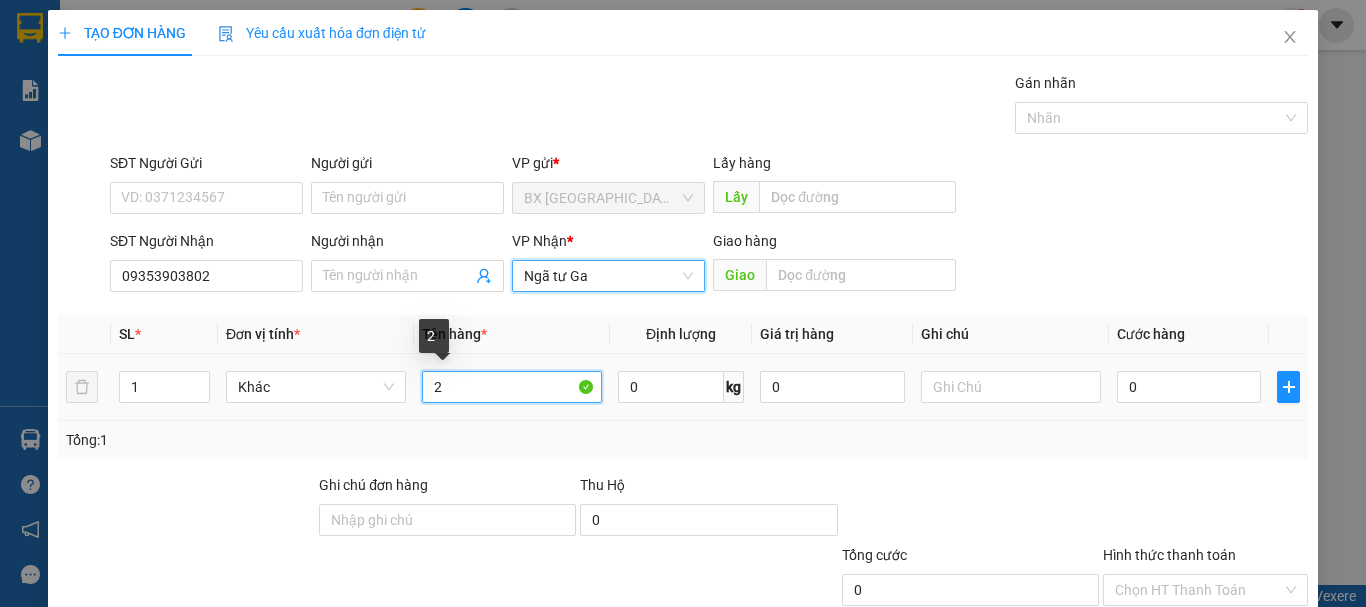 click on "2" at bounding box center (512, 387) 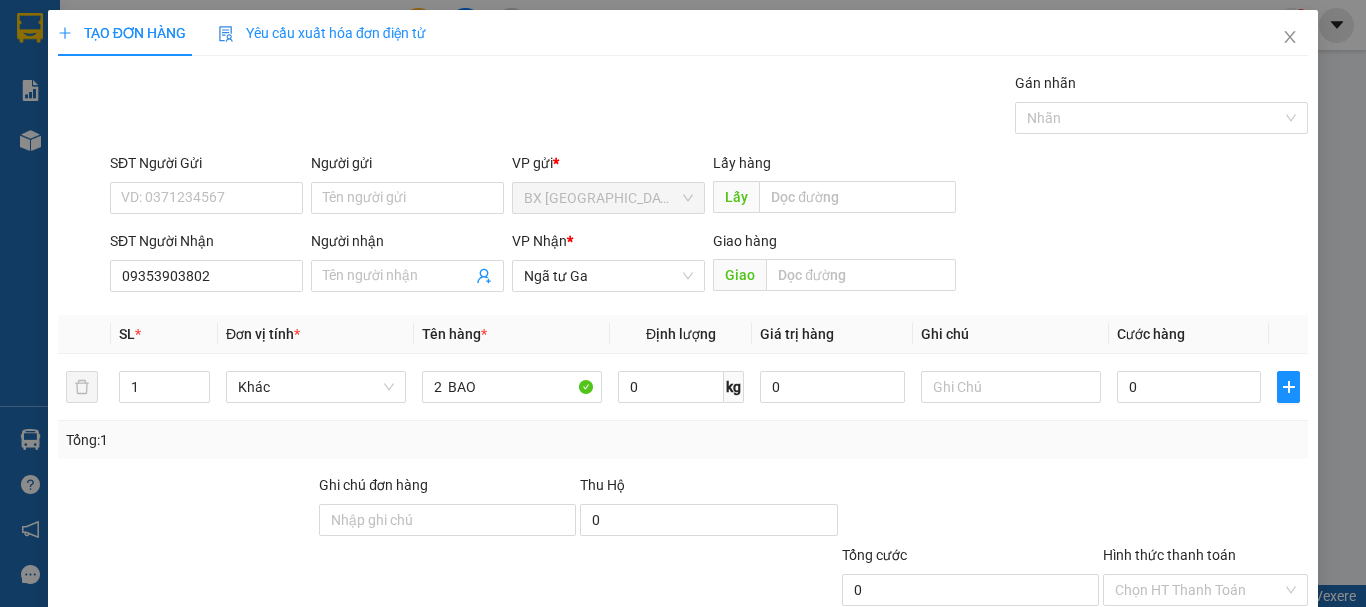 click on "Tổng:  1" at bounding box center (683, 440) 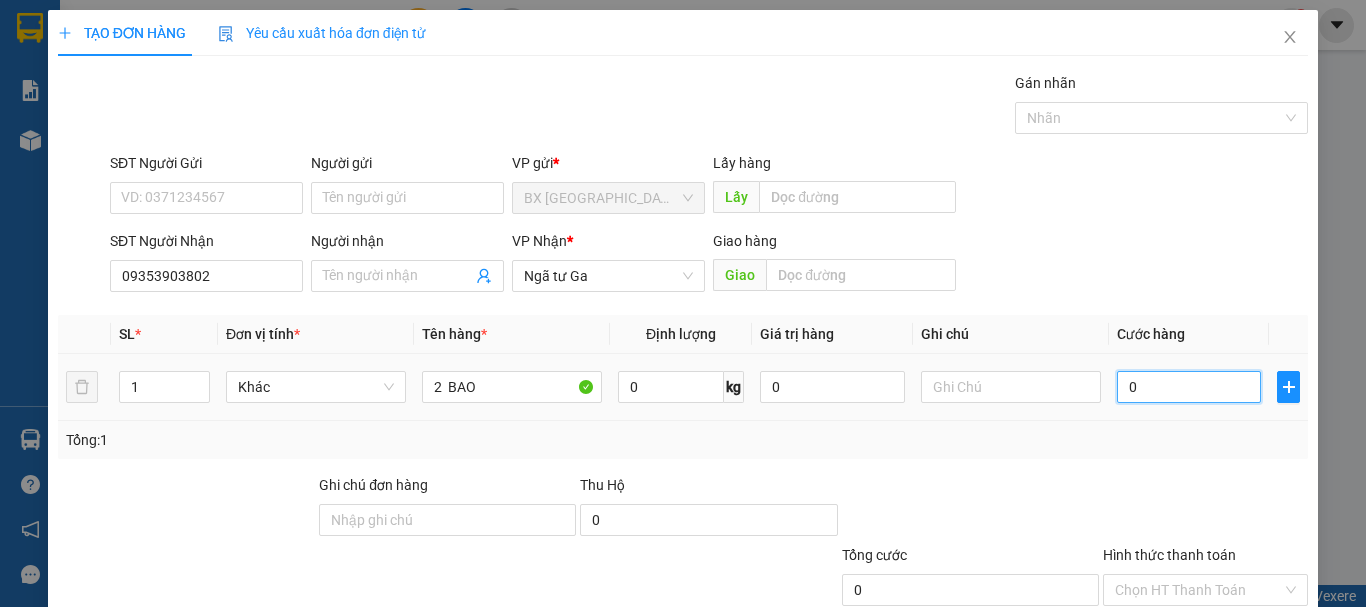 click on "0" at bounding box center (1189, 387) 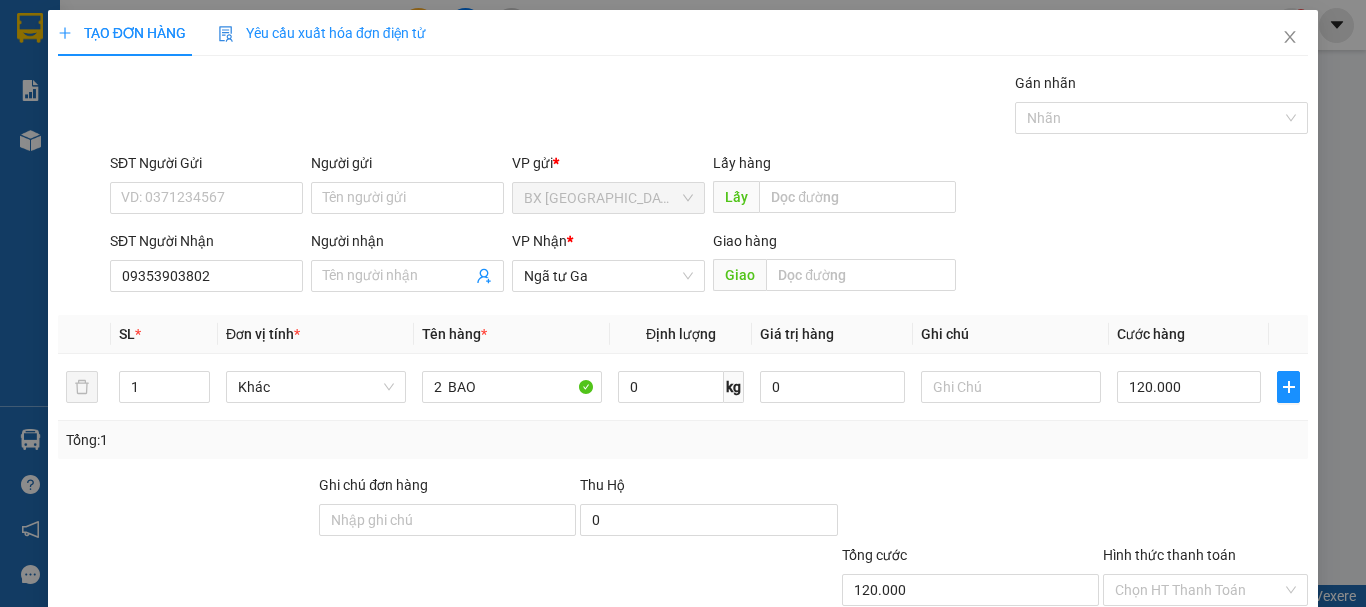 click on "[PERSON_NAME] và In" at bounding box center (1263, 685) 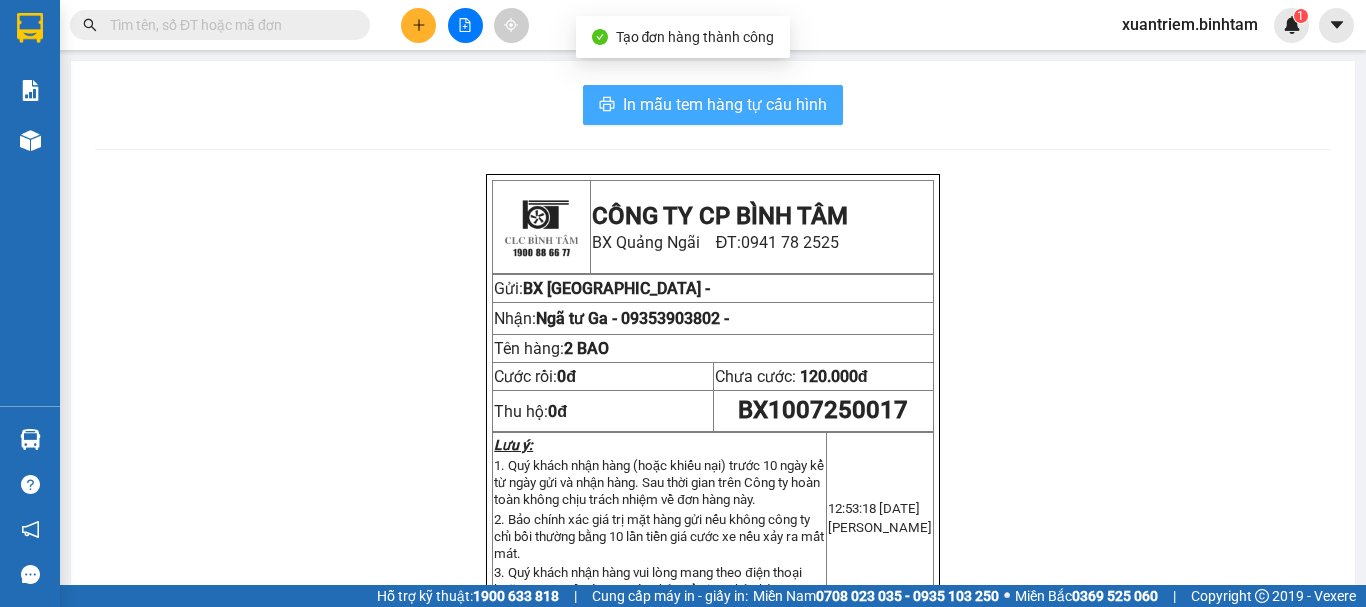 click on "In mẫu tem hàng tự cấu hình" at bounding box center [725, 104] 